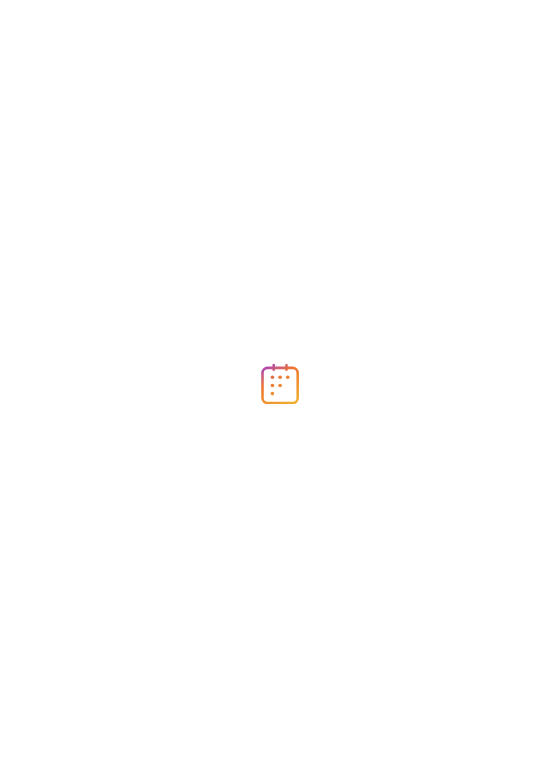 scroll, scrollTop: 0, scrollLeft: 0, axis: both 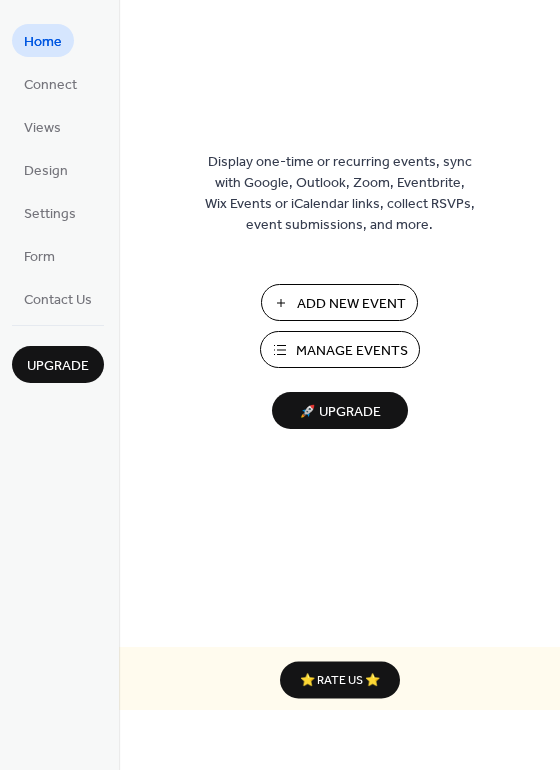 click on "Manage Events" at bounding box center [352, 351] 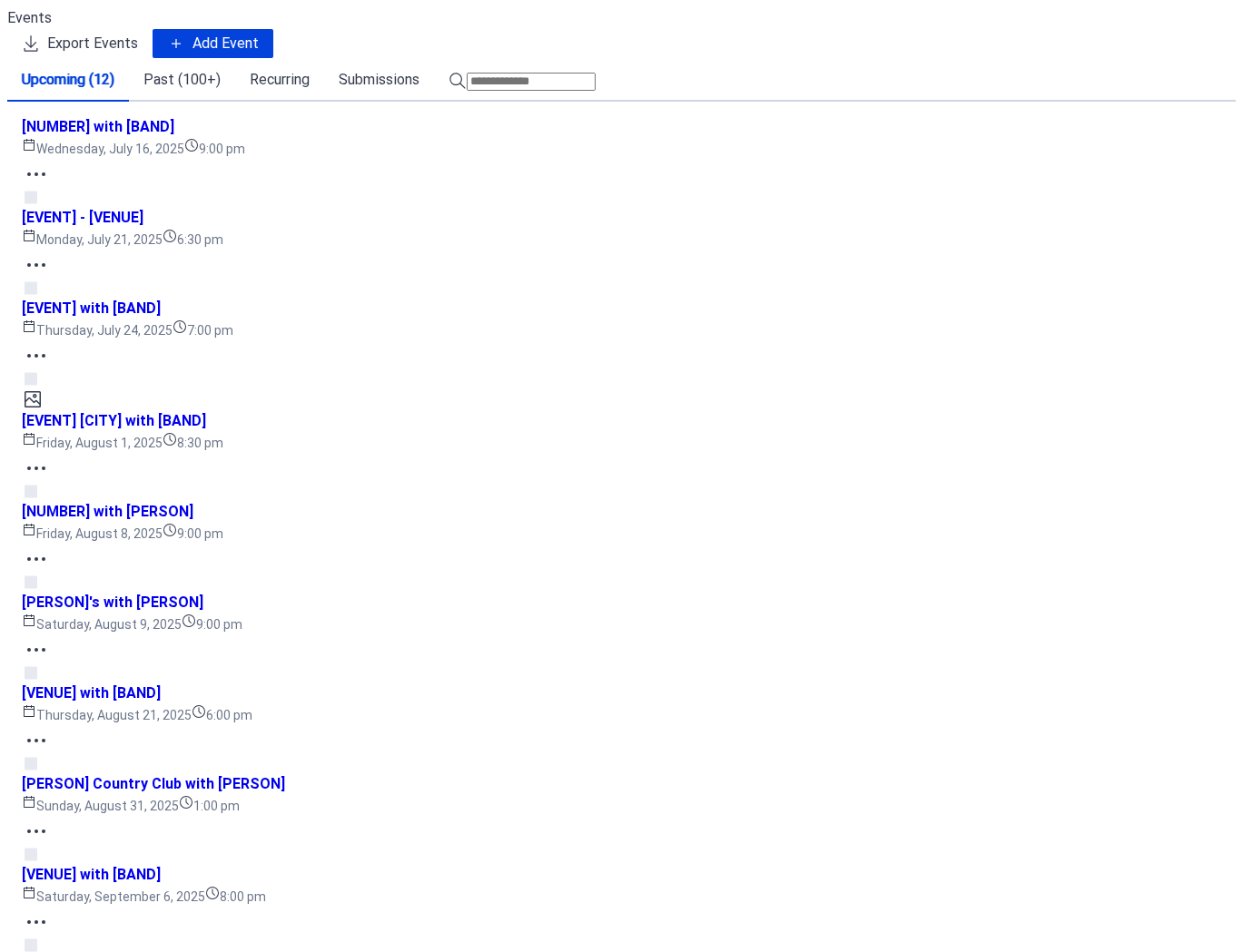 scroll, scrollTop: 0, scrollLeft: 0, axis: both 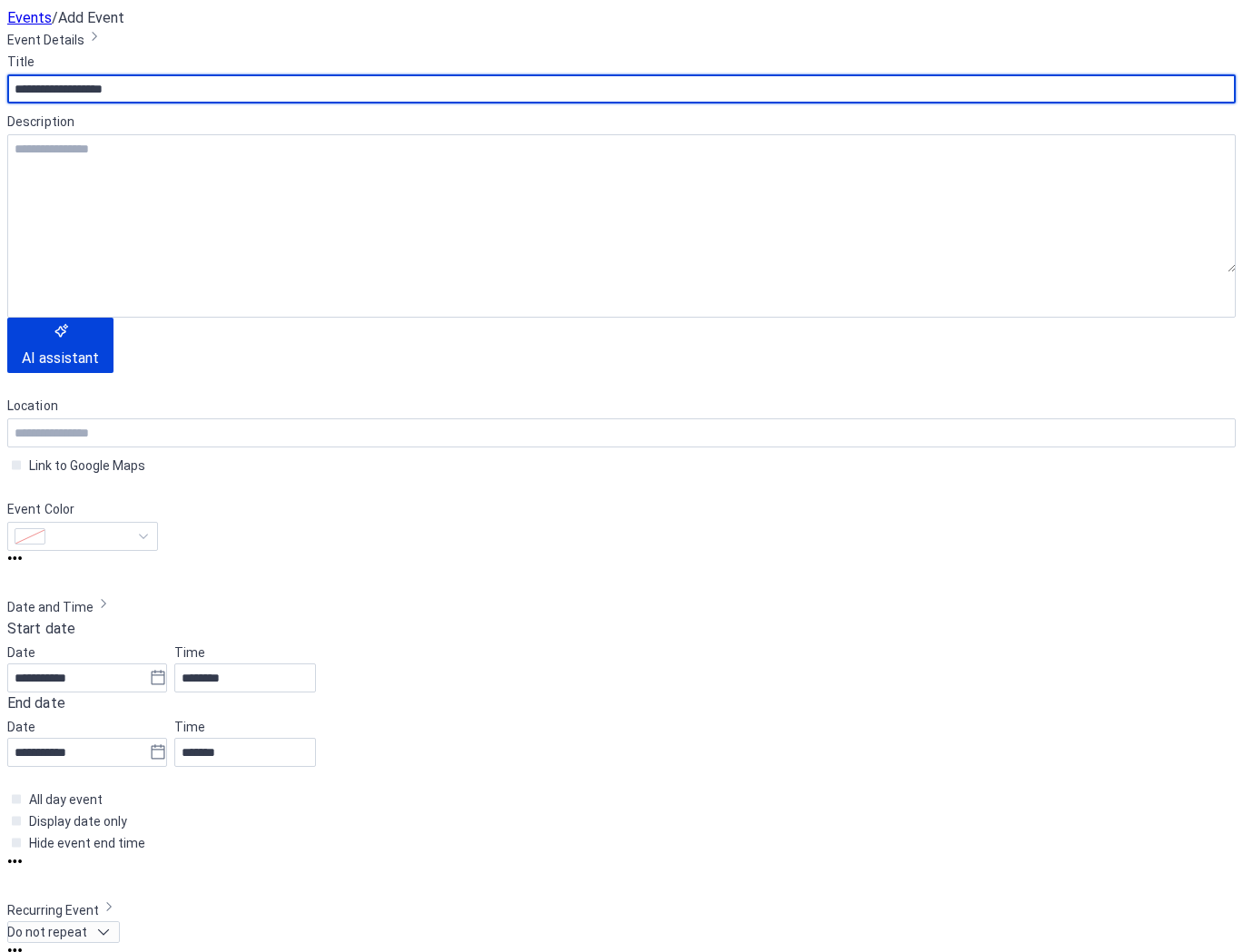 click on "**********" at bounding box center (295, 158) 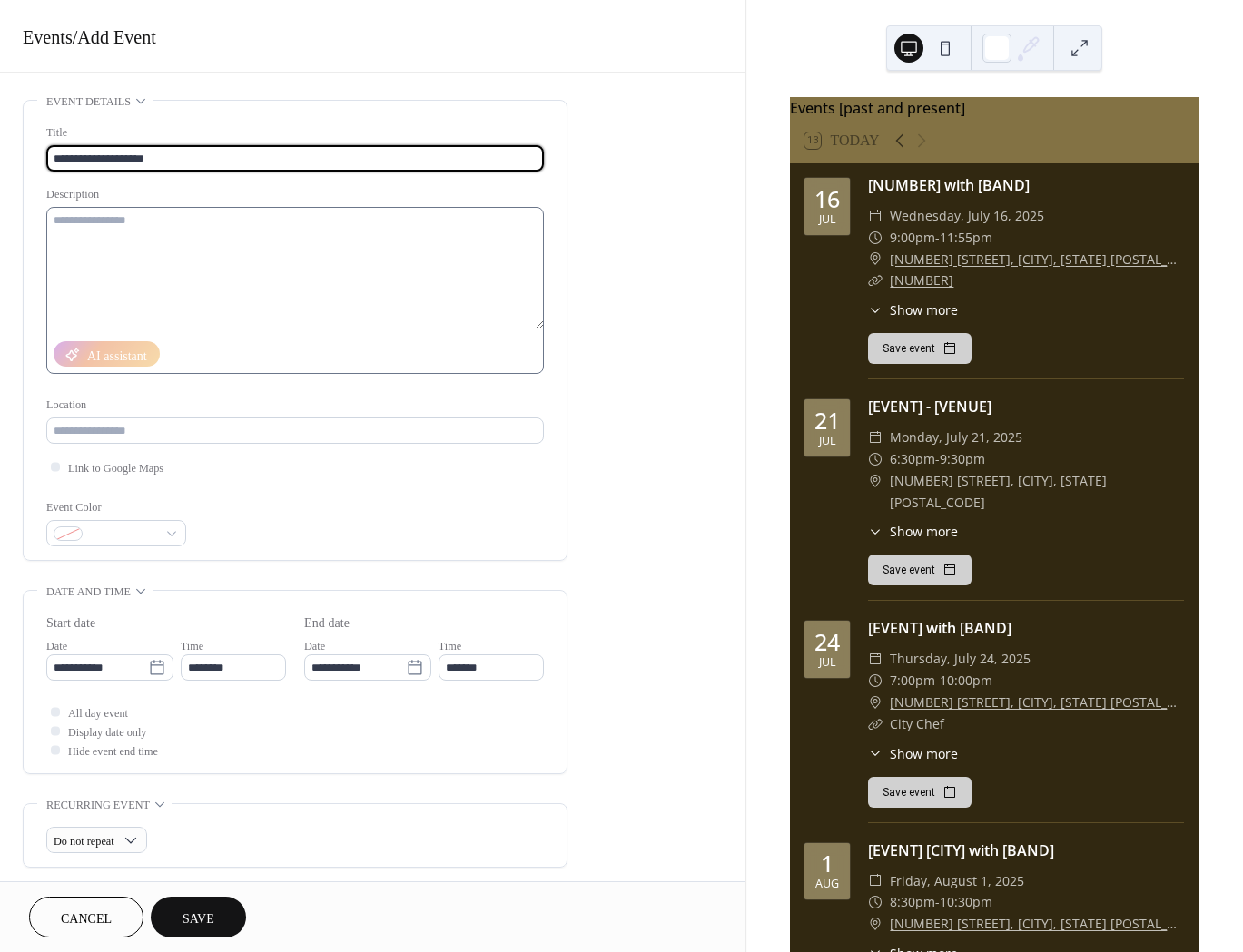 type on "**********" 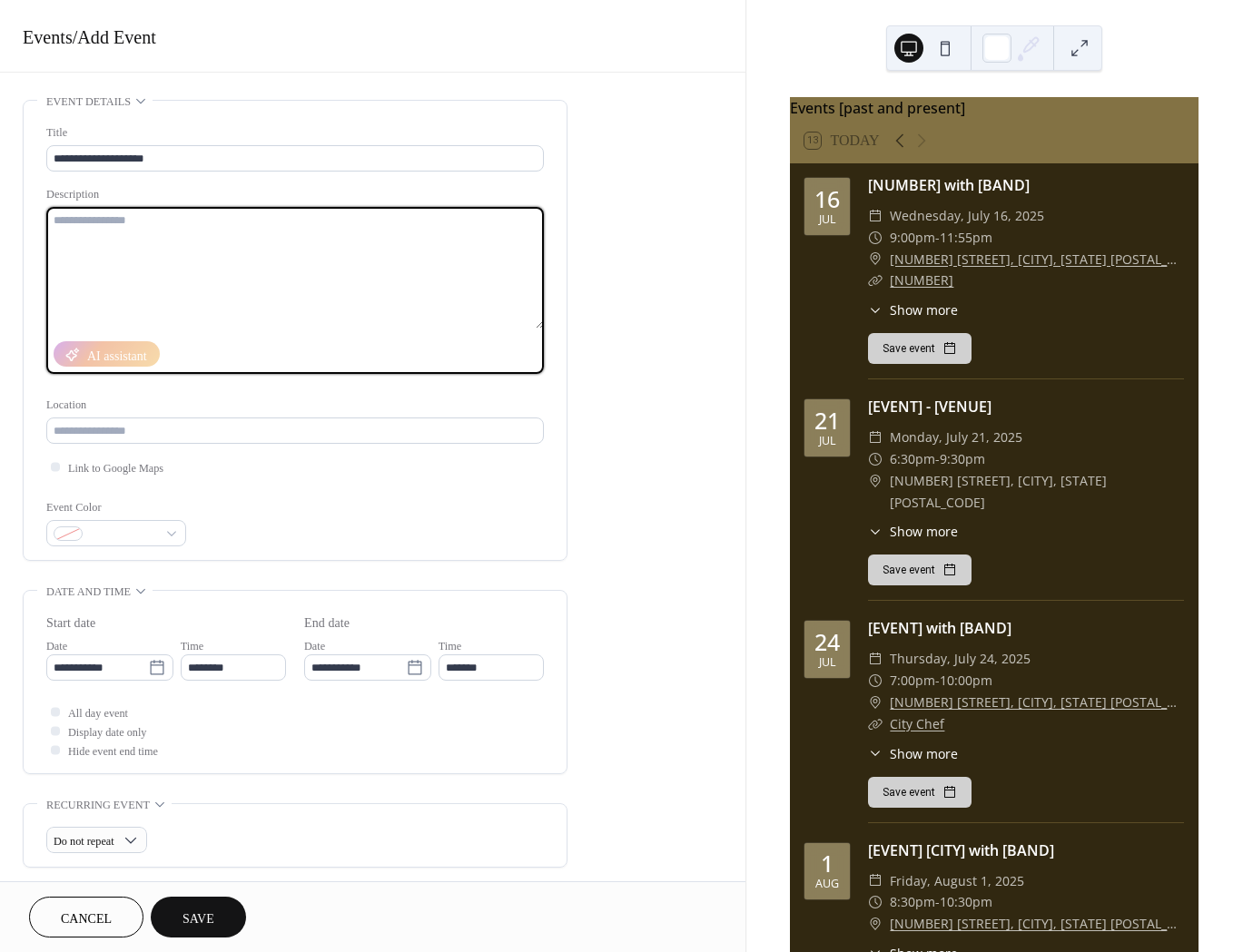 click at bounding box center [295, 268] 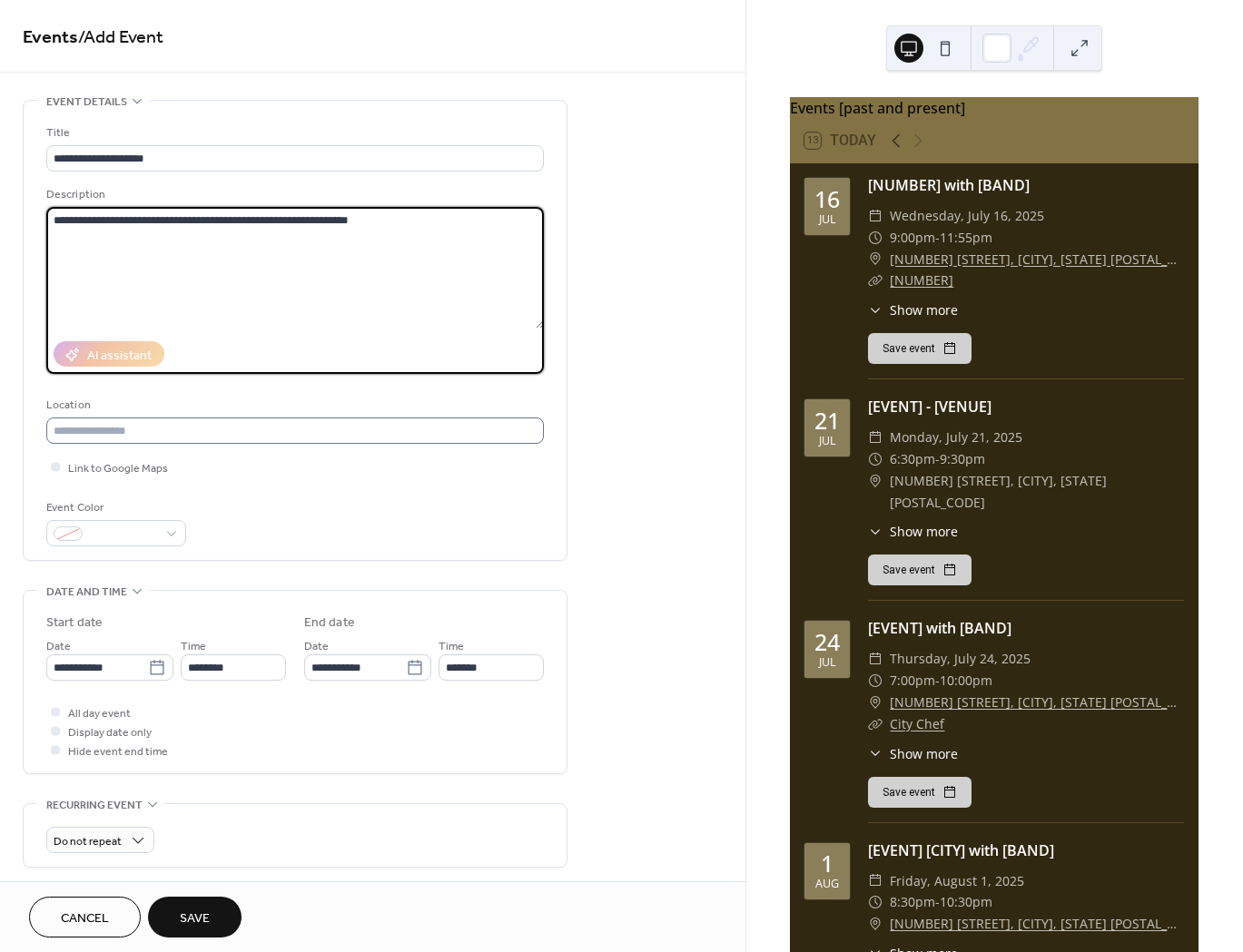 type on "**********" 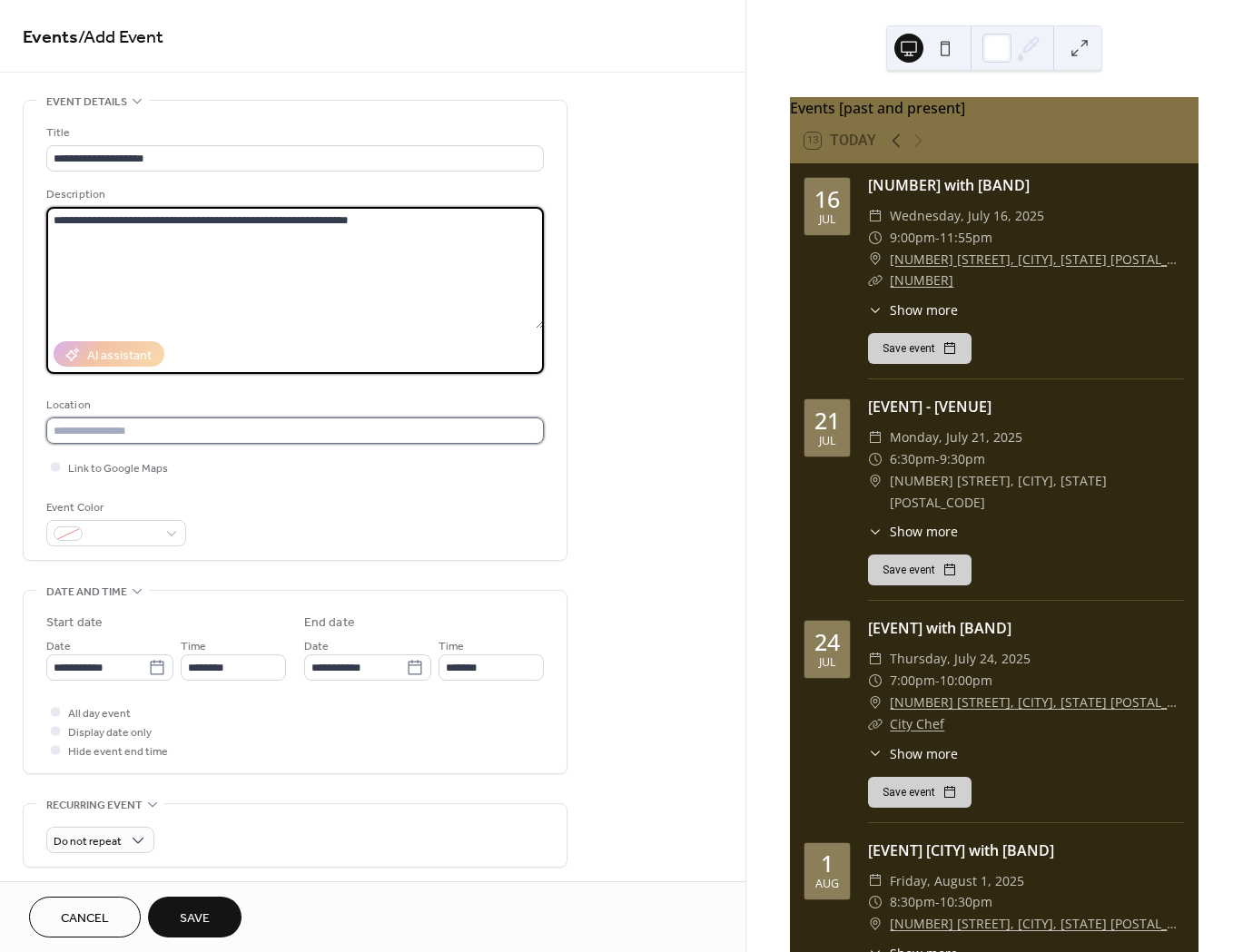 click at bounding box center (295, 430) 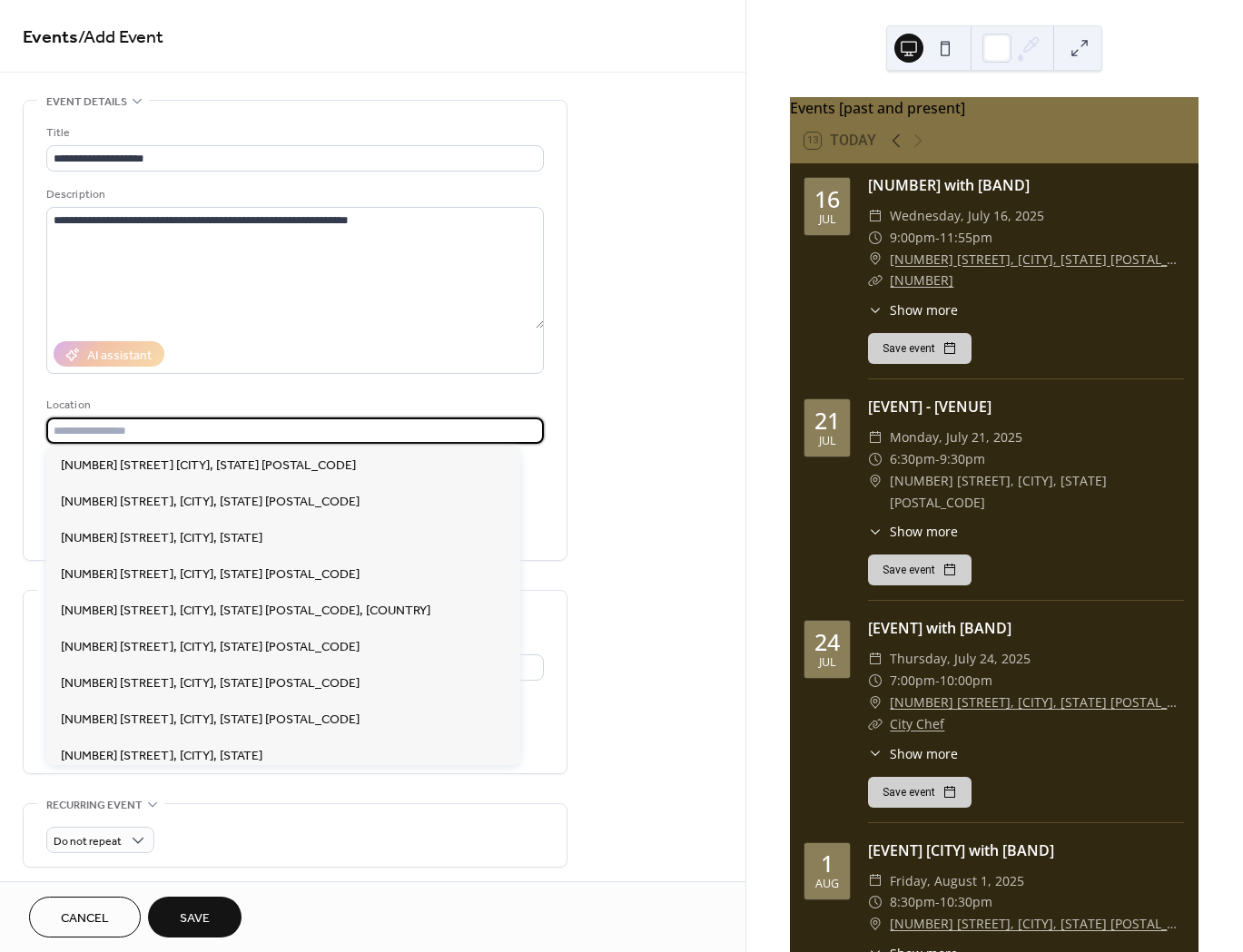 paste on "**********" 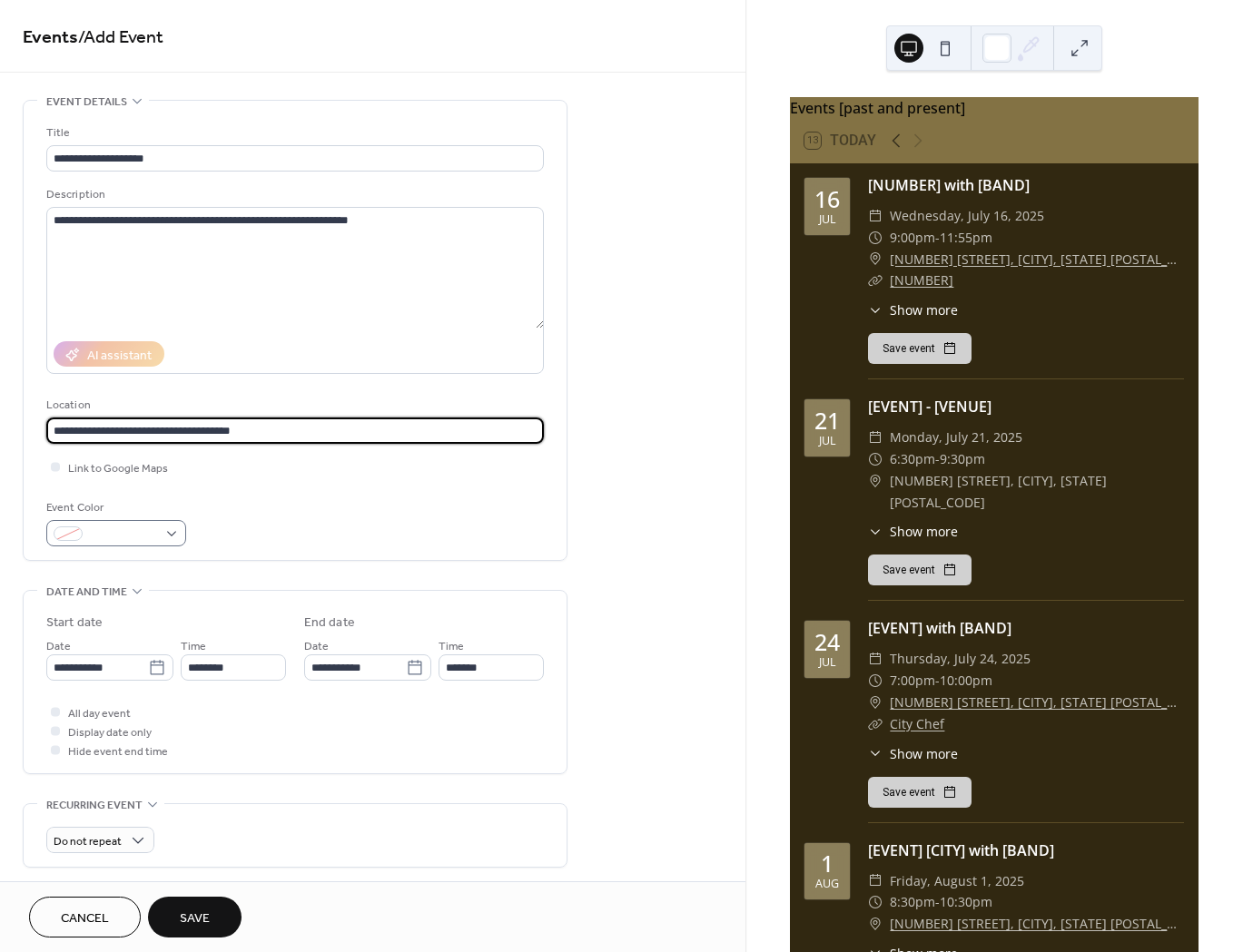 type on "**********" 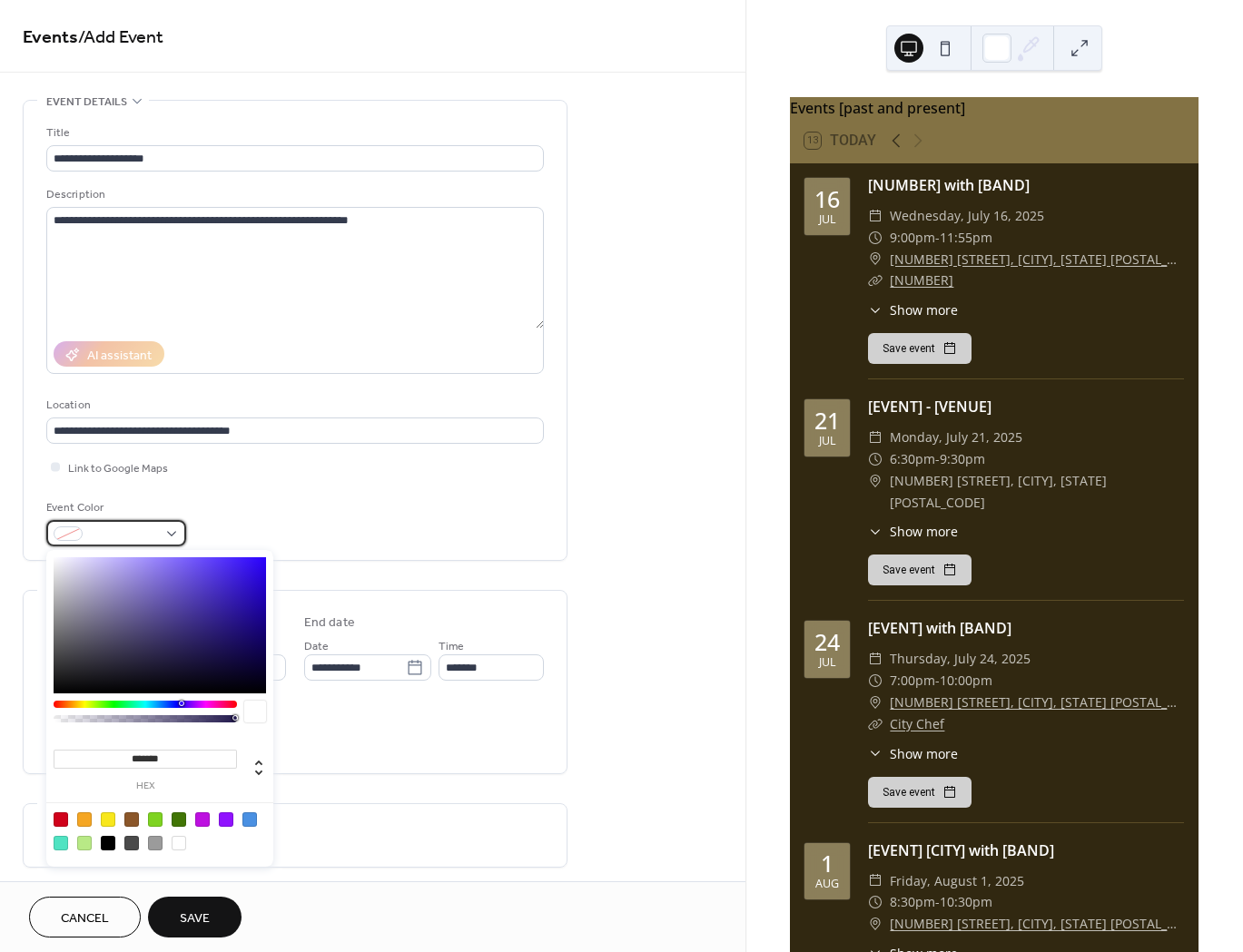 click at bounding box center (116, 533) 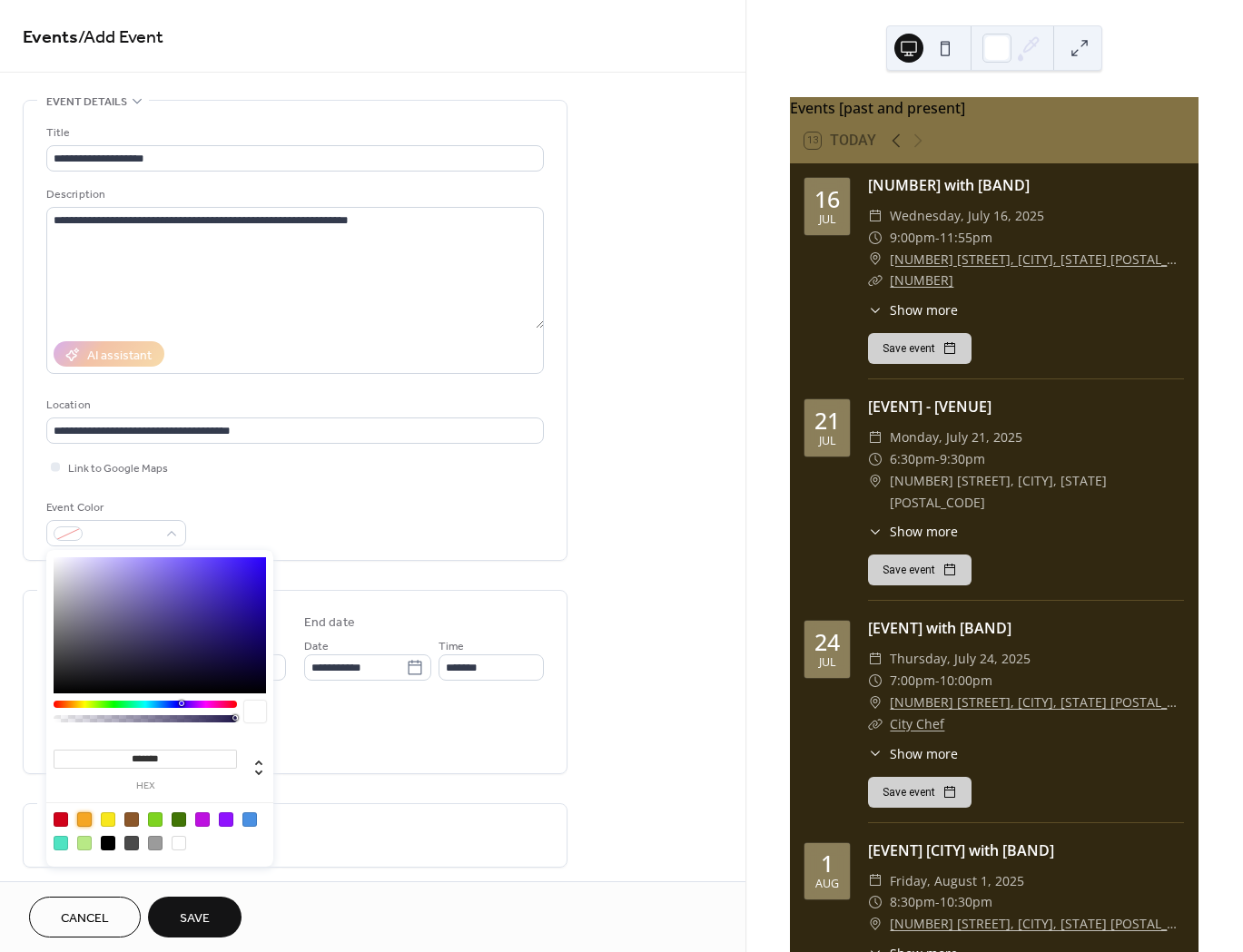 click at bounding box center [84, 820] 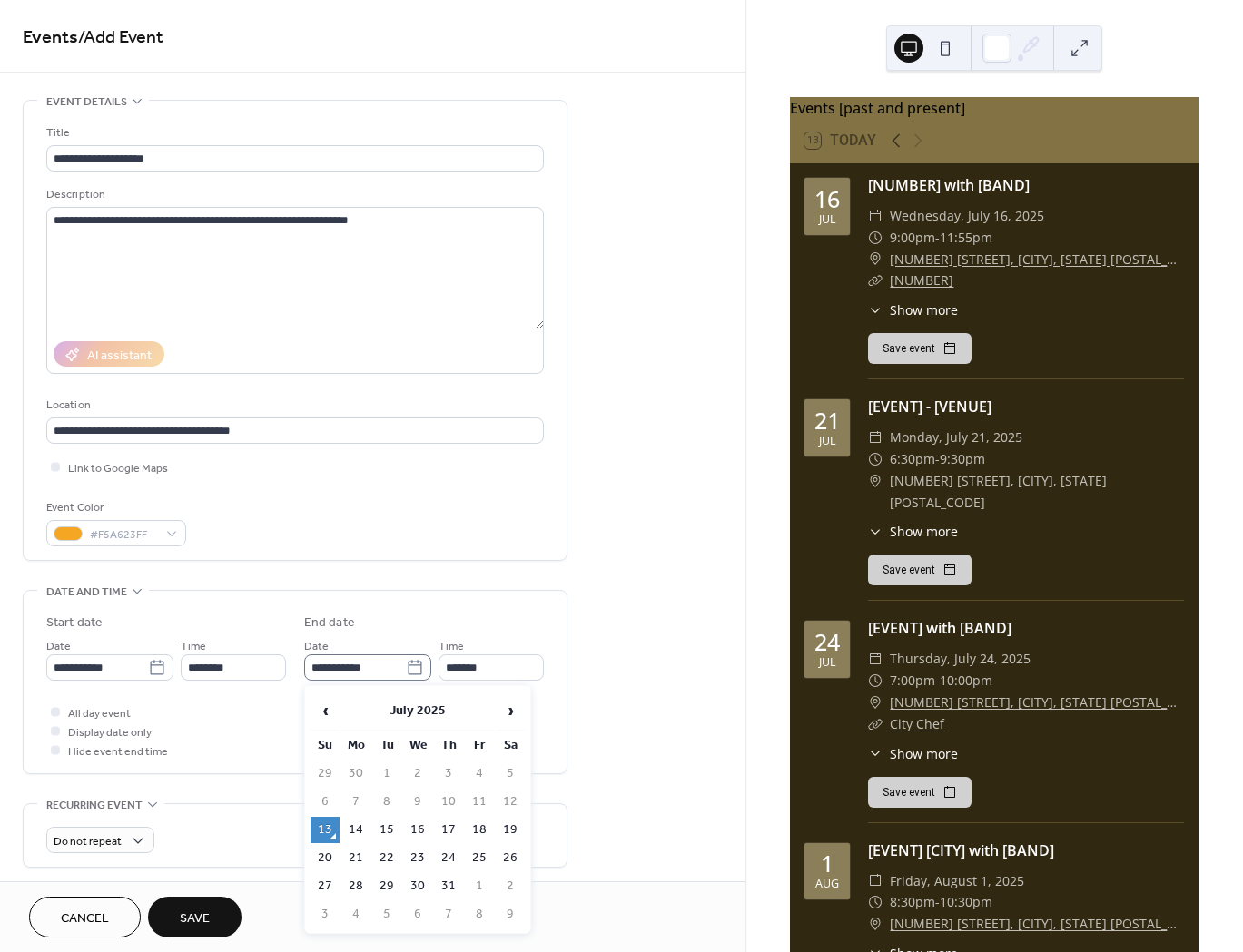 click 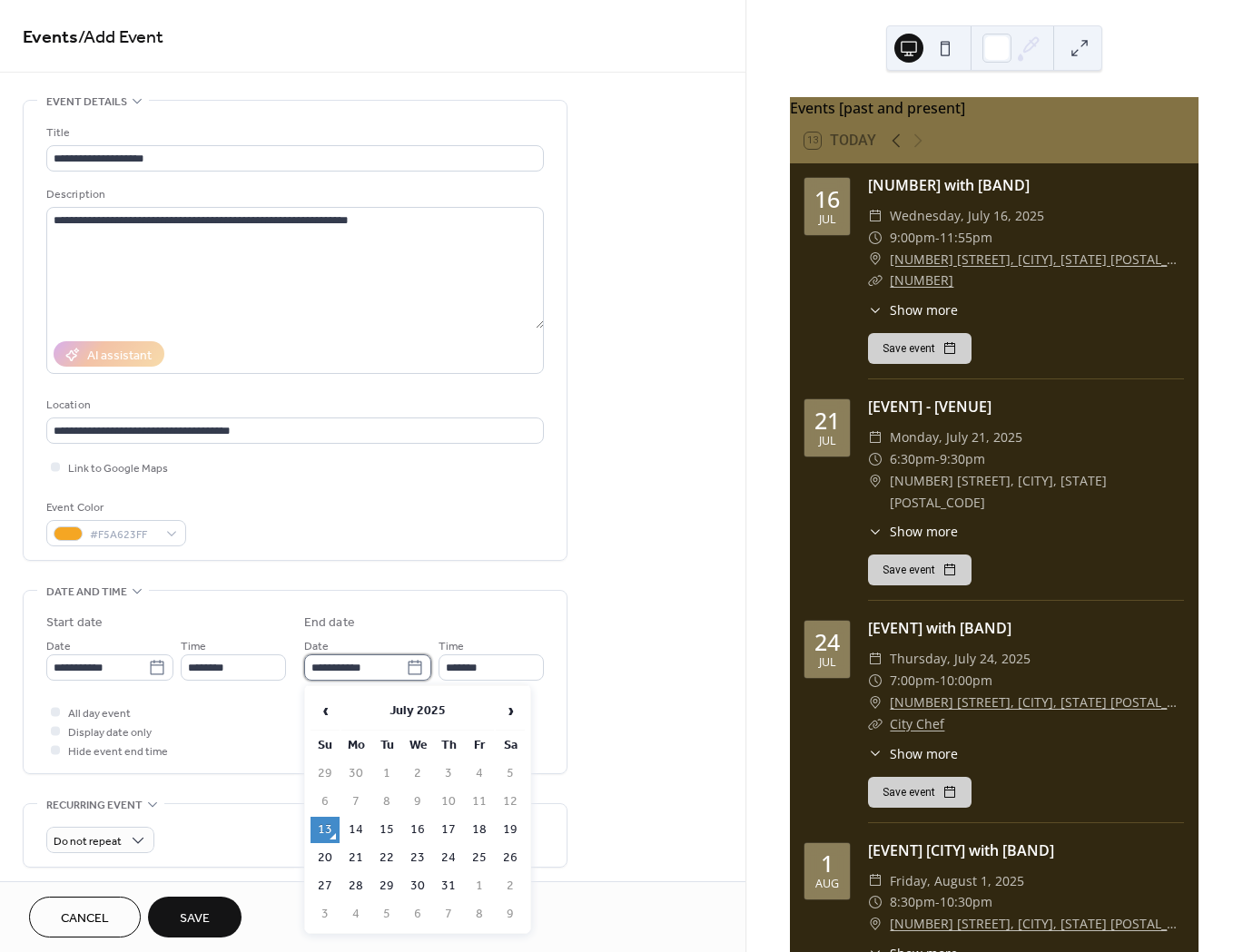 click on "**********" at bounding box center [355, 667] 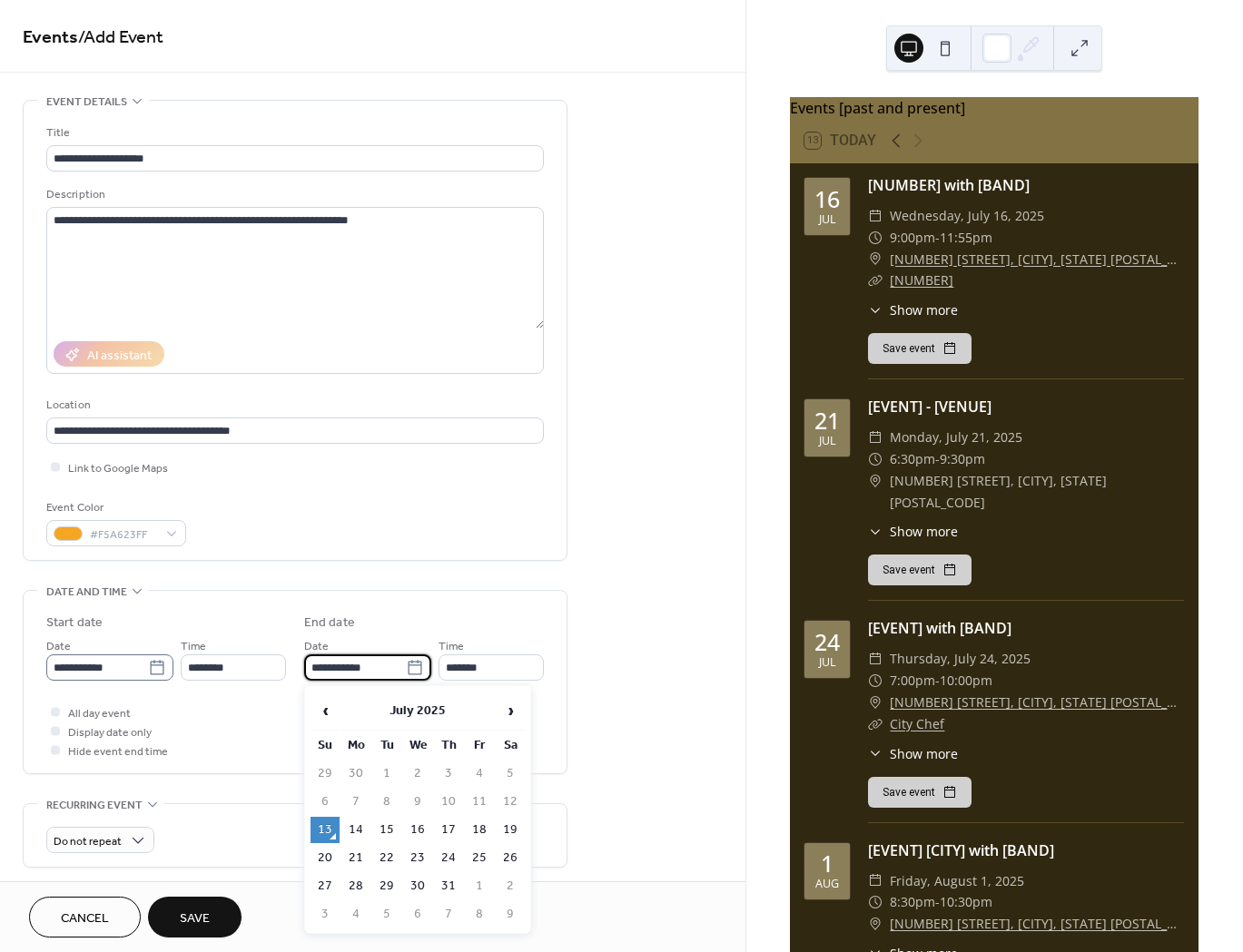 click 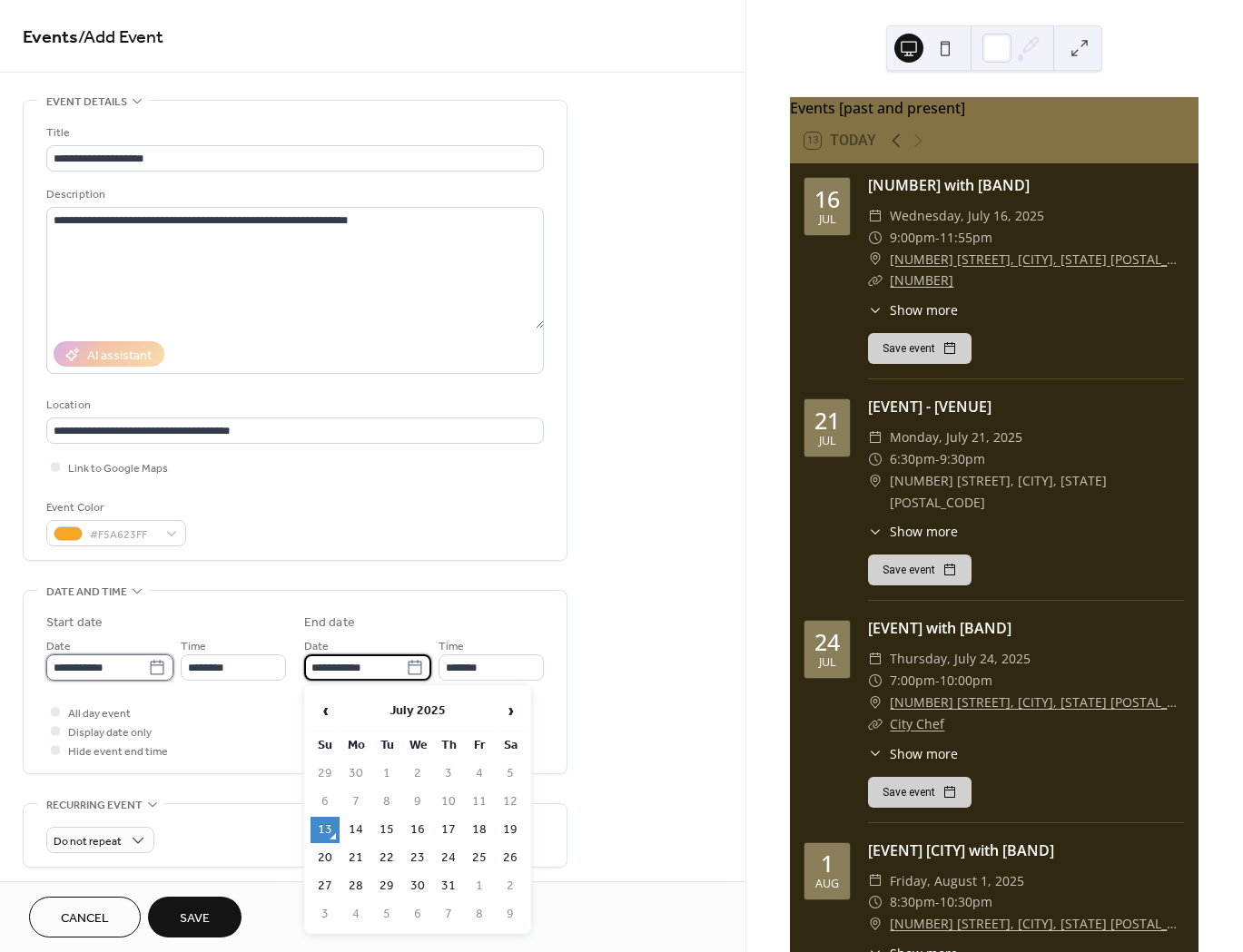 click on "**********" at bounding box center [97, 667] 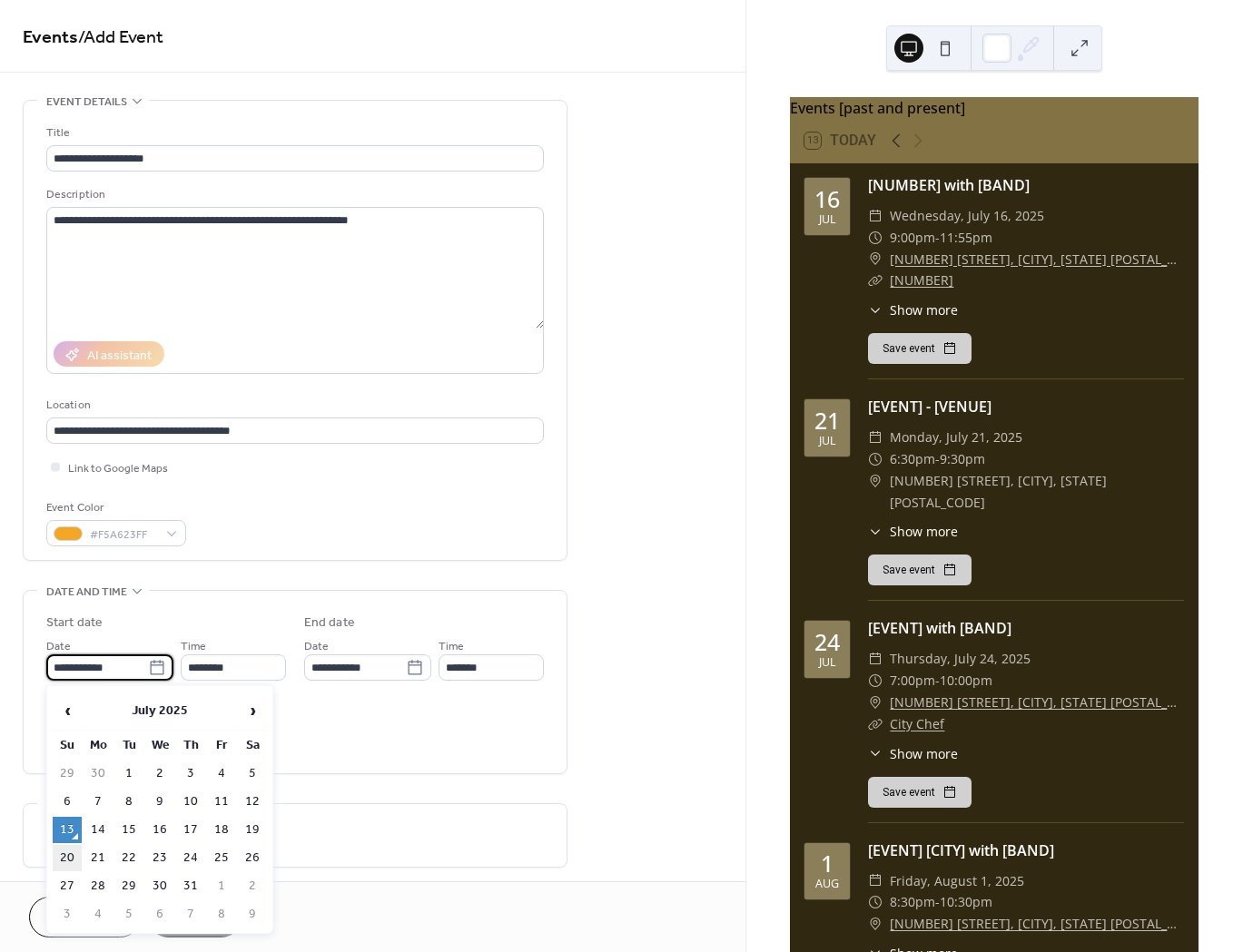click on "20" at bounding box center [67, 858] 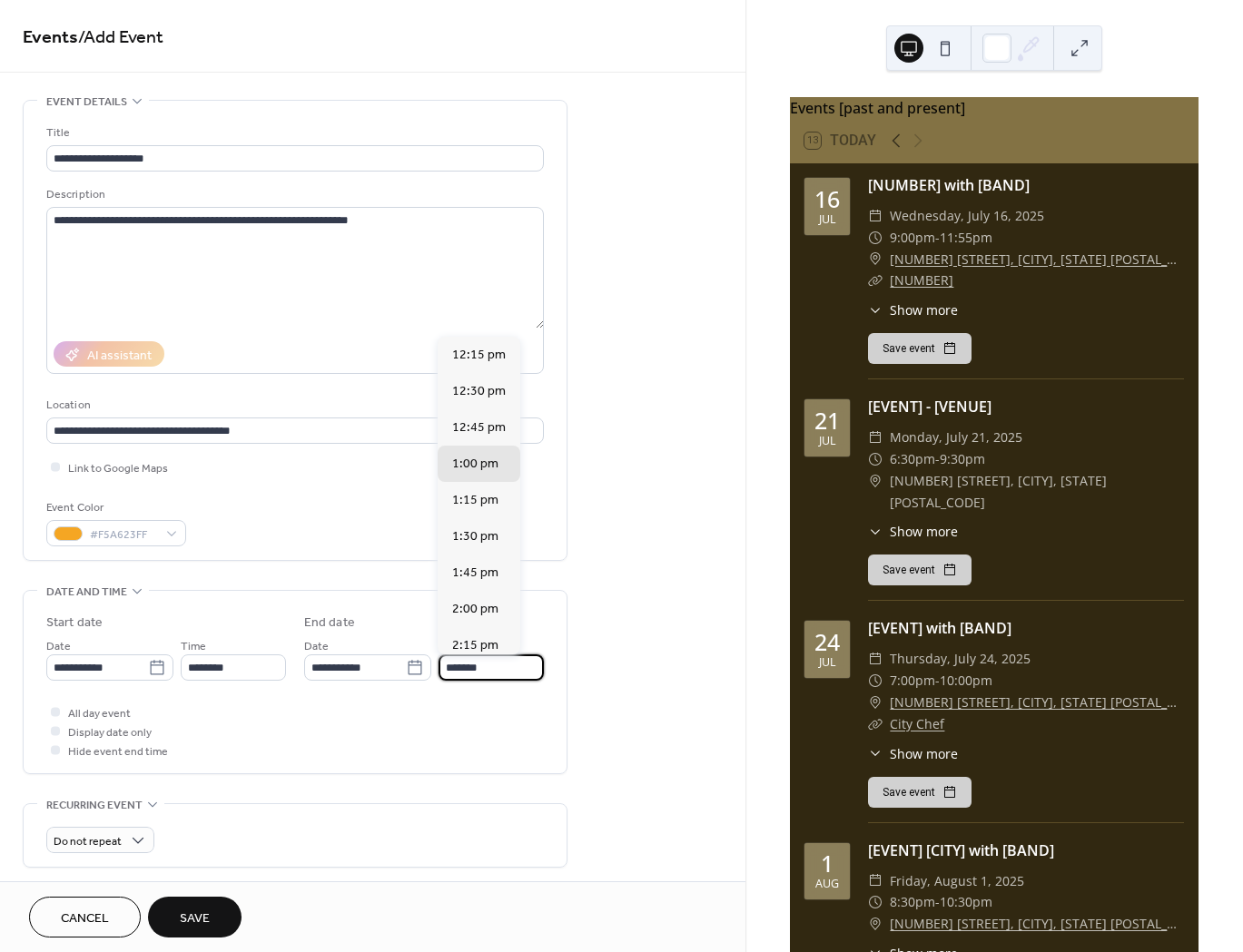 click on "*******" at bounding box center (491, 667) 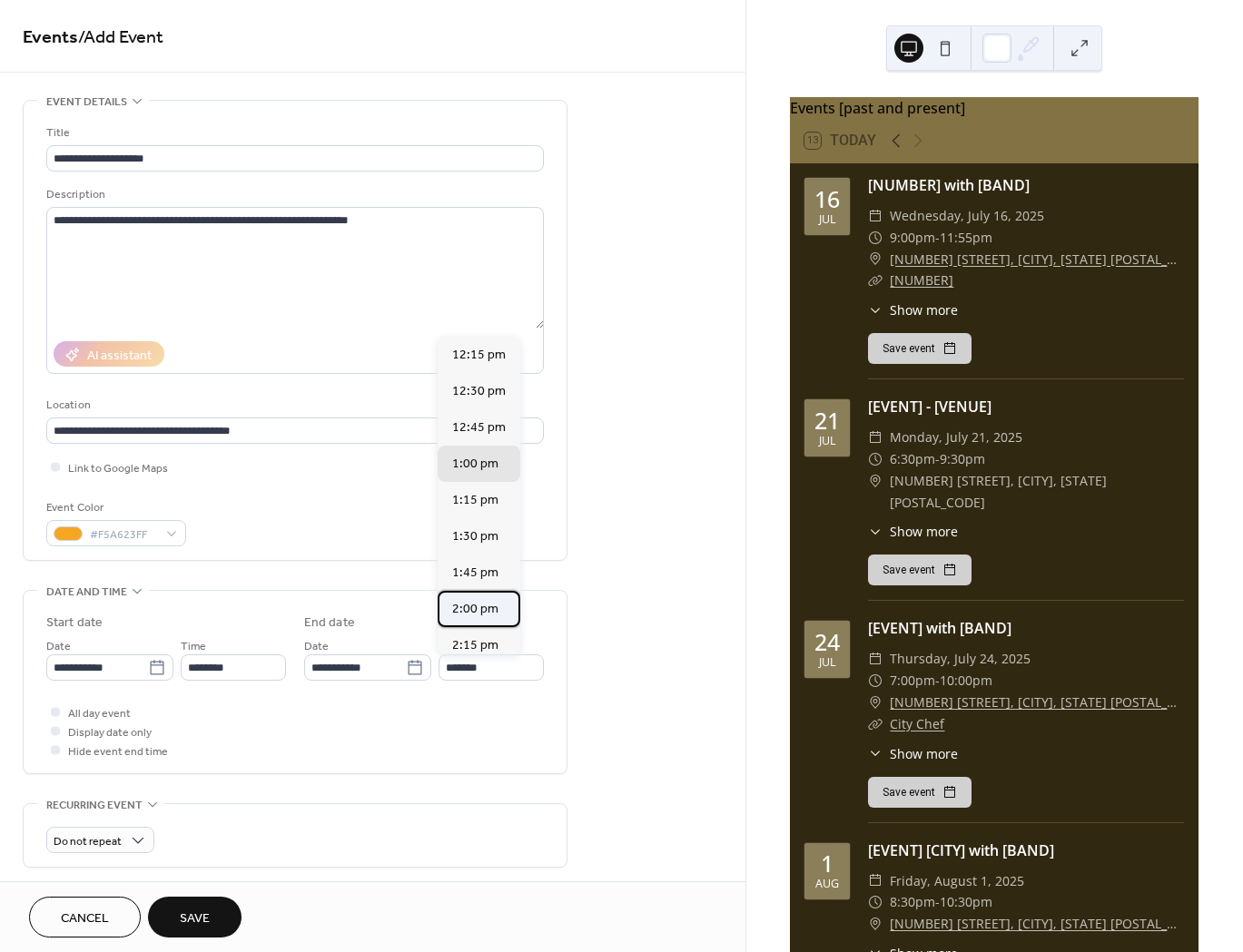 click on "2:00 pm" at bounding box center [475, 609] 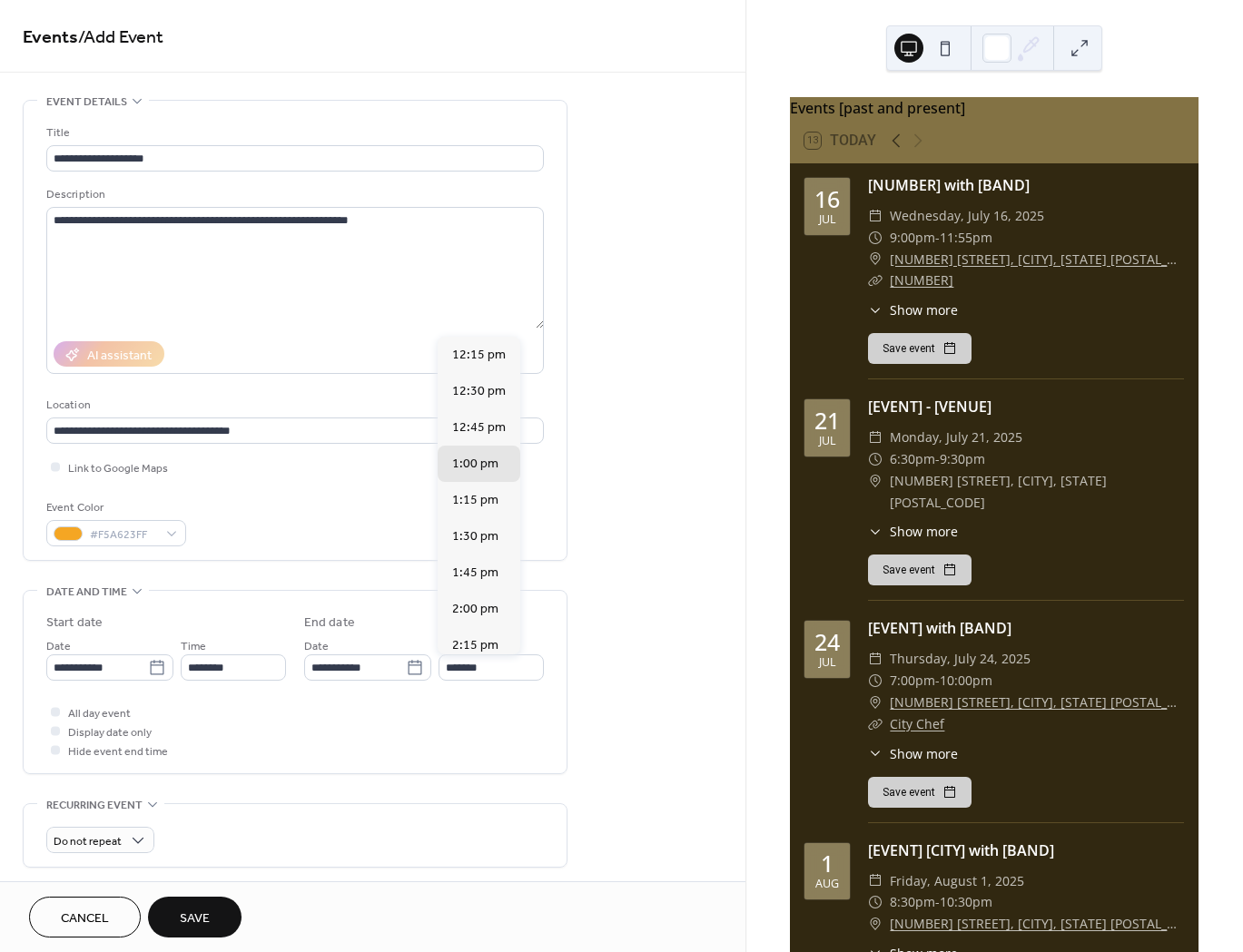 type on "*******" 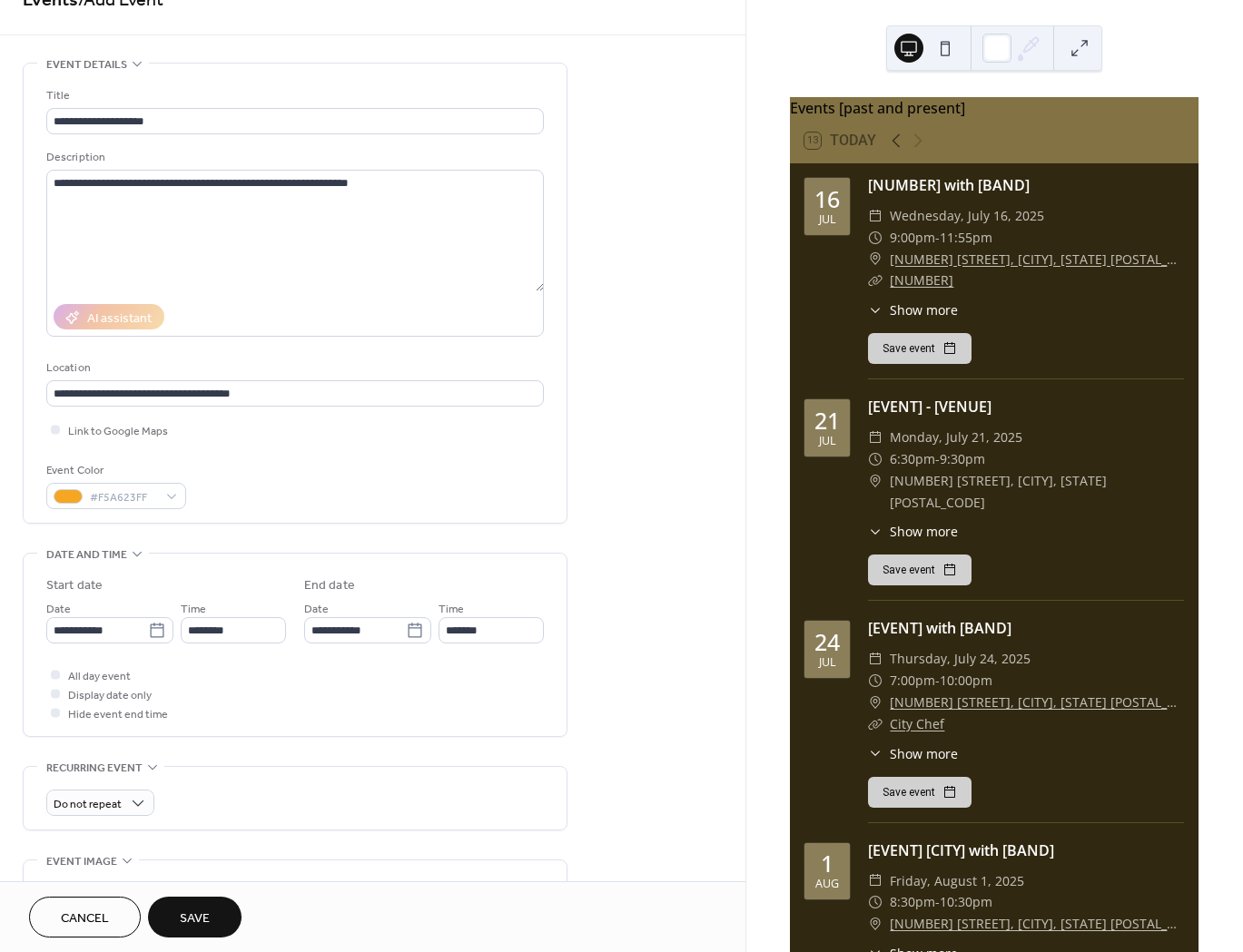 scroll, scrollTop: 182, scrollLeft: 0, axis: vertical 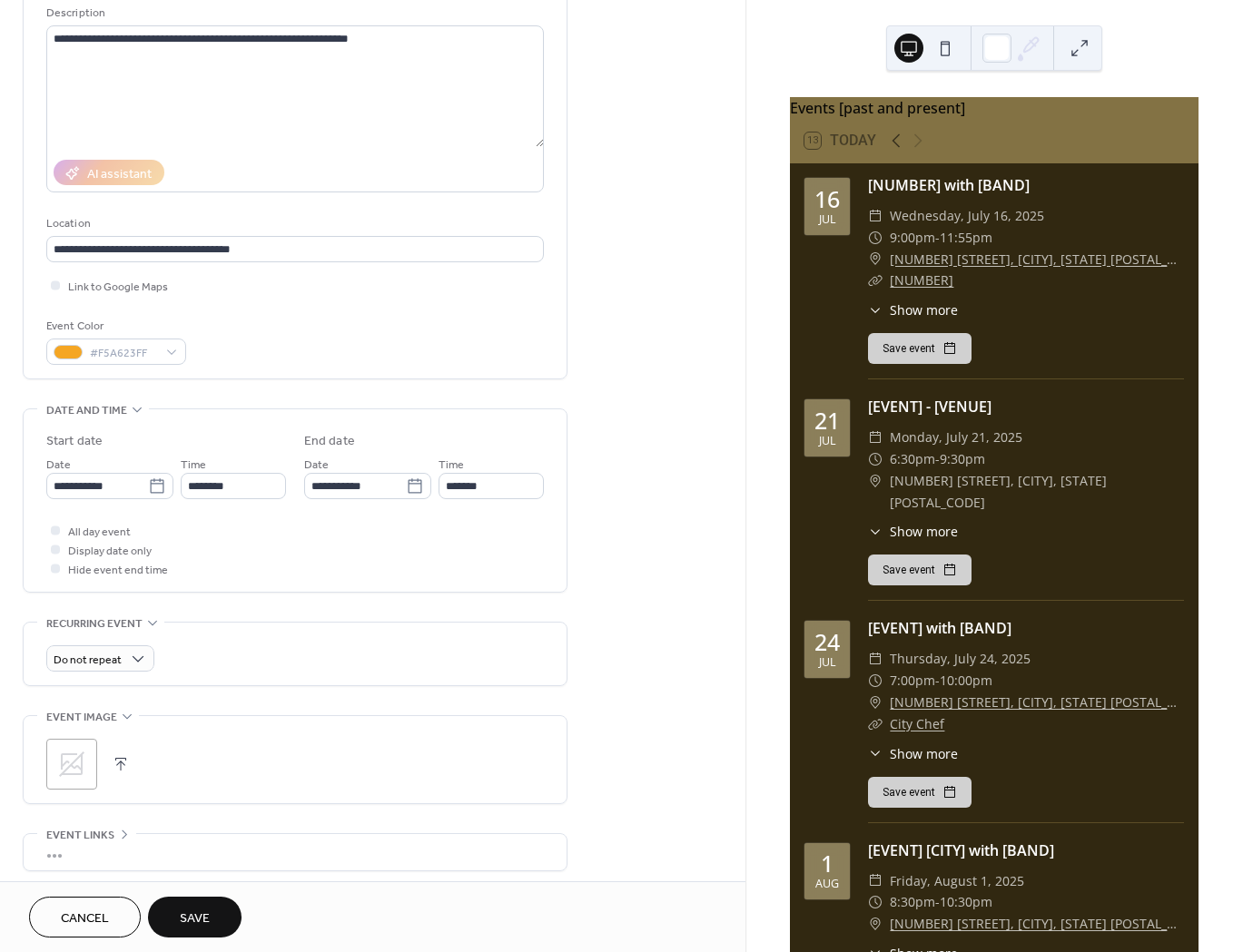 click on "Save" at bounding box center [194, 918] 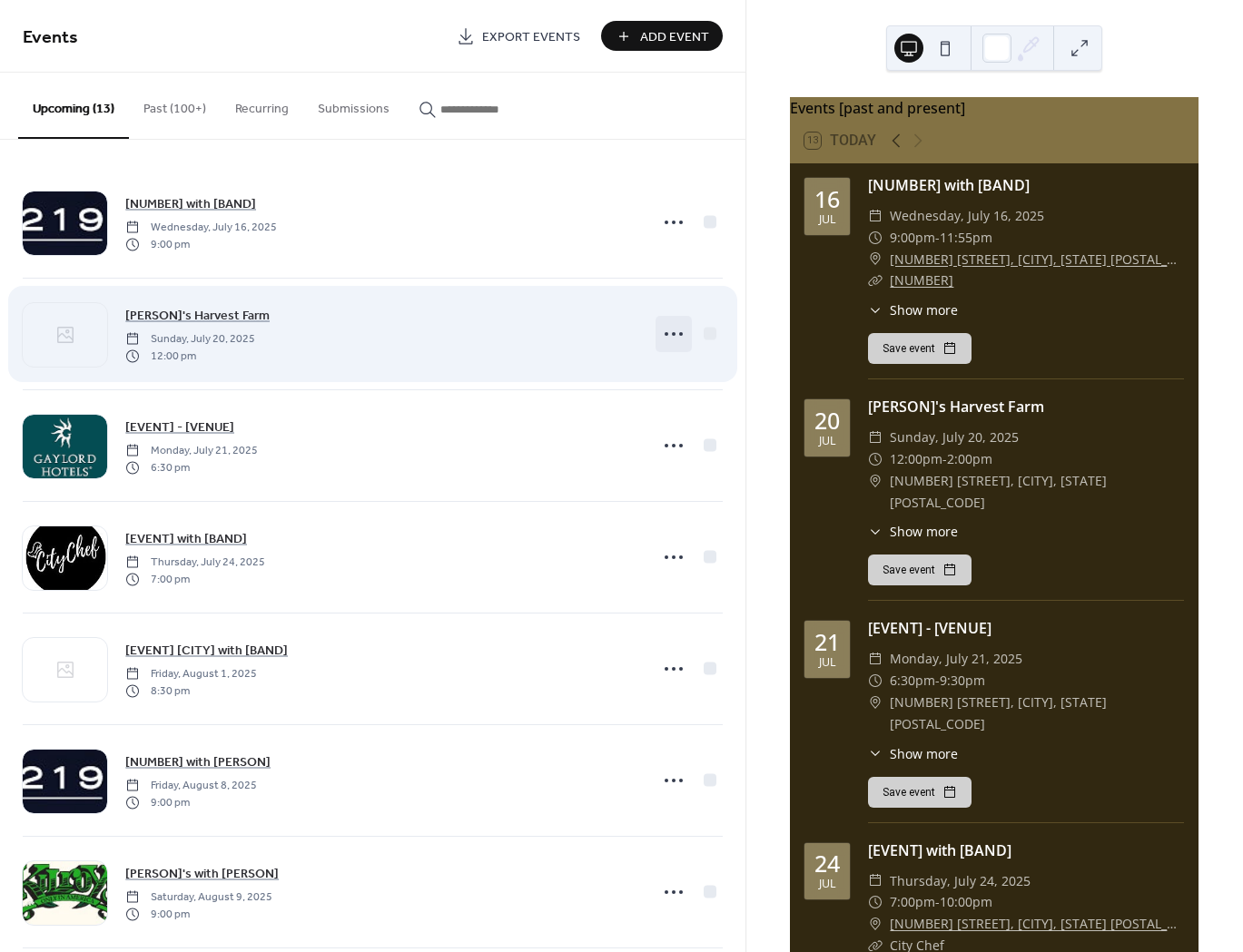 click 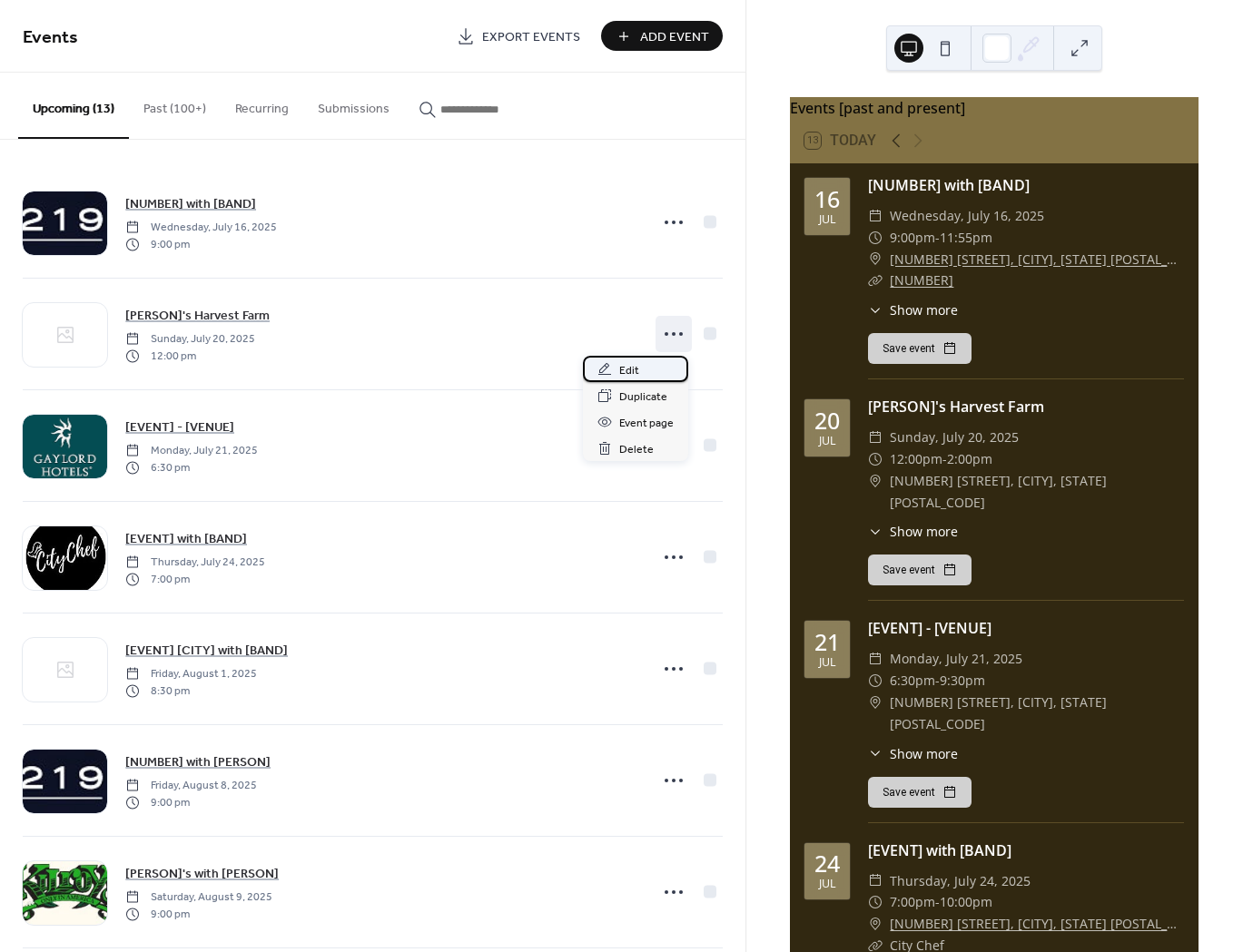 click on "Edit" at bounding box center (629, 370) 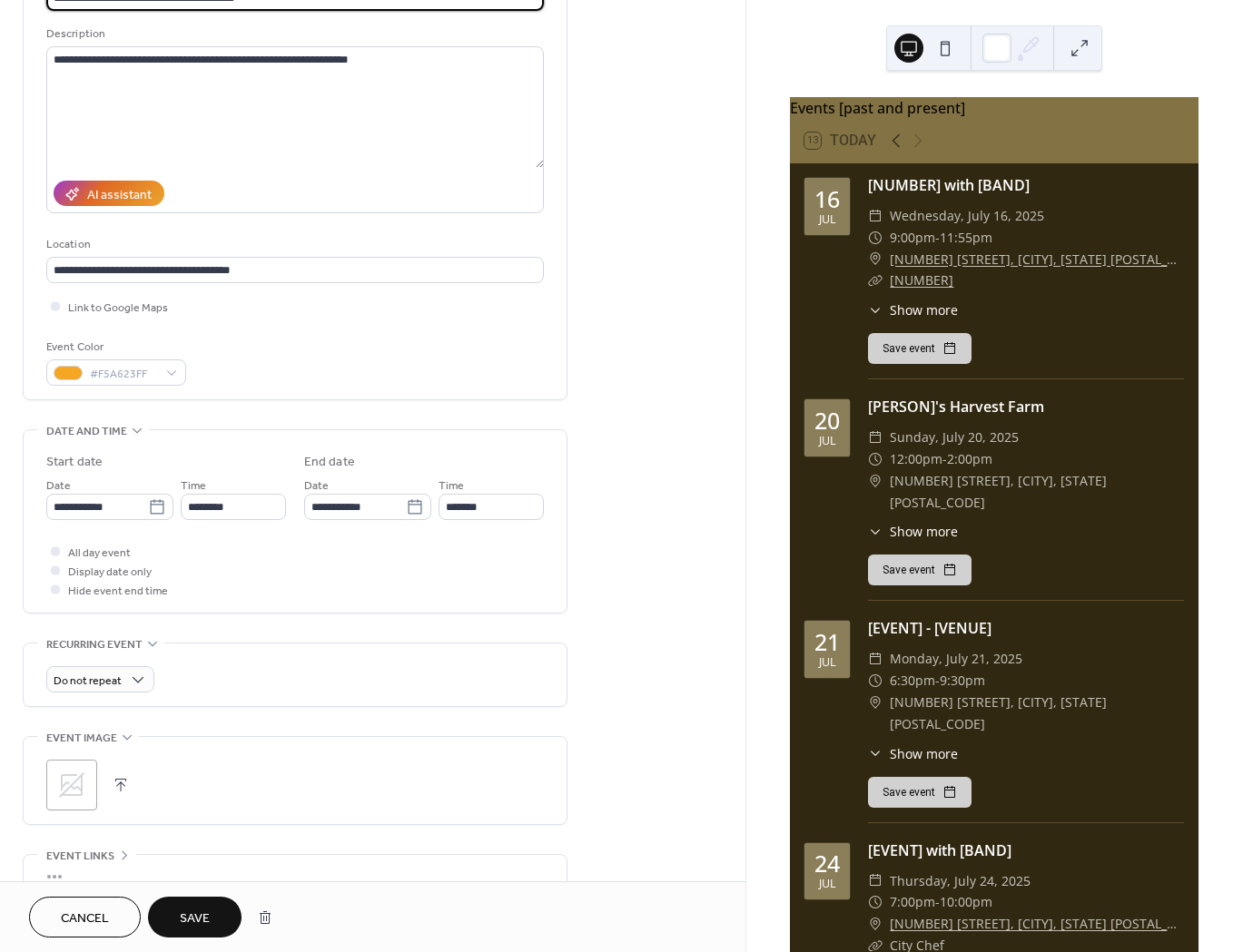 scroll, scrollTop: 182, scrollLeft: 0, axis: vertical 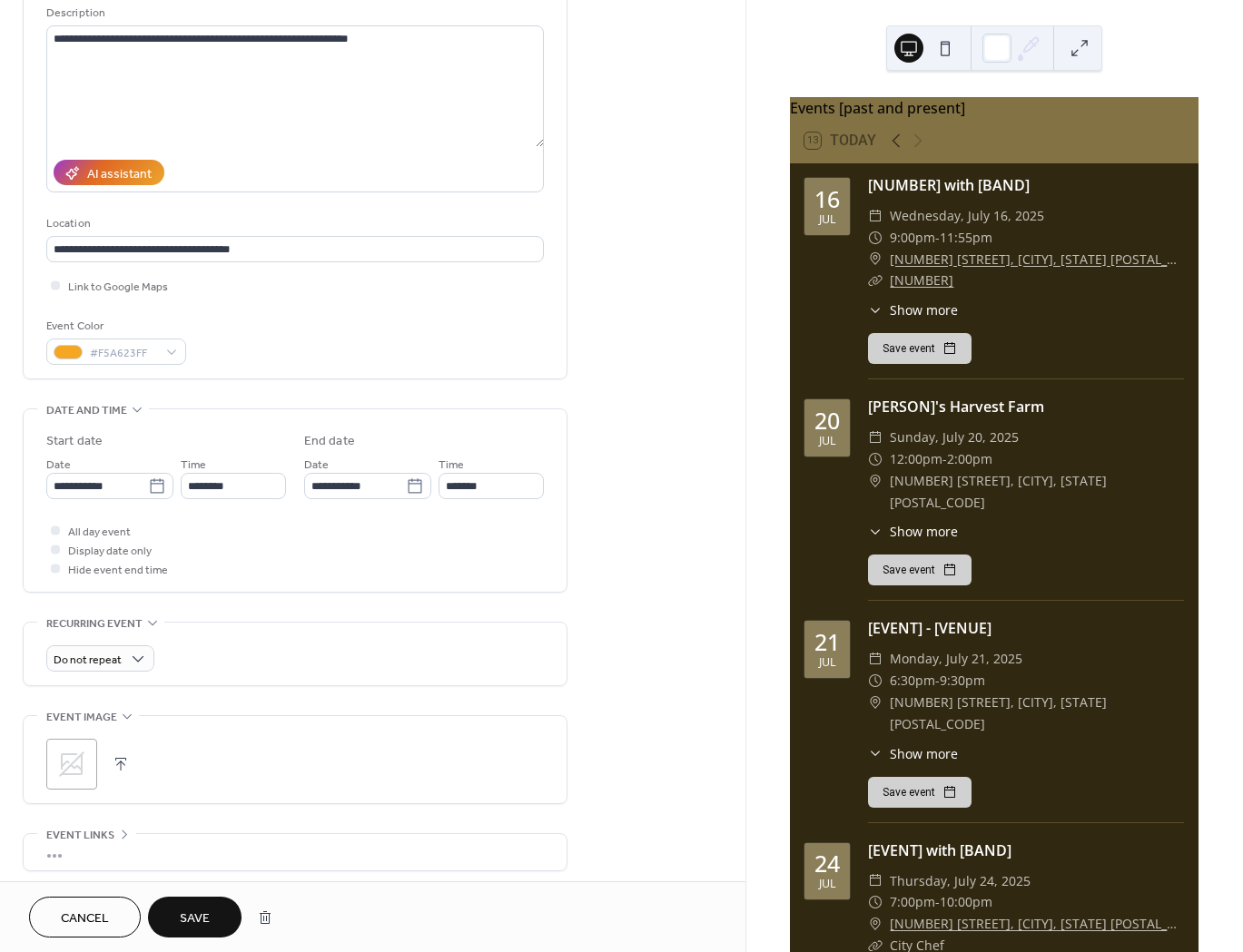 type on "**********" 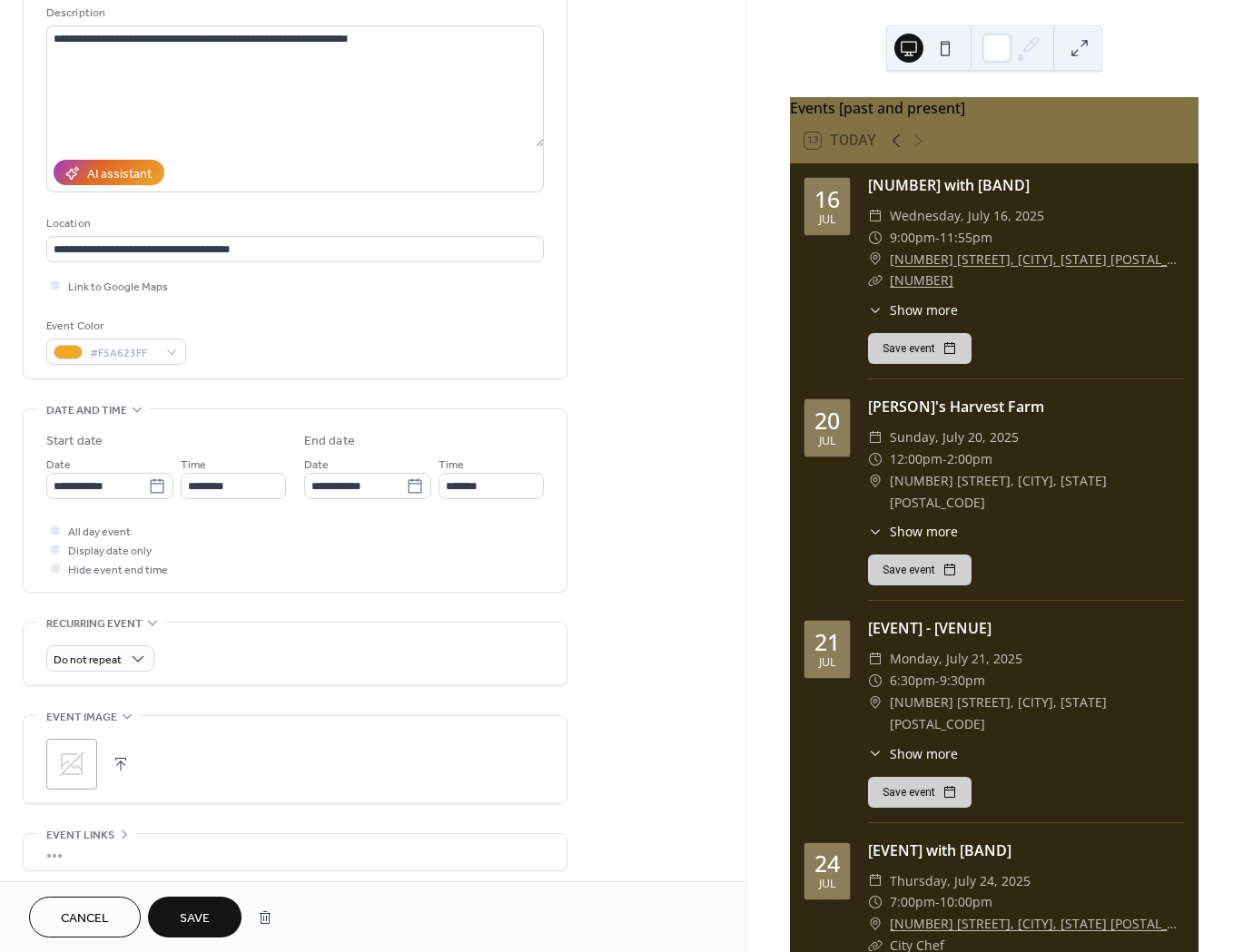 click at bounding box center (121, 764) 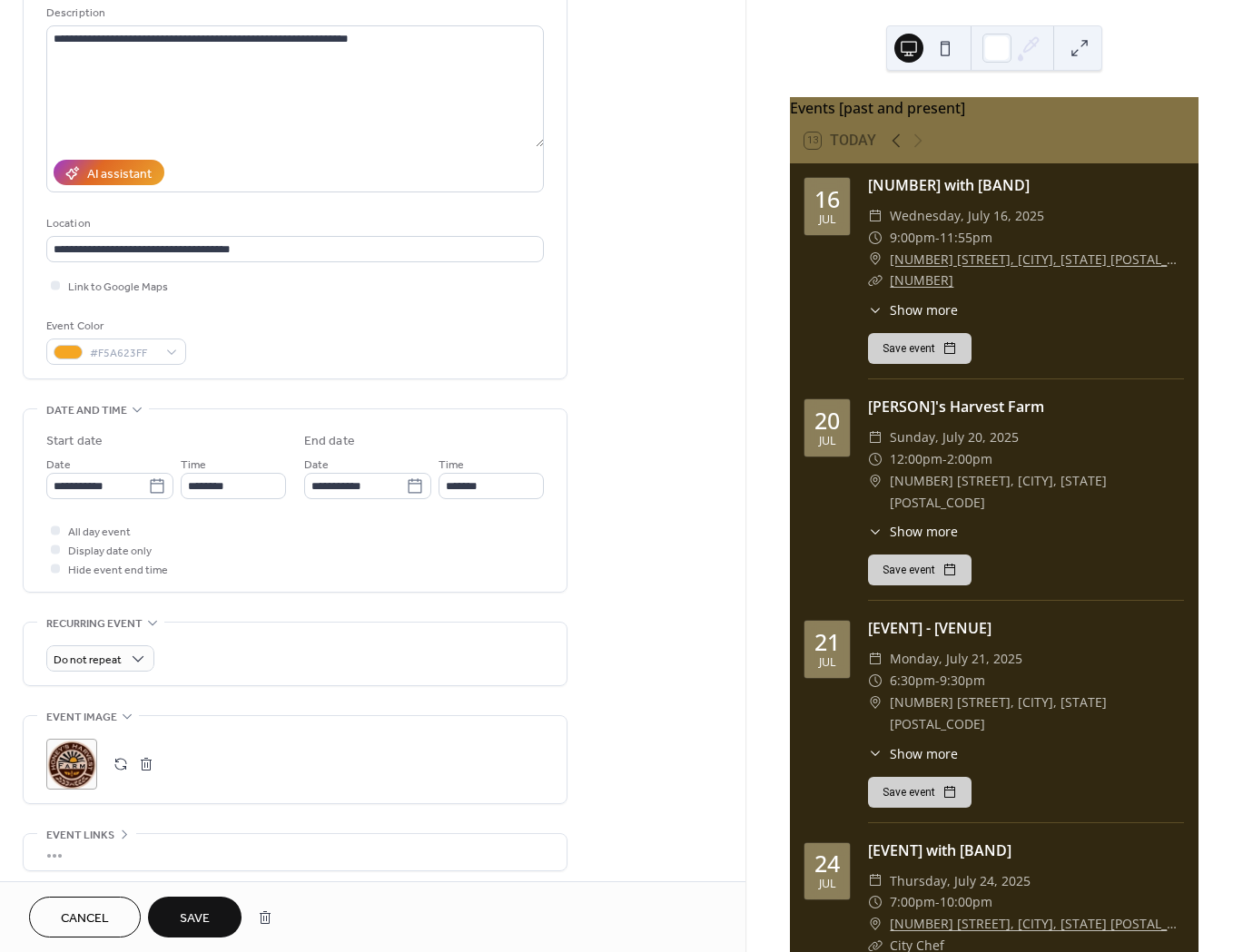 click on "Save" at bounding box center [194, 918] 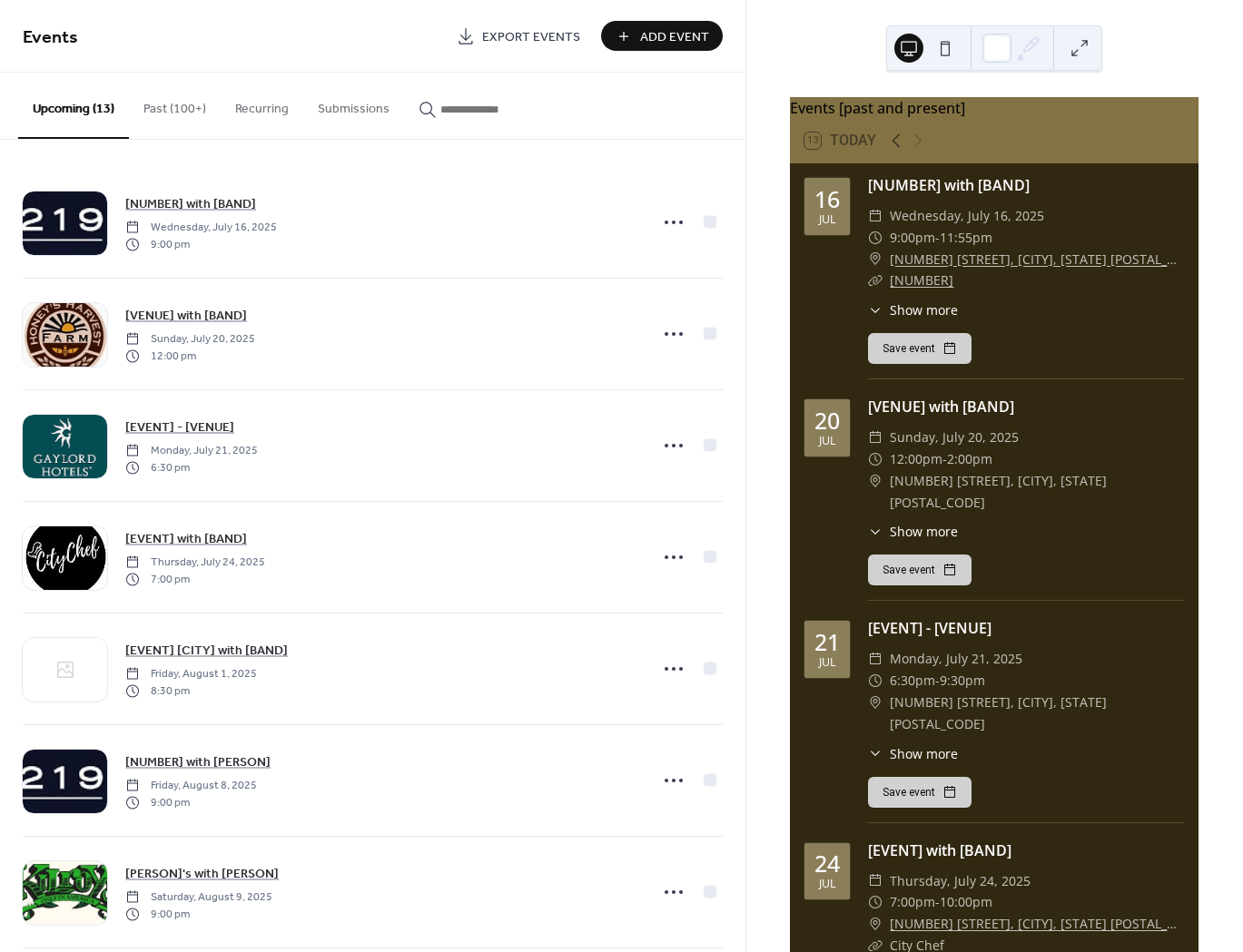 click on "Past  (100+)" at bounding box center (174, 104) 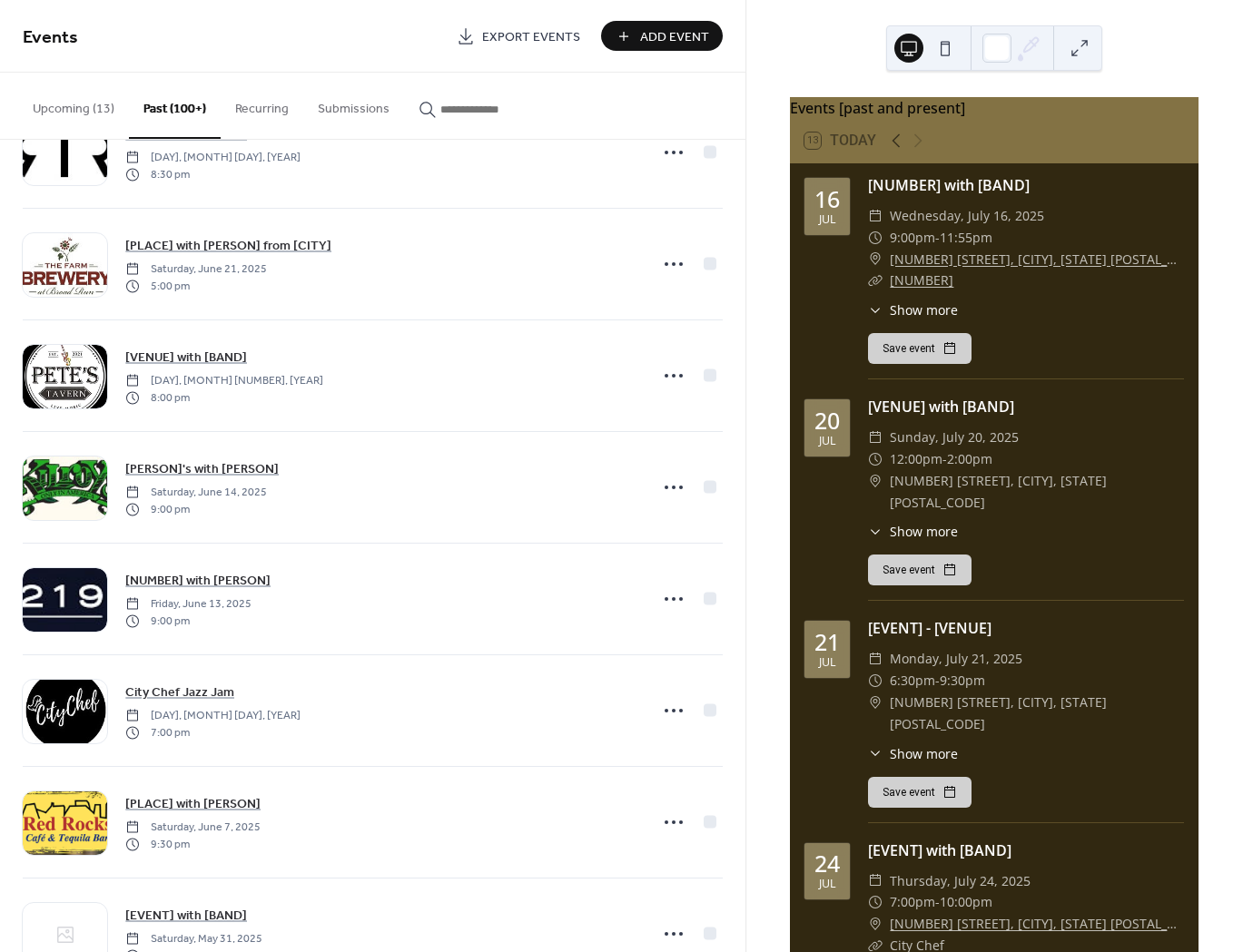 scroll, scrollTop: 545, scrollLeft: 0, axis: vertical 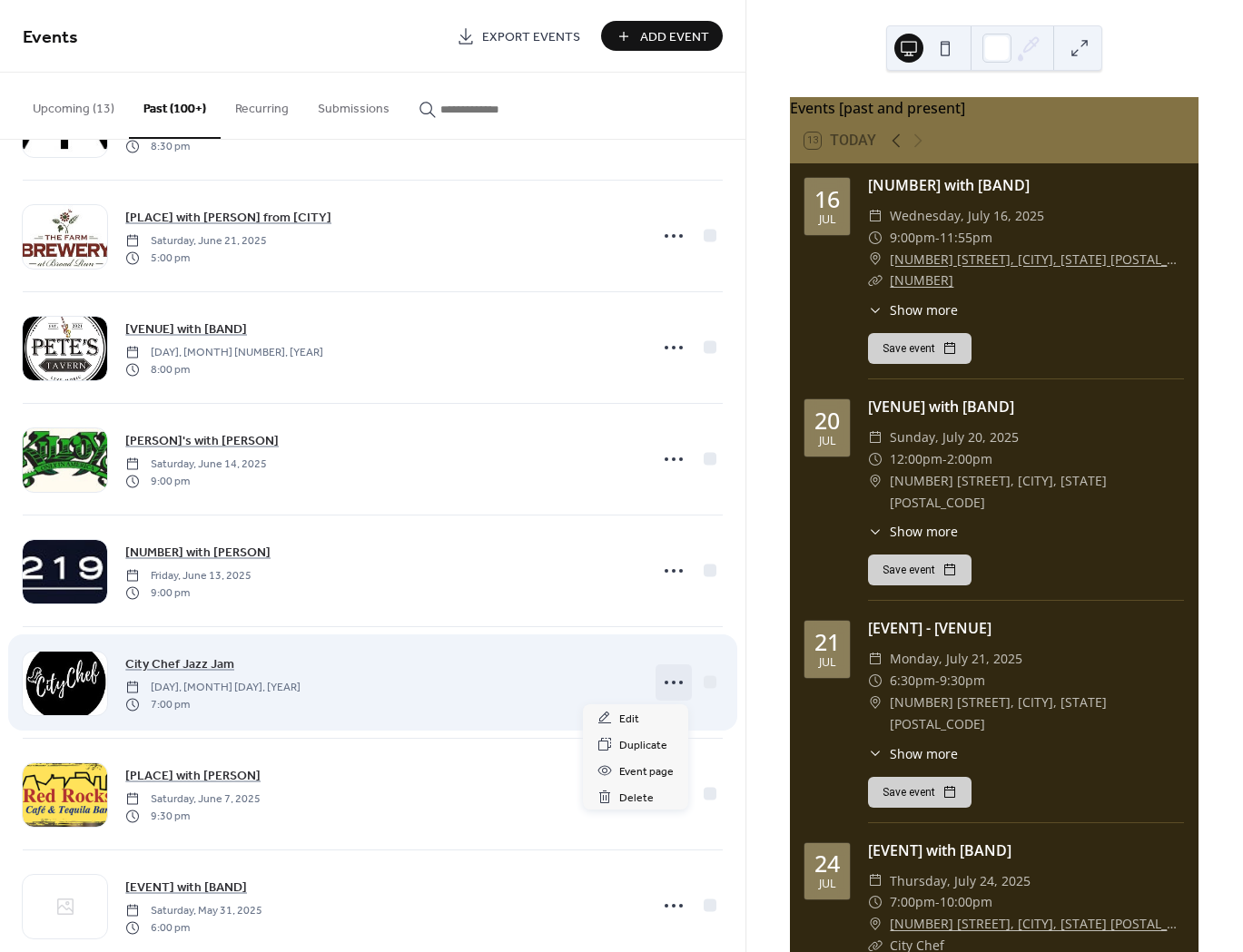 click 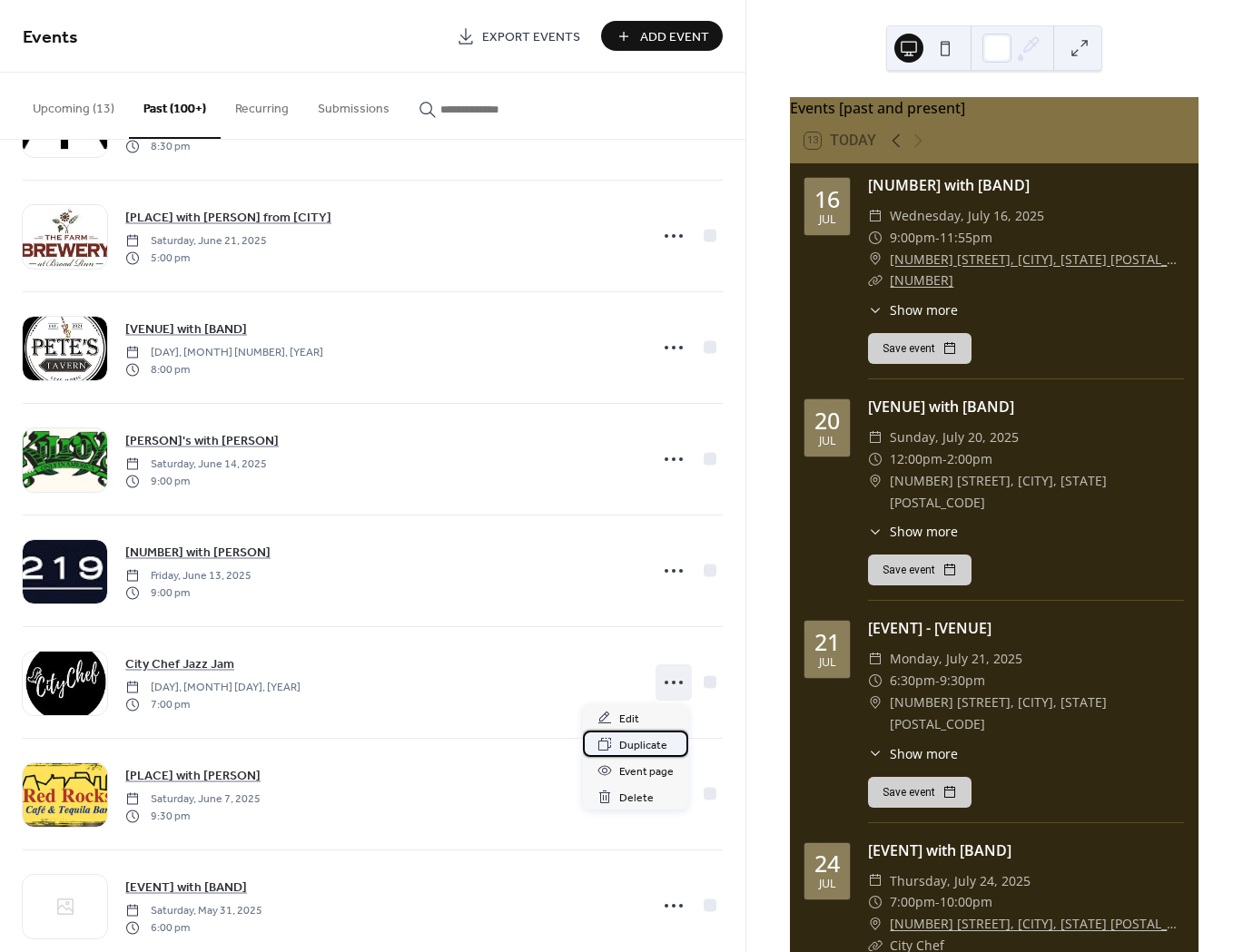 click on "Duplicate" at bounding box center (643, 745) 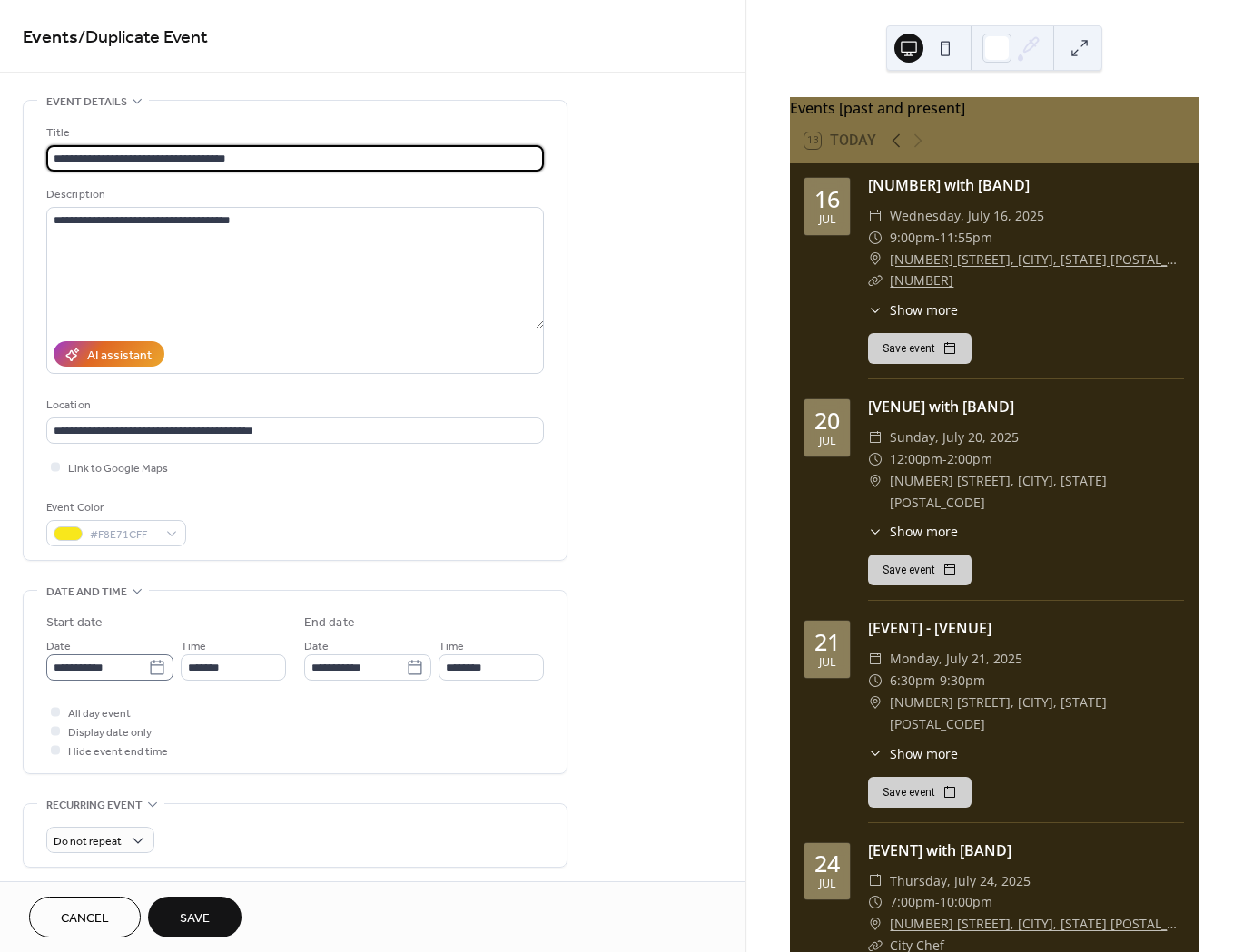type on "**********" 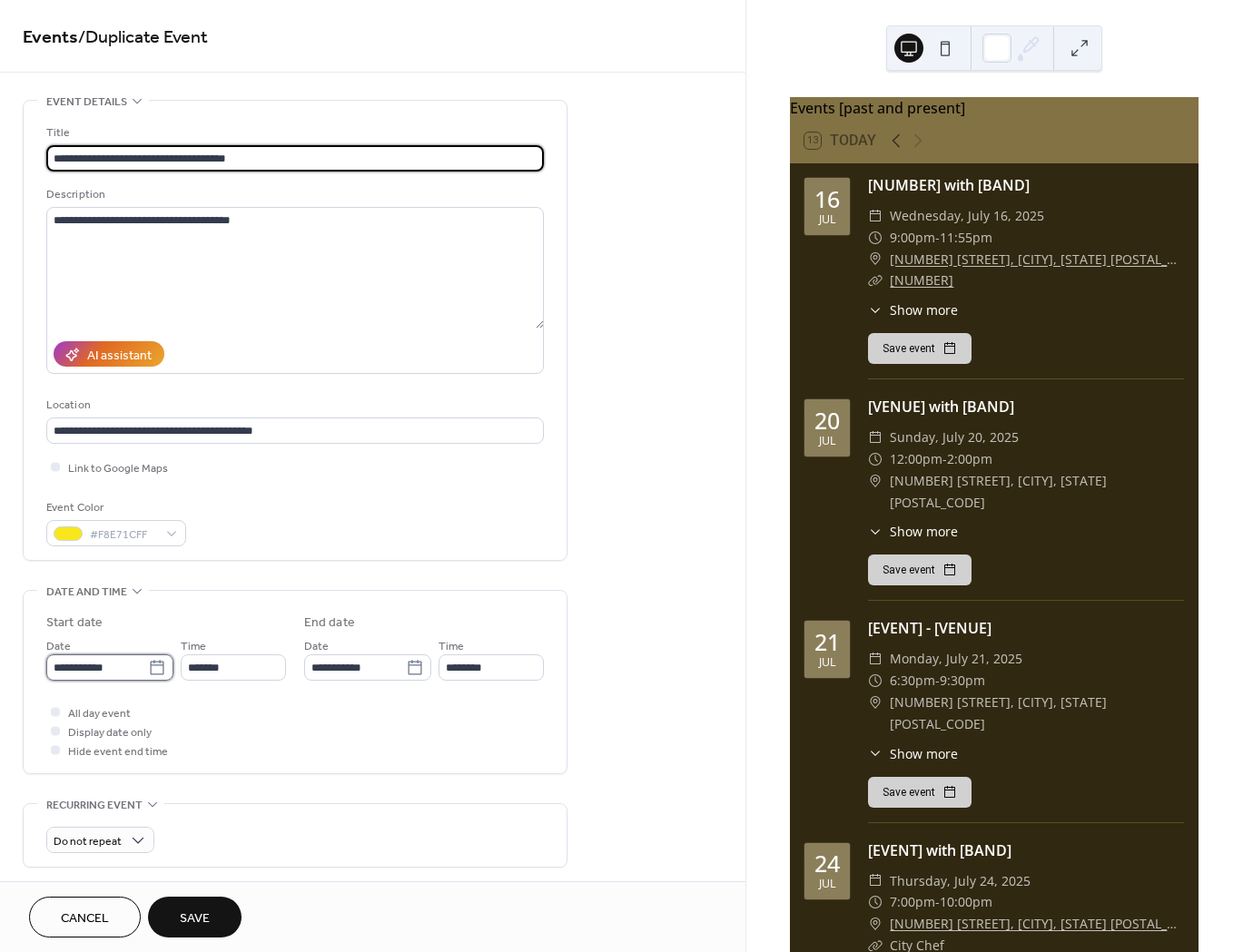 click on "**********" at bounding box center [97, 667] 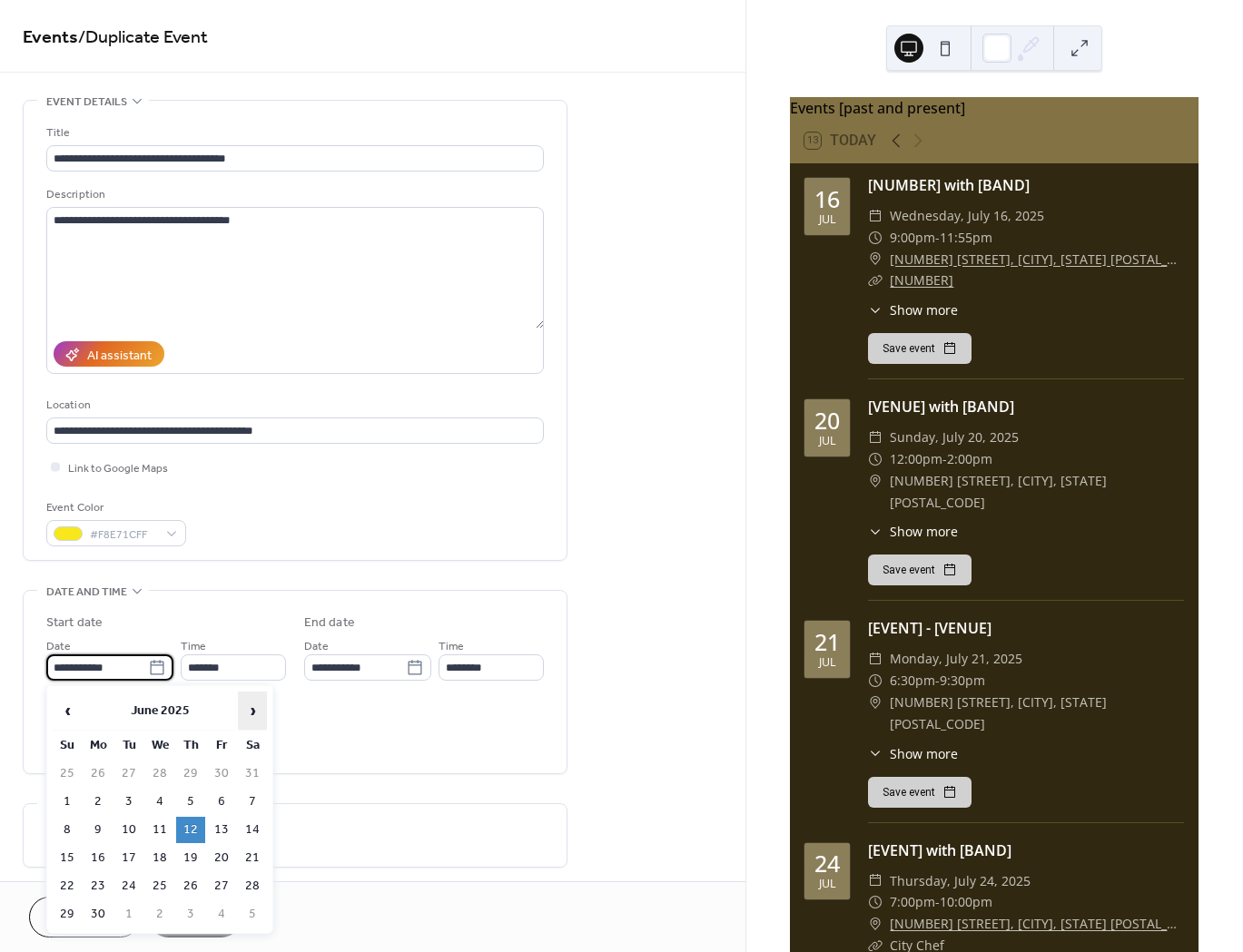 click on "›" at bounding box center [252, 711] 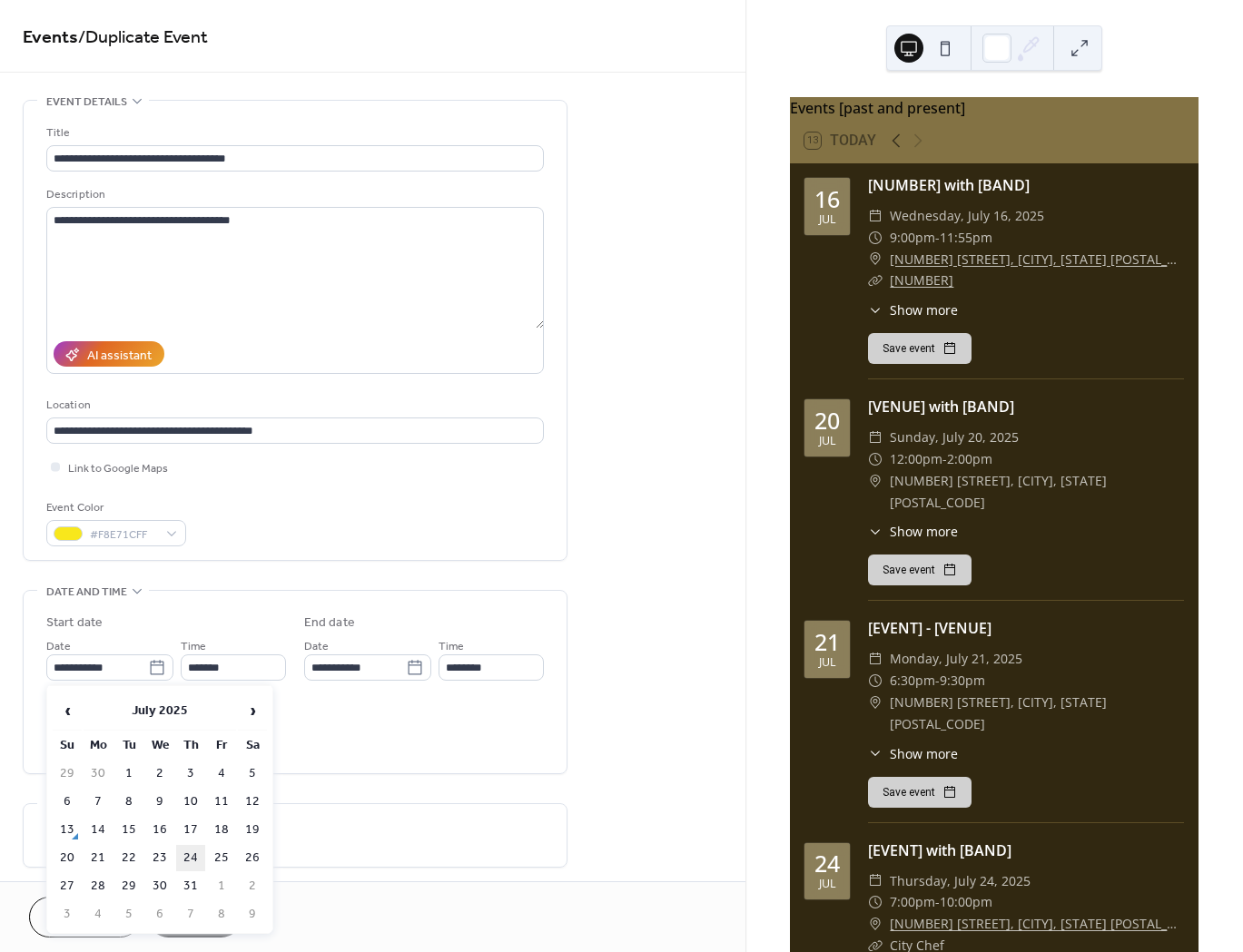 click on "24" at bounding box center [191, 858] 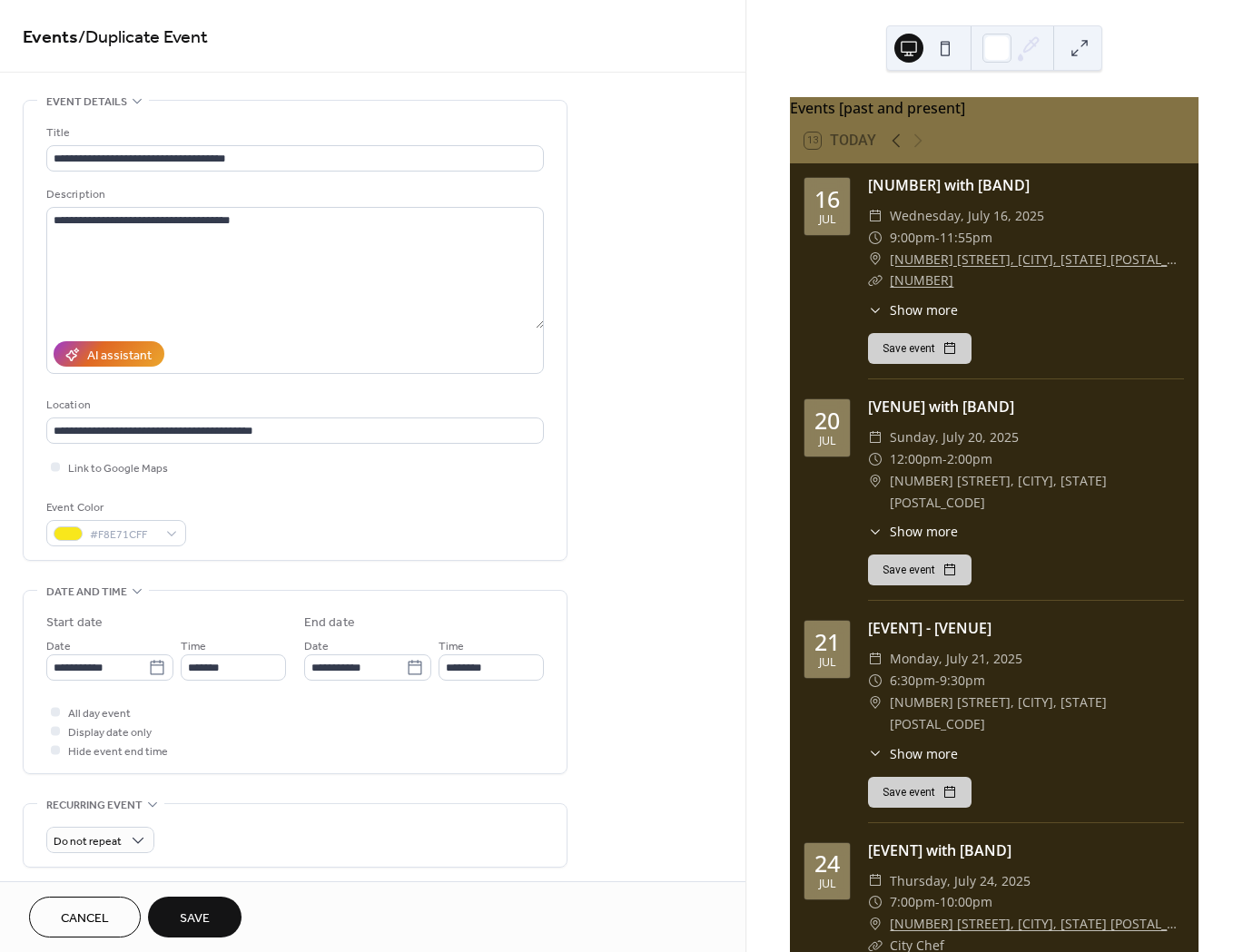 click on "Save" at bounding box center (194, 918) 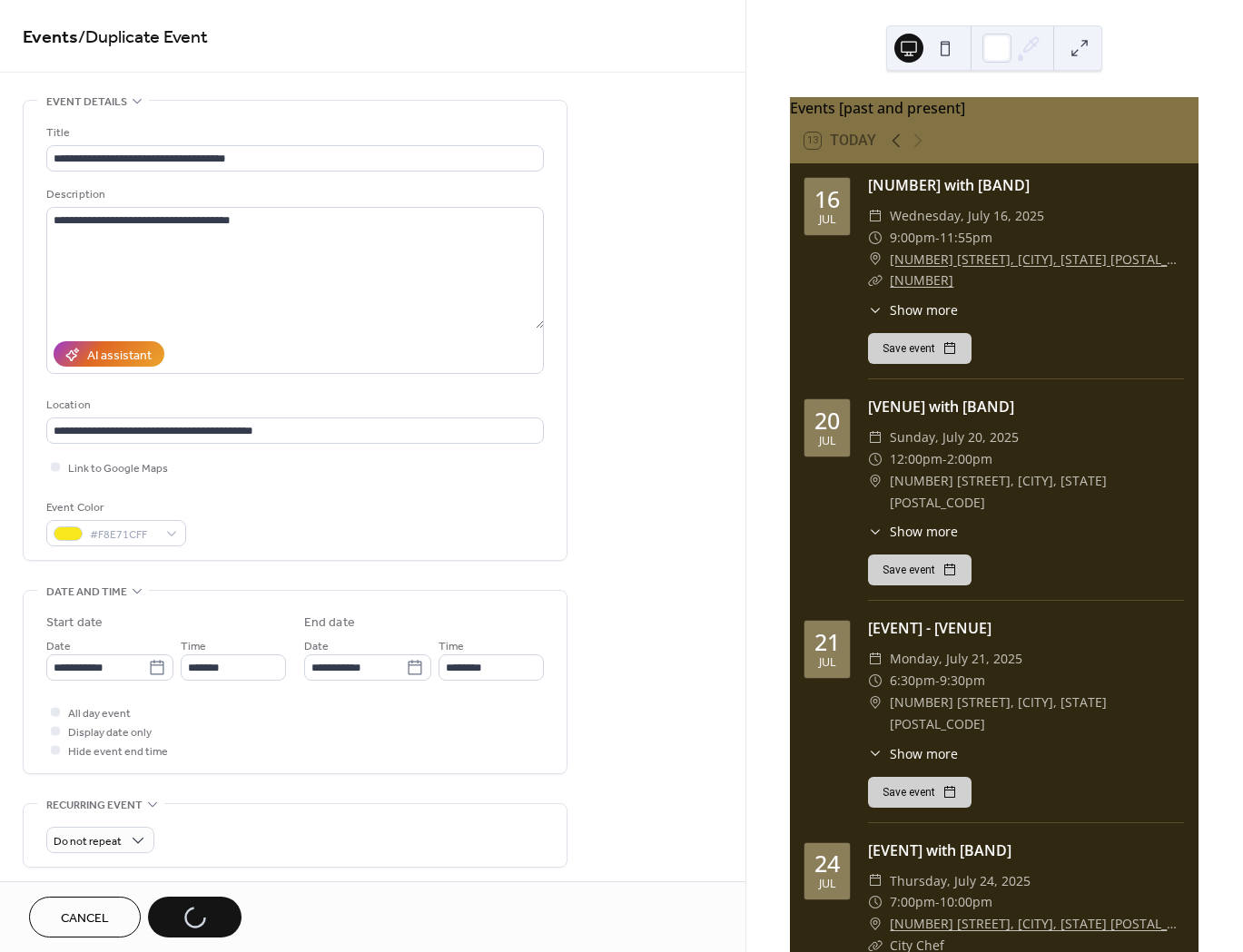 click on "Cancel Save" at bounding box center [135, 917] 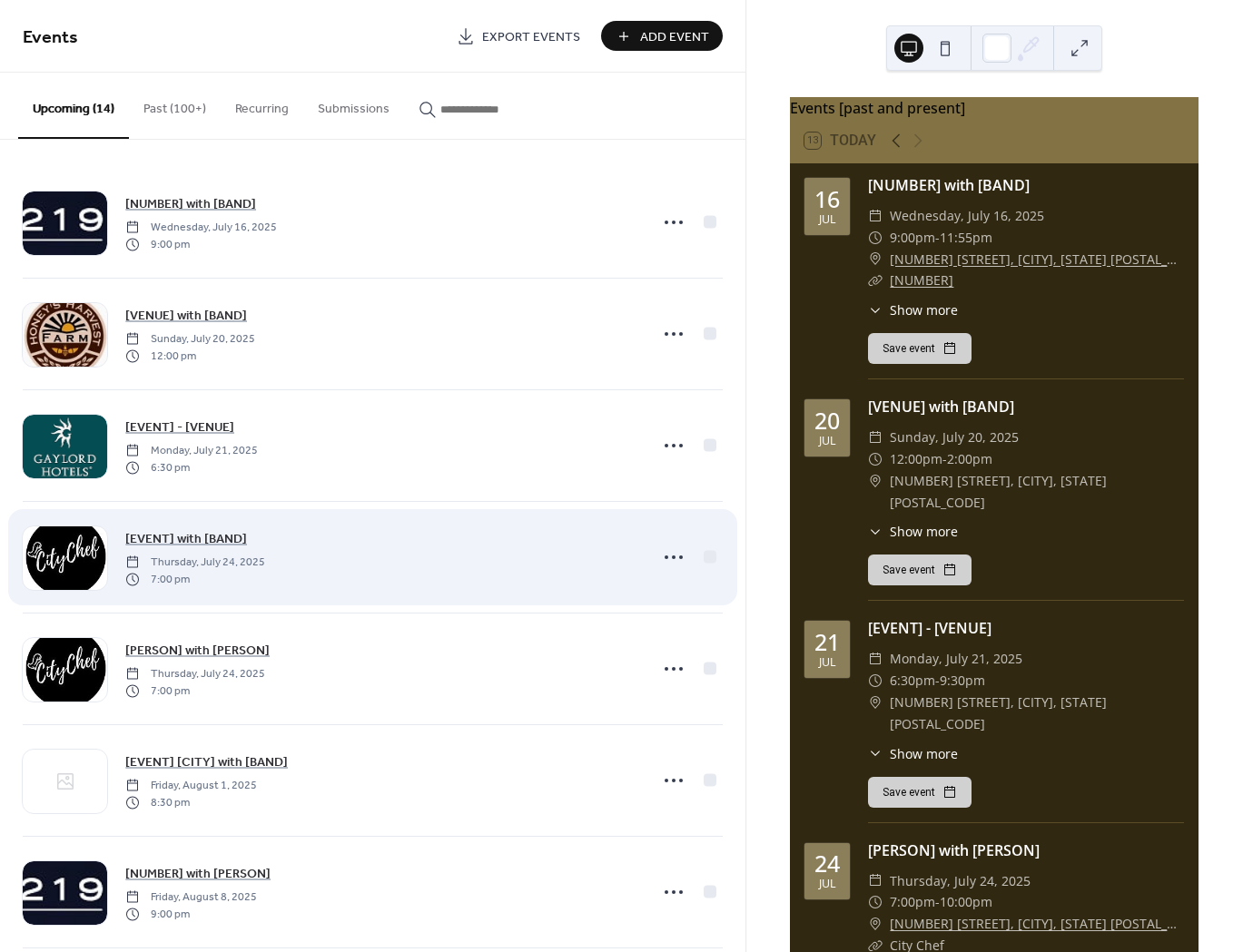 click on "[PERSON] with [PERSON] [DAY], [MONTH] [DAY], [YEAR] [TIME]" at bounding box center (381, 557) 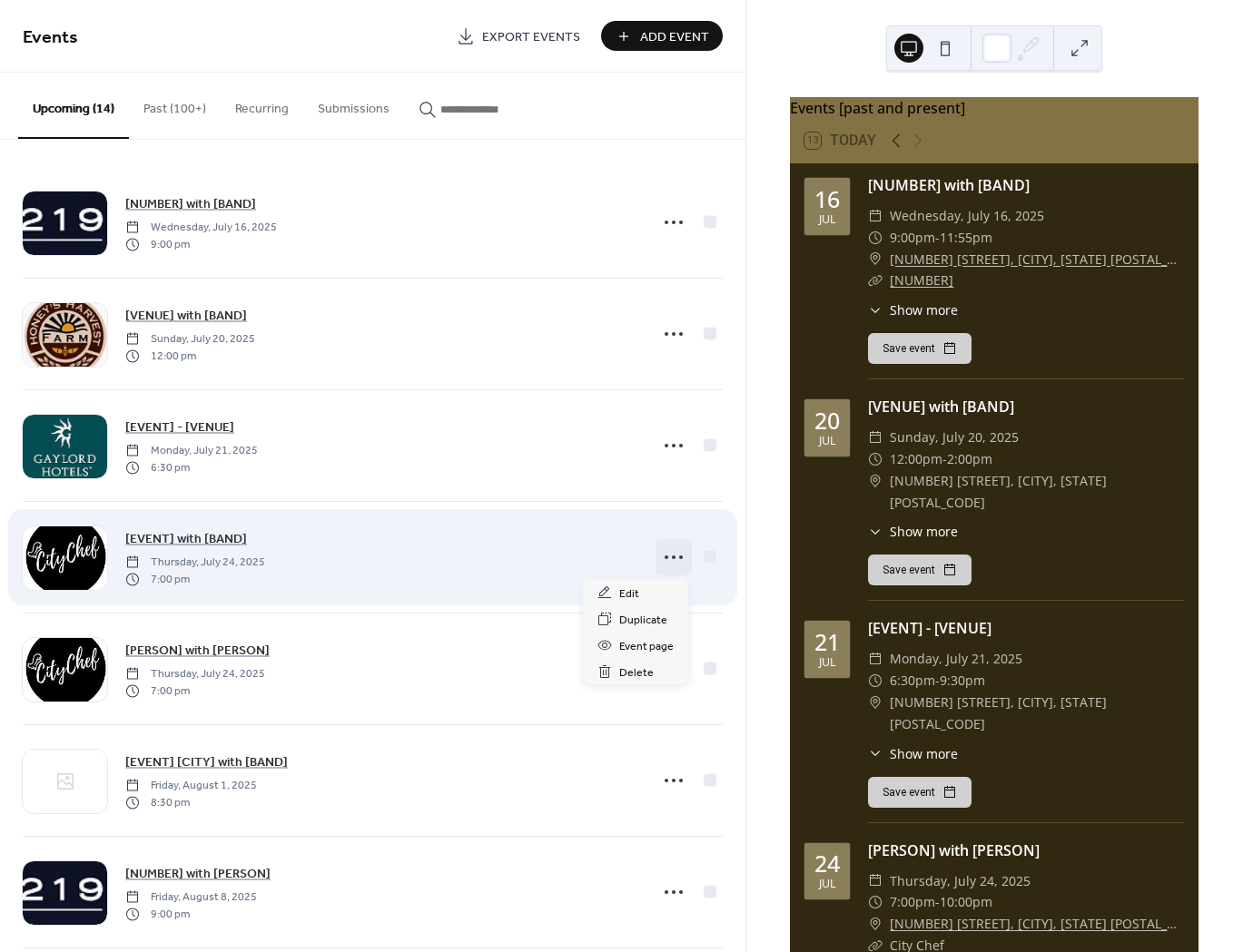 click 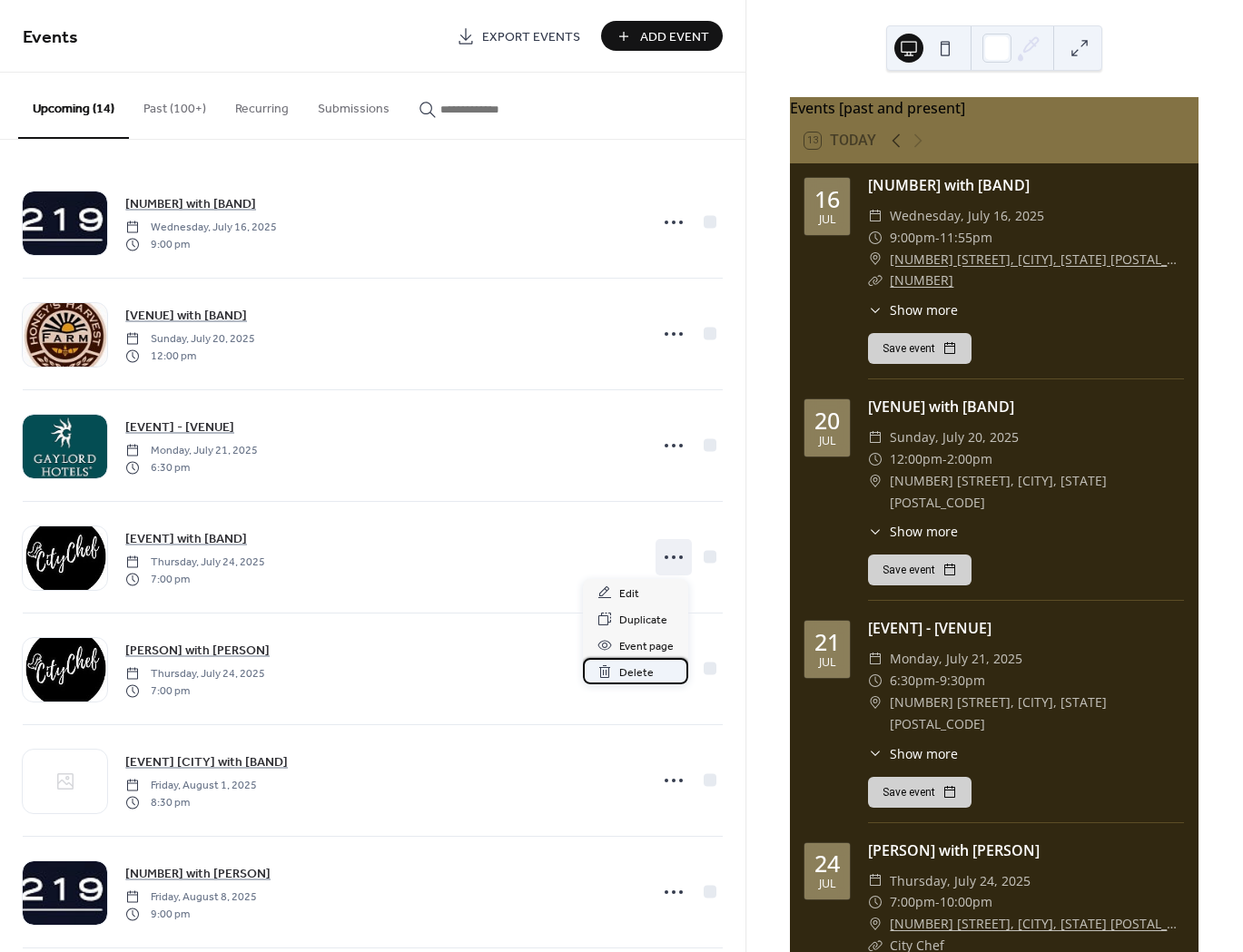 click on "Delete" at bounding box center (636, 672) 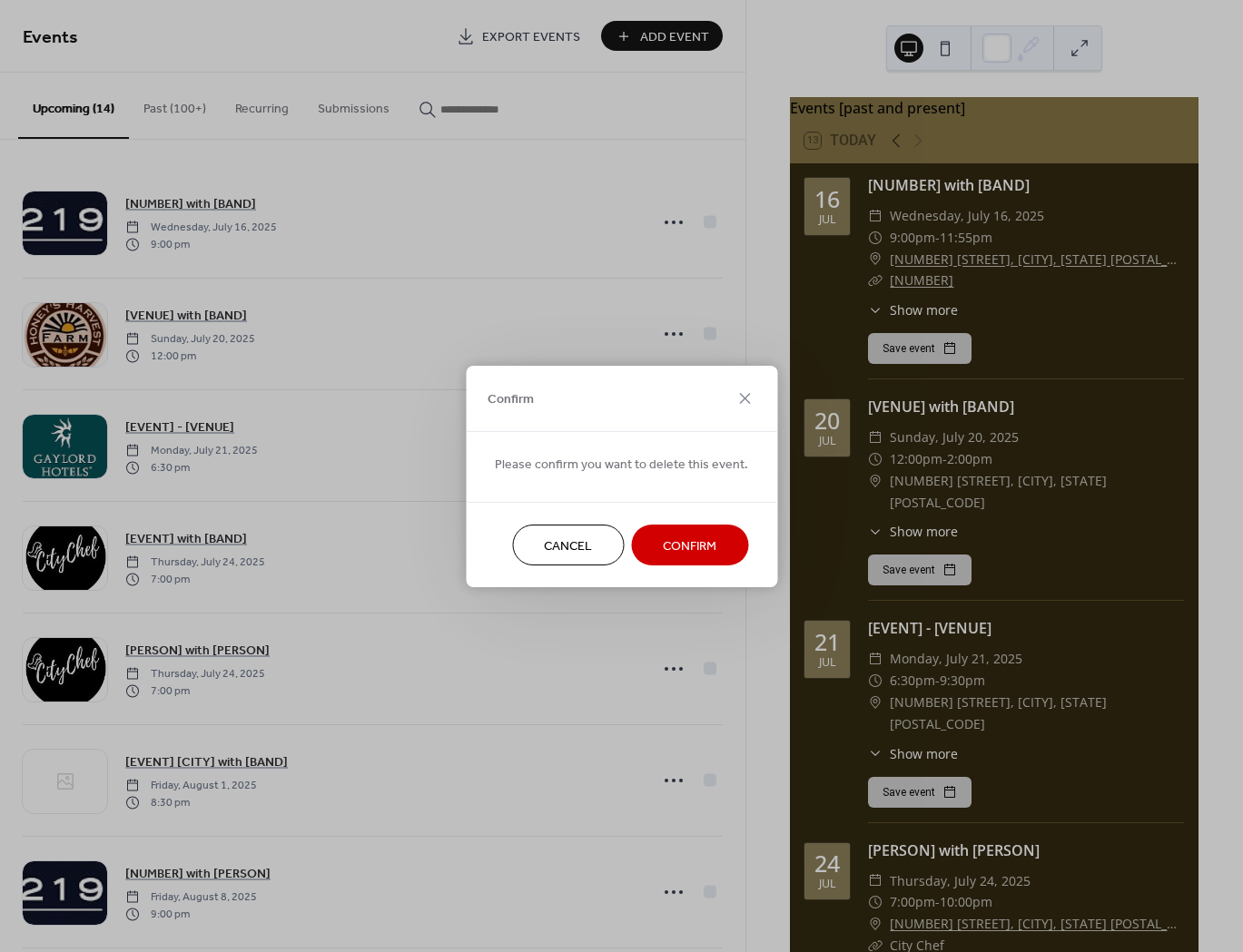 click on "Confirm" at bounding box center (689, 545) 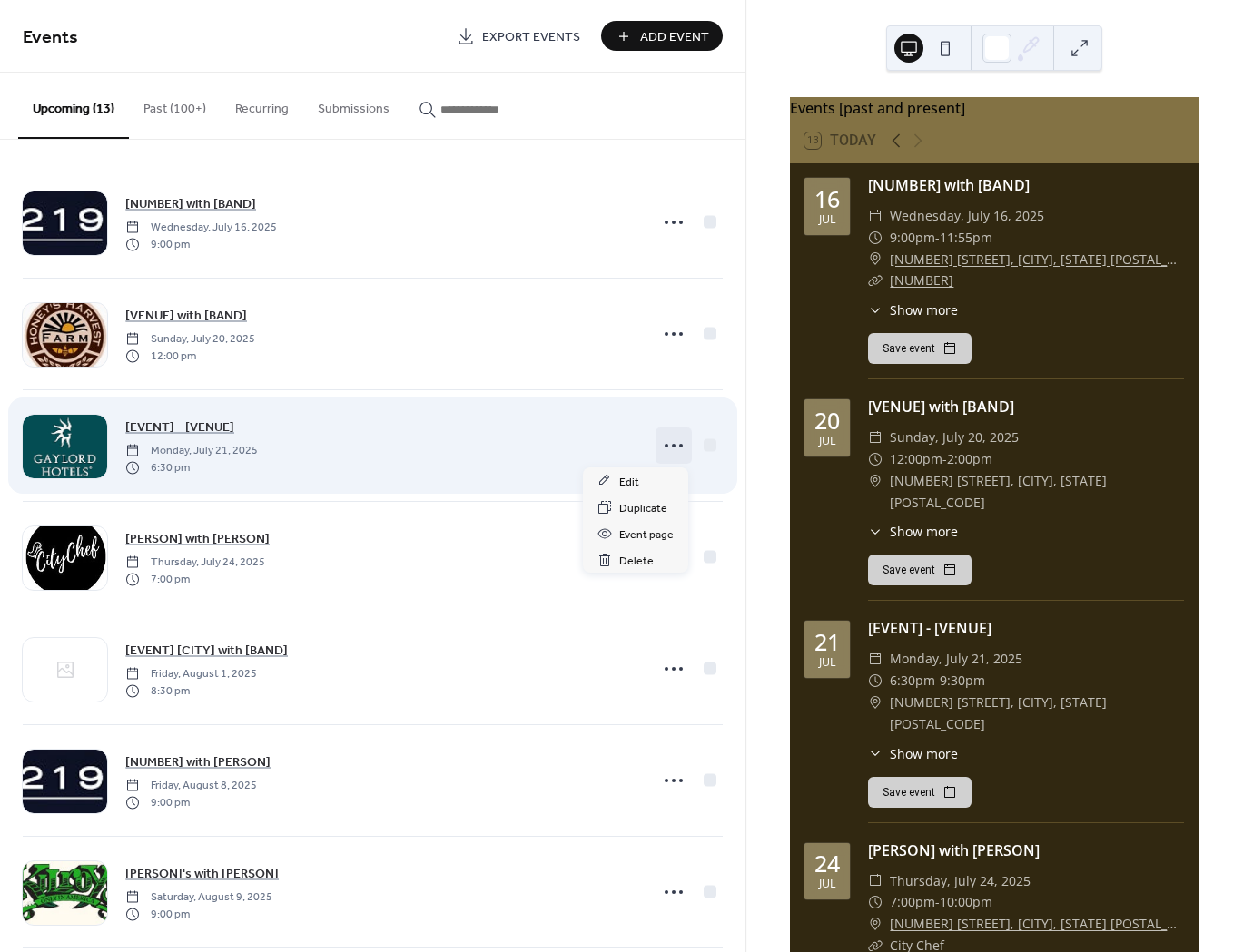 click 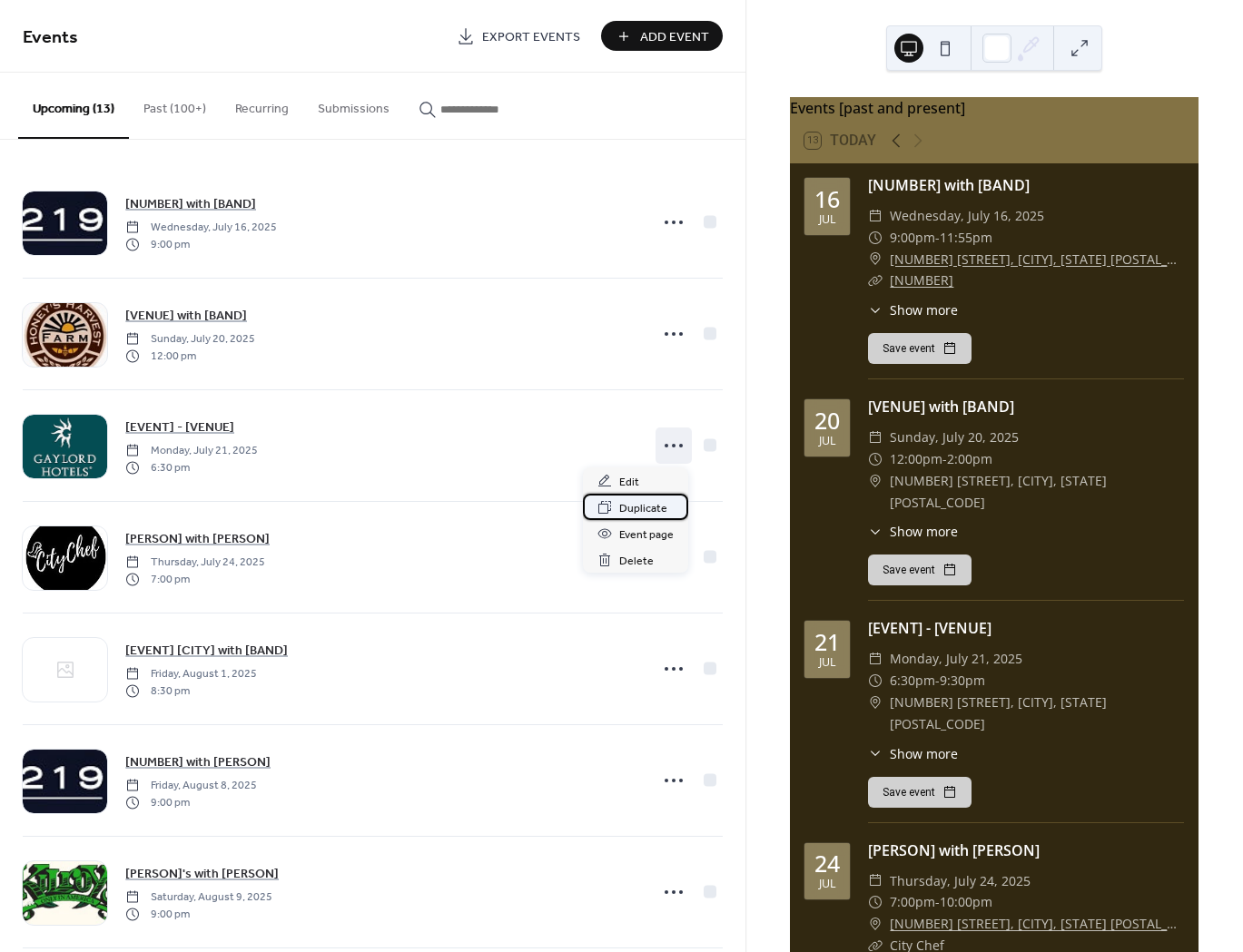 click on "Duplicate" at bounding box center (643, 508) 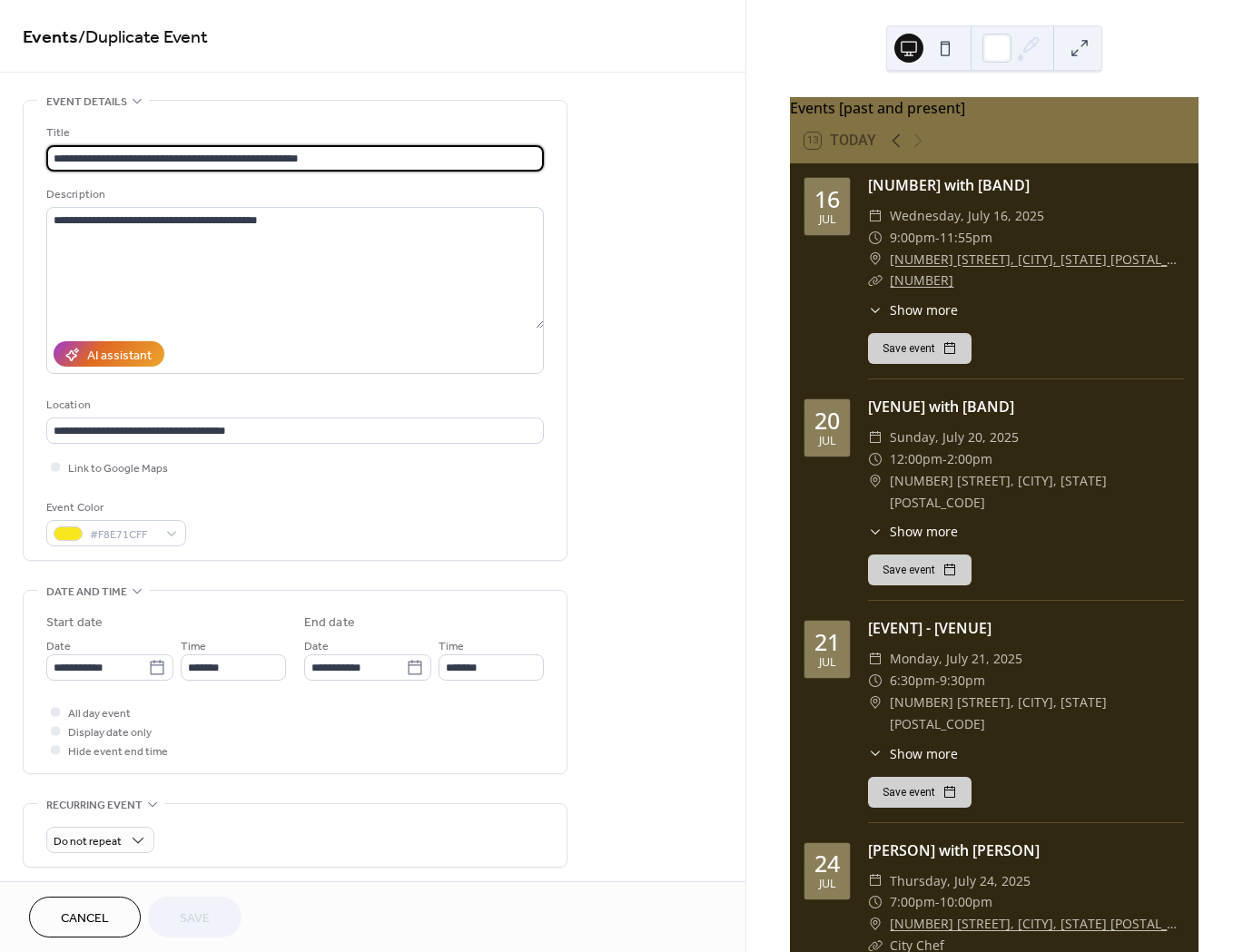 drag, startPoint x: 345, startPoint y: 151, endPoint x: 144, endPoint y: 152, distance: 201.00249 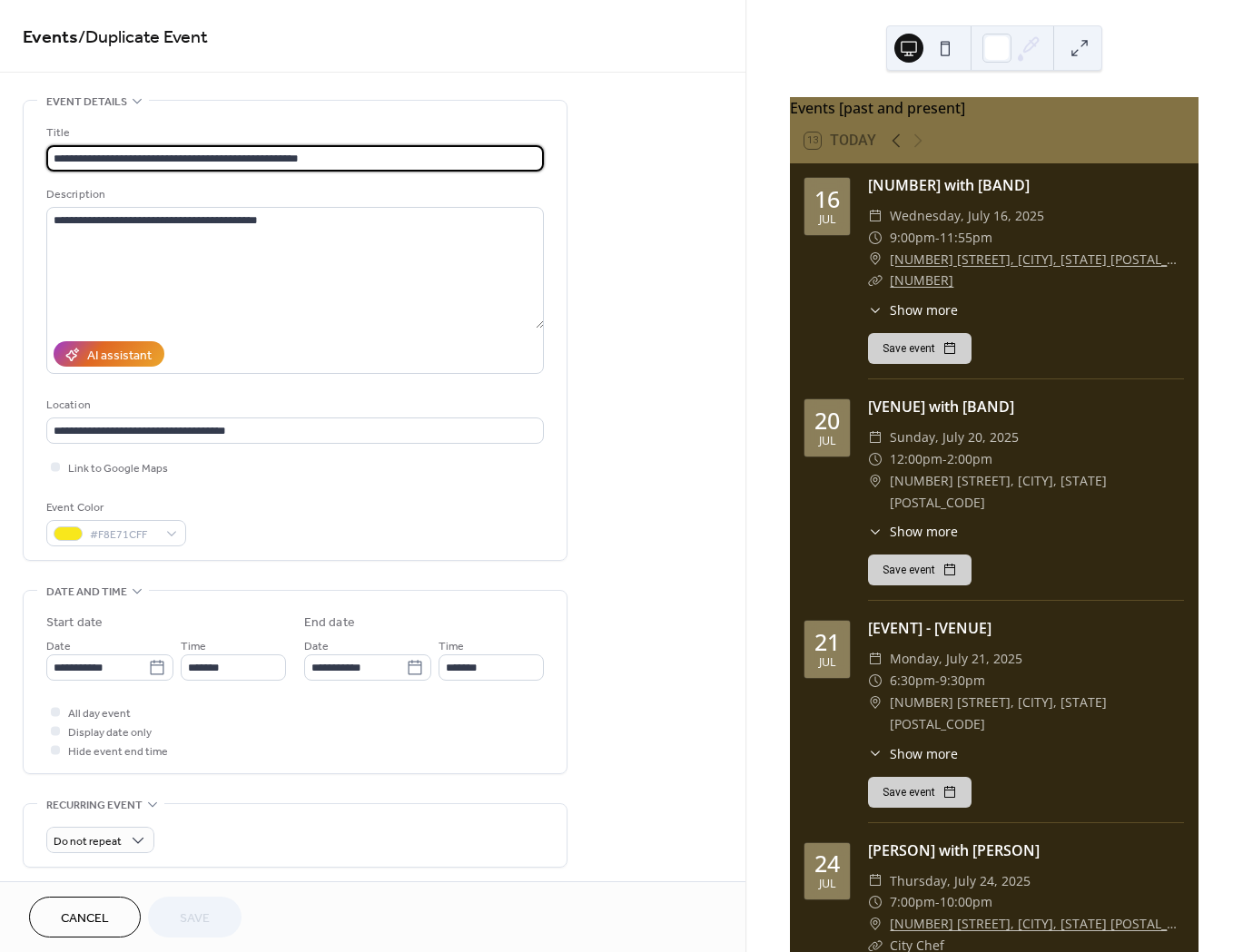 click on "**********" at bounding box center (295, 158) 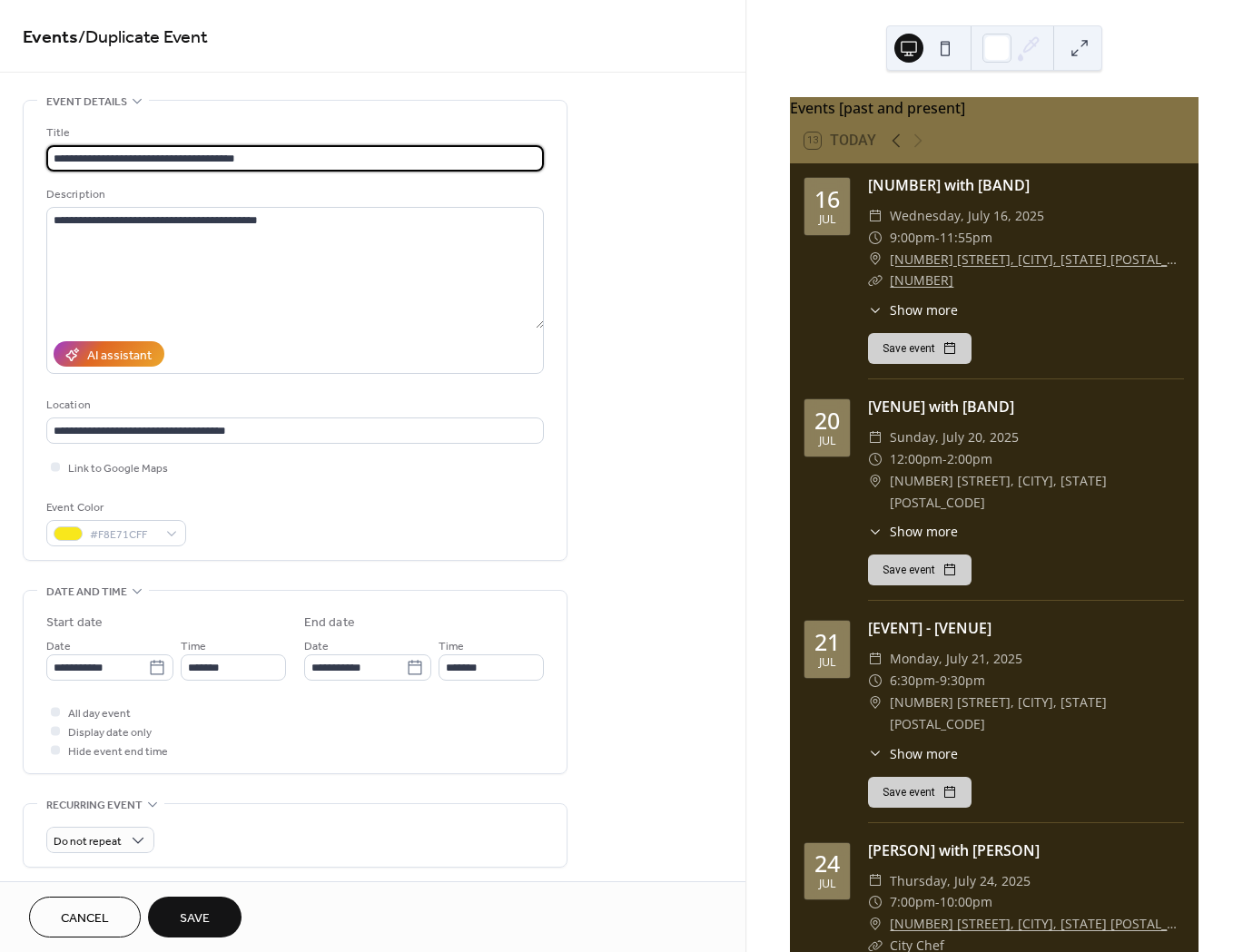 type on "**********" 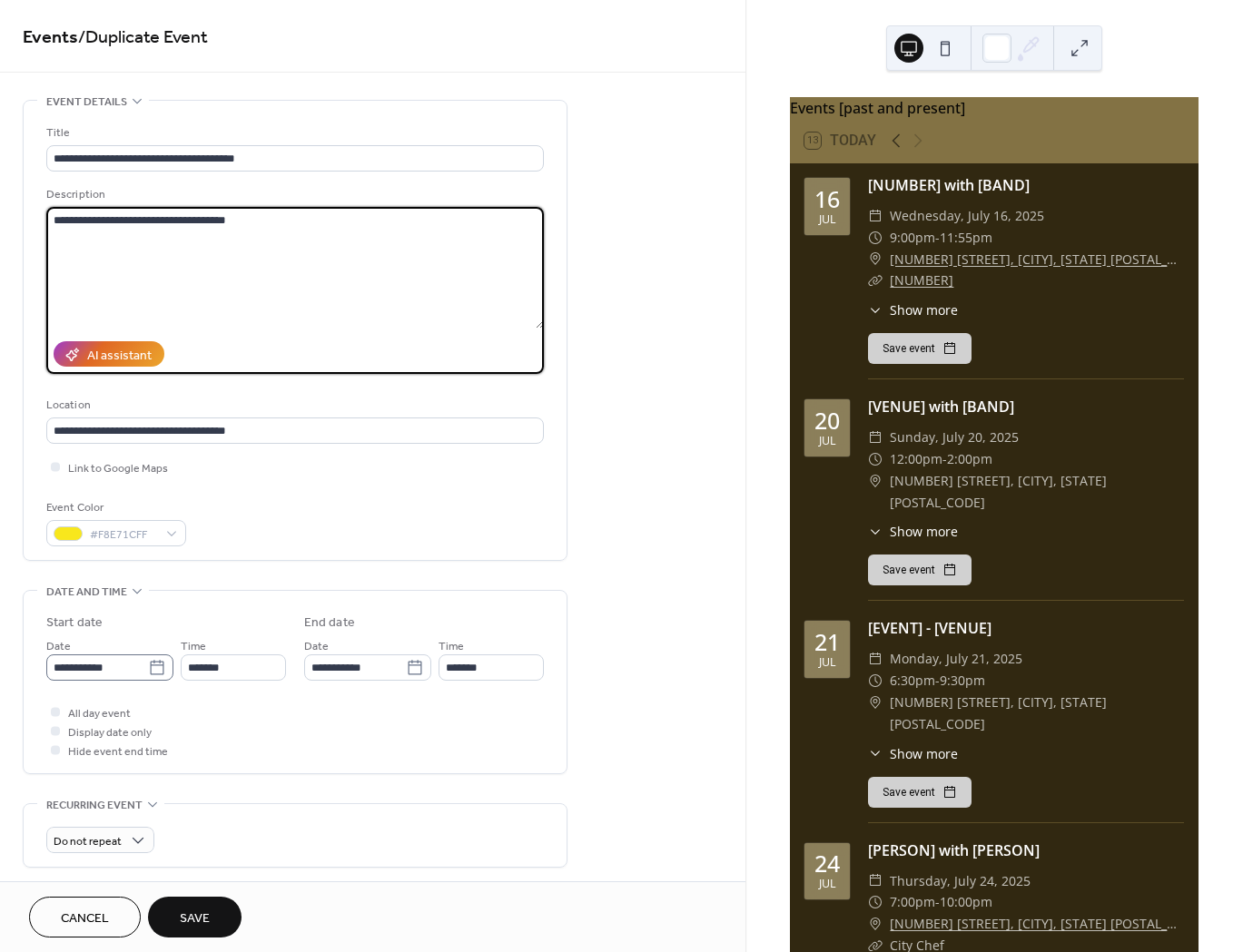type on "**********" 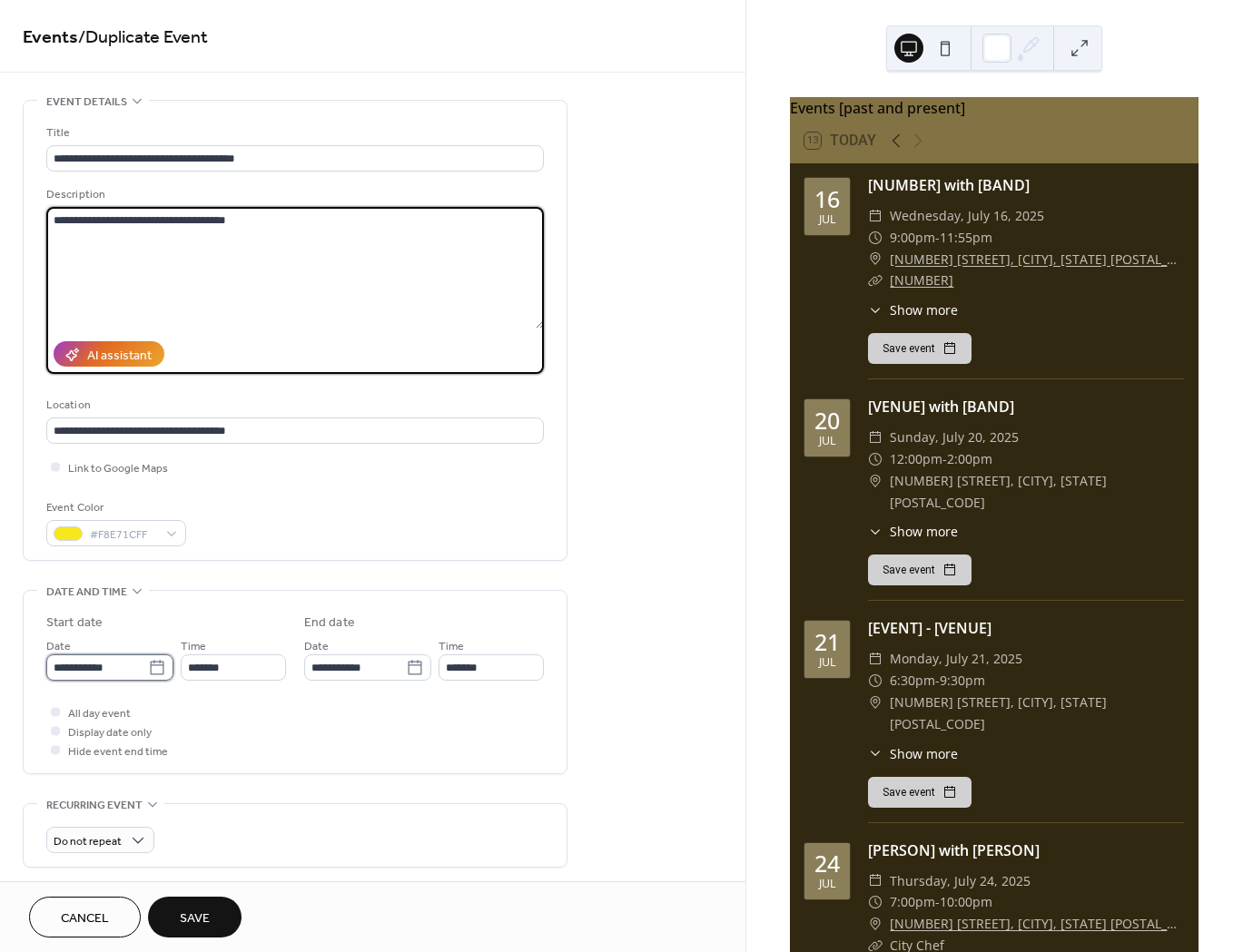 click on "**********" at bounding box center (97, 667) 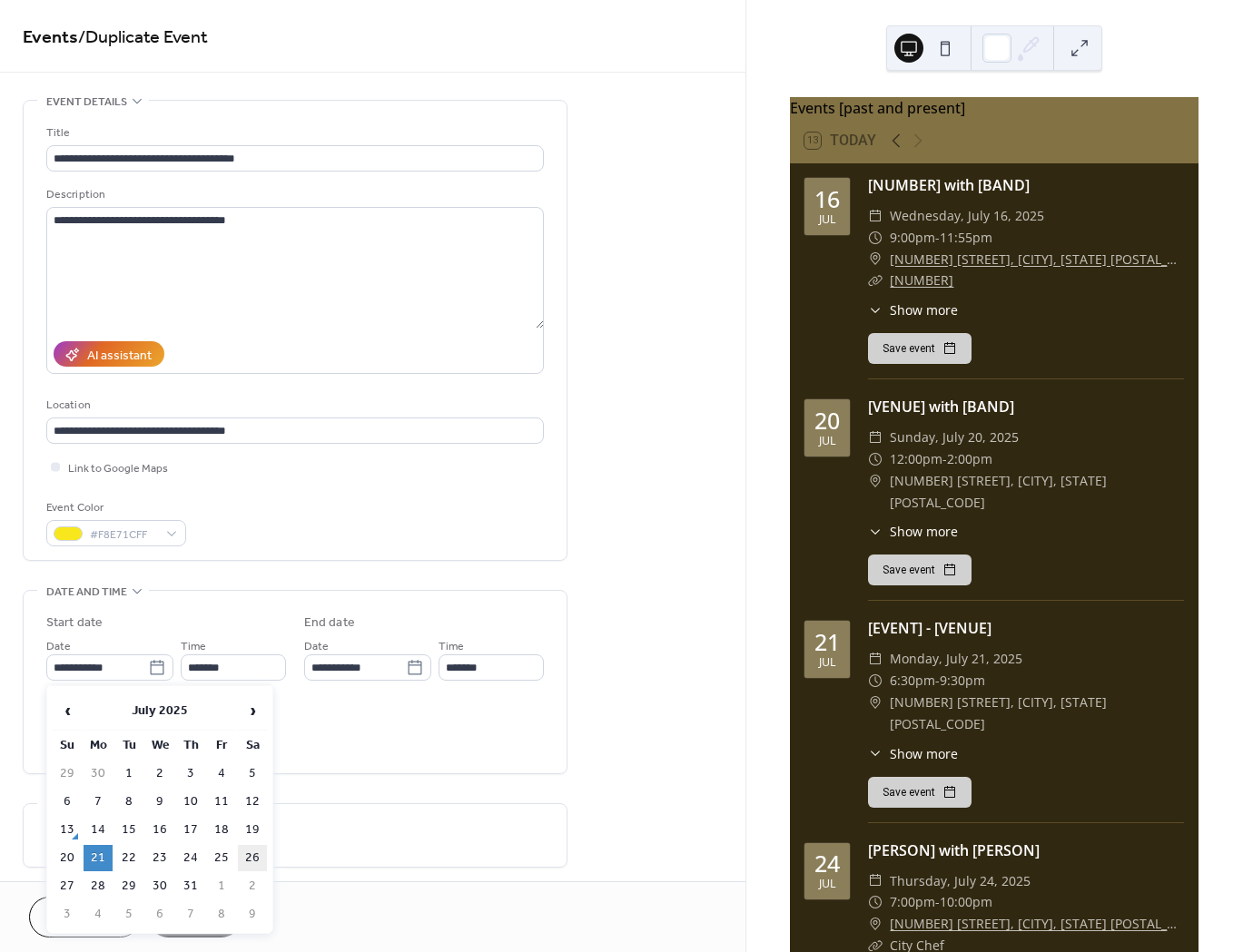 click on "26" at bounding box center [252, 858] 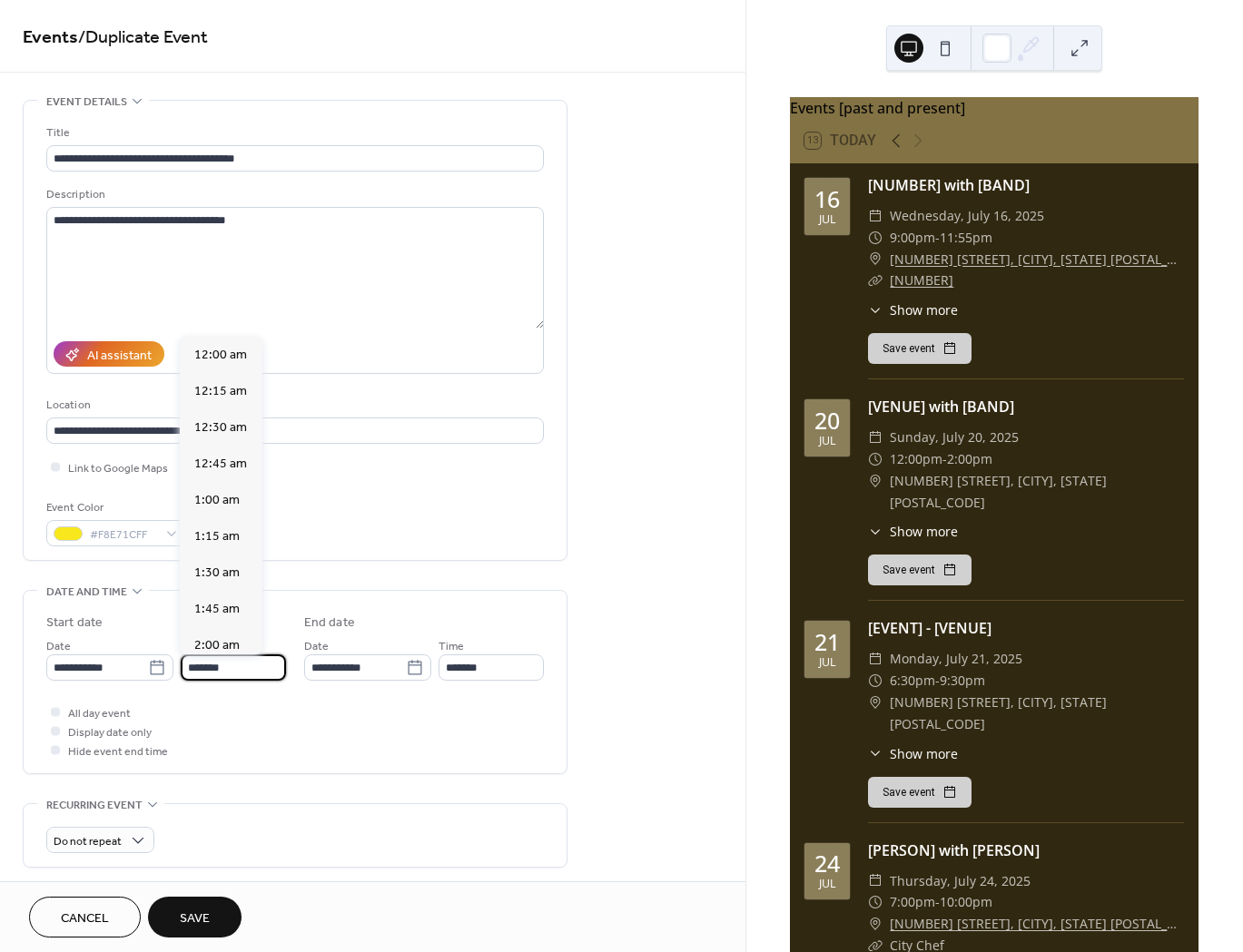 click on "*******" at bounding box center (233, 667) 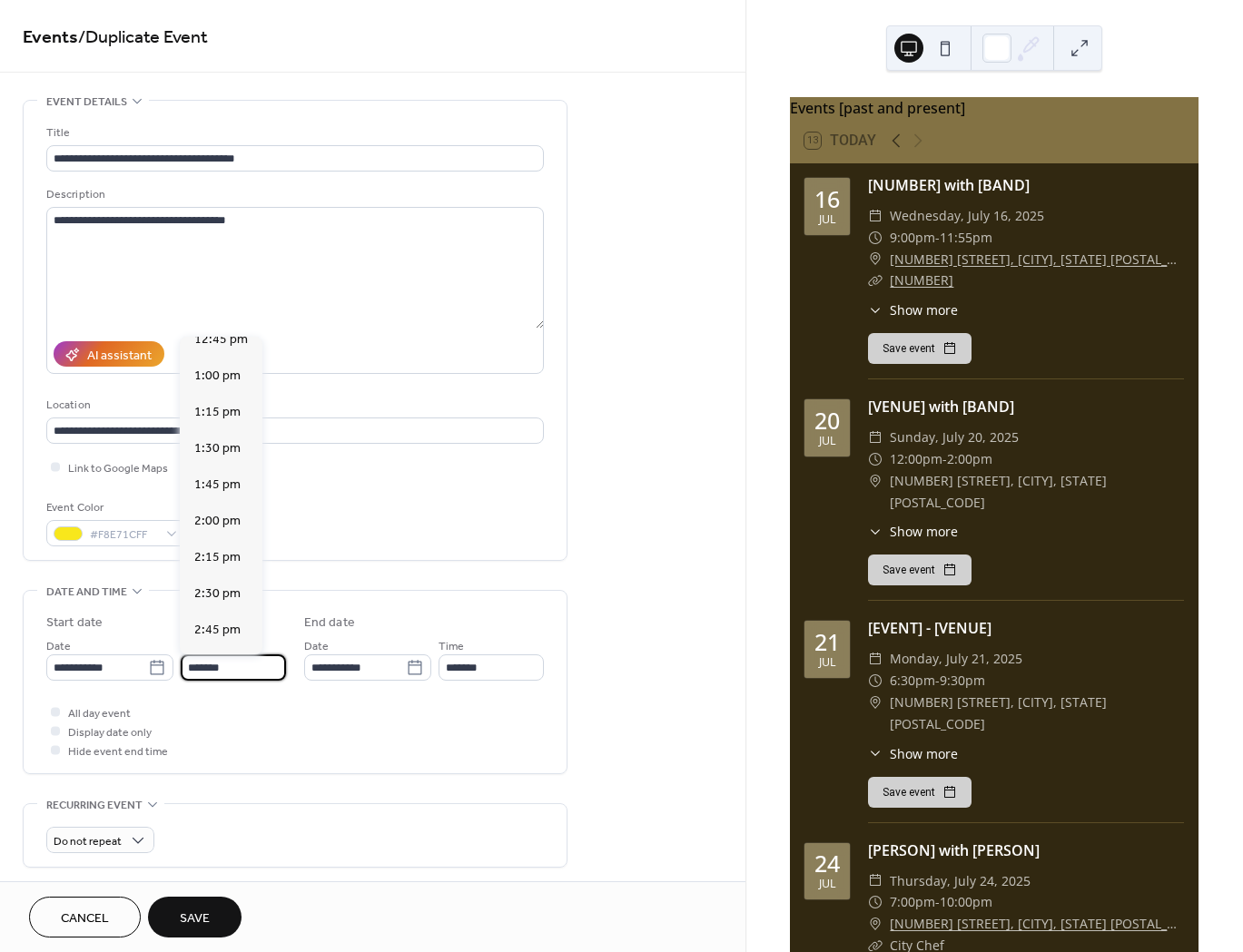 scroll, scrollTop: 1846, scrollLeft: 0, axis: vertical 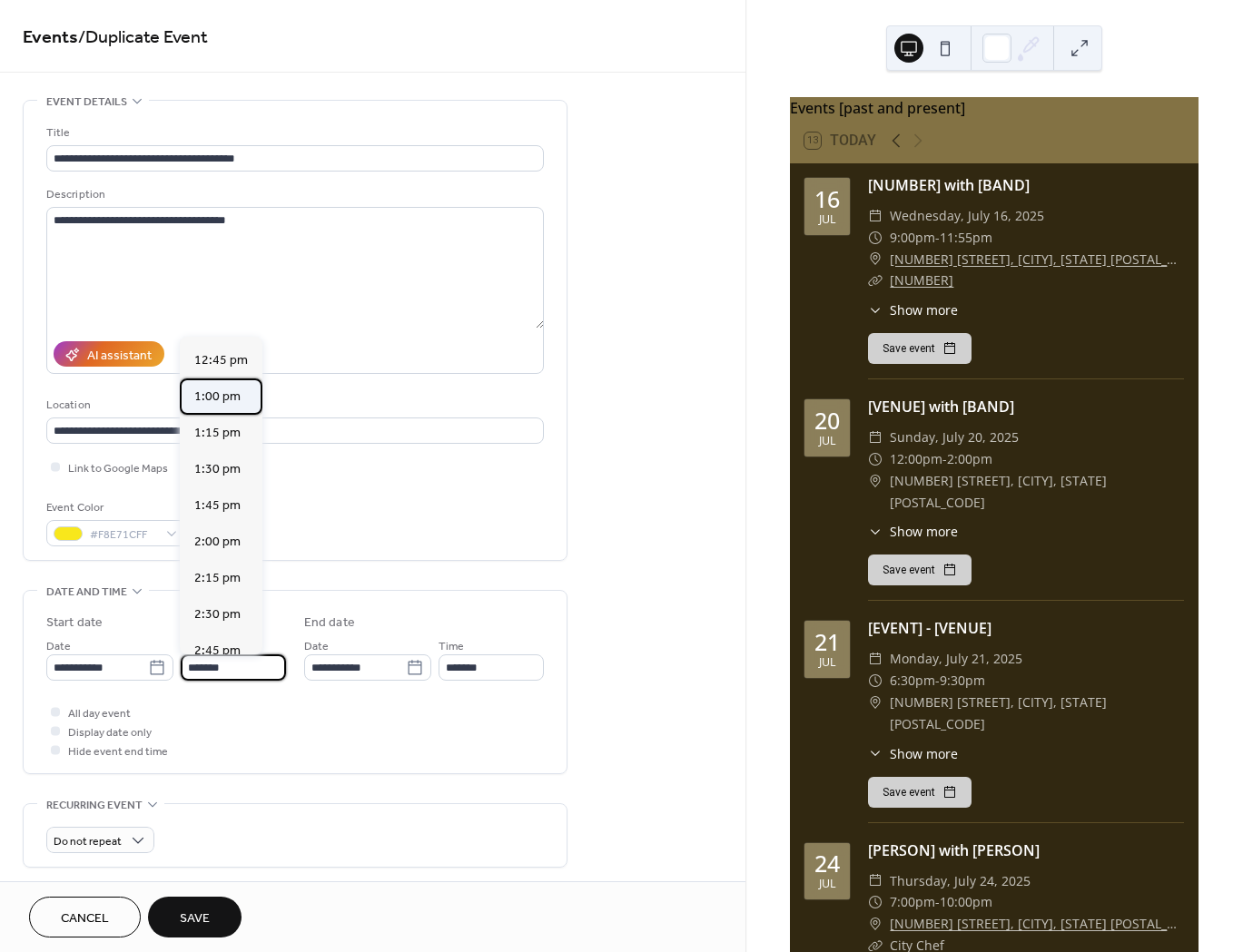 click on "1:00 pm" at bounding box center [217, 397] 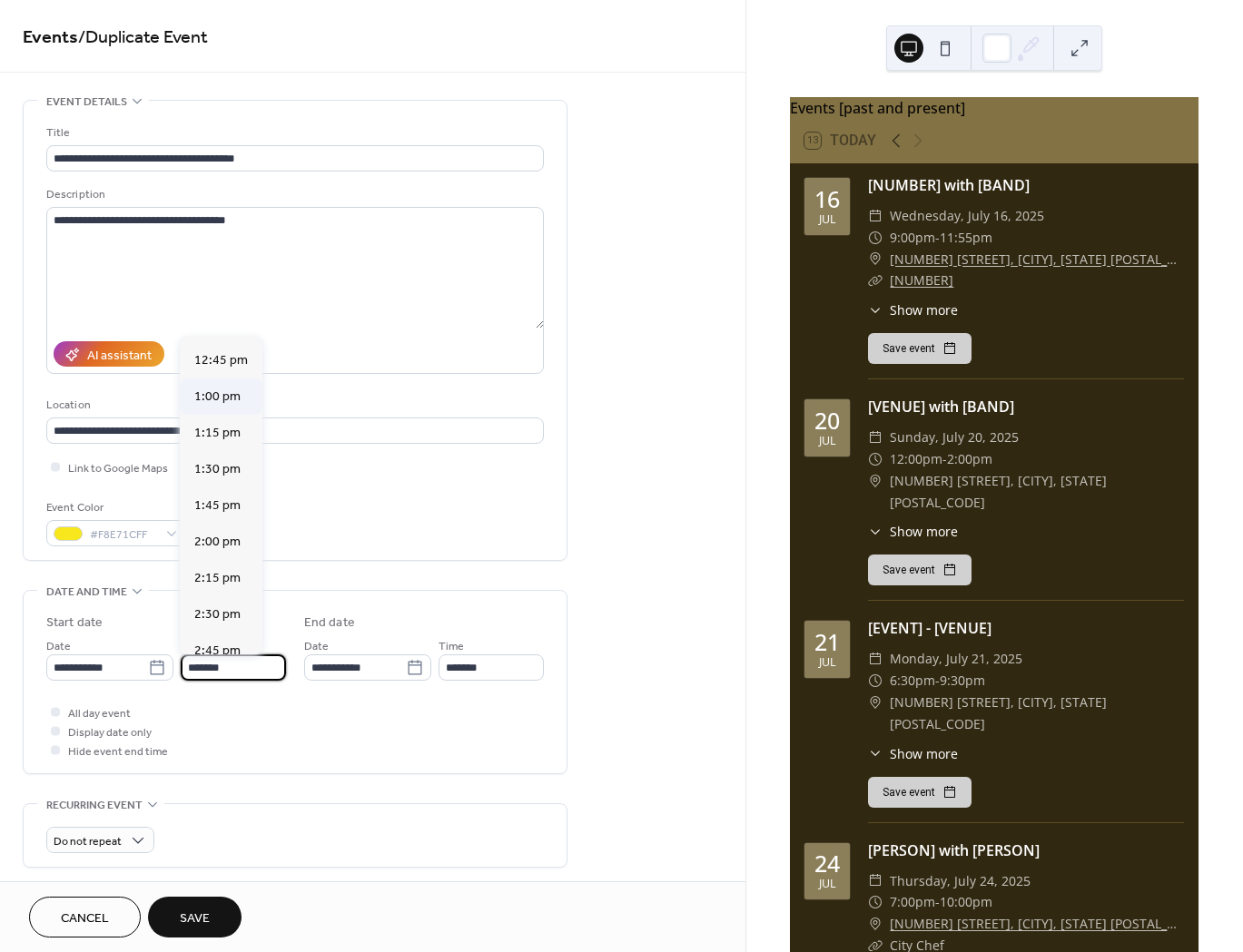type on "*******" 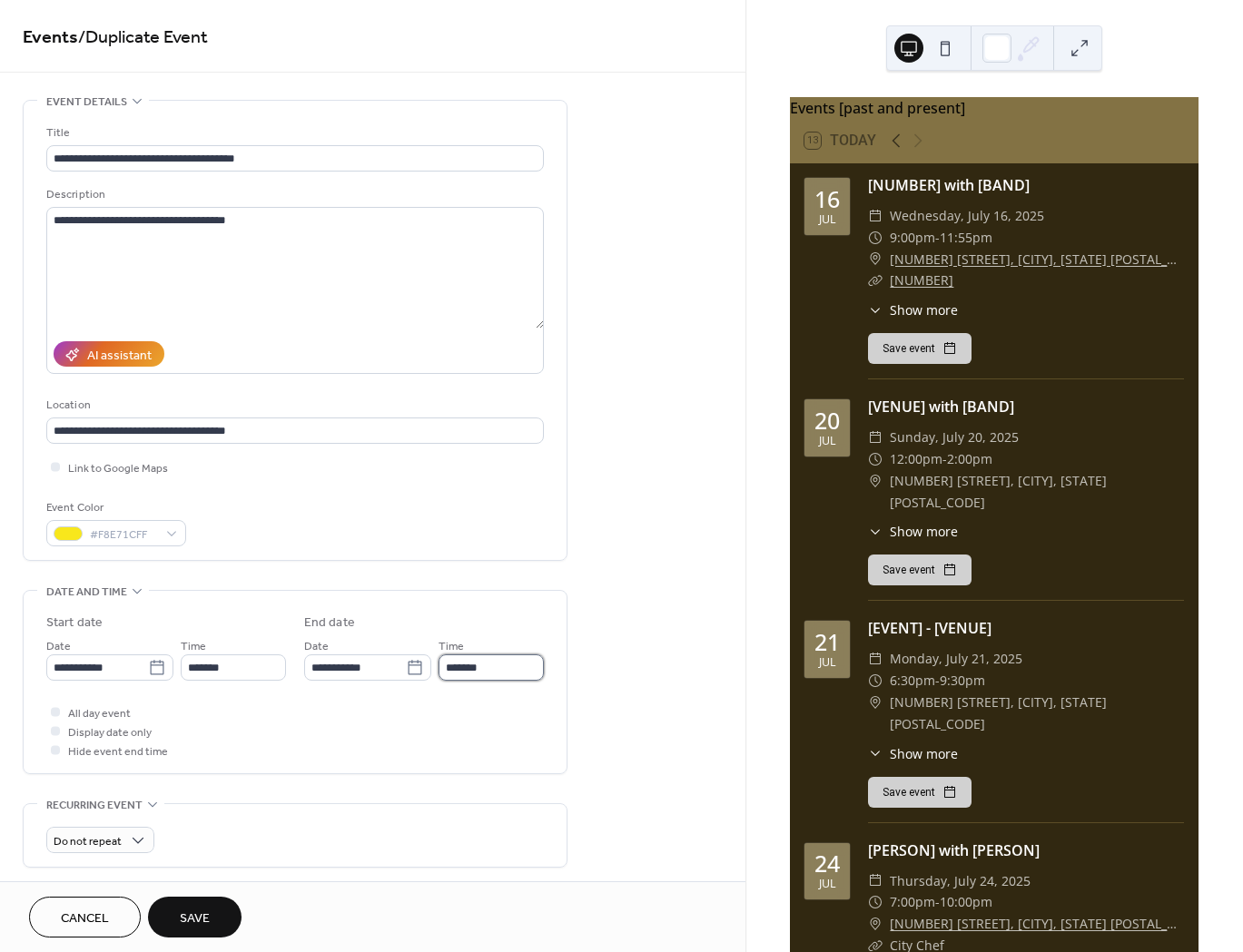 click on "*******" at bounding box center [491, 667] 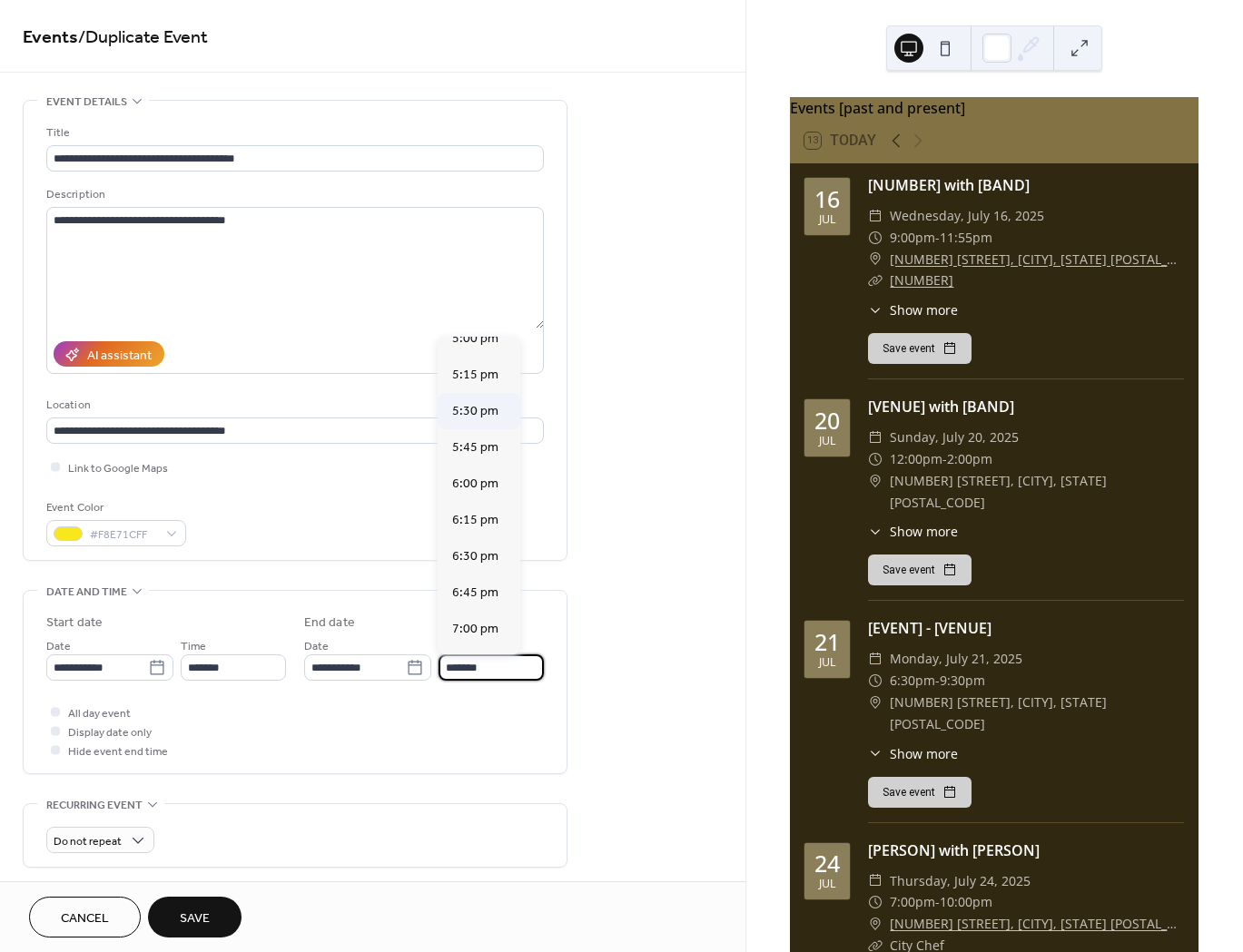scroll, scrollTop: 591, scrollLeft: 0, axis: vertical 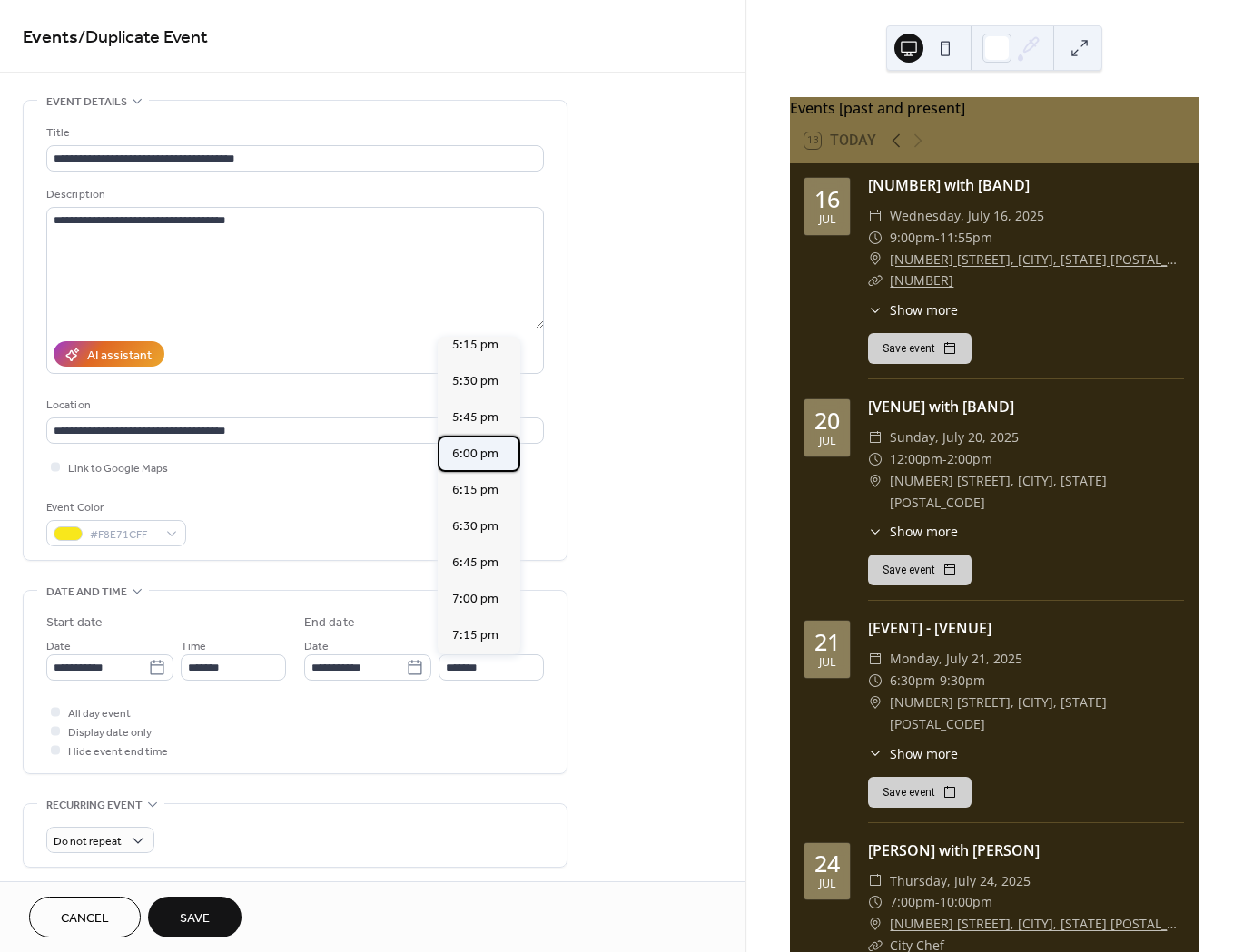 click on "6:00 pm" at bounding box center [475, 454] 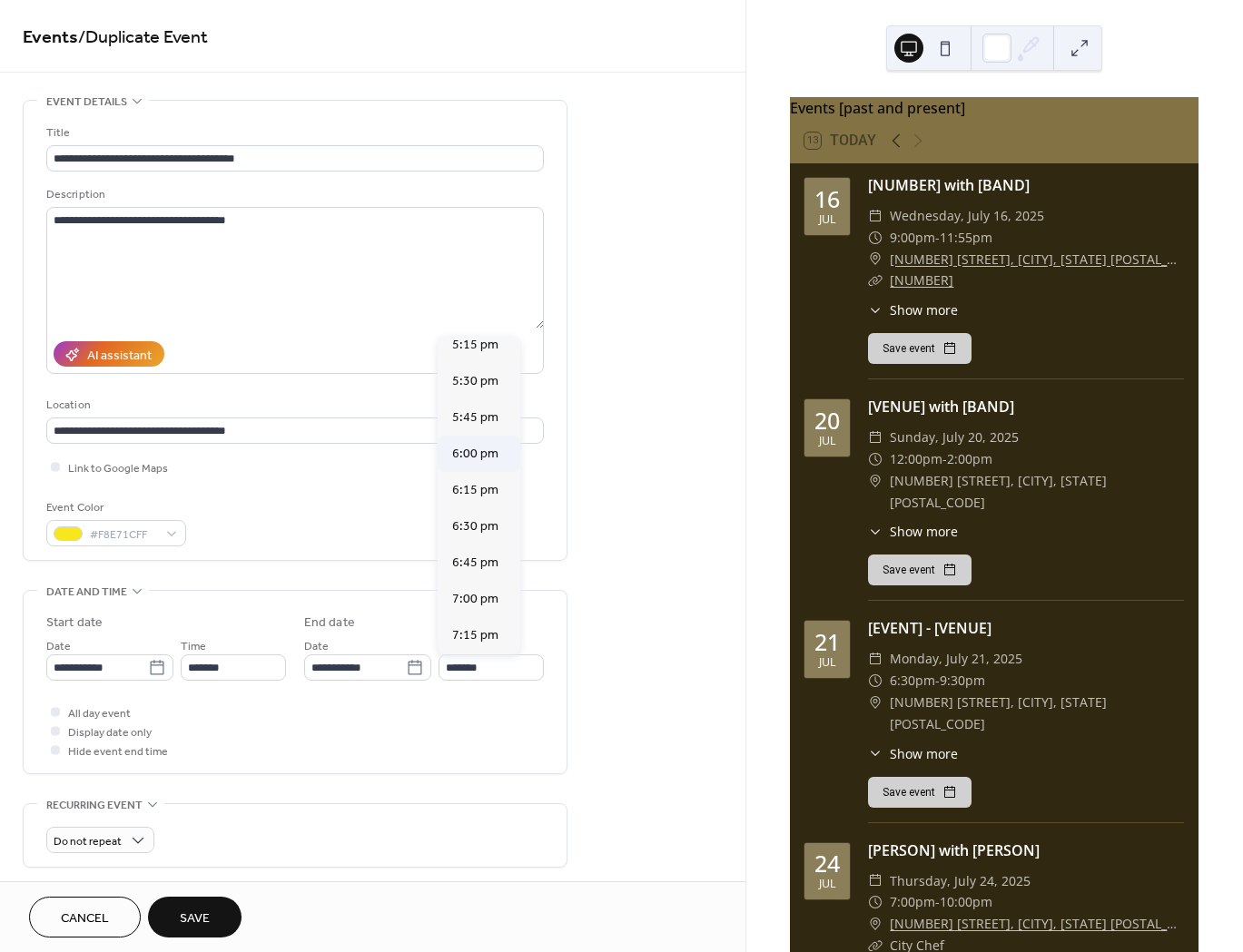 type on "*******" 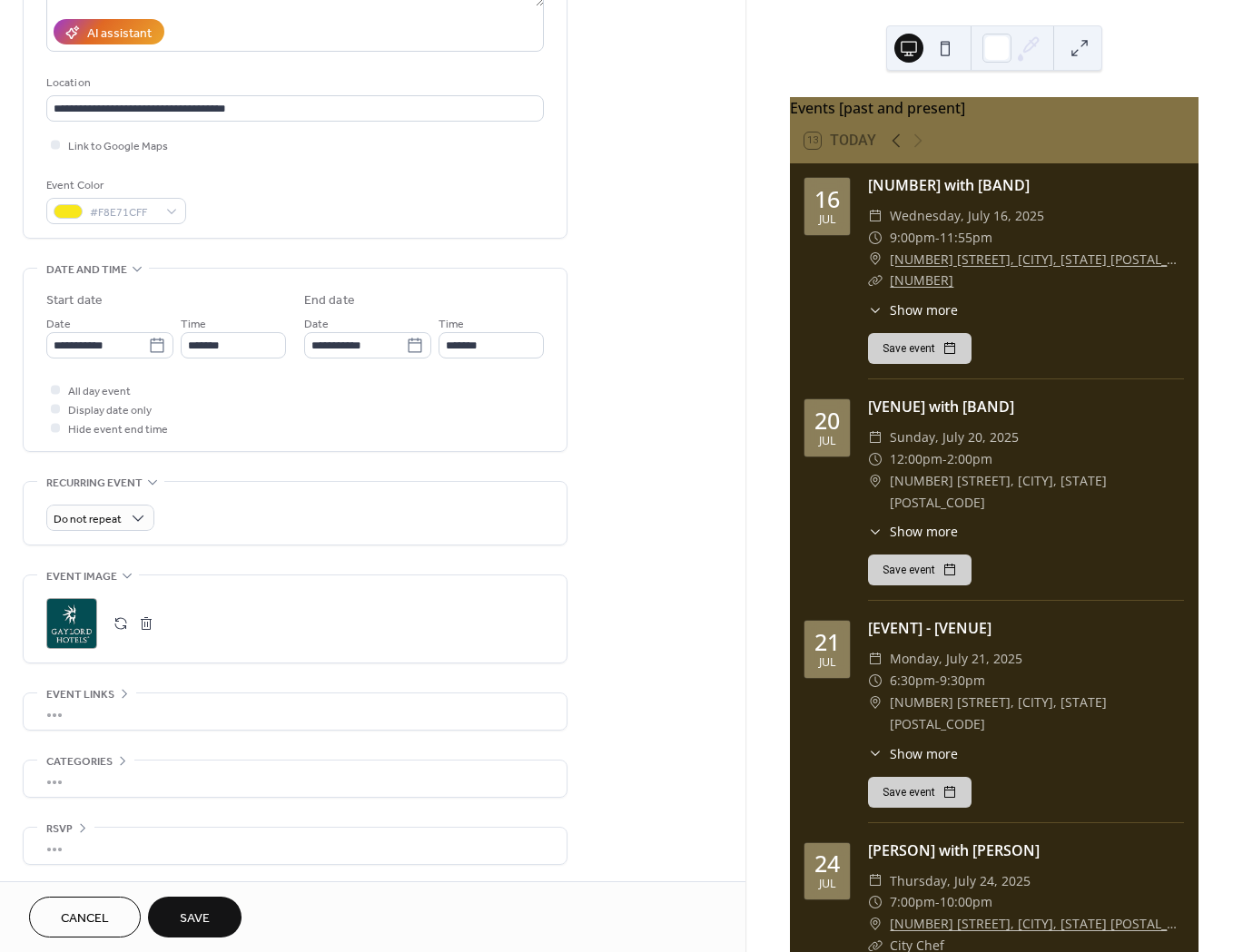 scroll, scrollTop: 324, scrollLeft: 0, axis: vertical 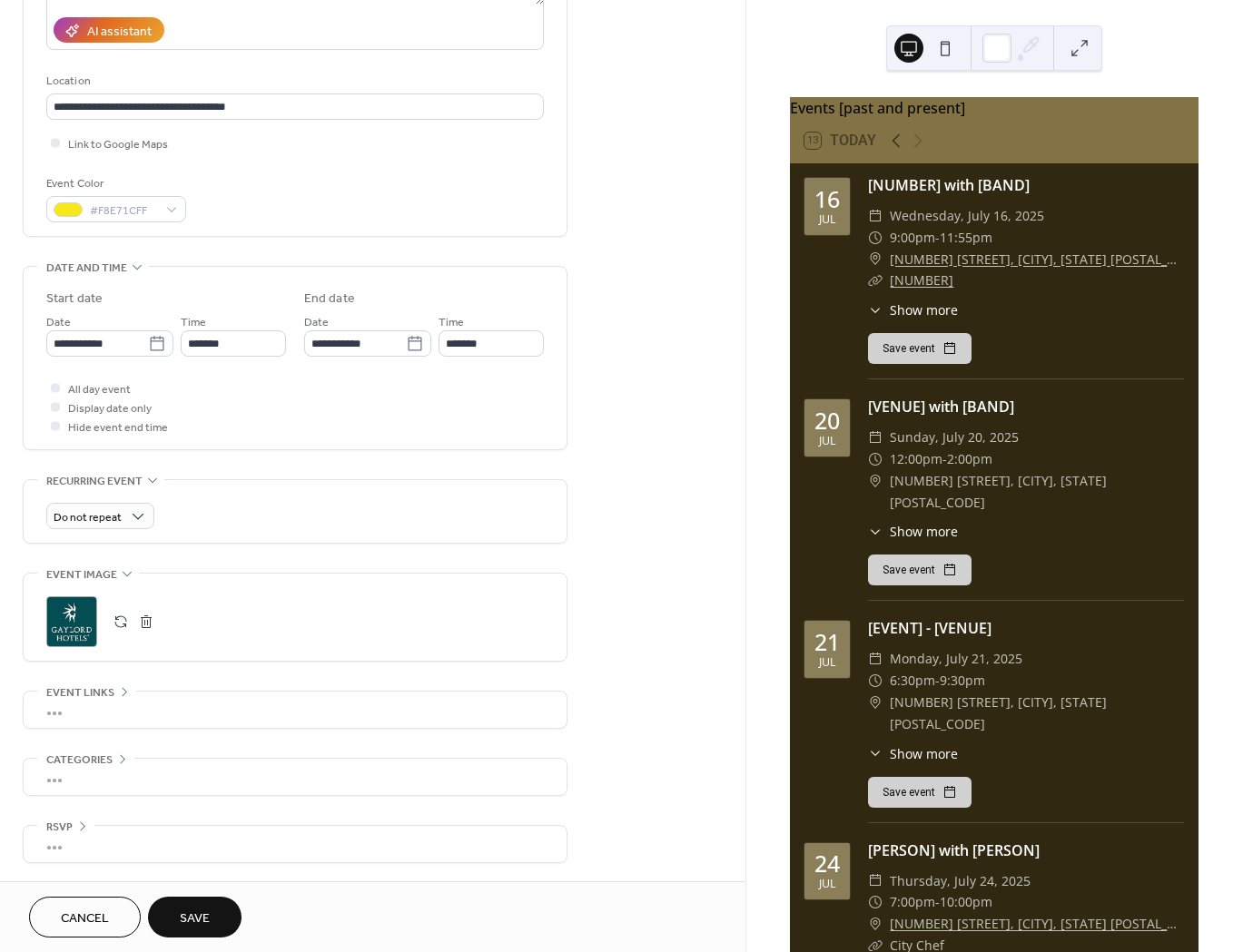 click at bounding box center [121, 622] 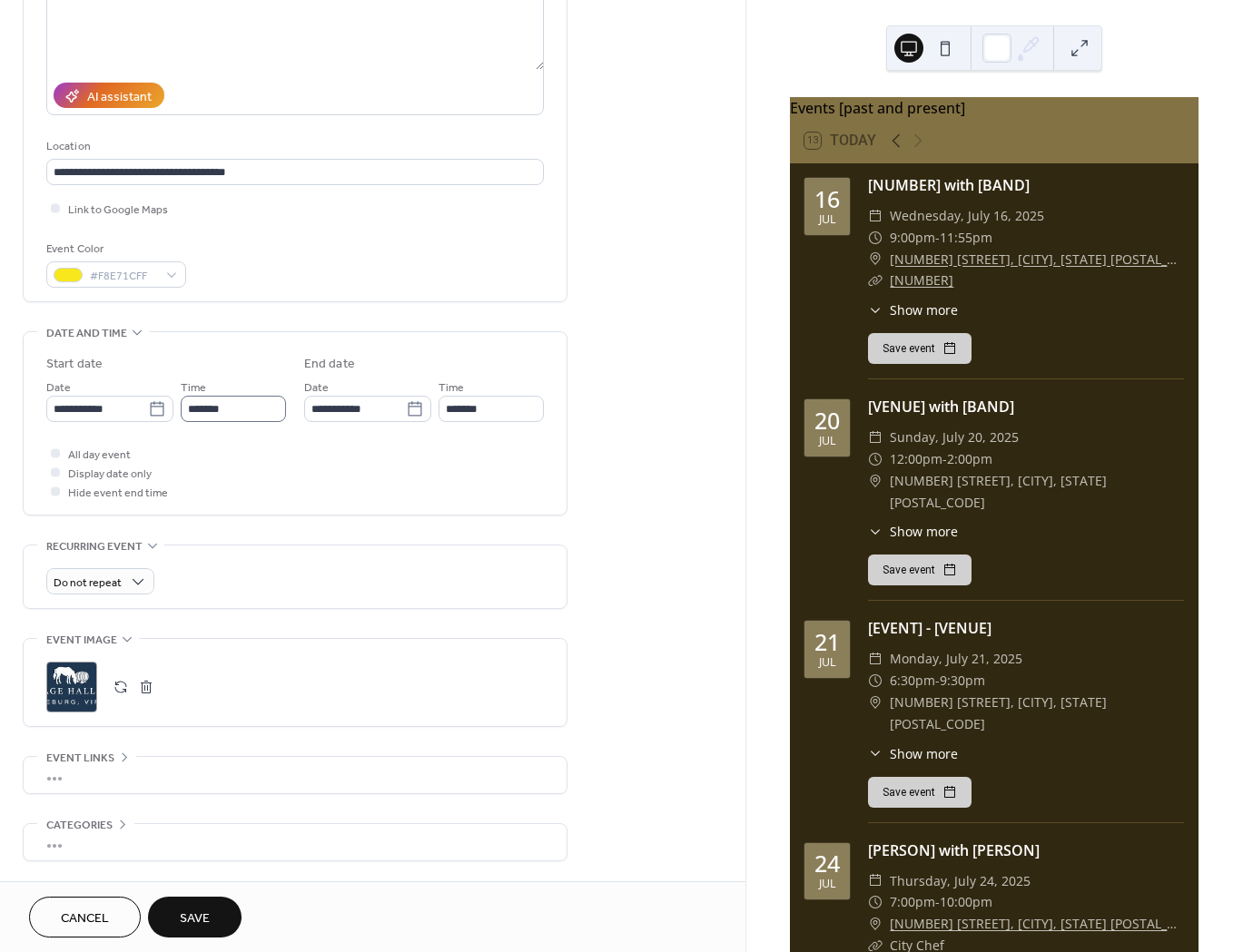 scroll, scrollTop: 0, scrollLeft: 0, axis: both 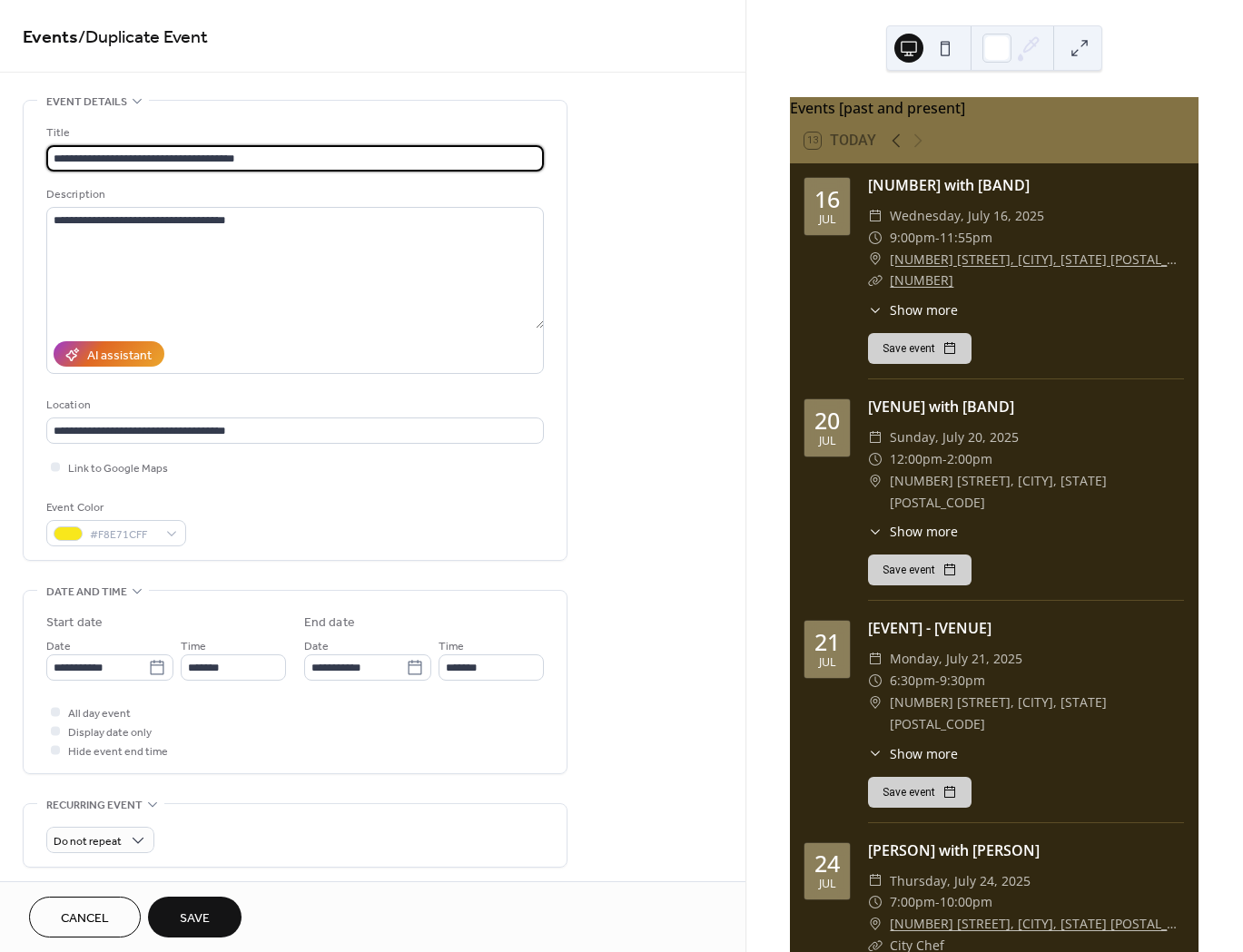 click on "**********" at bounding box center [295, 158] 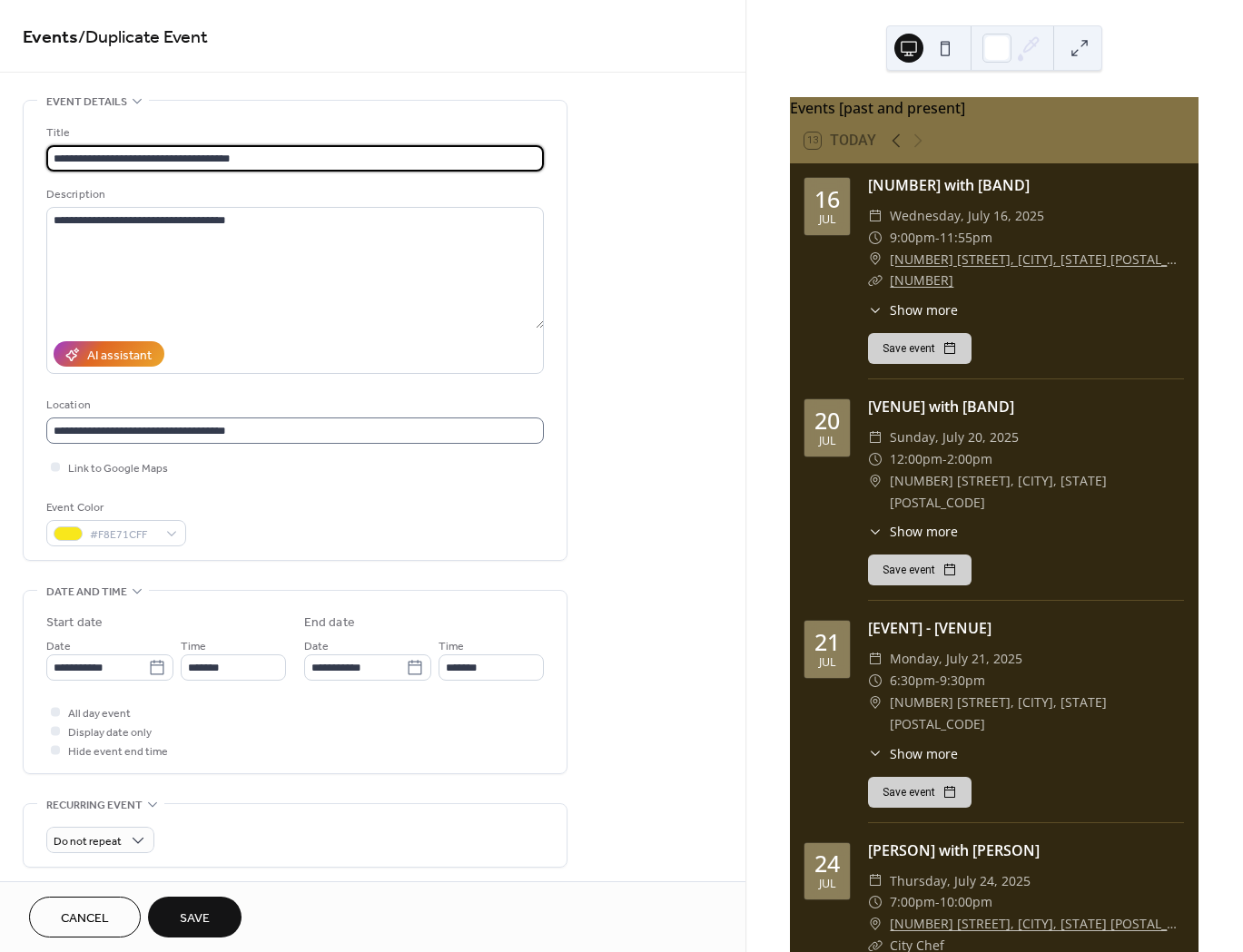 scroll, scrollTop: 1, scrollLeft: 0, axis: vertical 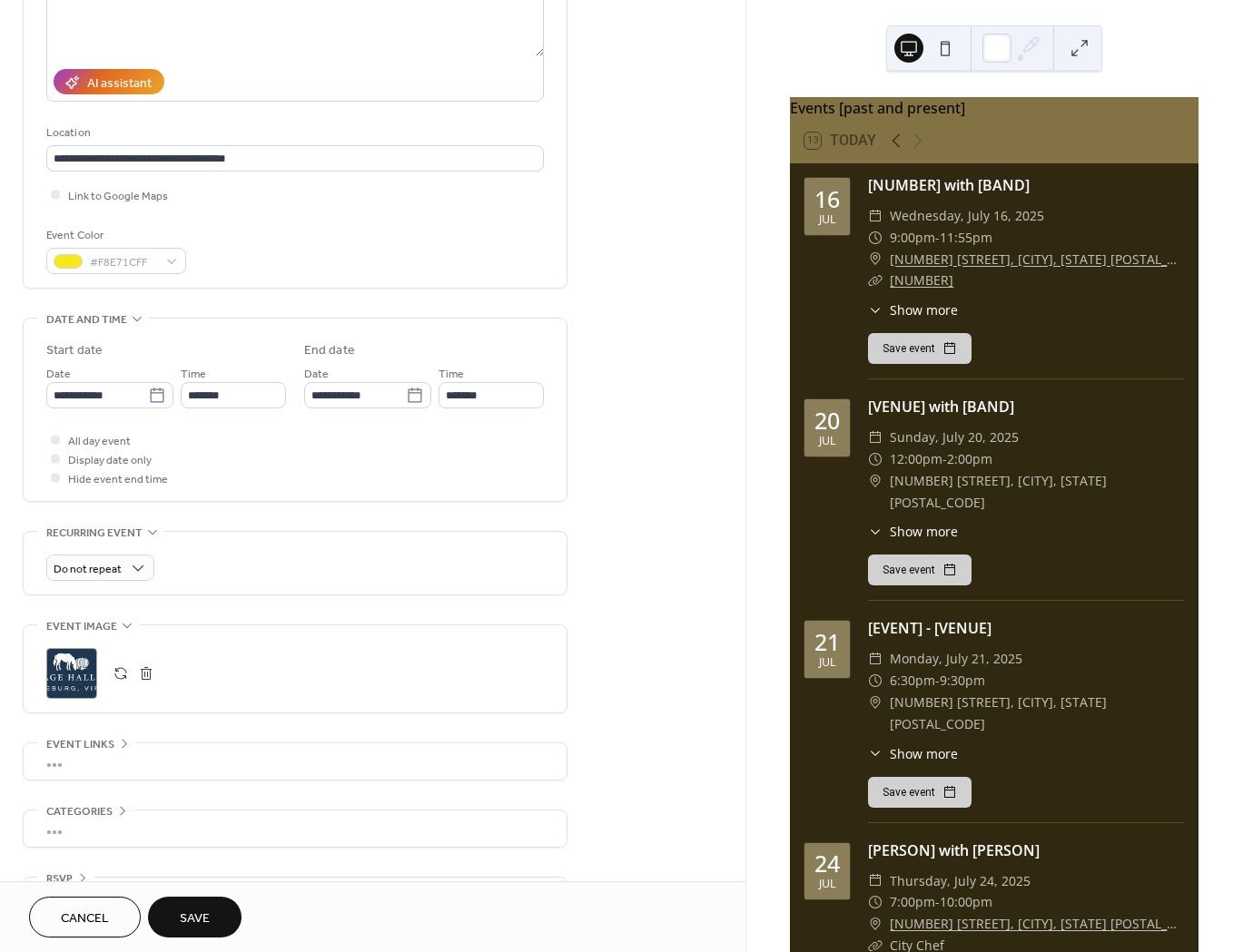 type on "**********" 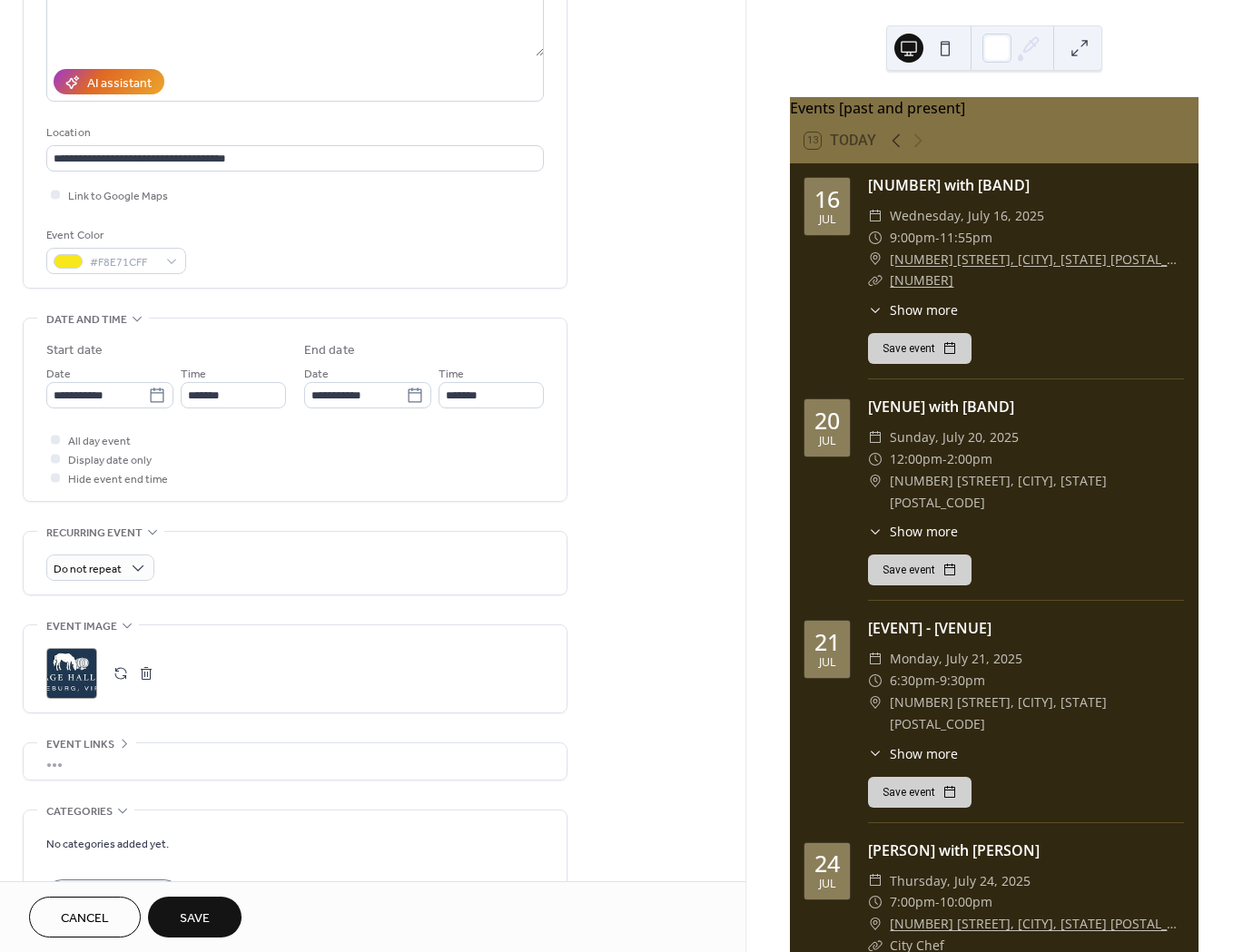 click on "•••" at bounding box center (295, 761) 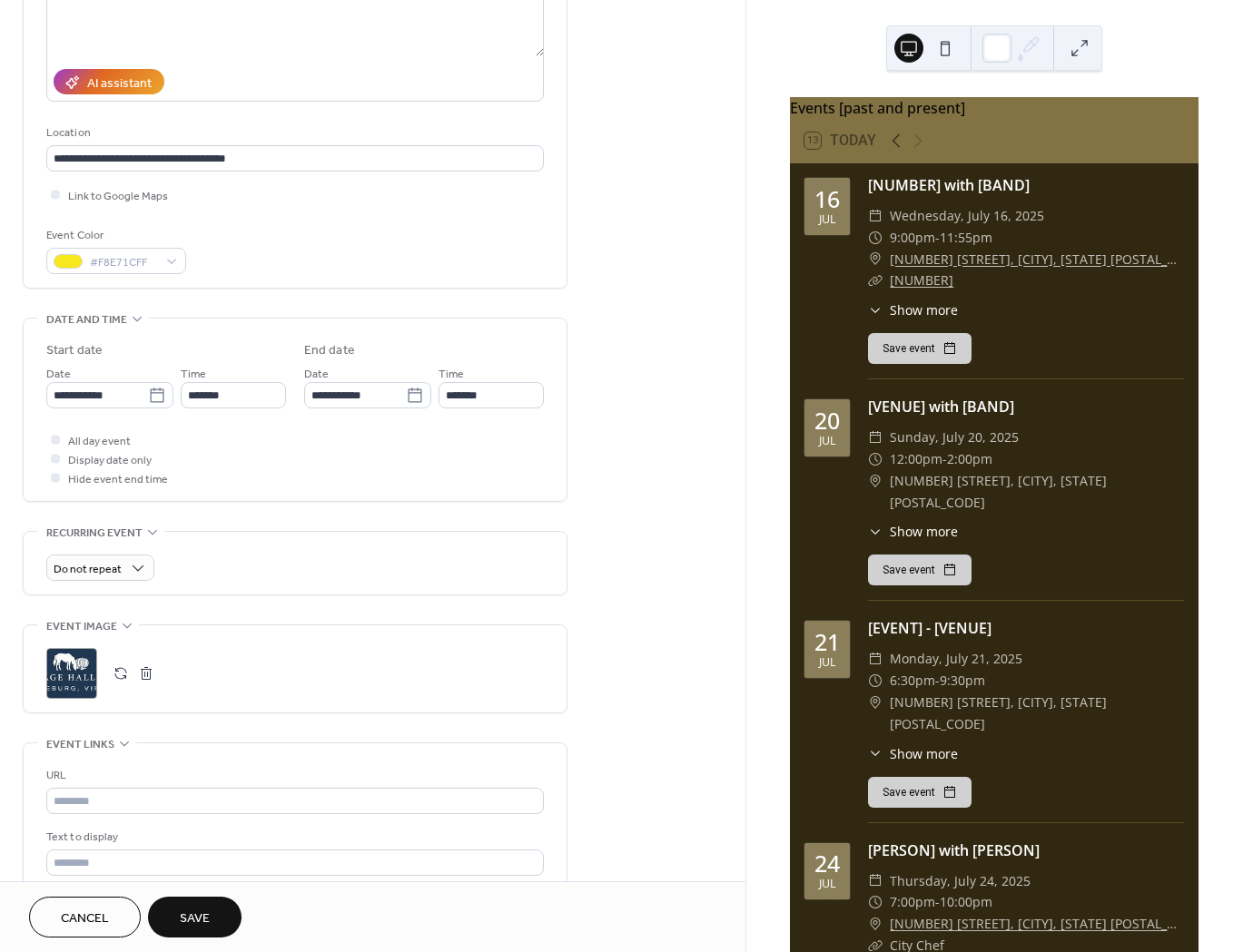 click on "Save" at bounding box center (194, 918) 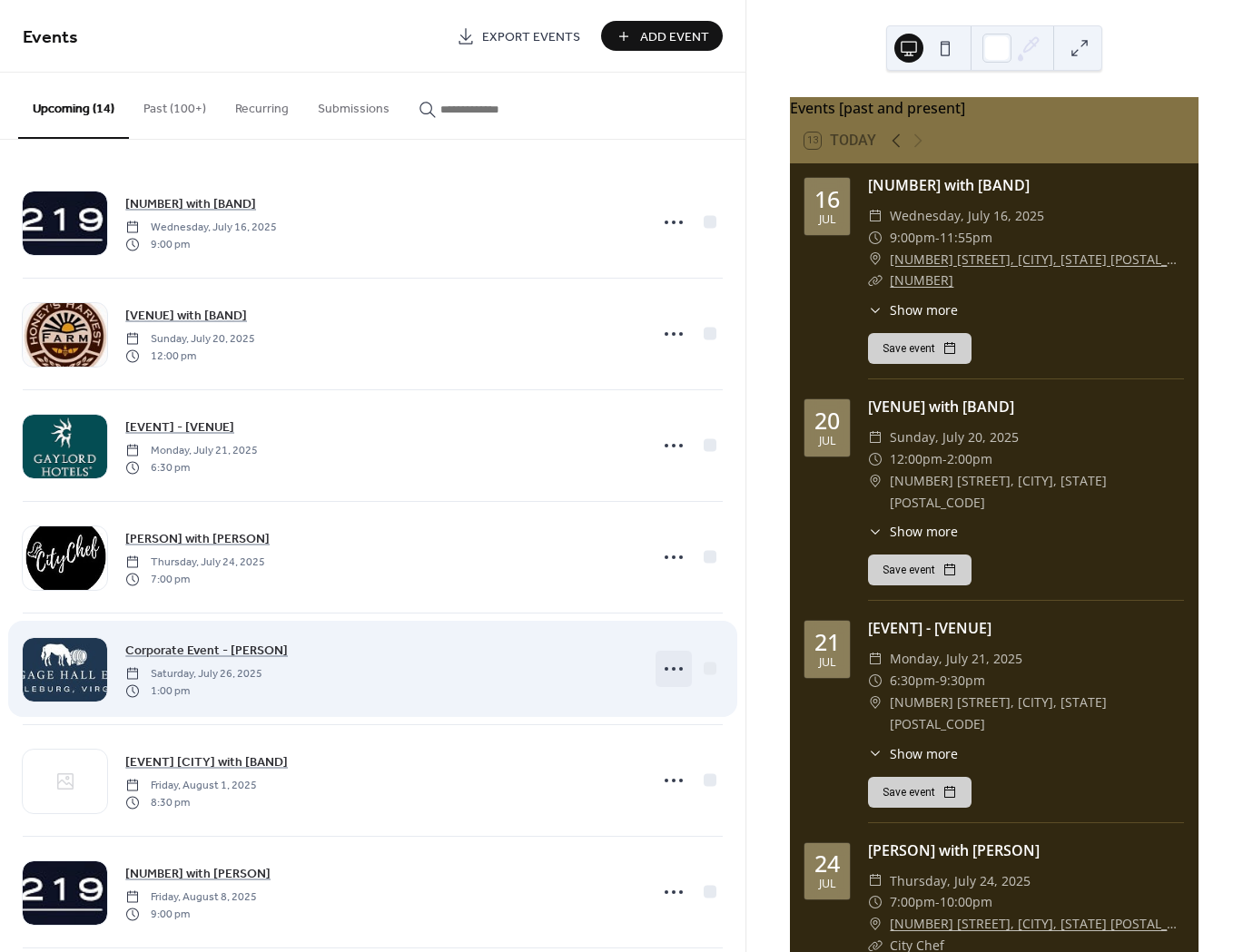 click 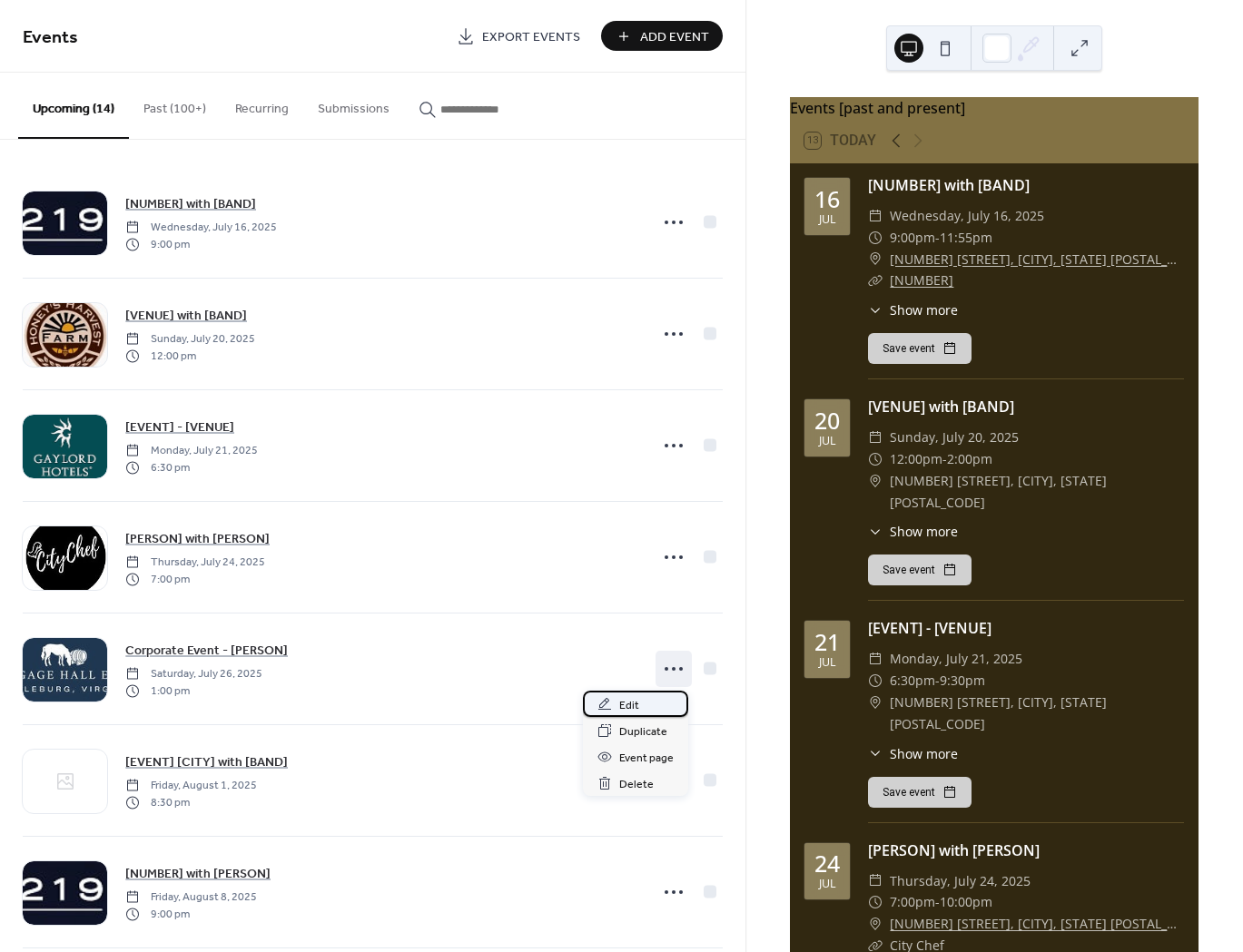 click on "Edit" at bounding box center (629, 705) 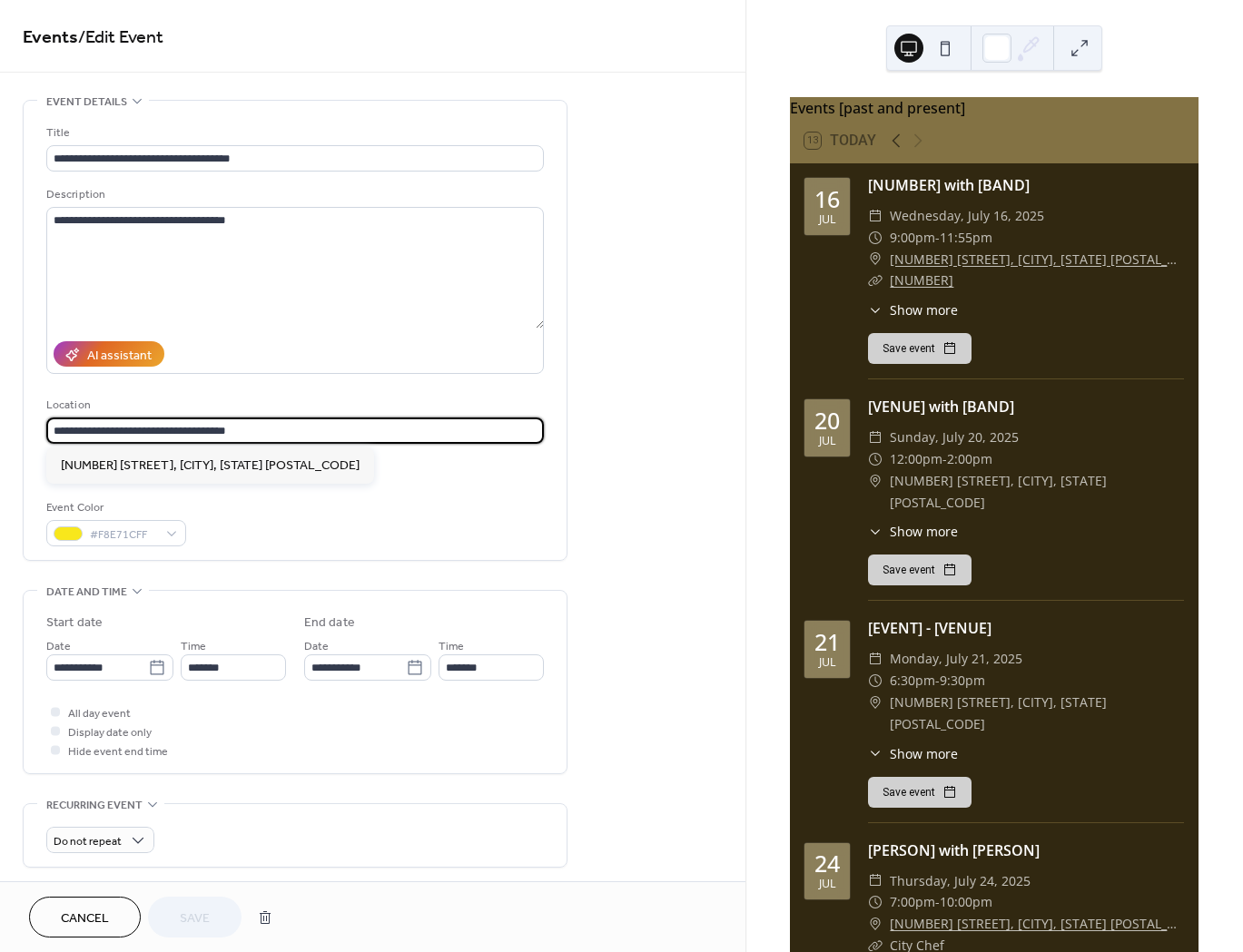 click on "**********" at bounding box center [295, 430] 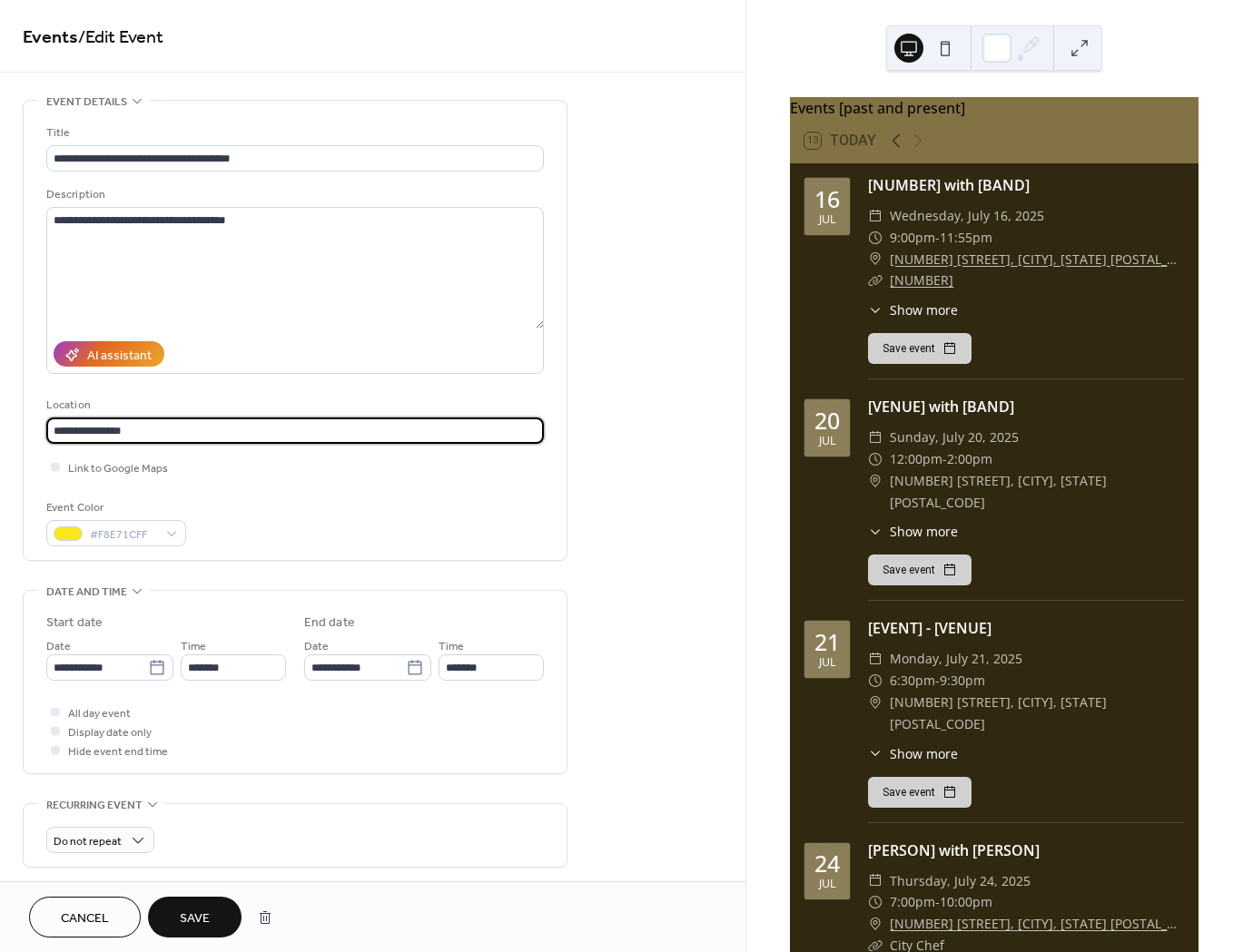 type on "**********" 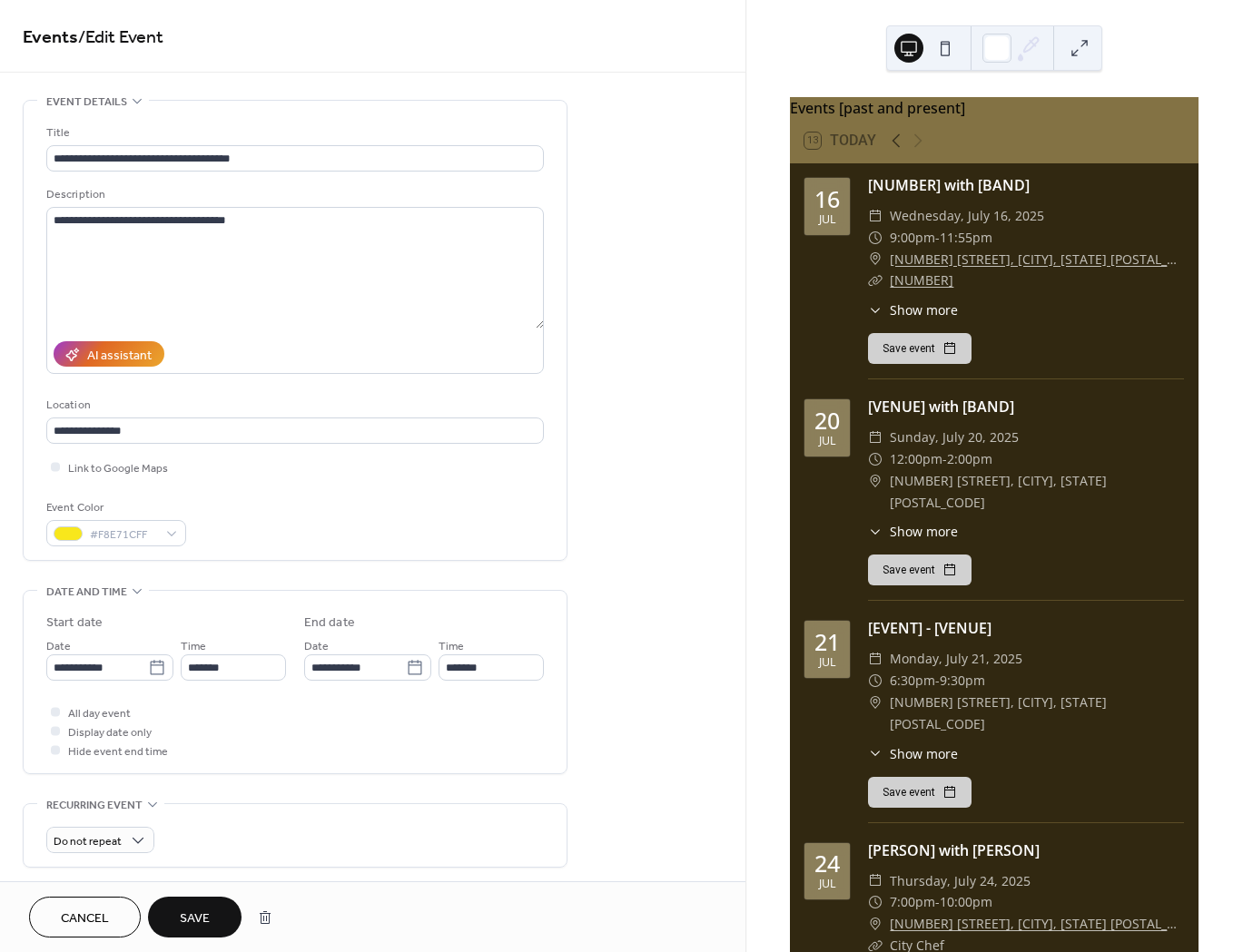 click on "Save" at bounding box center [194, 917] 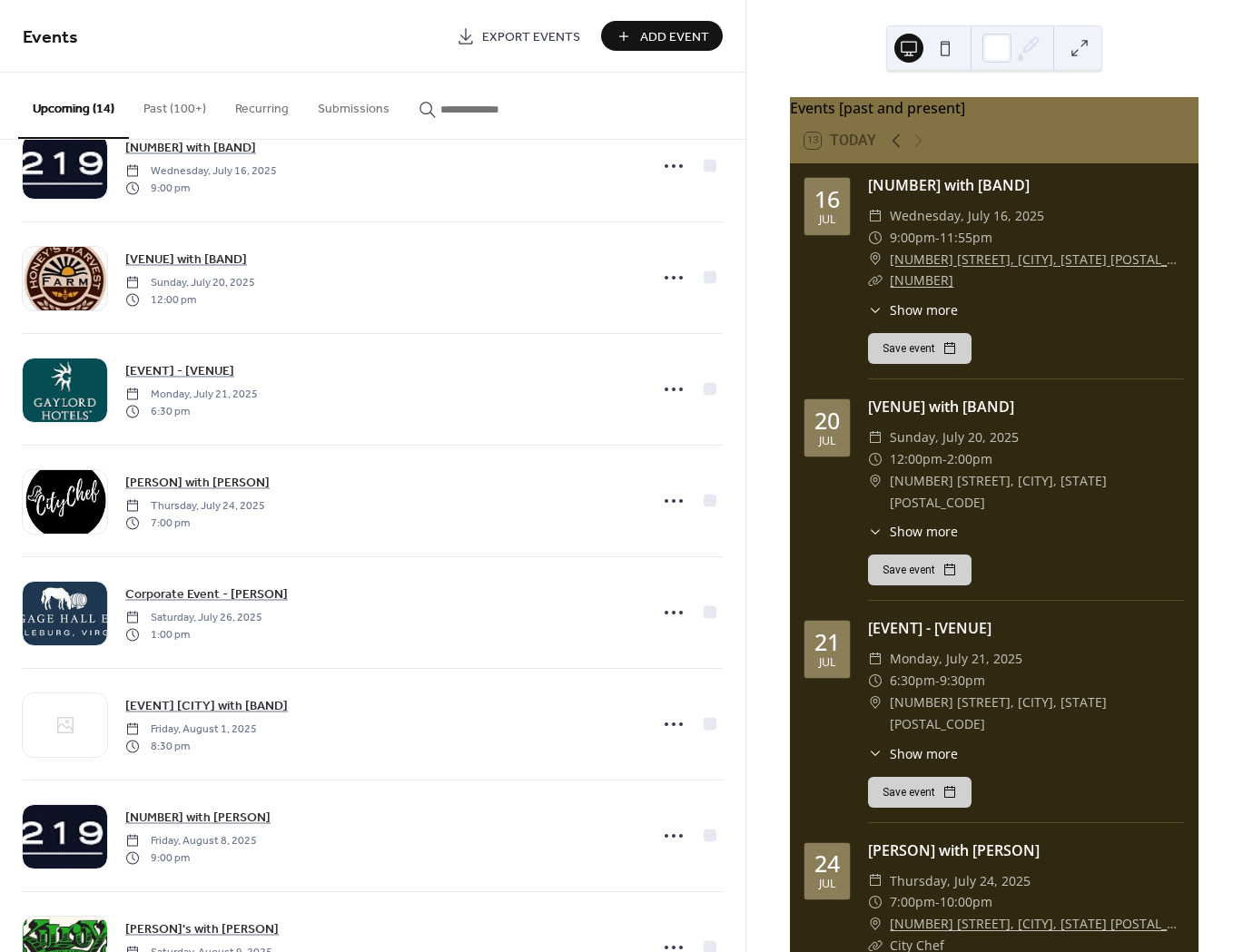 scroll, scrollTop: 91, scrollLeft: 0, axis: vertical 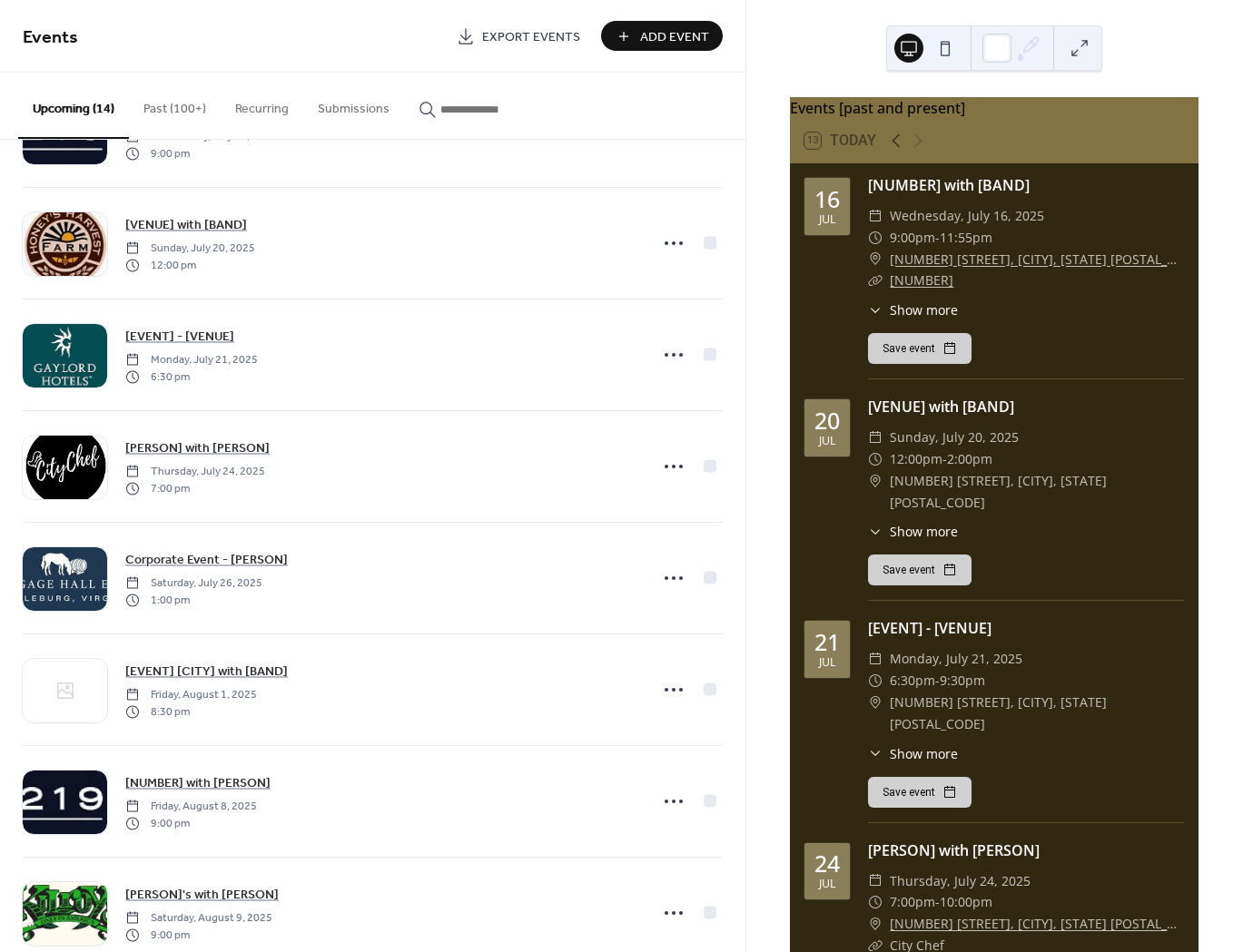 click on "Past  (100+)" at bounding box center (174, 104) 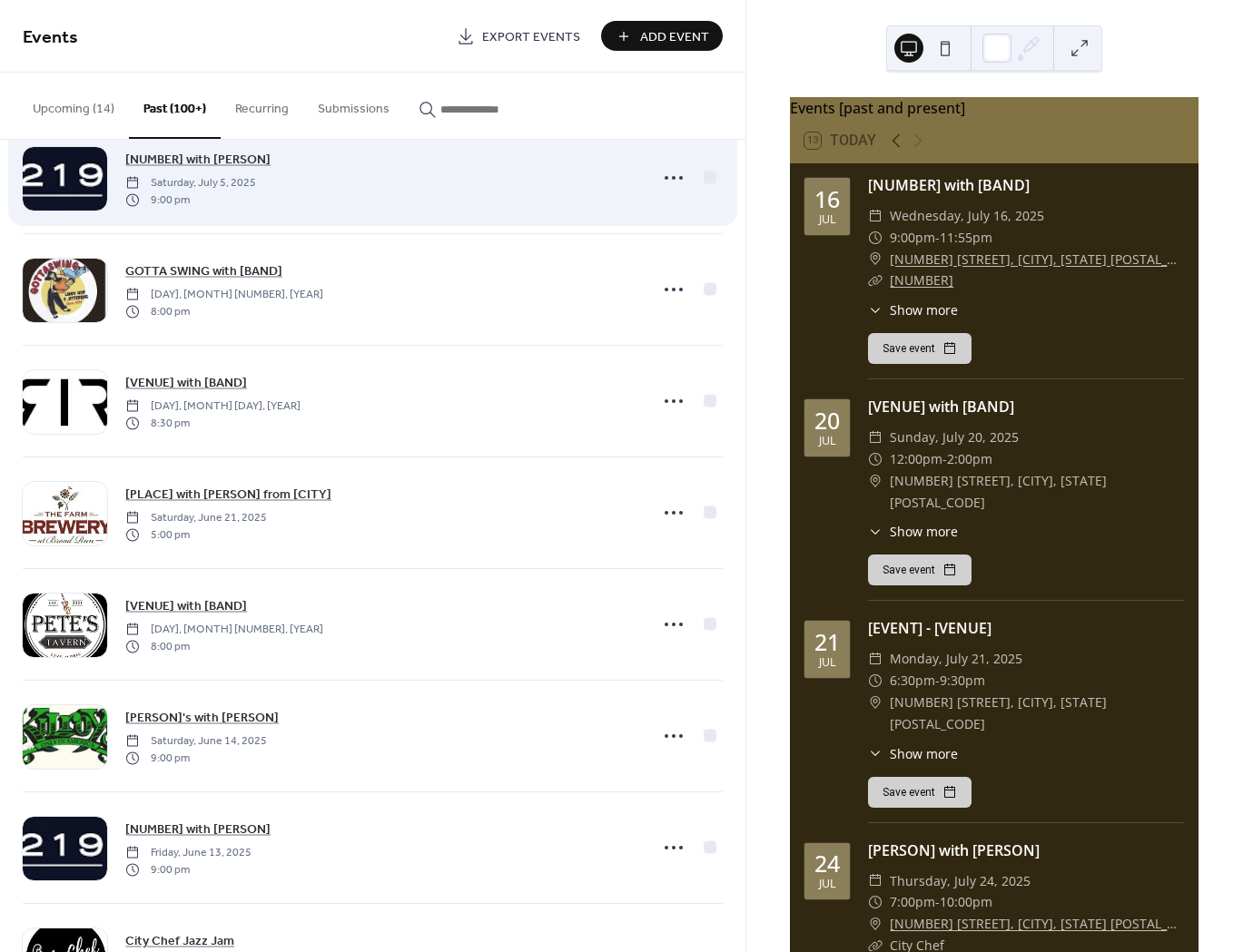 scroll, scrollTop: 272, scrollLeft: 0, axis: vertical 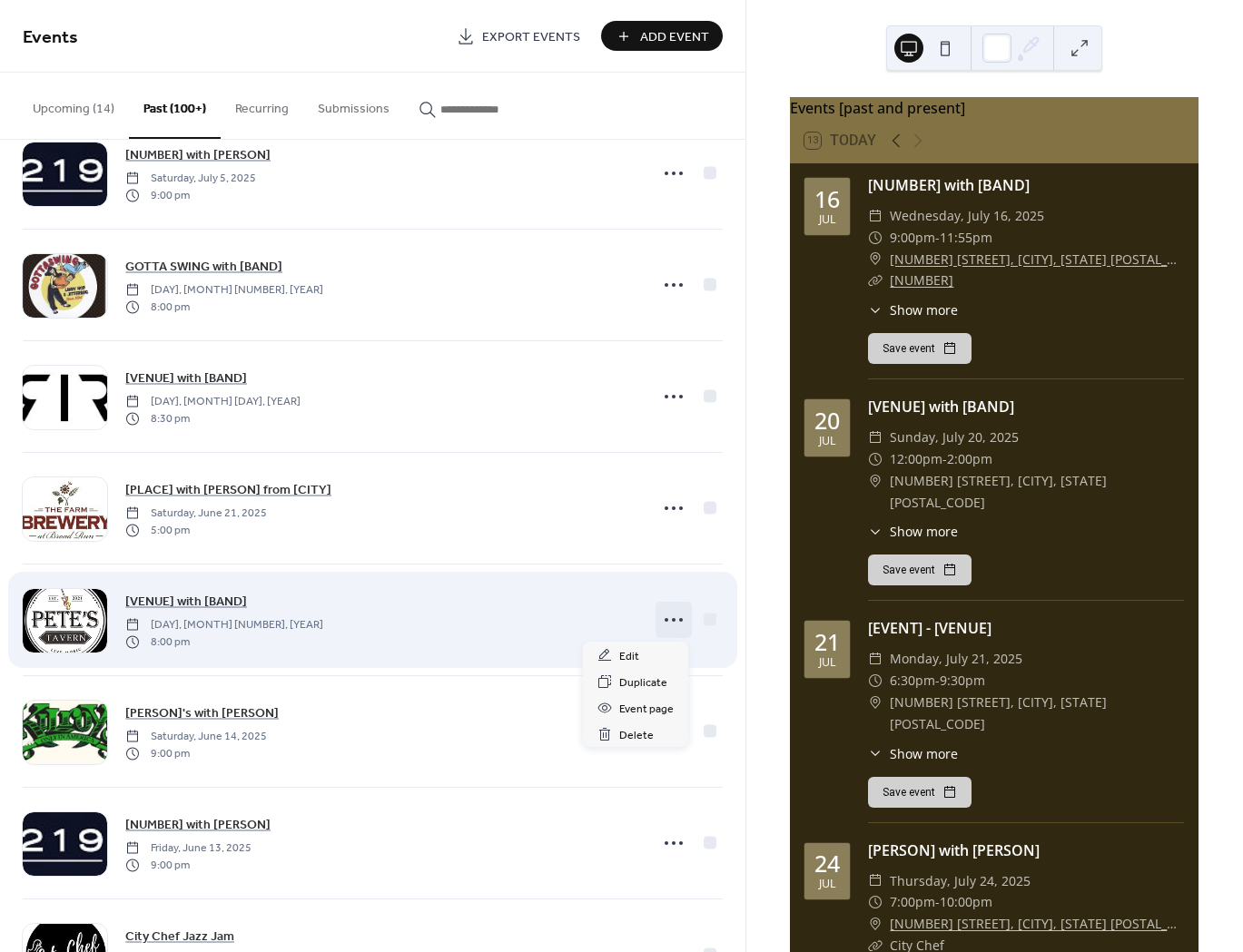 click 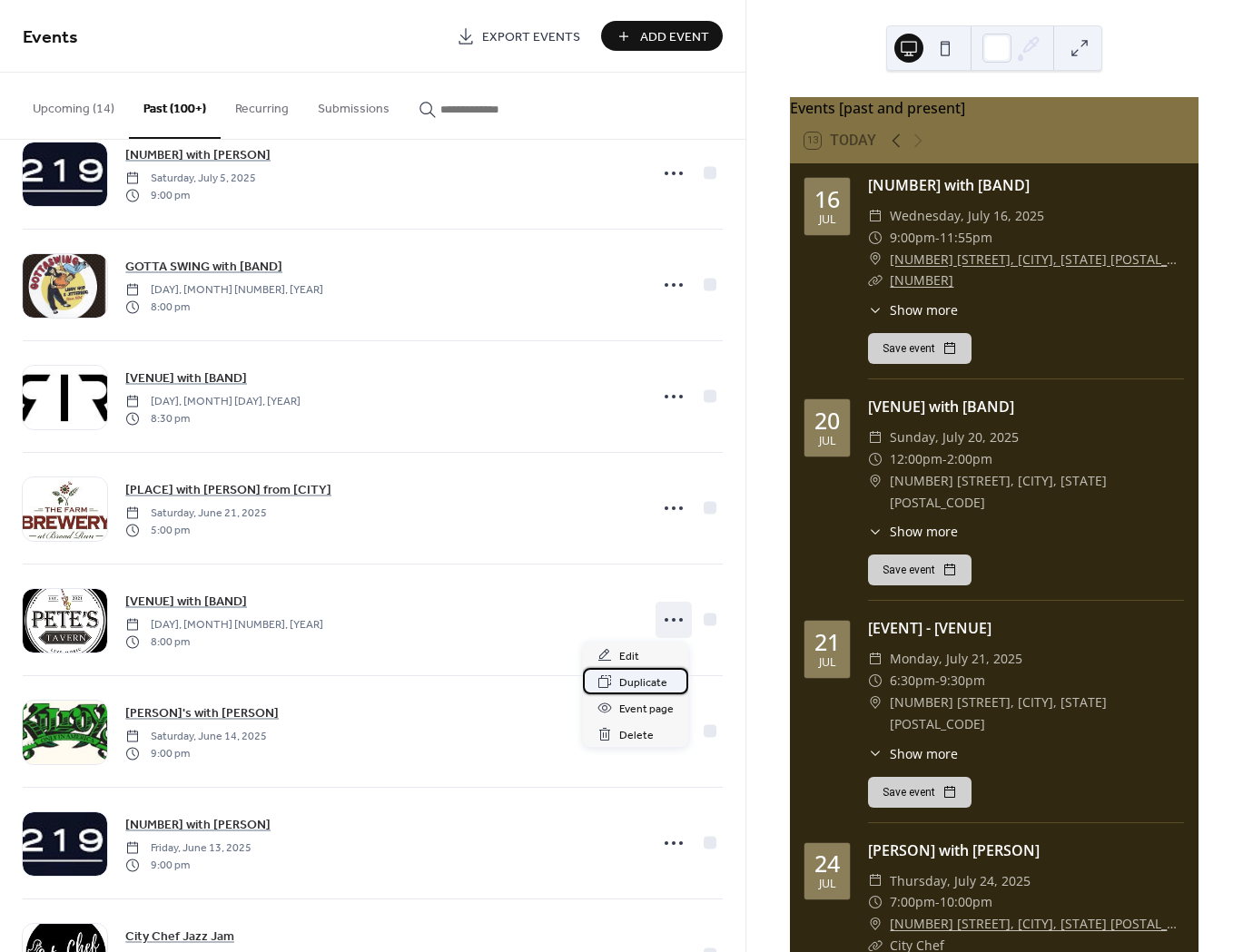 click on "Duplicate" at bounding box center [643, 682] 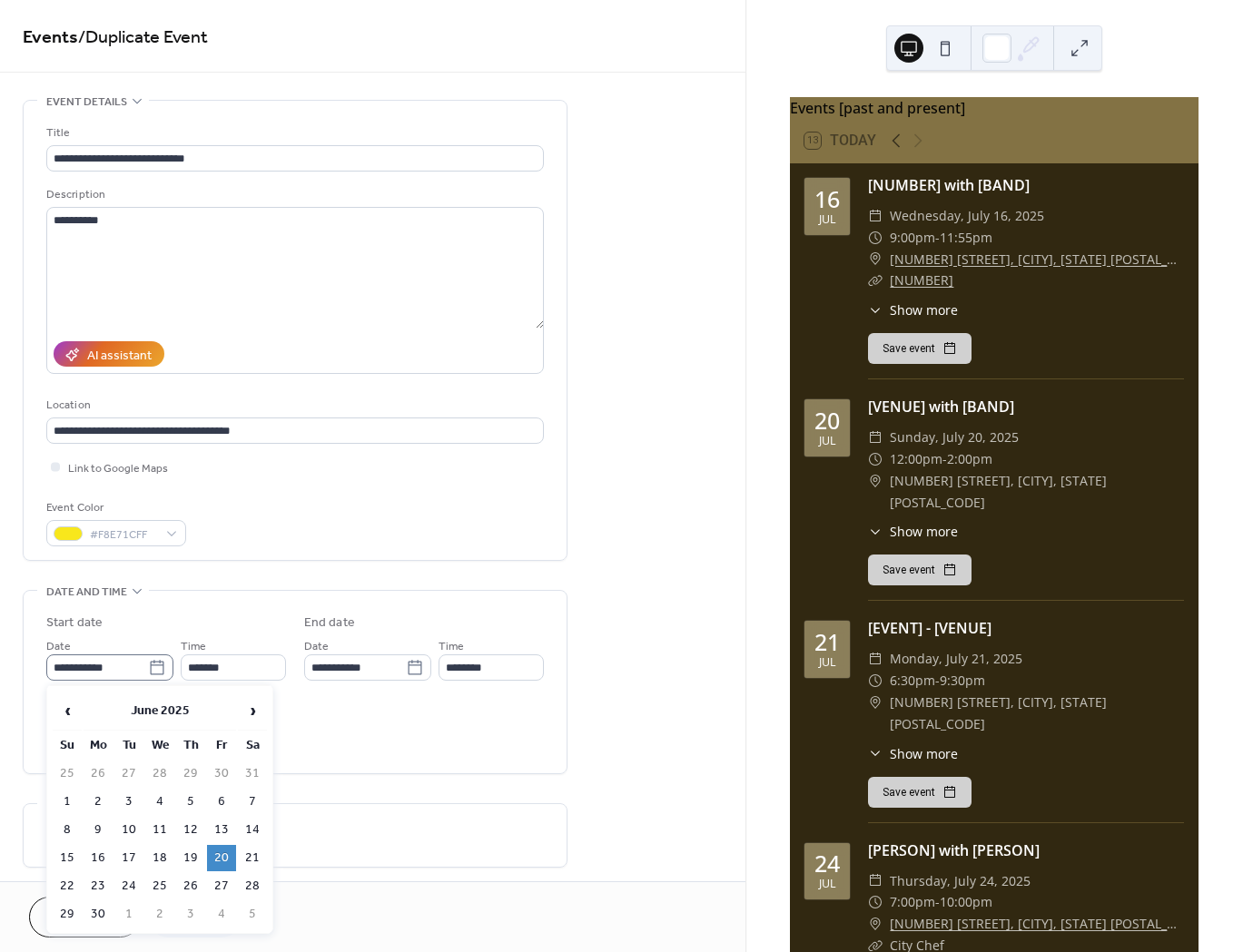 click 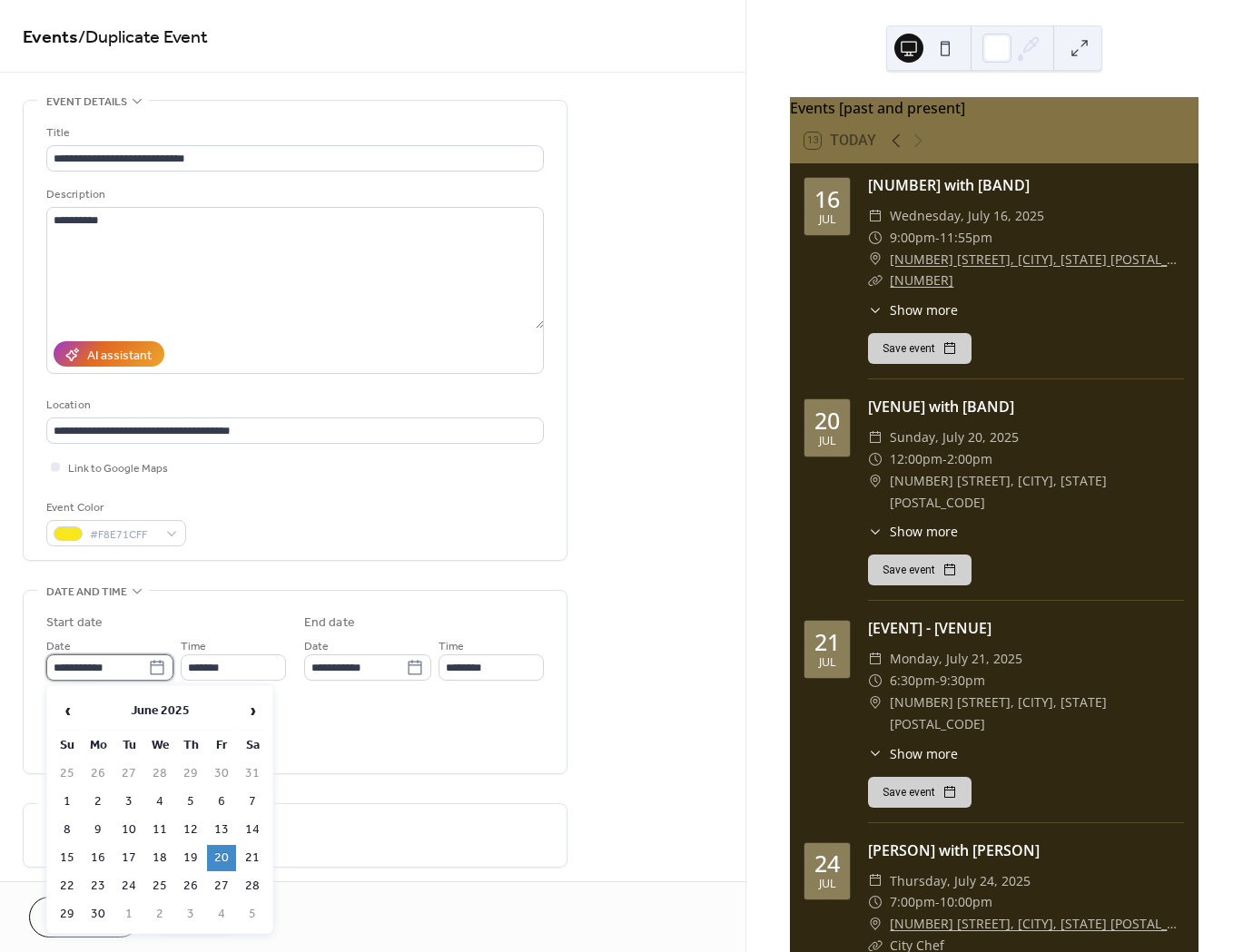 click on "**********" at bounding box center (97, 667) 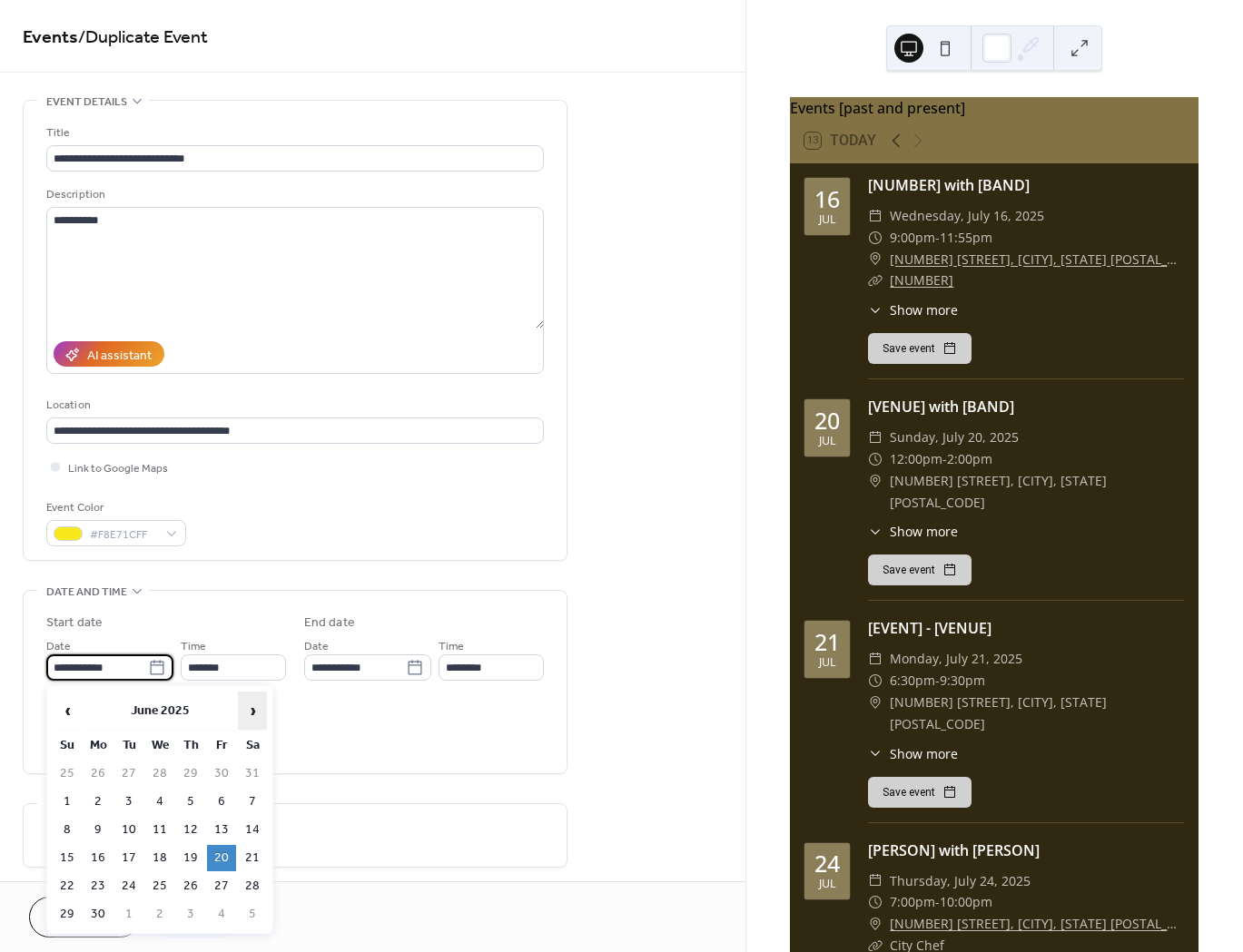 click on "›" at bounding box center [252, 711] 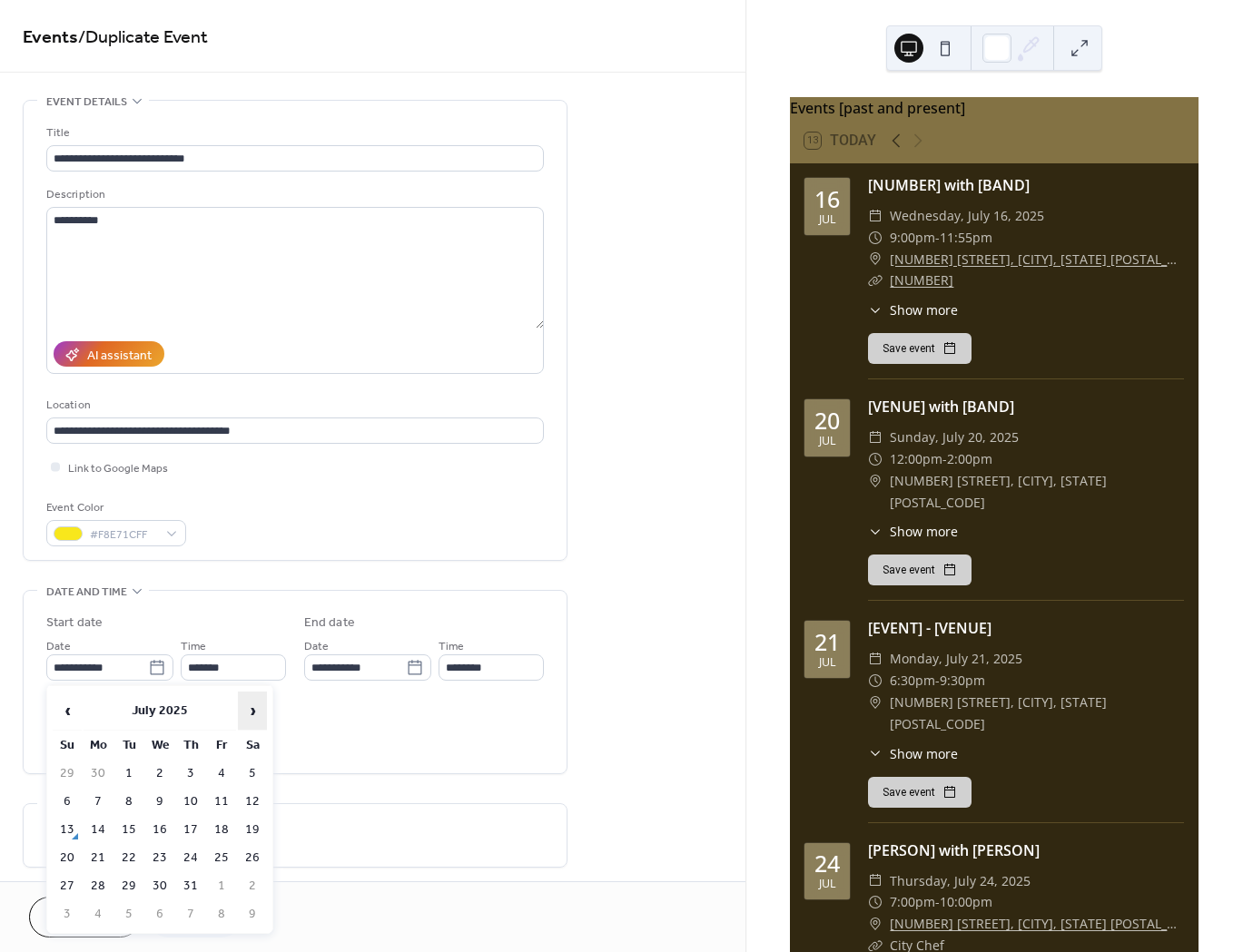 click on "›" at bounding box center [252, 711] 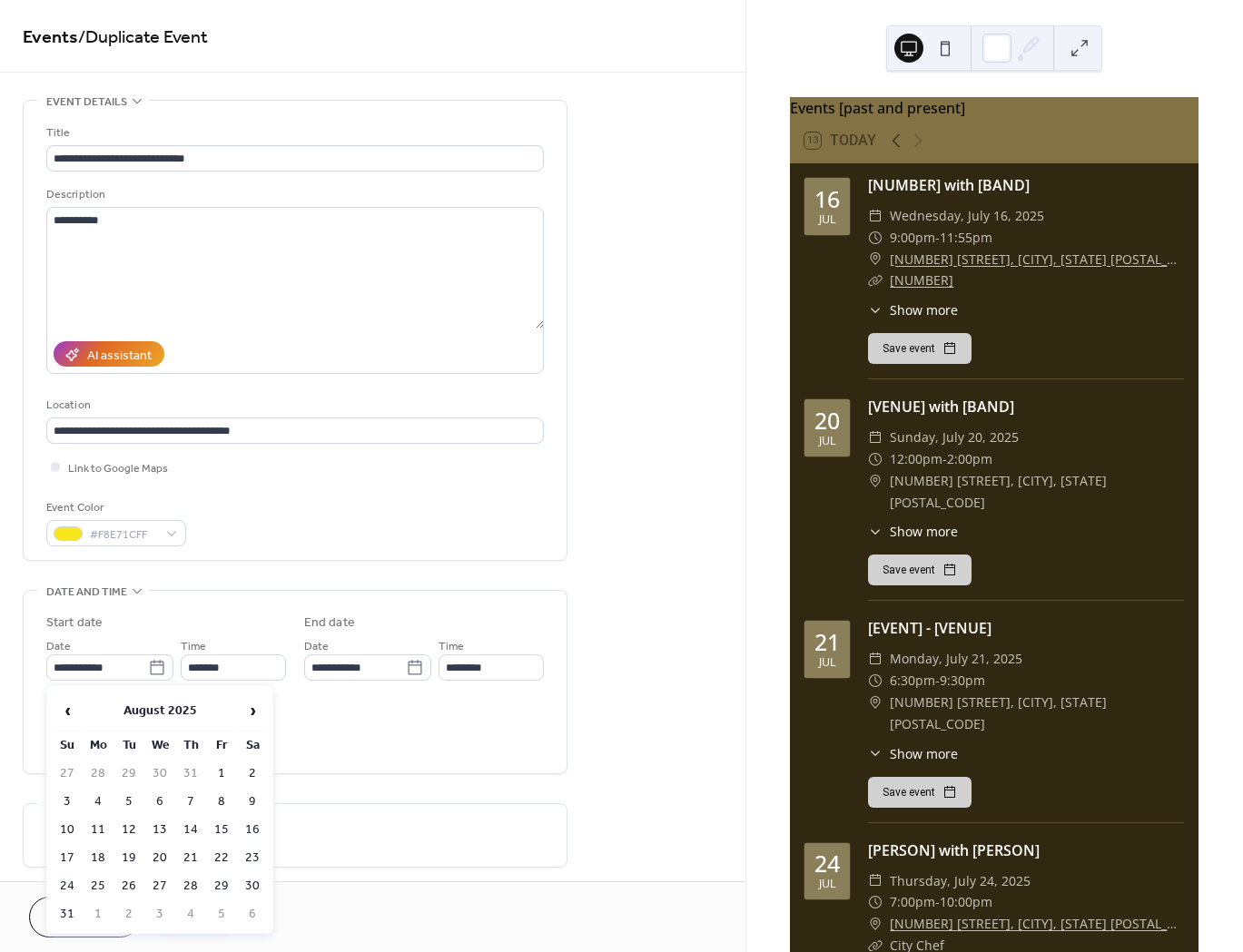 click on "29" at bounding box center (222, 886) 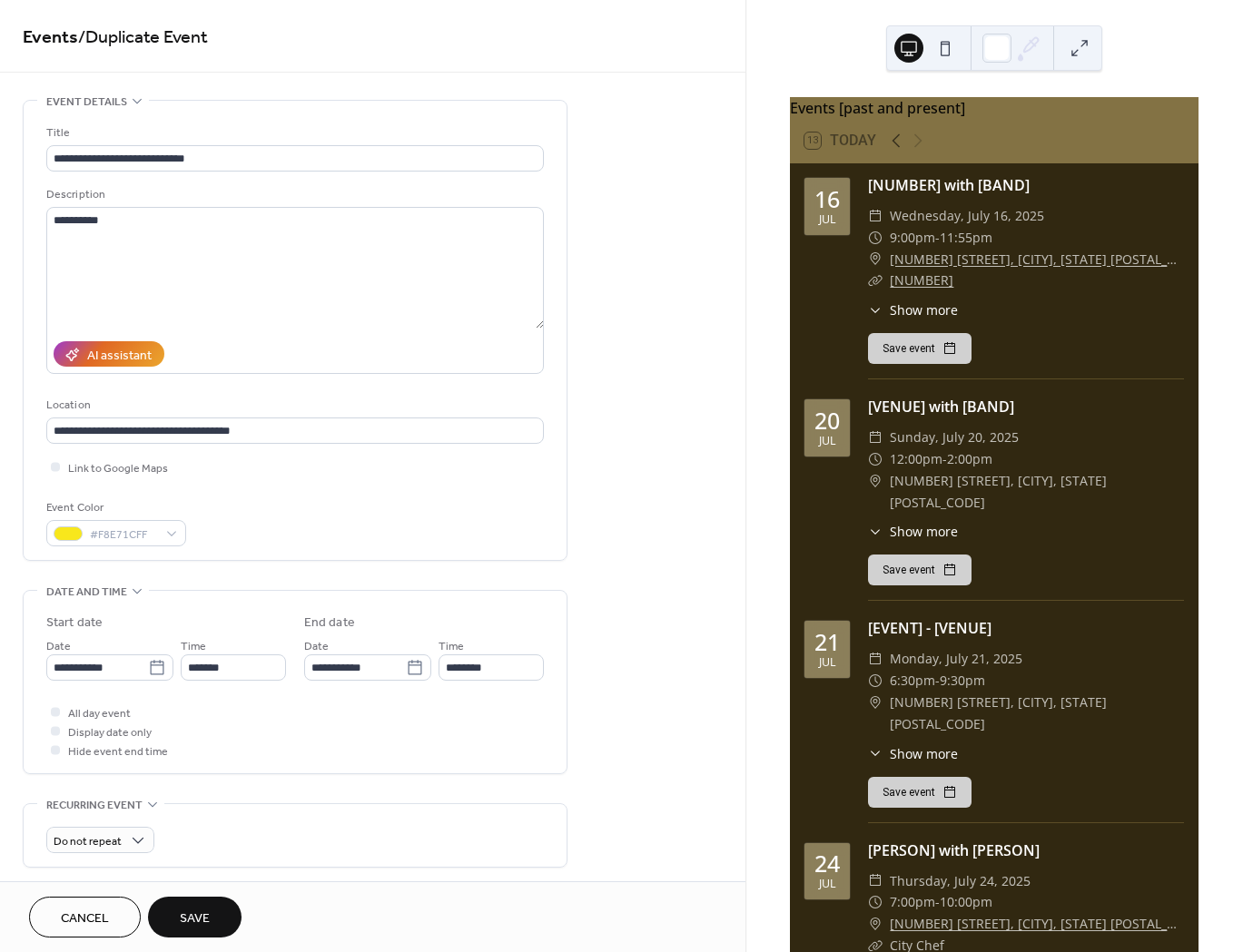 click on "Save" at bounding box center (194, 918) 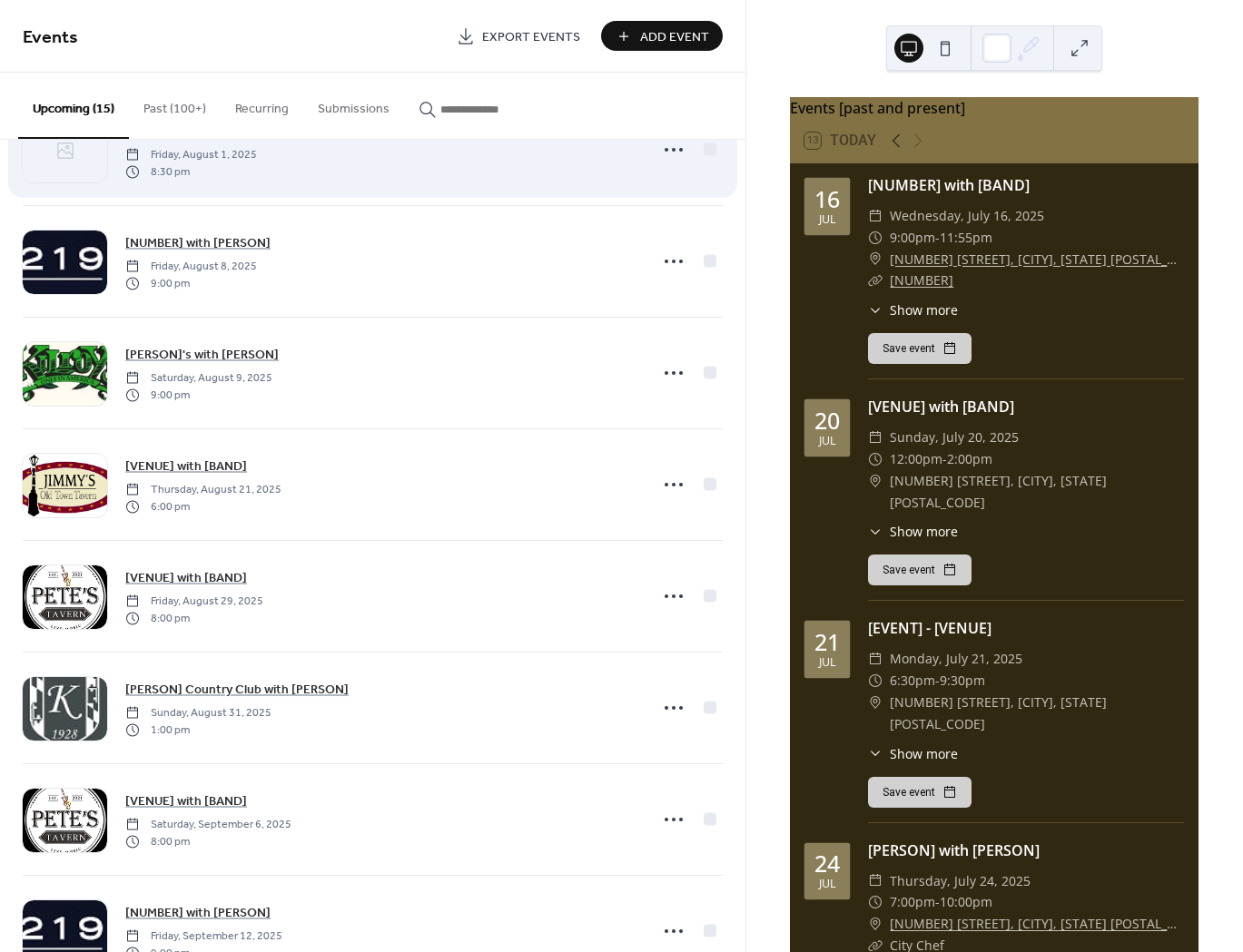scroll, scrollTop: 635, scrollLeft: 0, axis: vertical 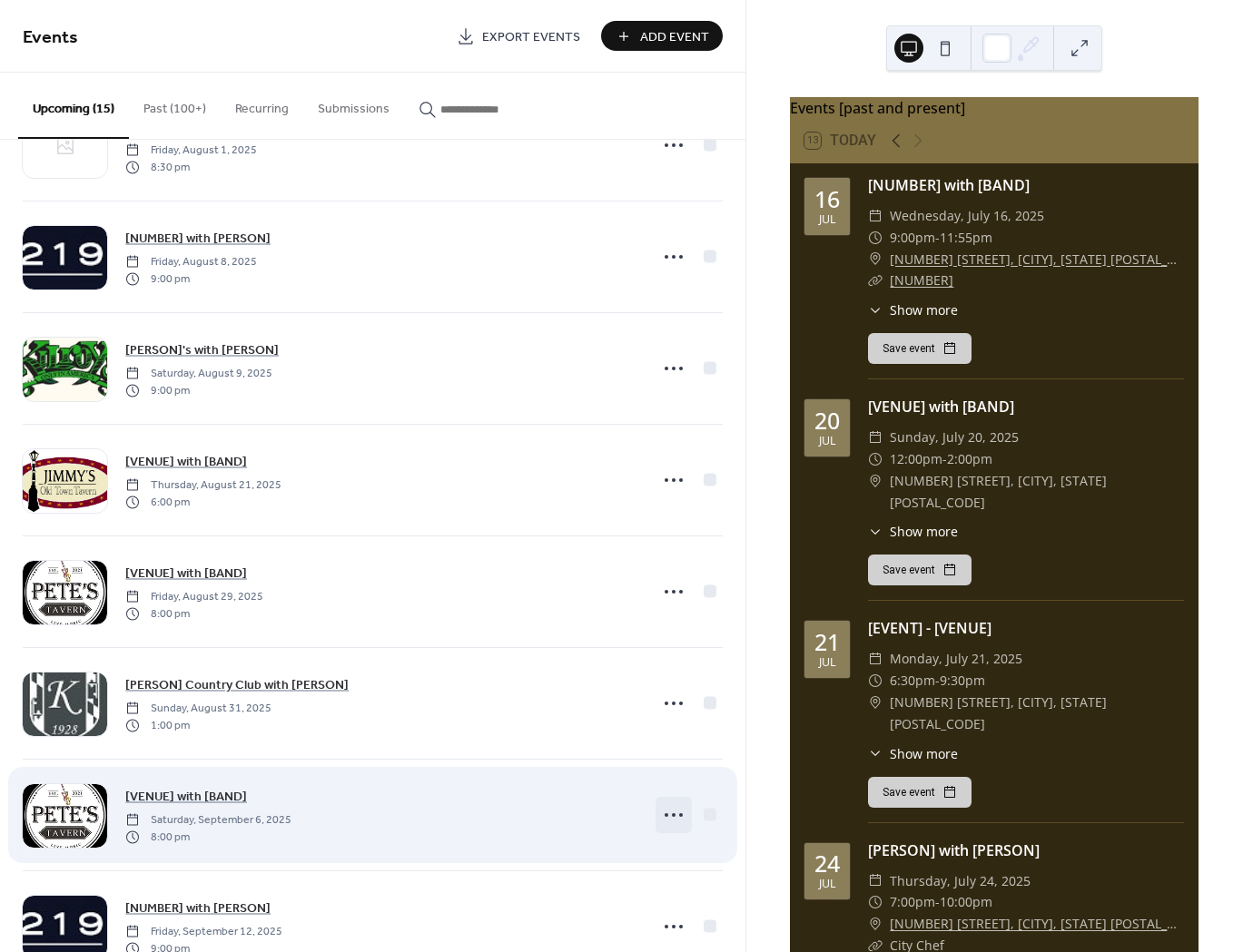 click 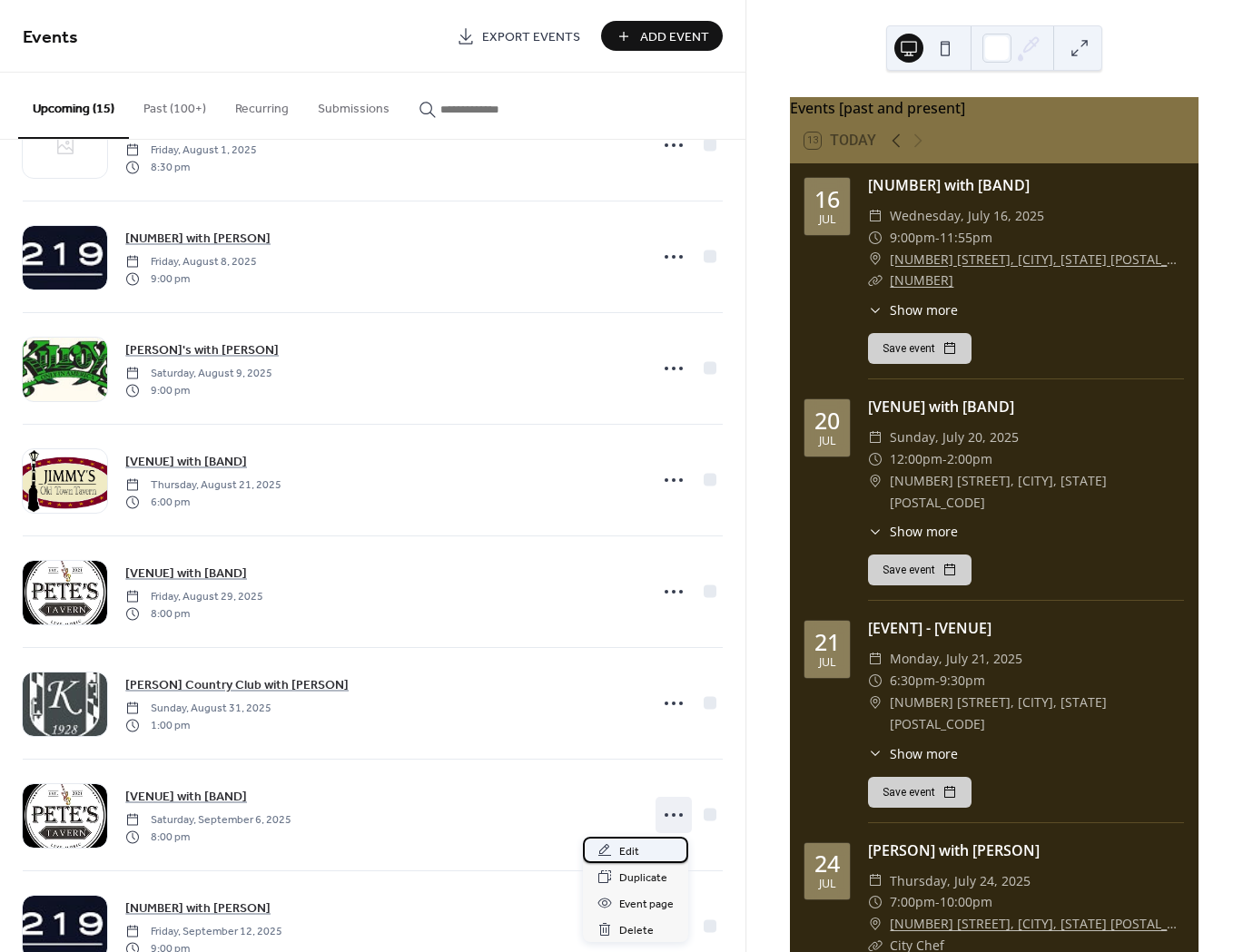 click on "Edit" at bounding box center [629, 851] 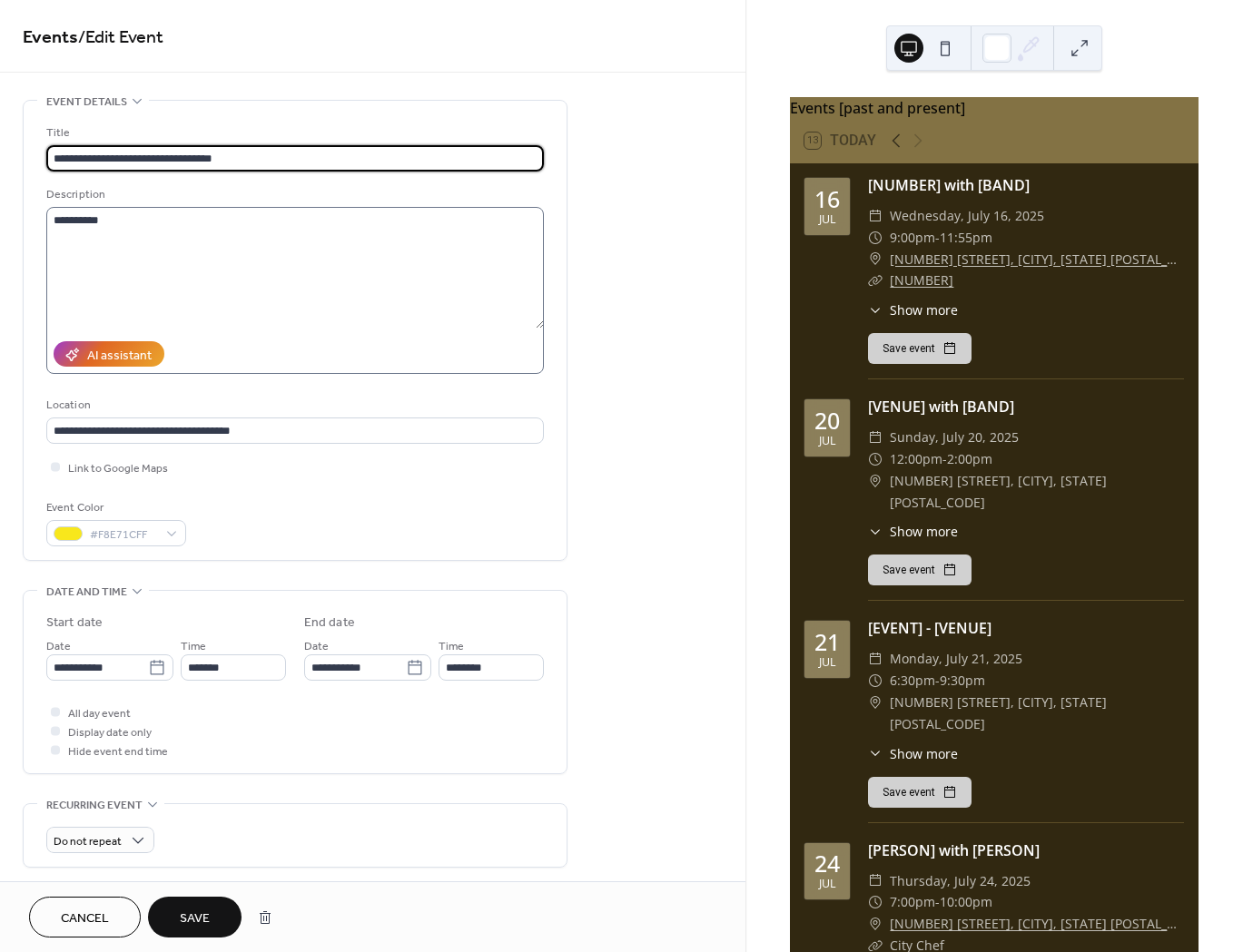 type on "**********" 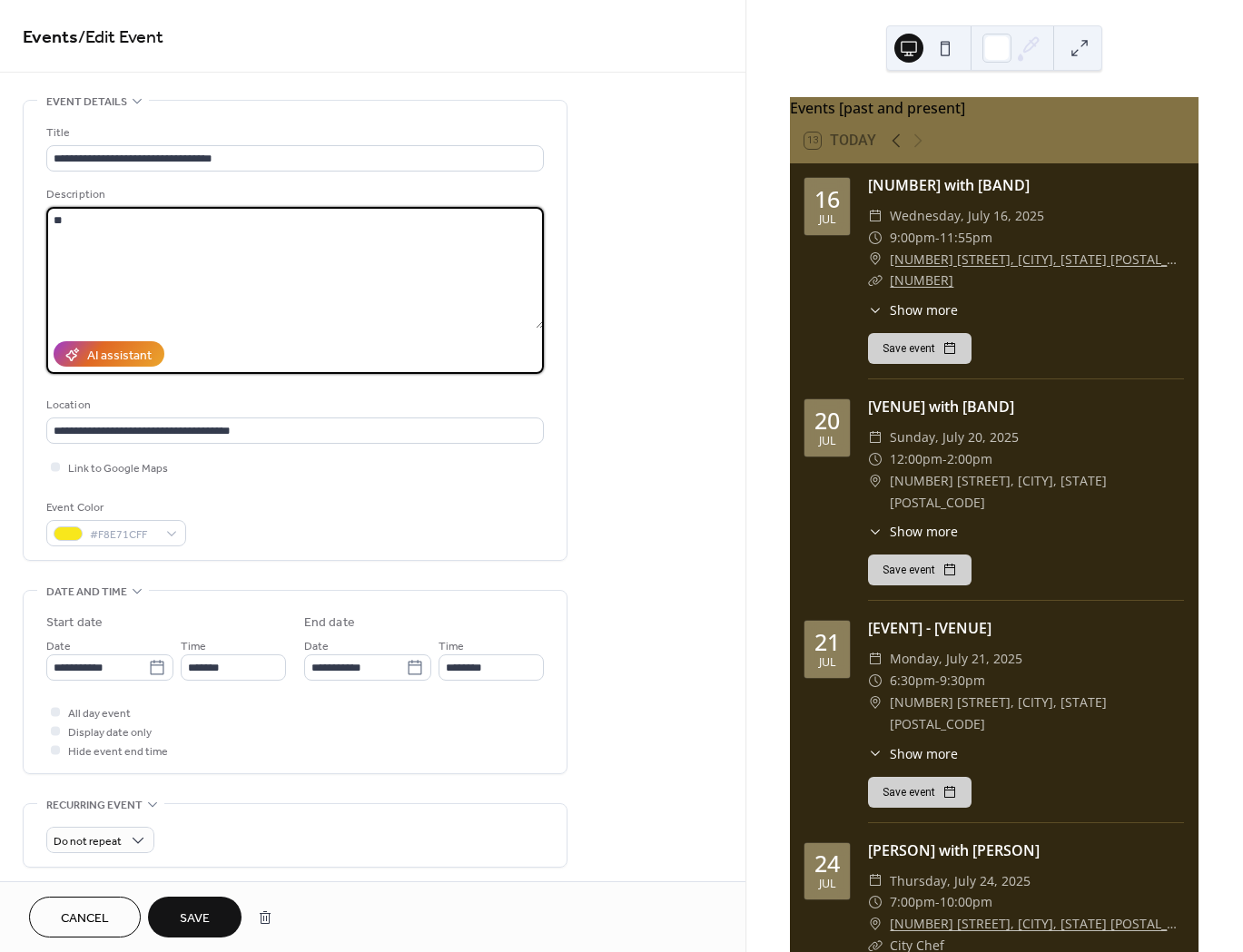 type on "*" 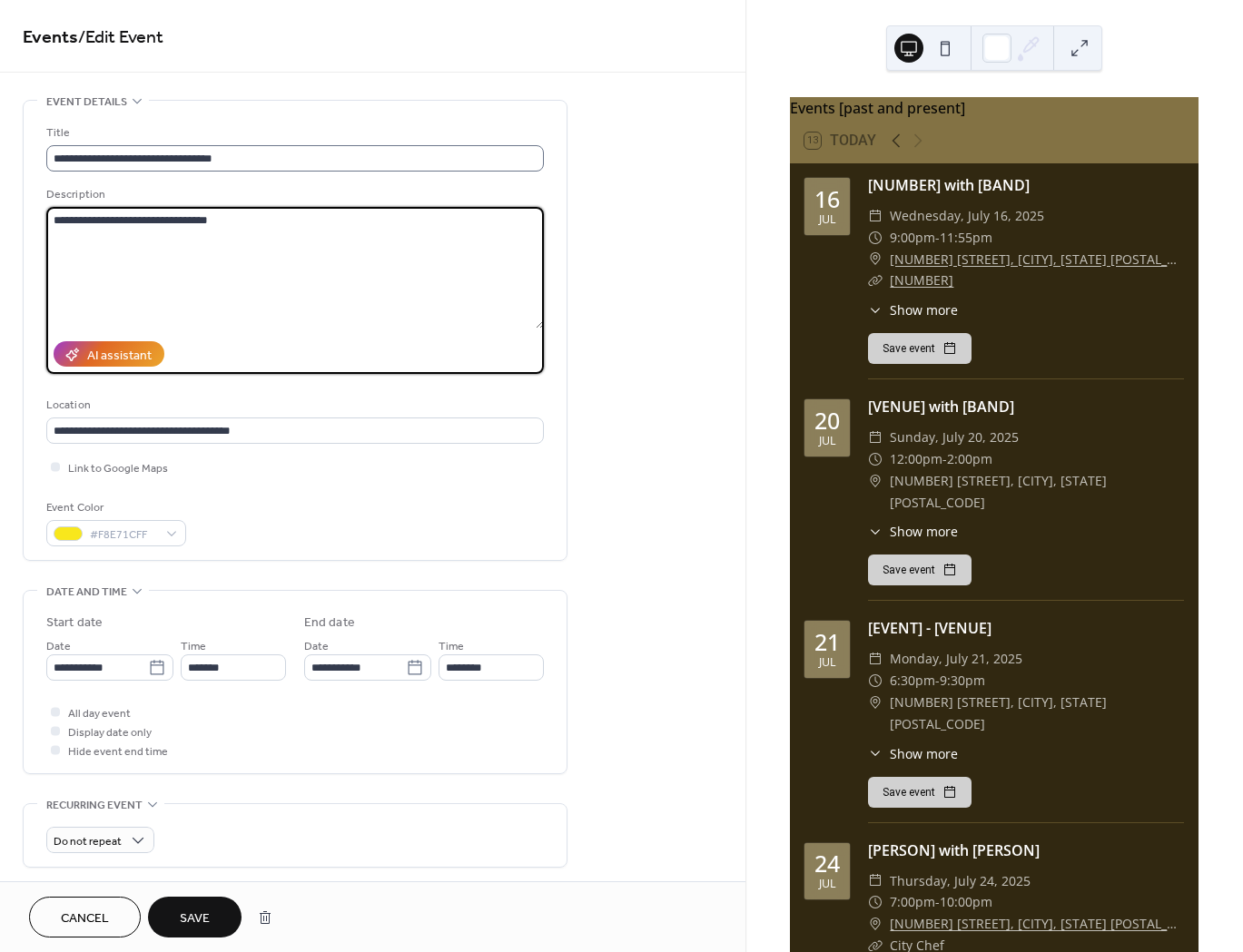 type on "**********" 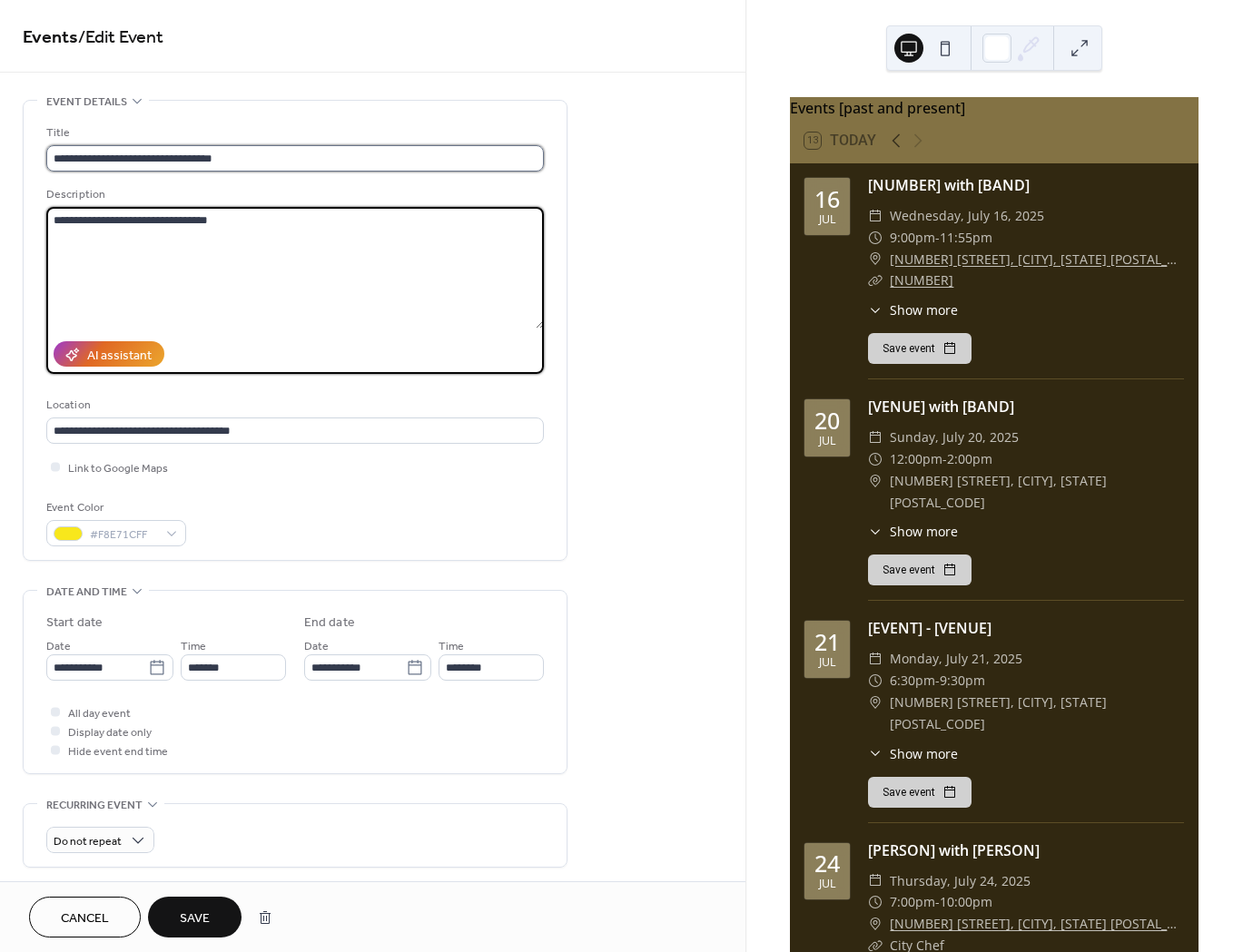 click on "**********" at bounding box center (295, 158) 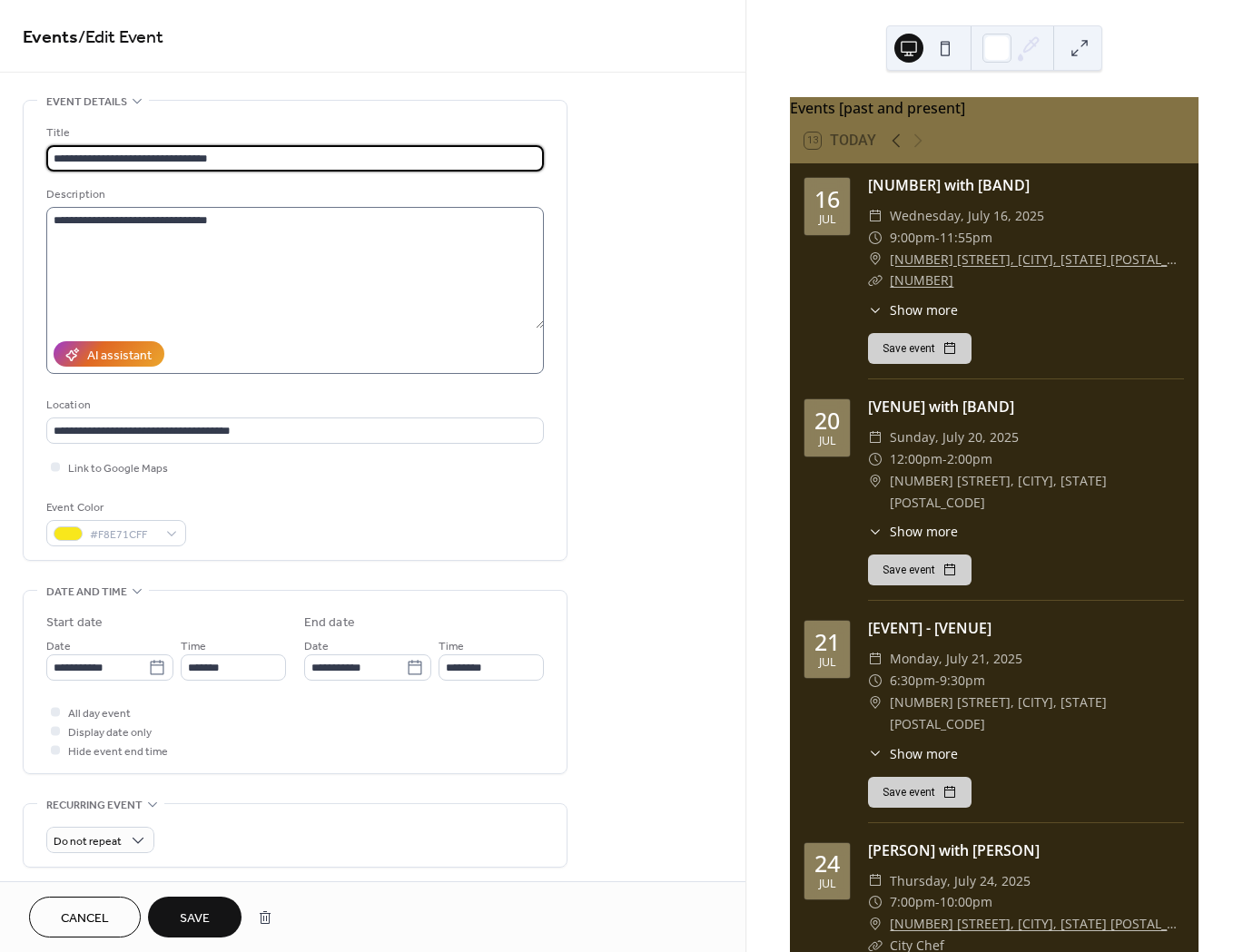 type on "**********" 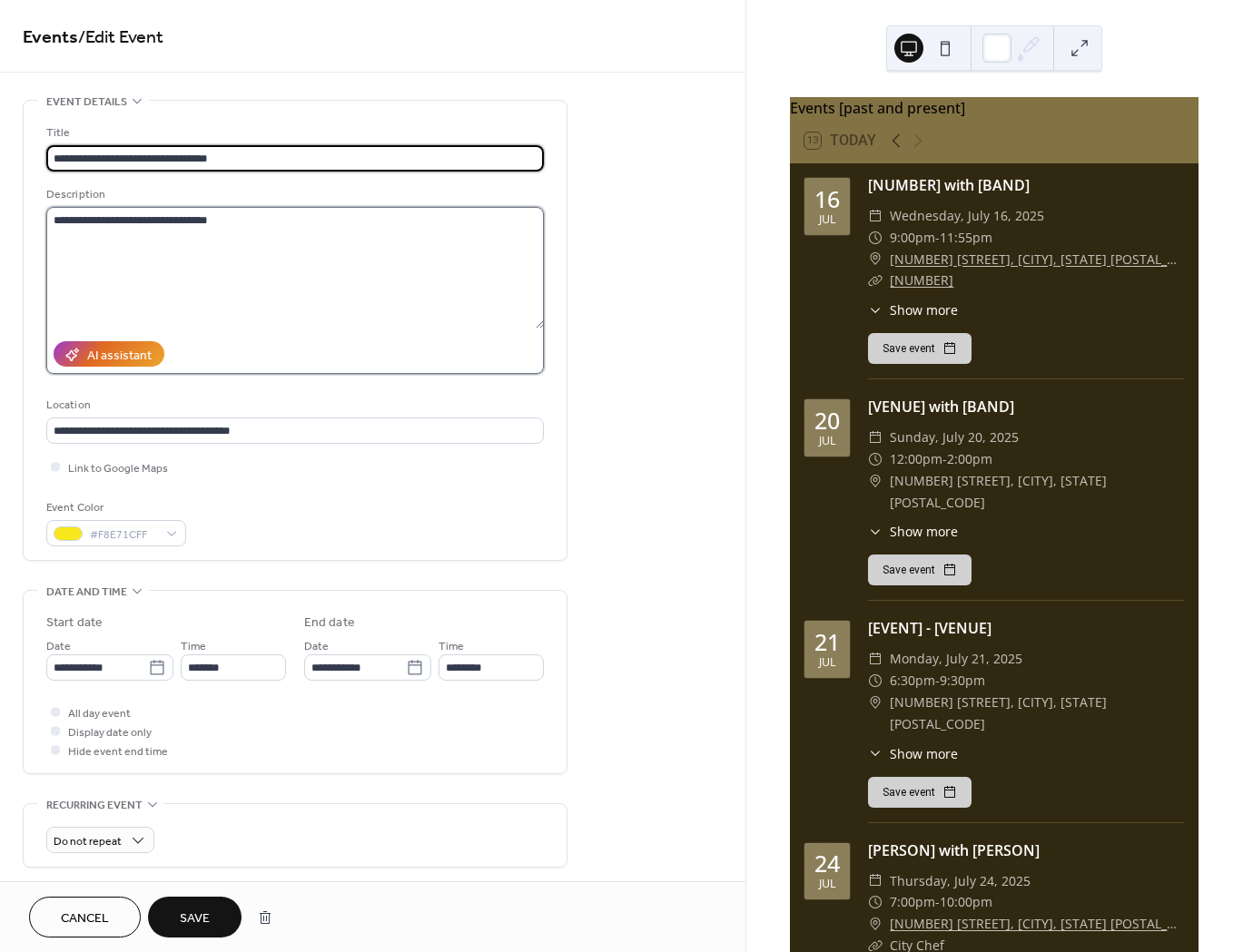click on "**********" at bounding box center [295, 268] 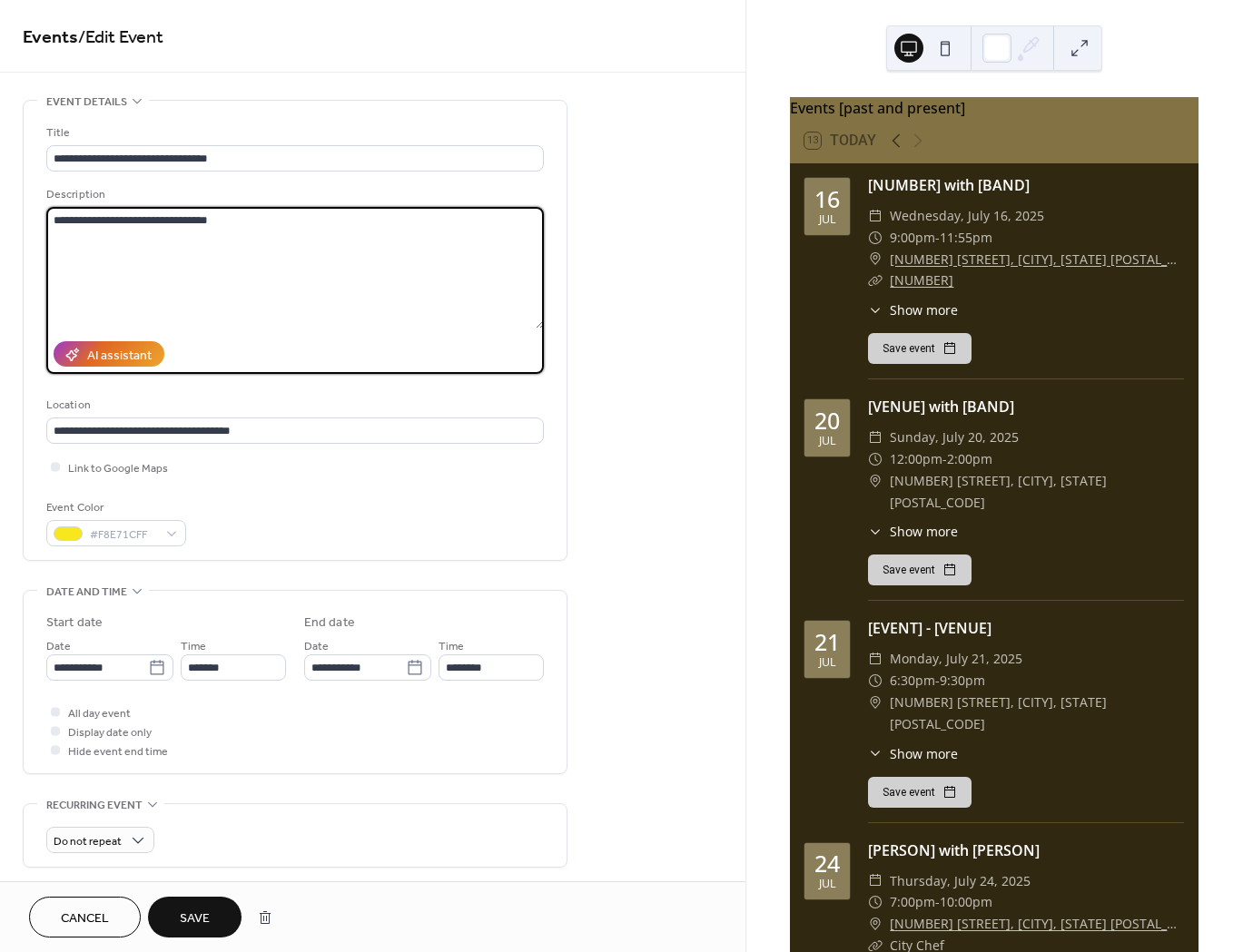 click on "Save" at bounding box center (194, 918) 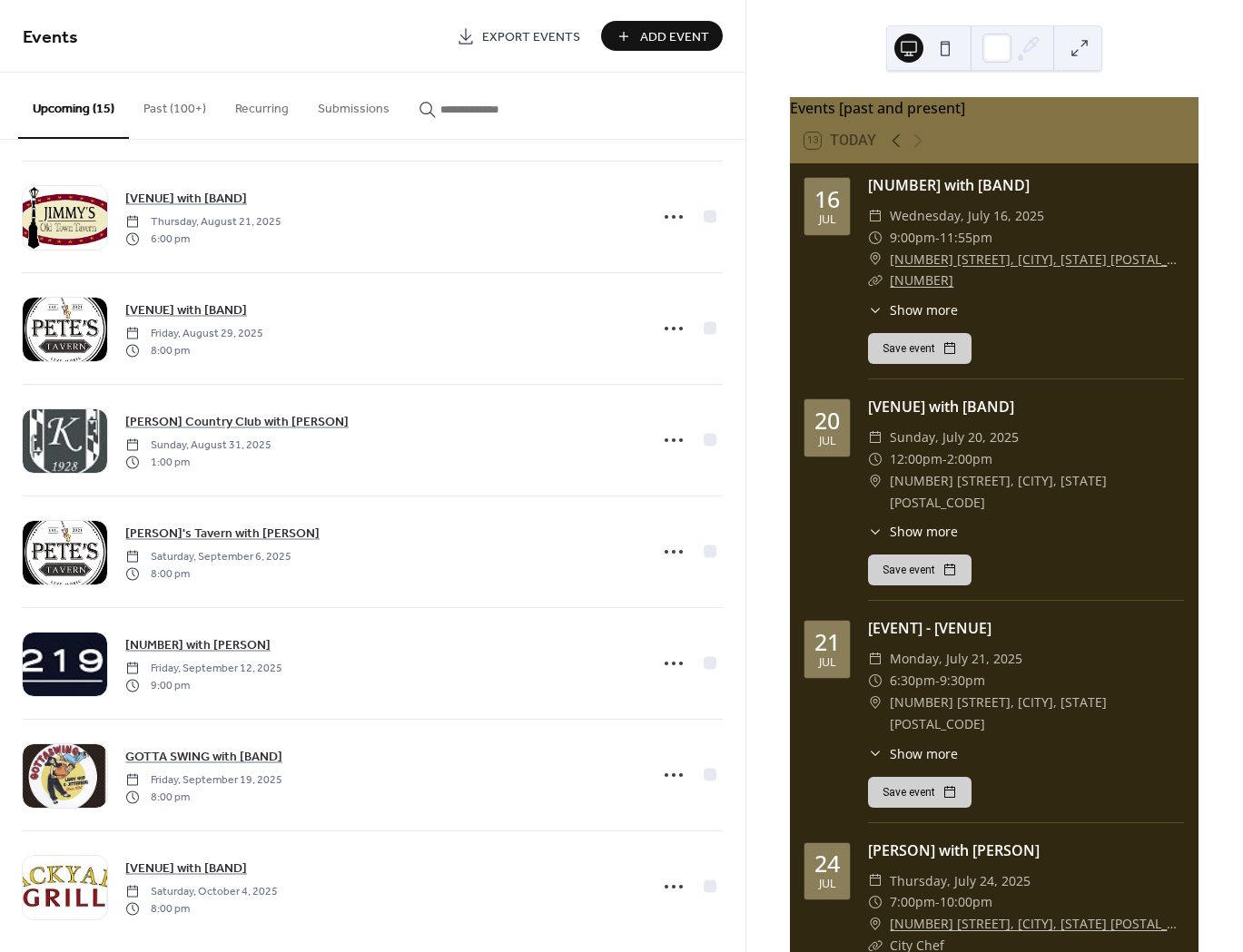 scroll, scrollTop: 916, scrollLeft: 0, axis: vertical 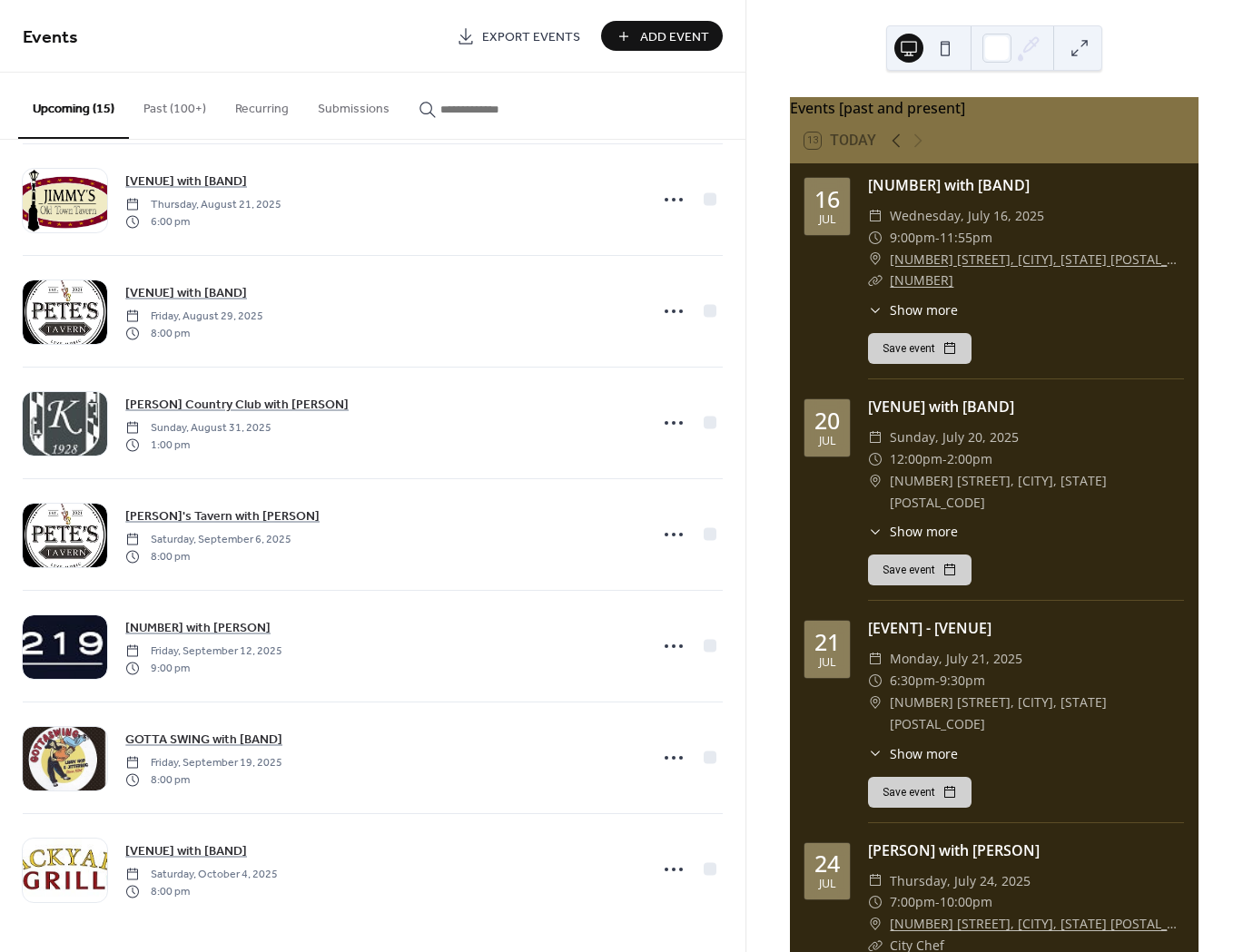 click on "Past  (100+)" at bounding box center (174, 104) 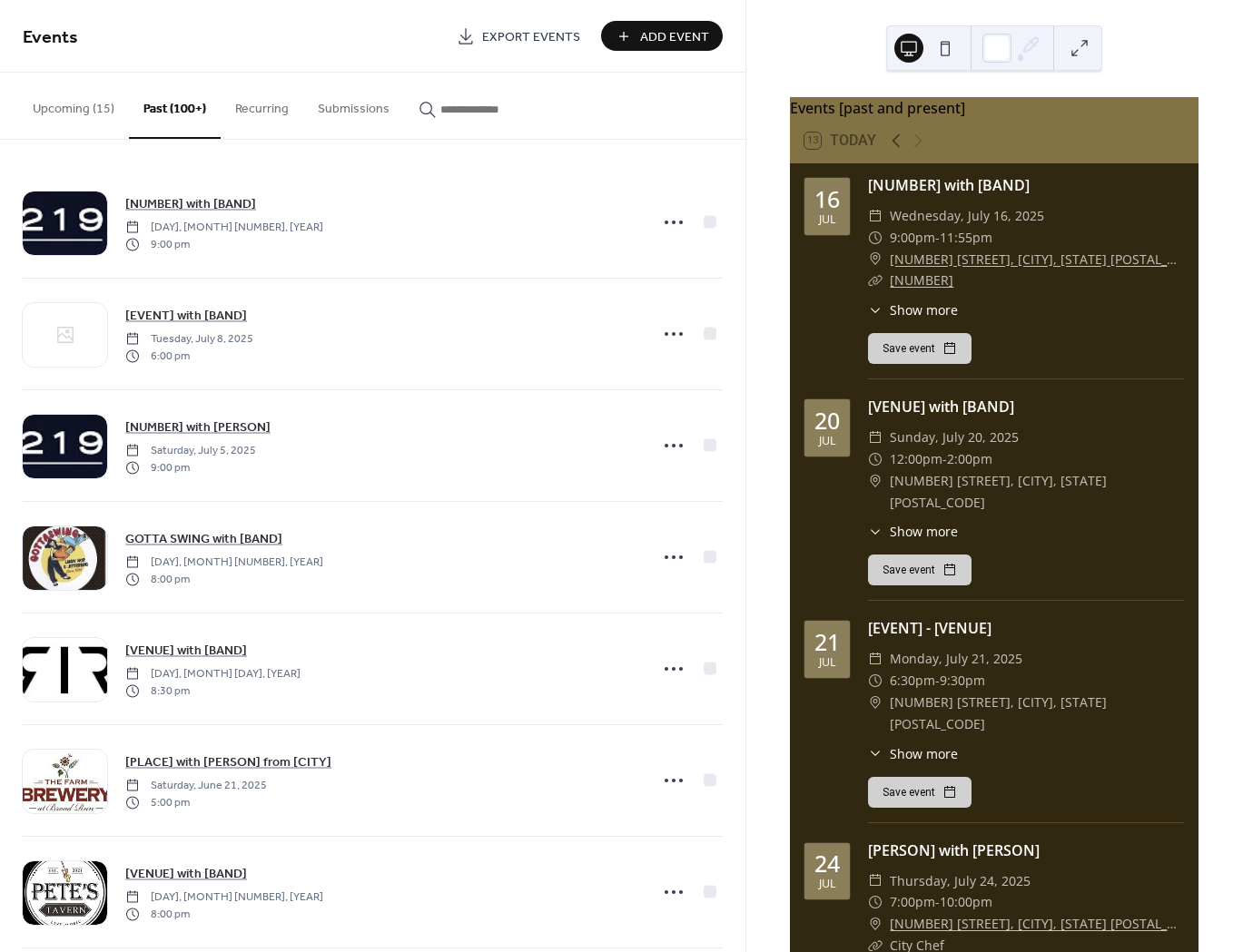 click at bounding box center (486, 109) 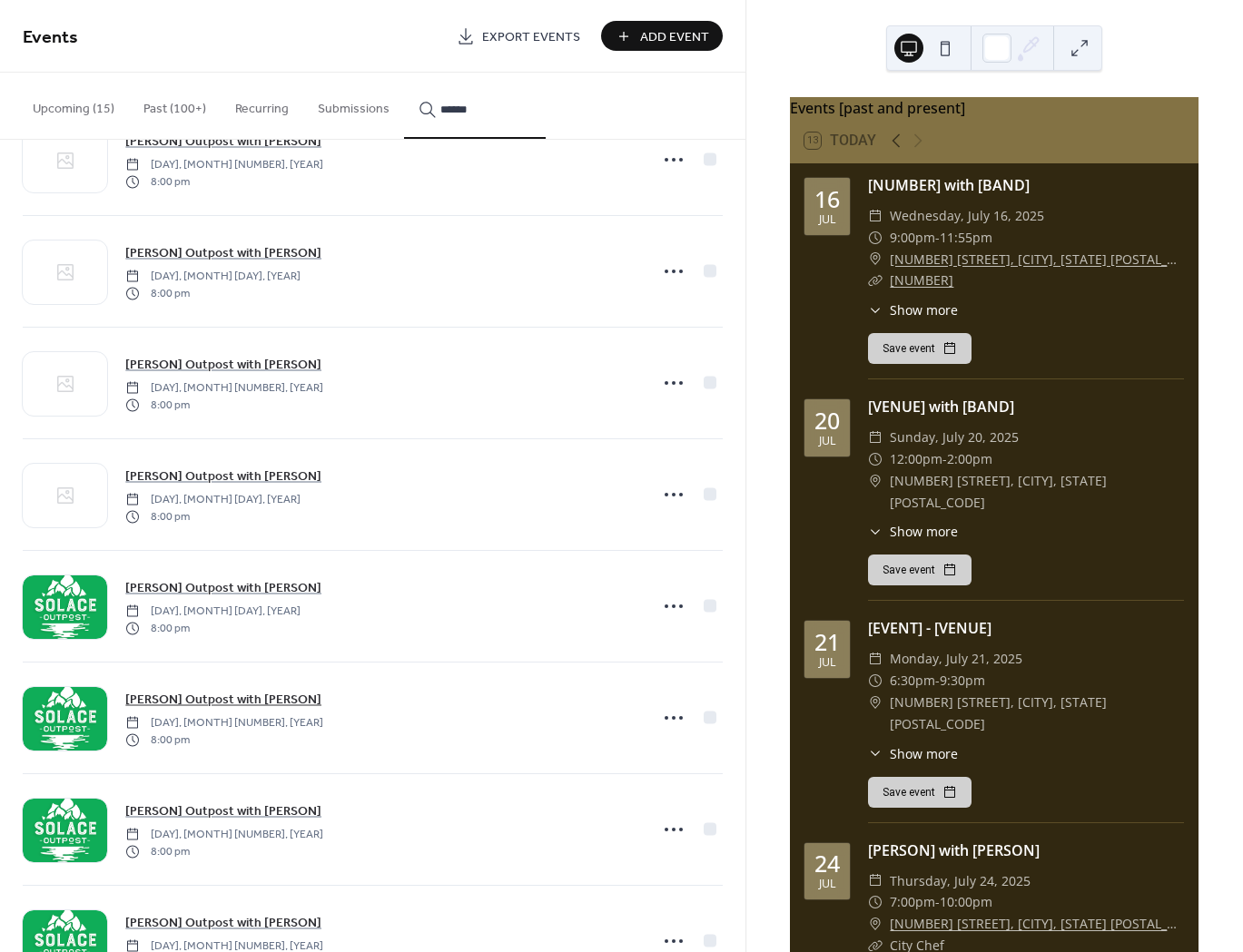 scroll, scrollTop: 1362, scrollLeft: 0, axis: vertical 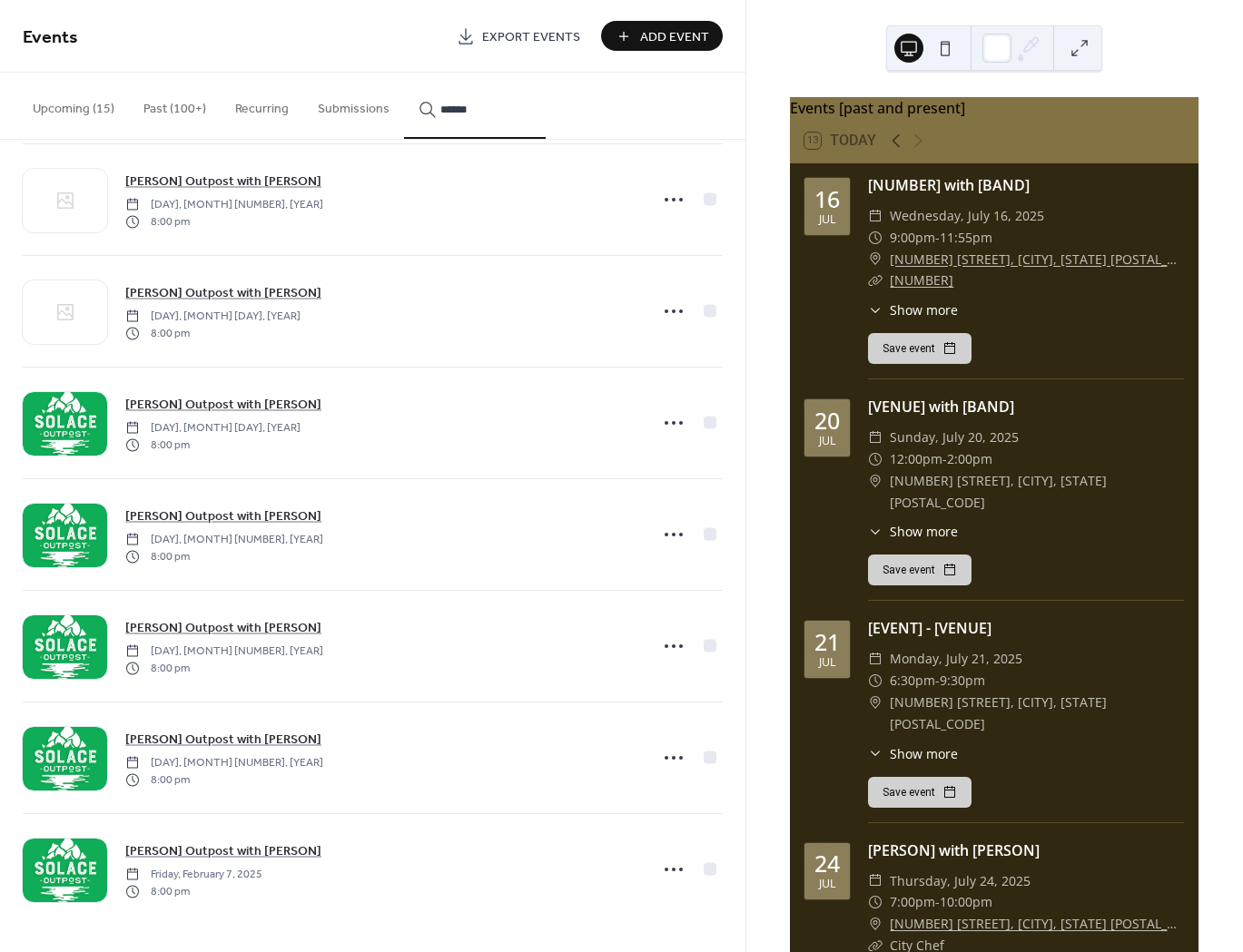 type on "******" 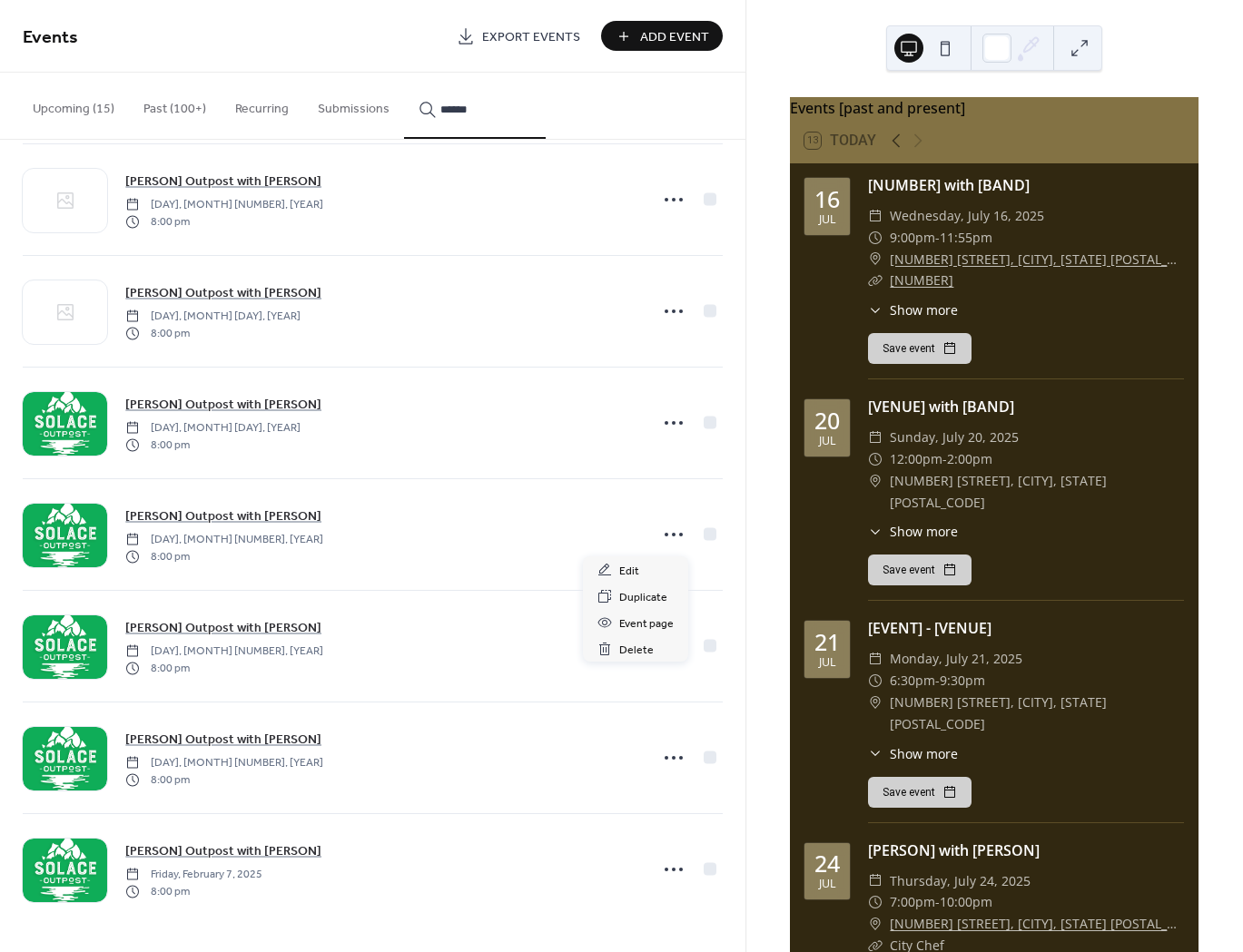 click 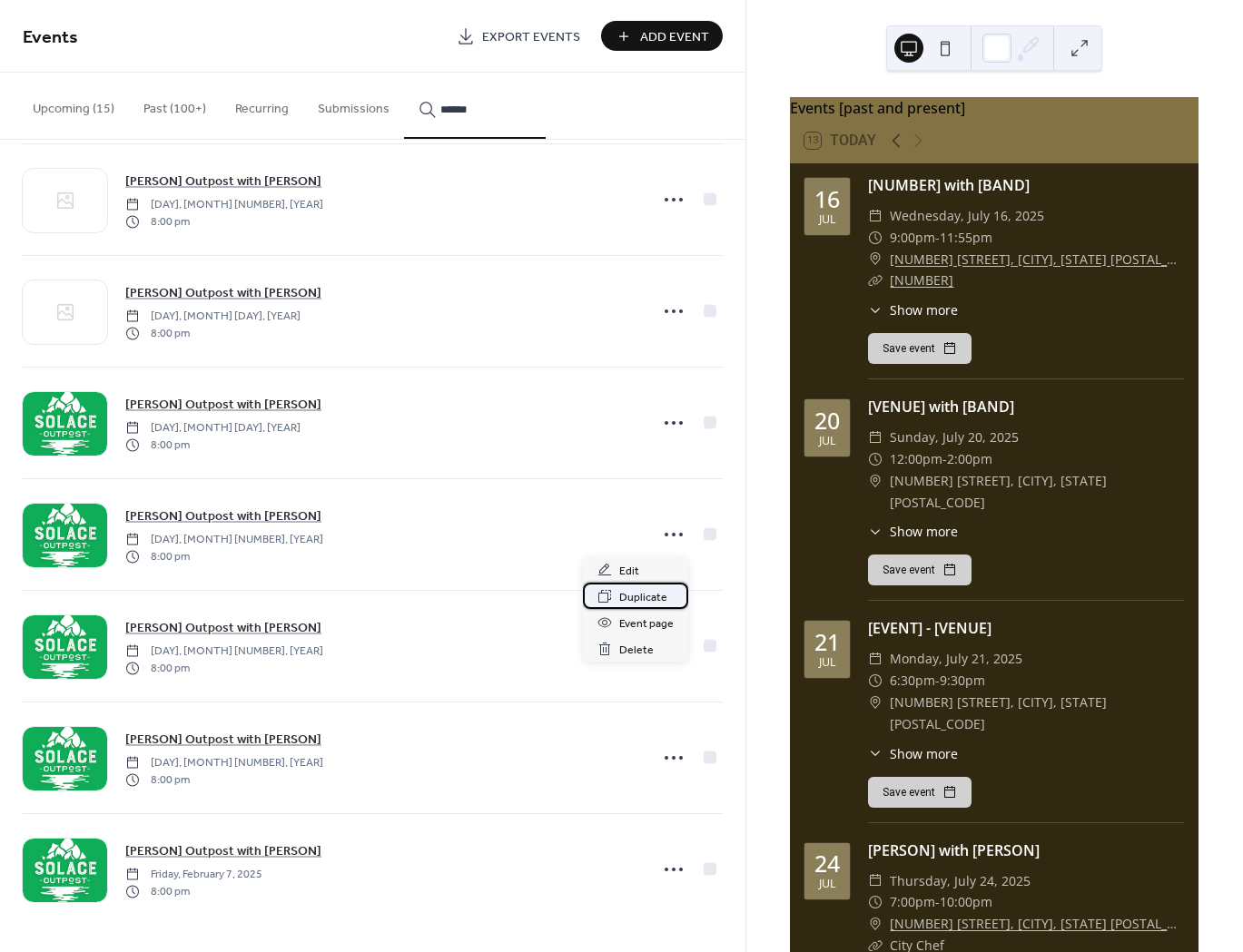 click on "Duplicate" at bounding box center (643, 597) 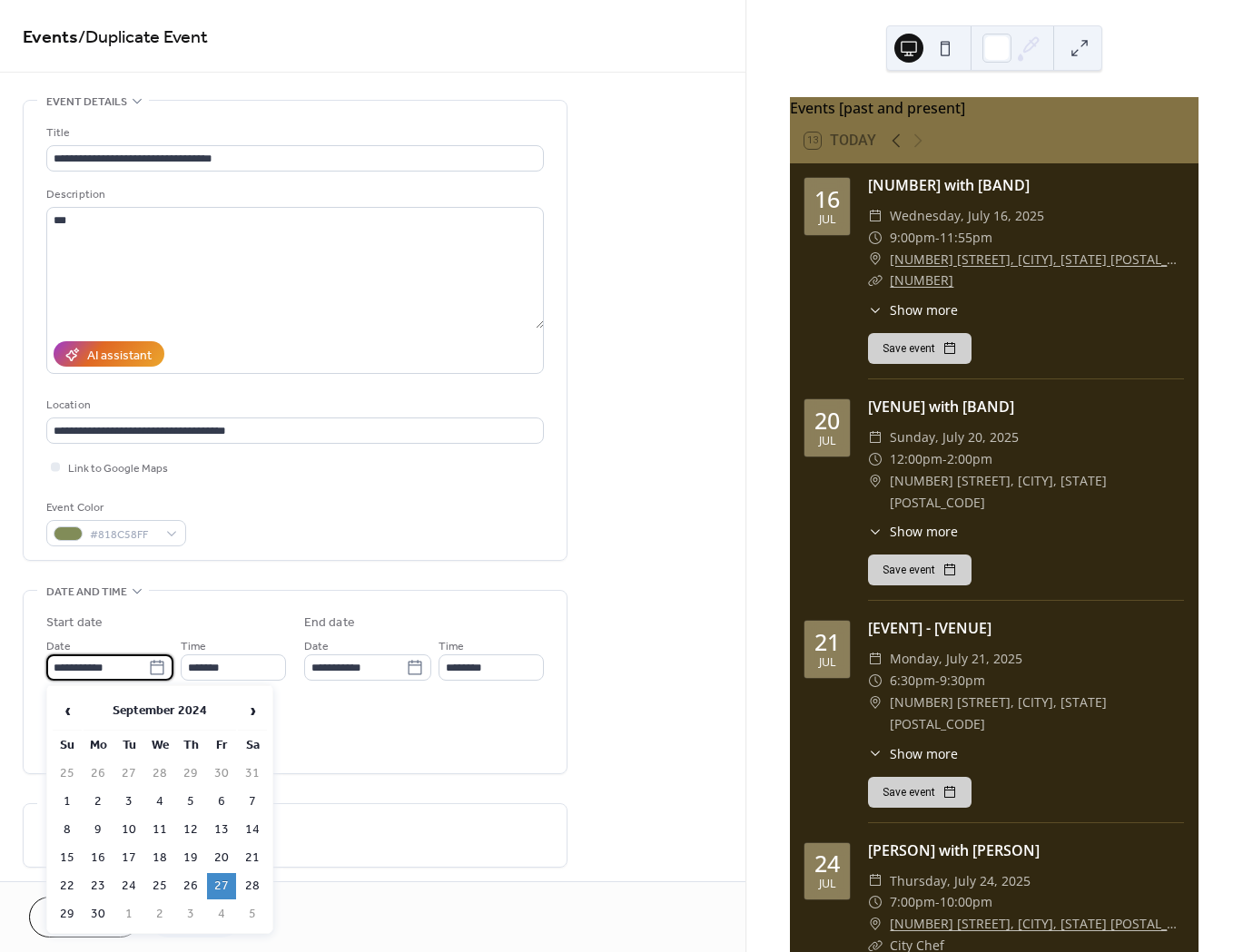 click on "**********" at bounding box center (97, 667) 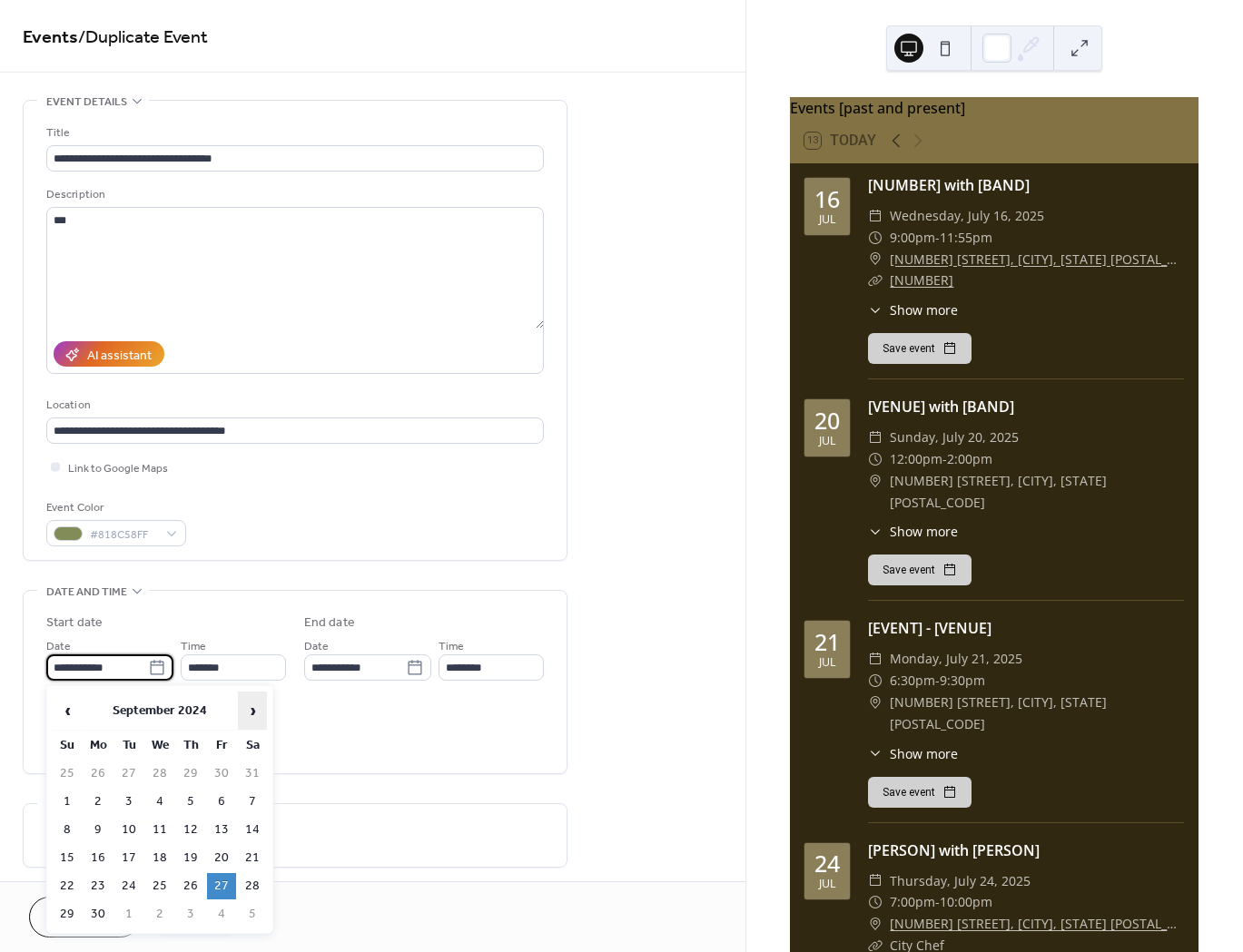 click on "›" at bounding box center (252, 711) 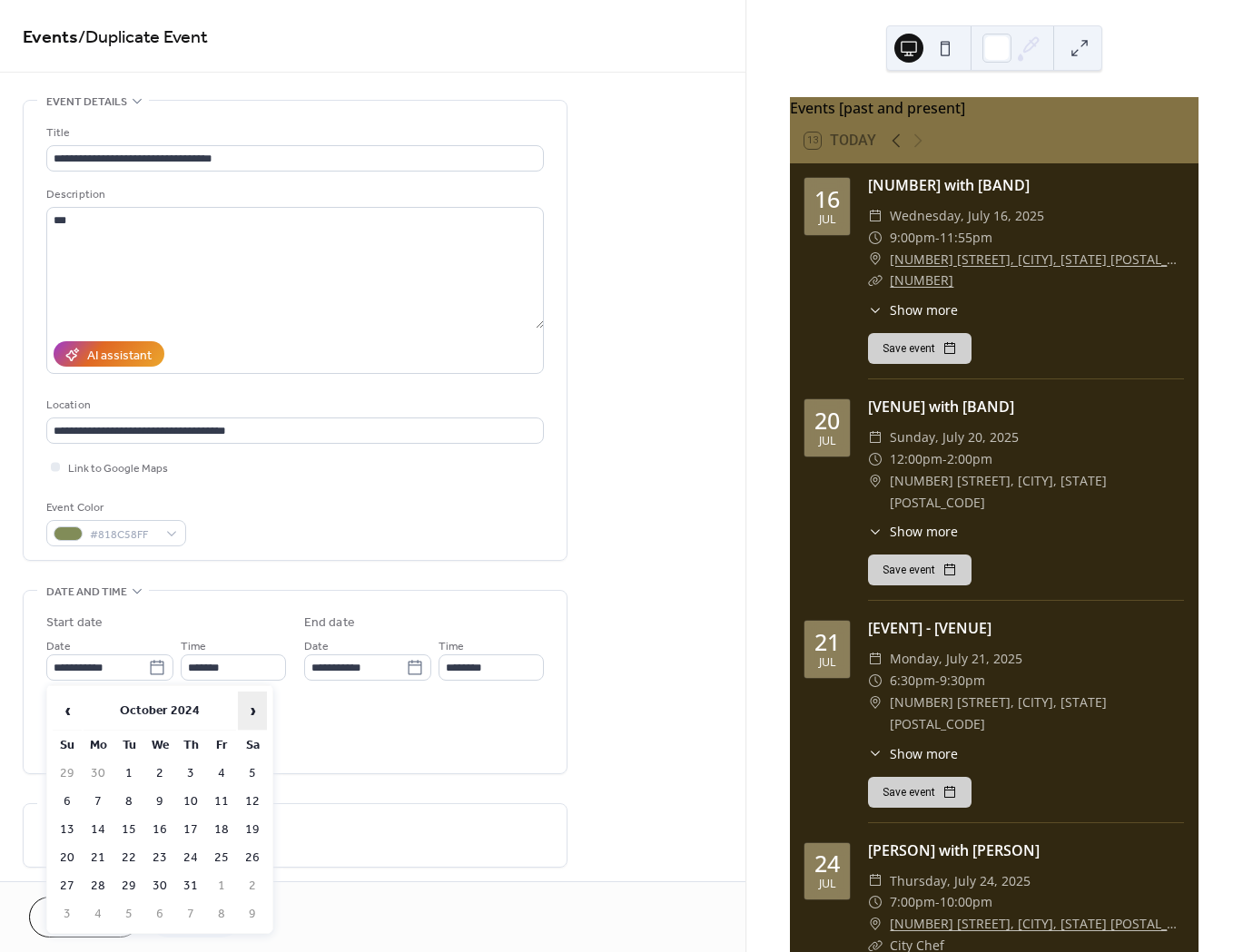 click on "›" at bounding box center [252, 711] 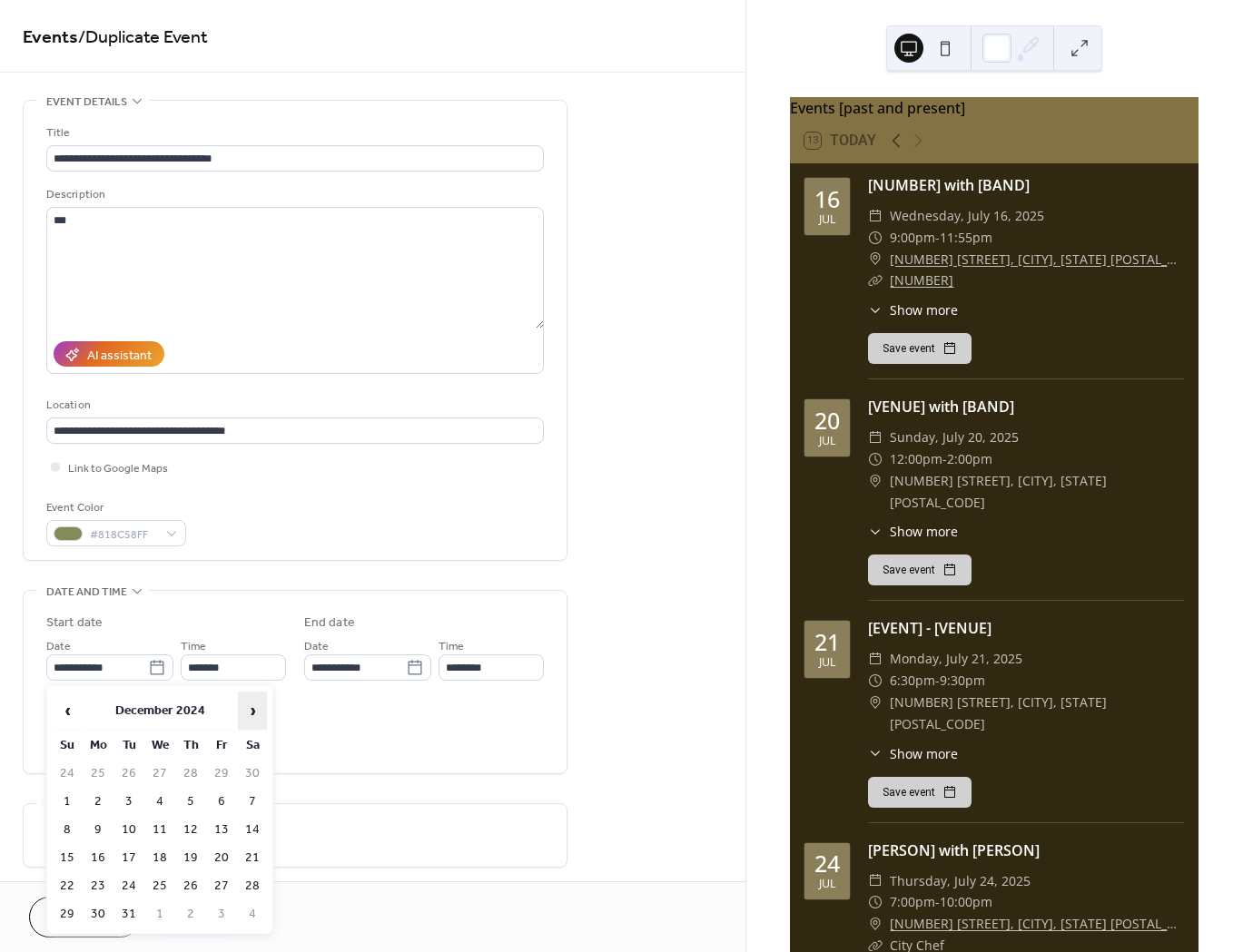 click on "›" at bounding box center [252, 711] 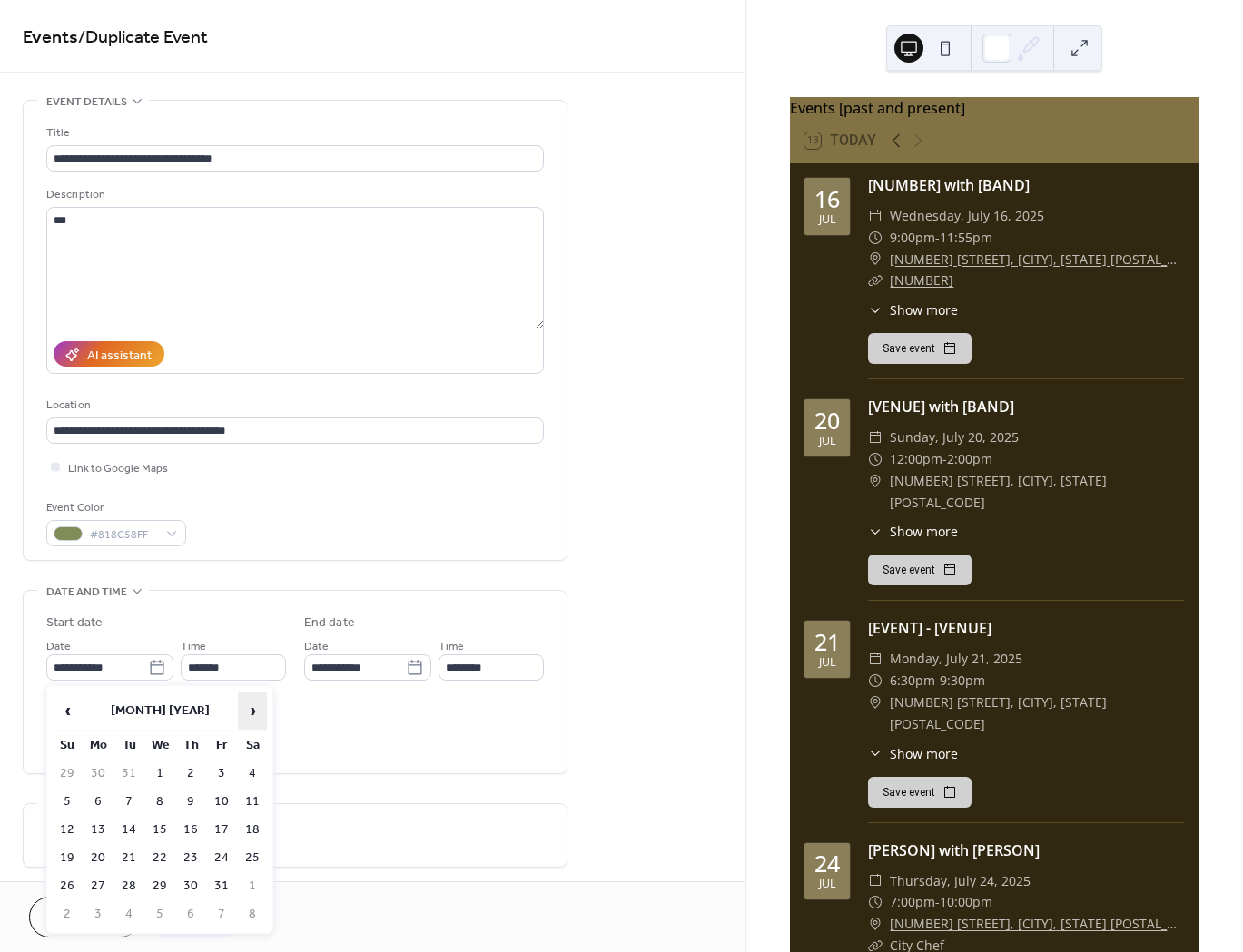 click on "›" at bounding box center (252, 711) 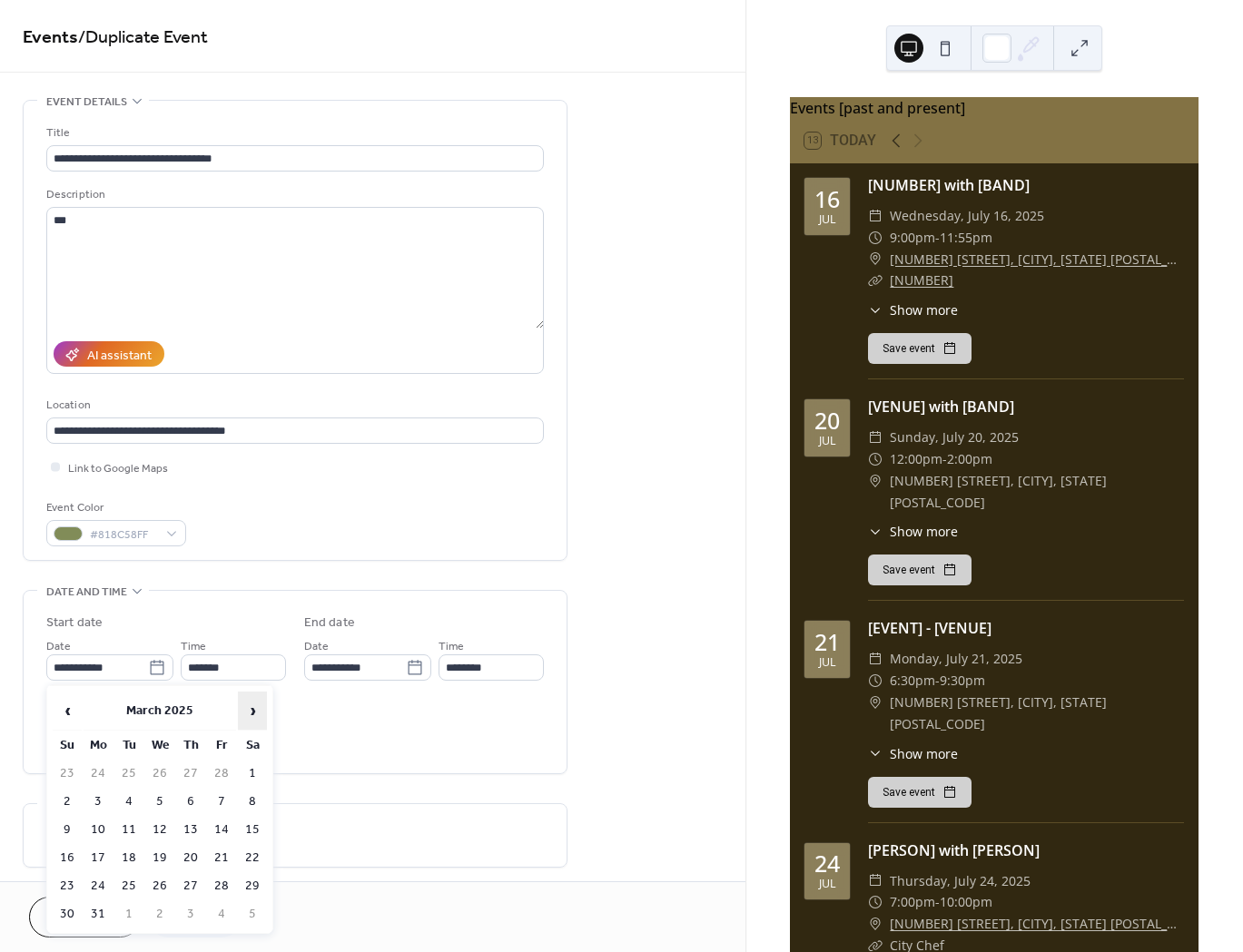 click on "›" at bounding box center (252, 711) 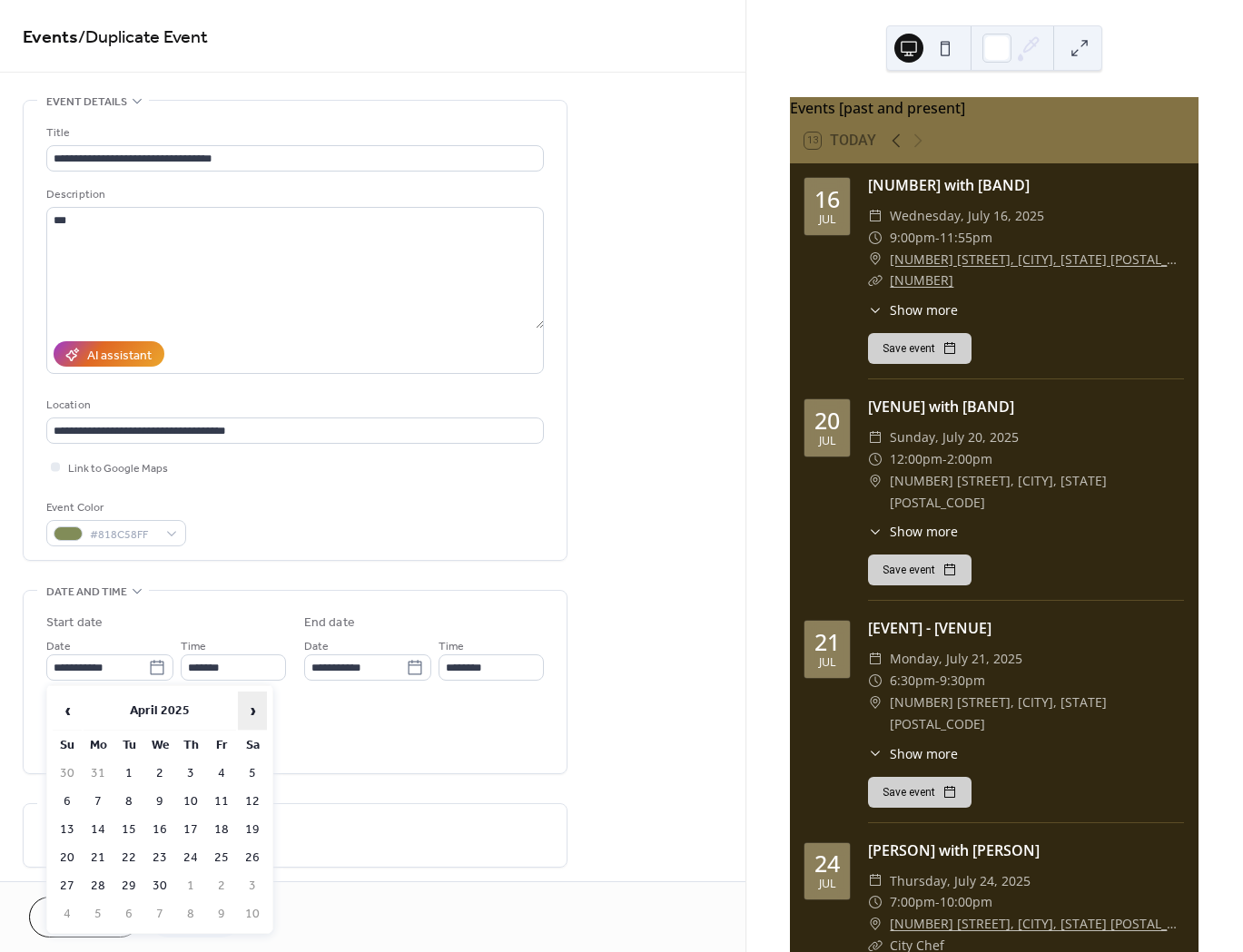 click on "›" at bounding box center (252, 711) 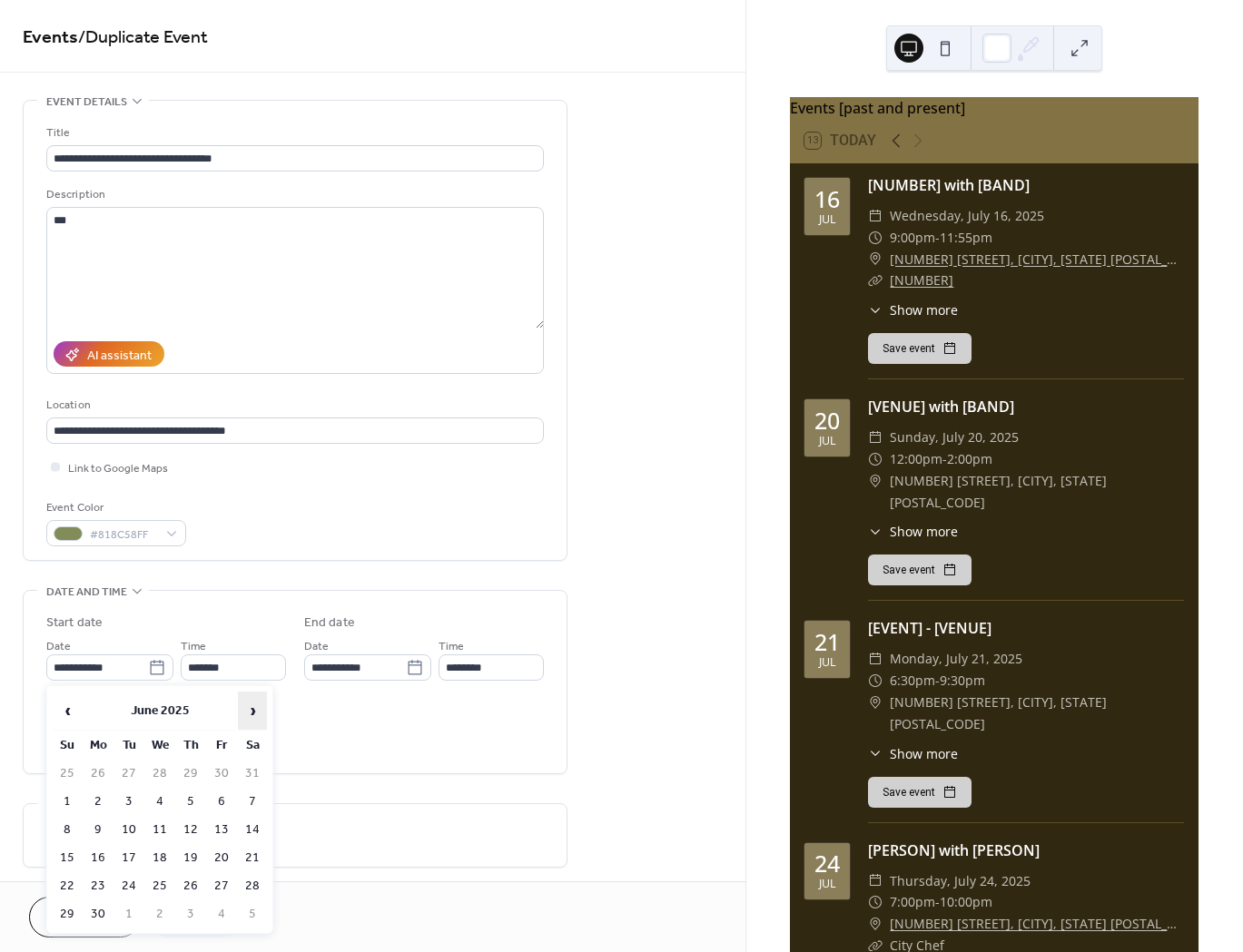 click on "›" at bounding box center [252, 711] 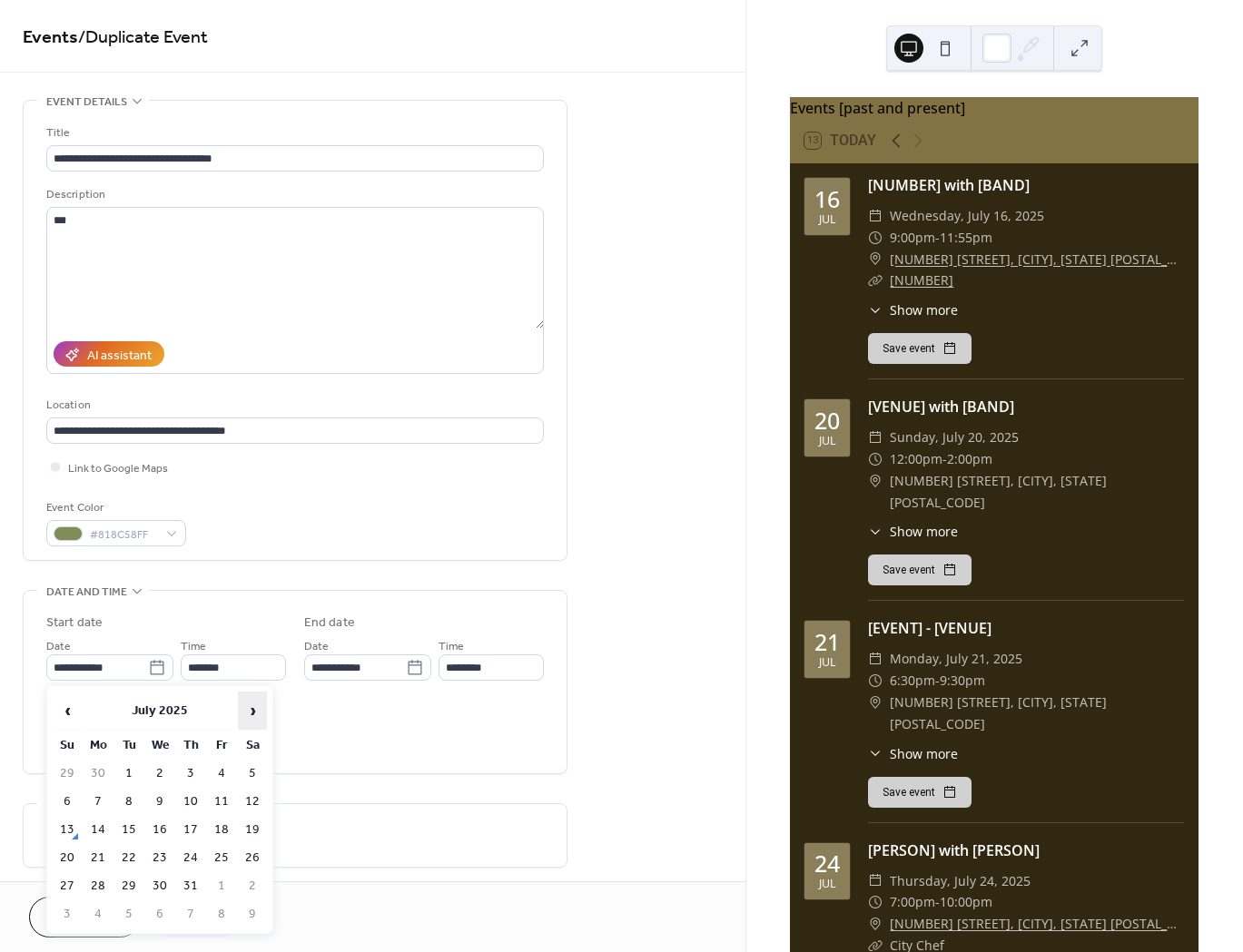 click on "›" at bounding box center [252, 711] 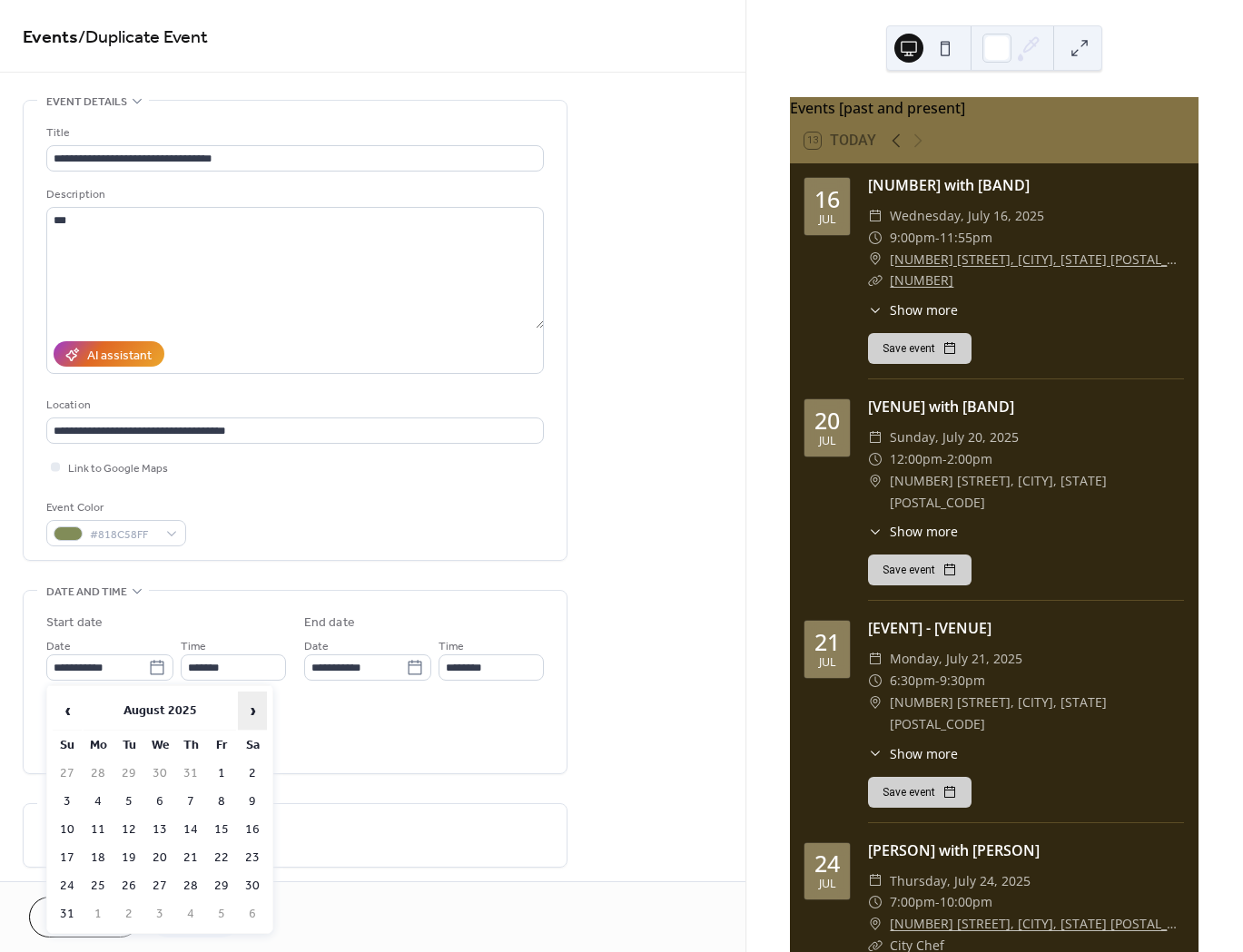 click on "›" at bounding box center [252, 711] 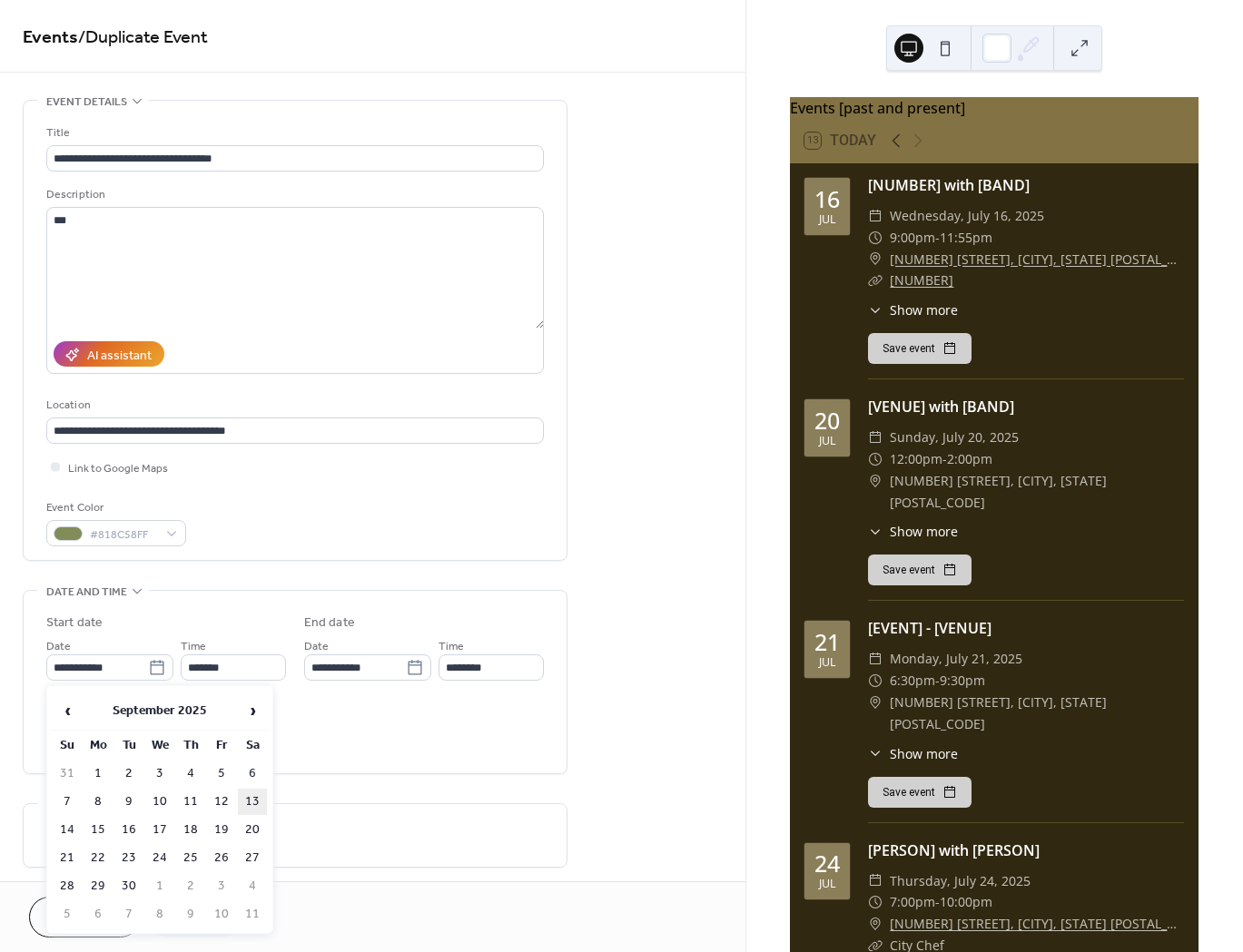 click on "13" at bounding box center [252, 801] 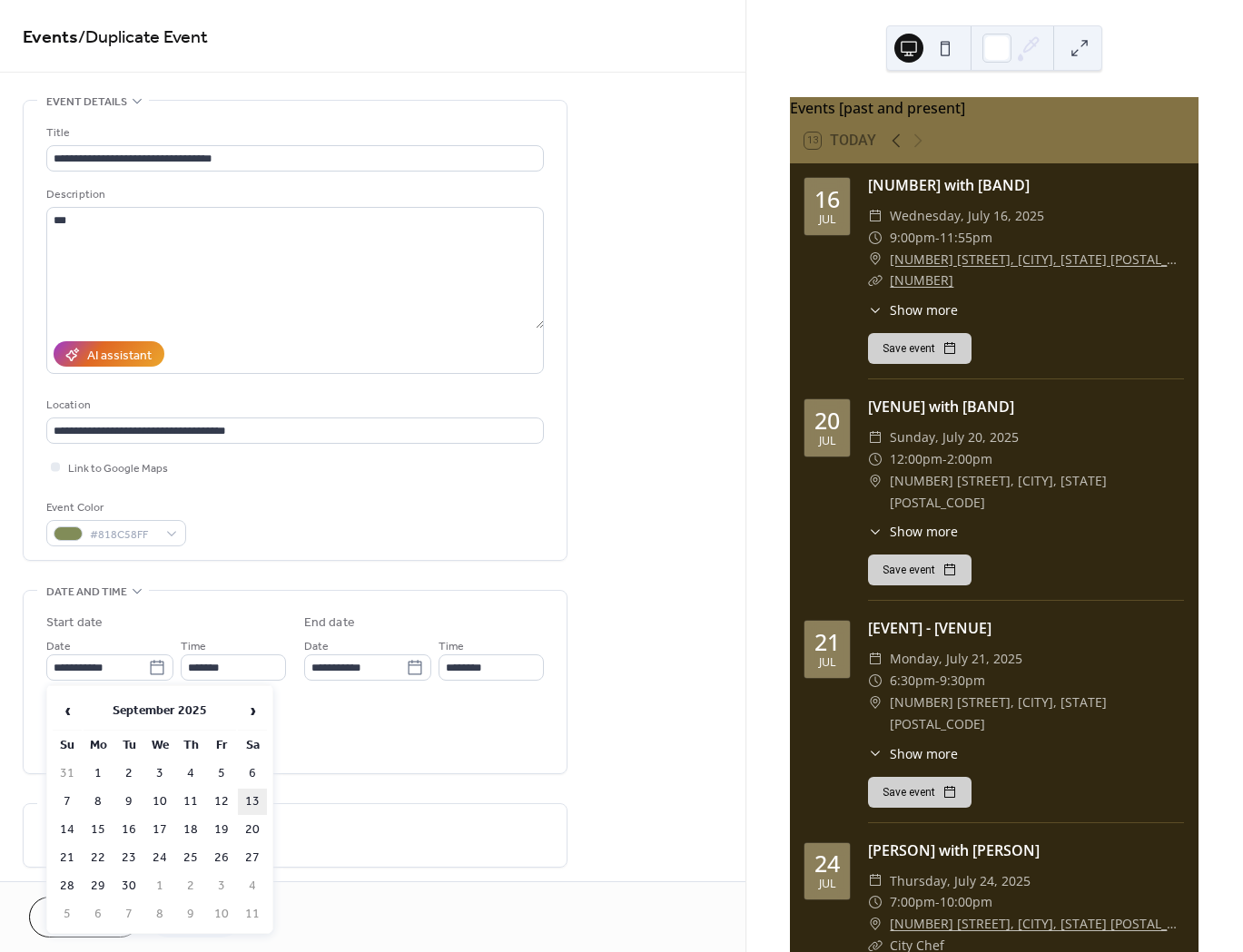 type on "**********" 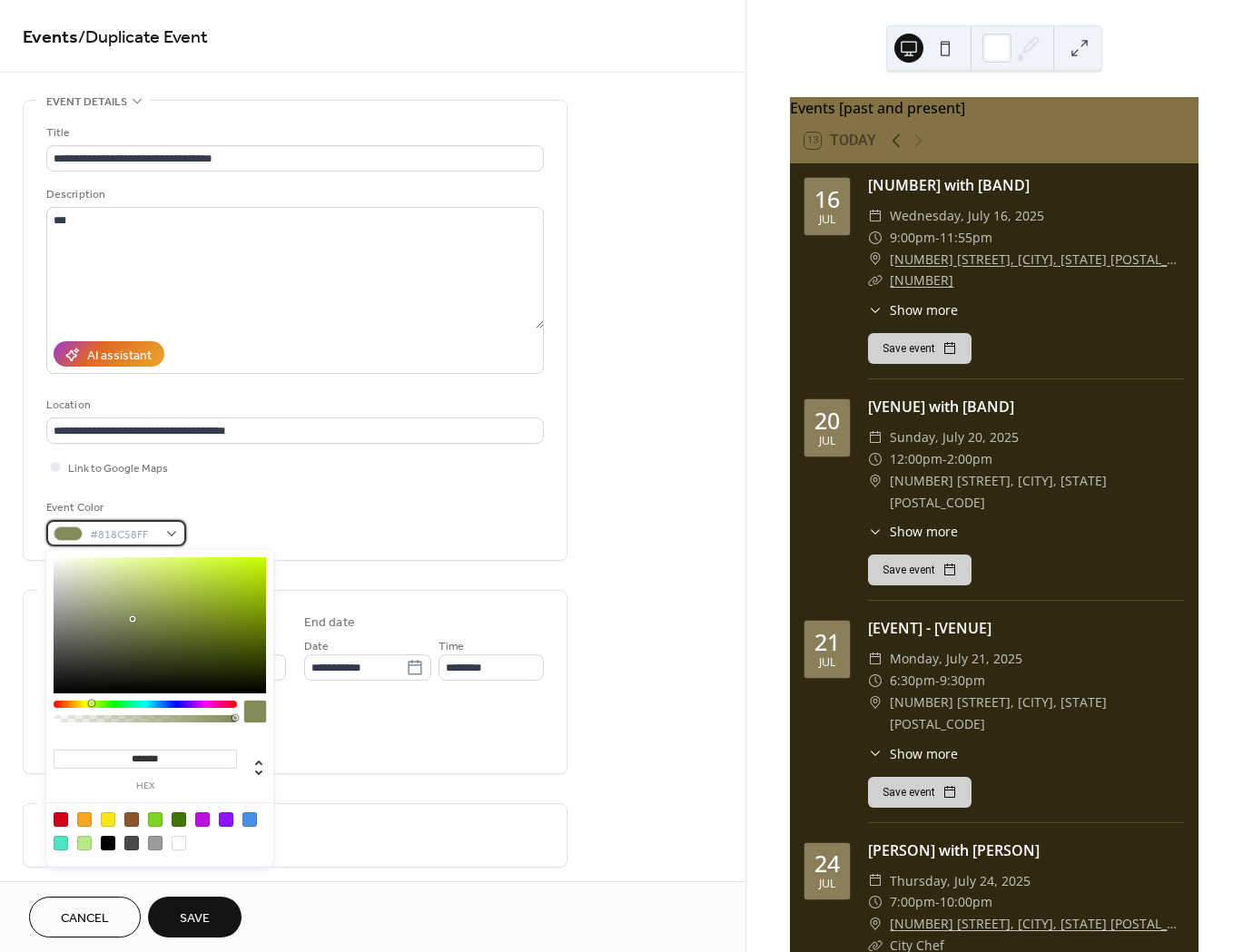 click on "#818C58FF" at bounding box center [116, 533] 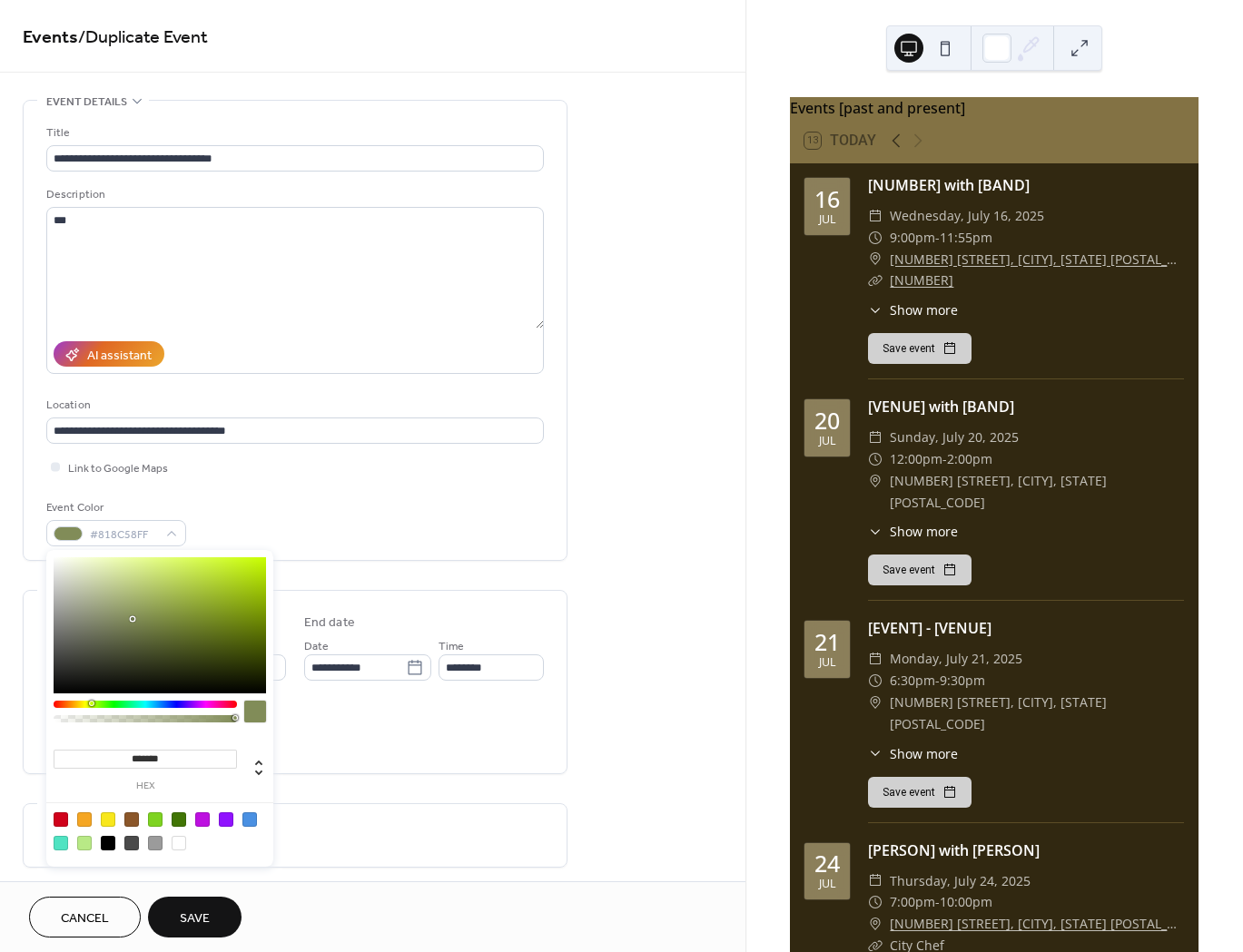 click at bounding box center (108, 820) 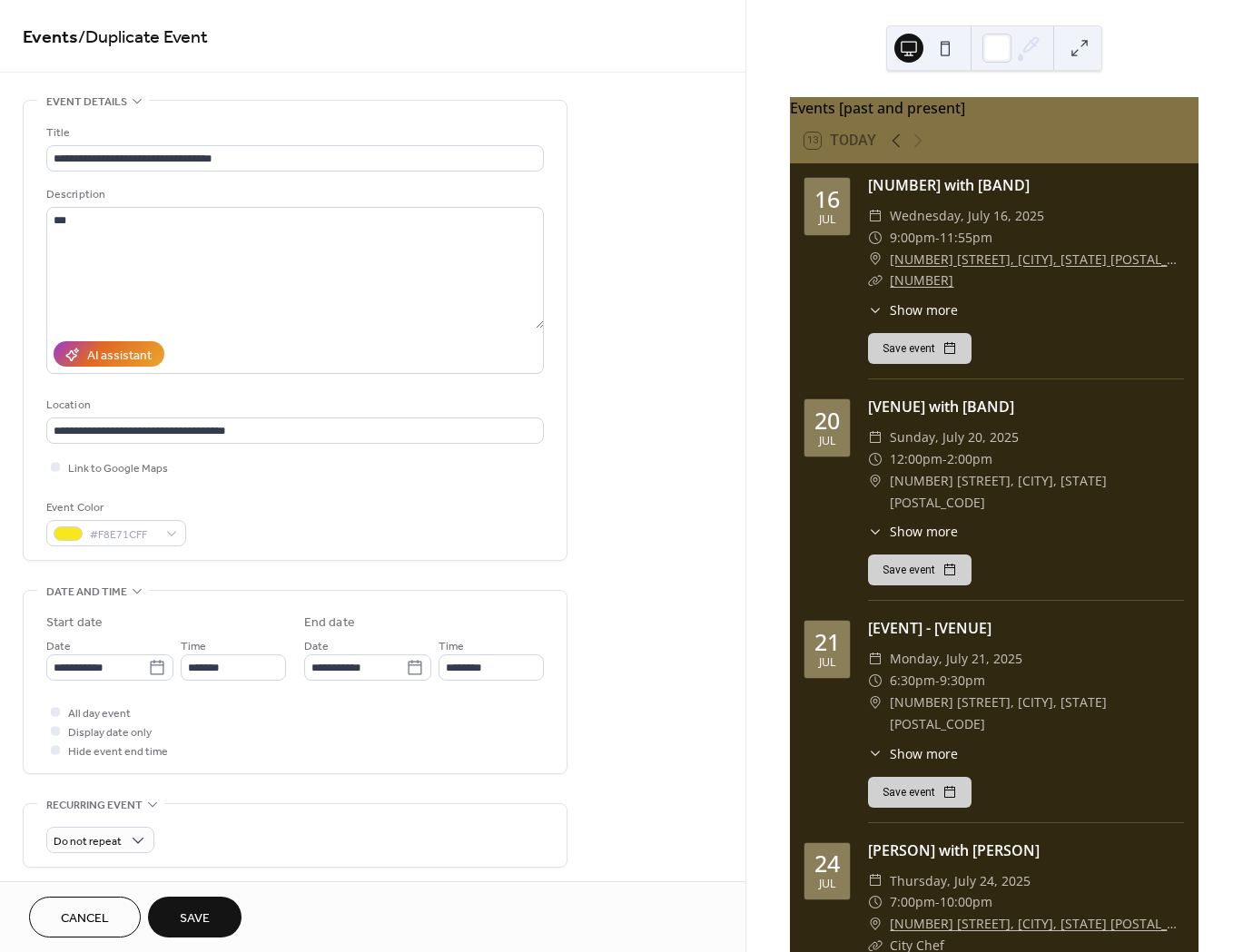click on "Save" at bounding box center [194, 918] 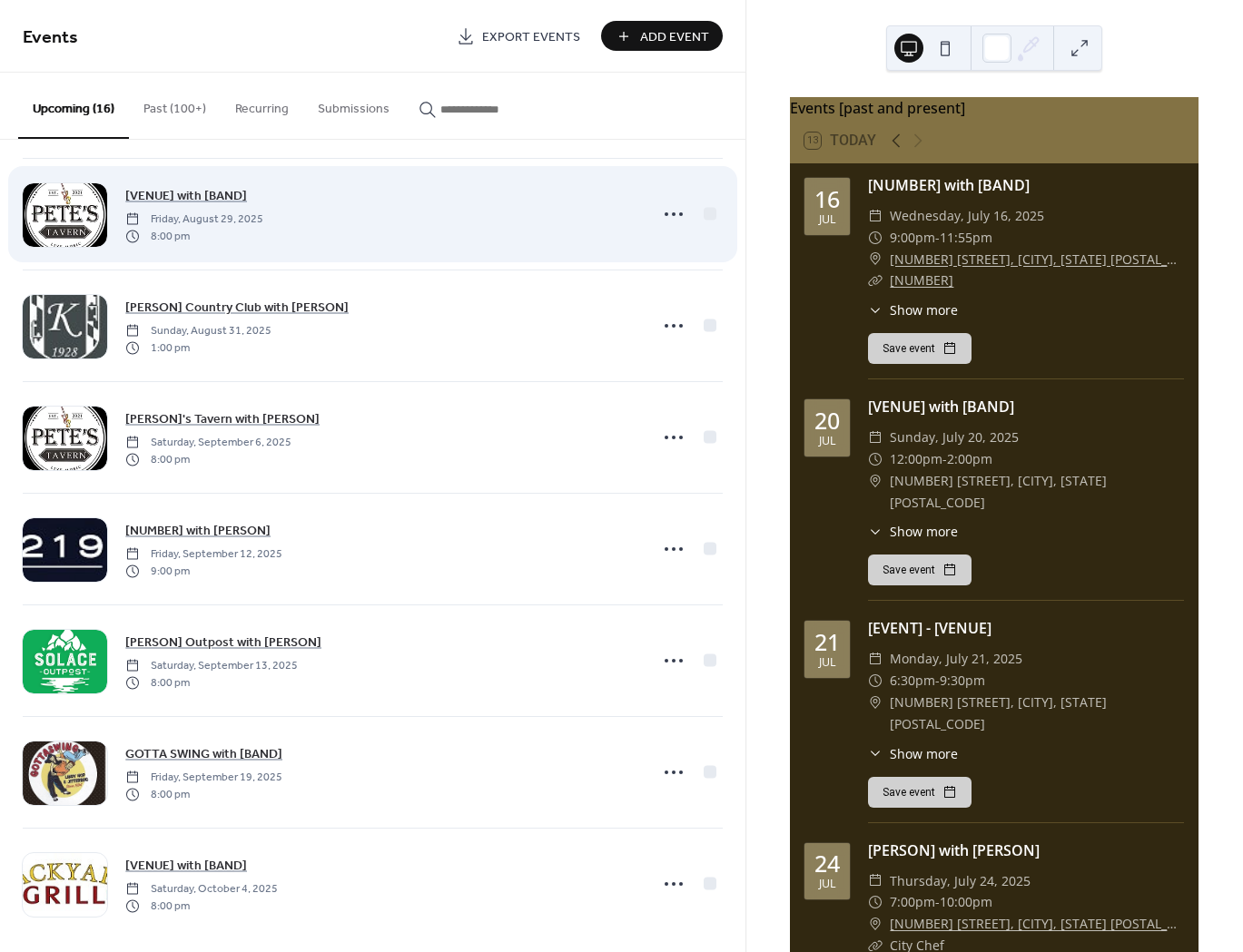 scroll, scrollTop: 1027, scrollLeft: 0, axis: vertical 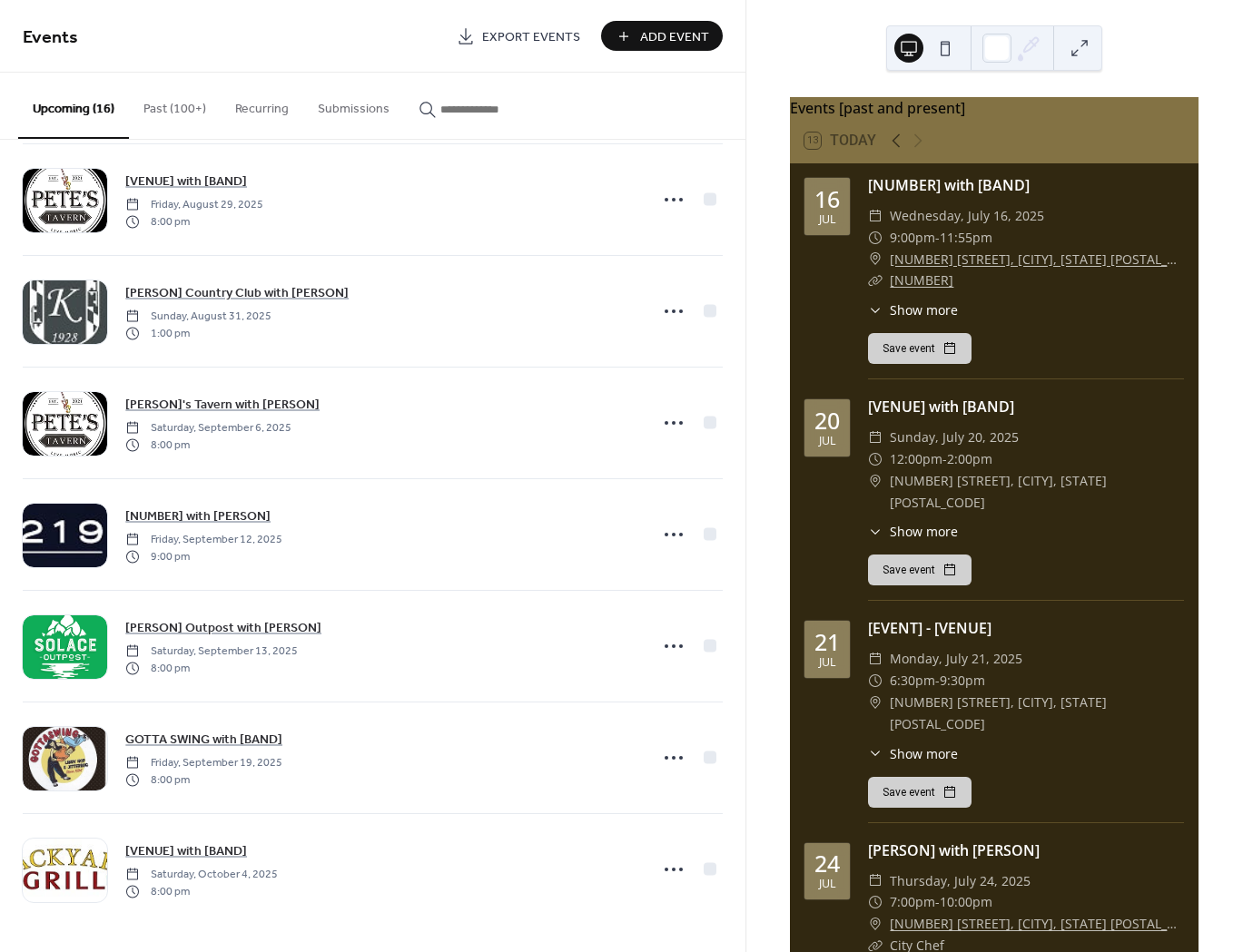 click on "Recurring" at bounding box center [261, 104] 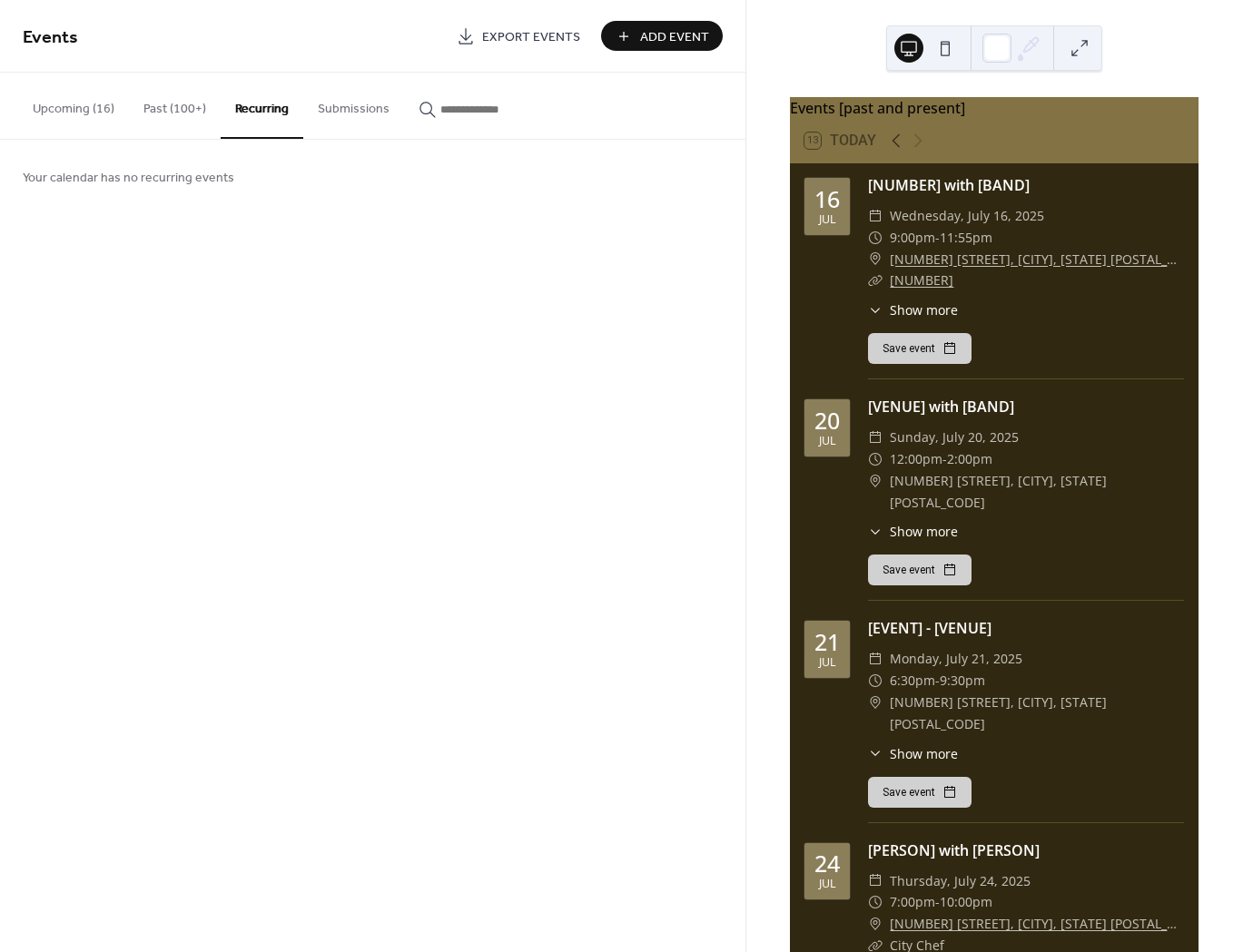 click on "Past  (100+)" at bounding box center (174, 104) 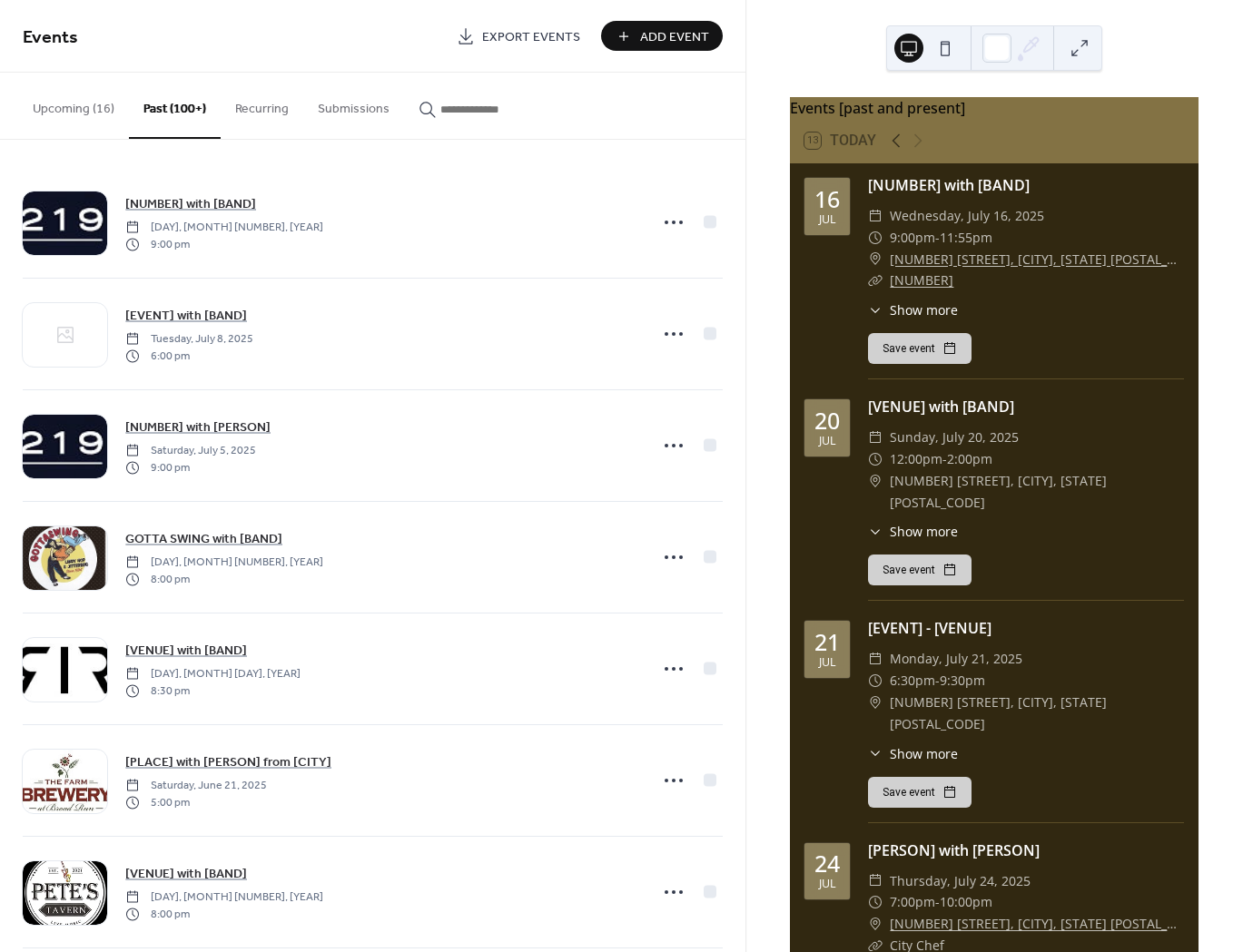 click on "Recurring" at bounding box center (261, 104) 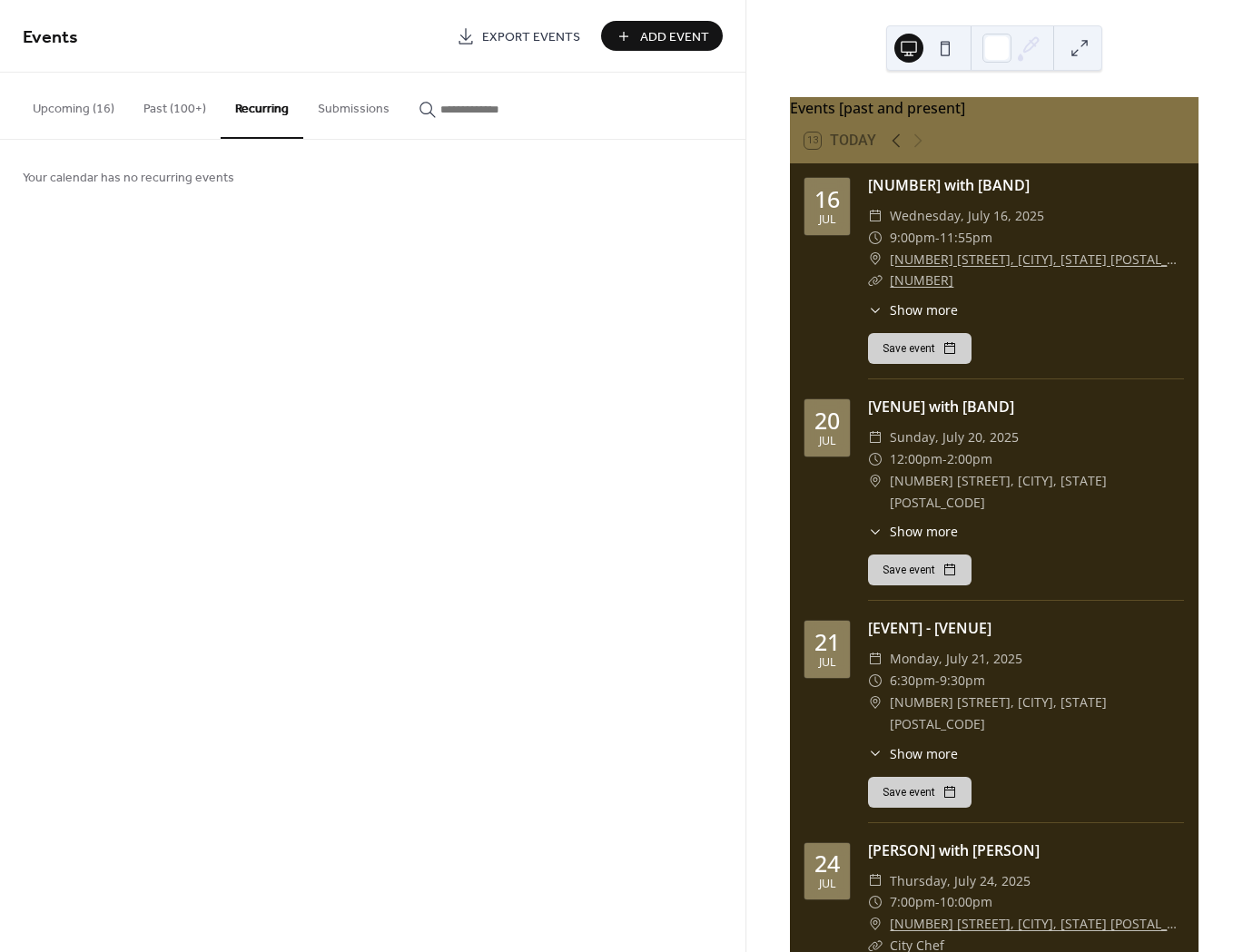 click at bounding box center [475, 109] 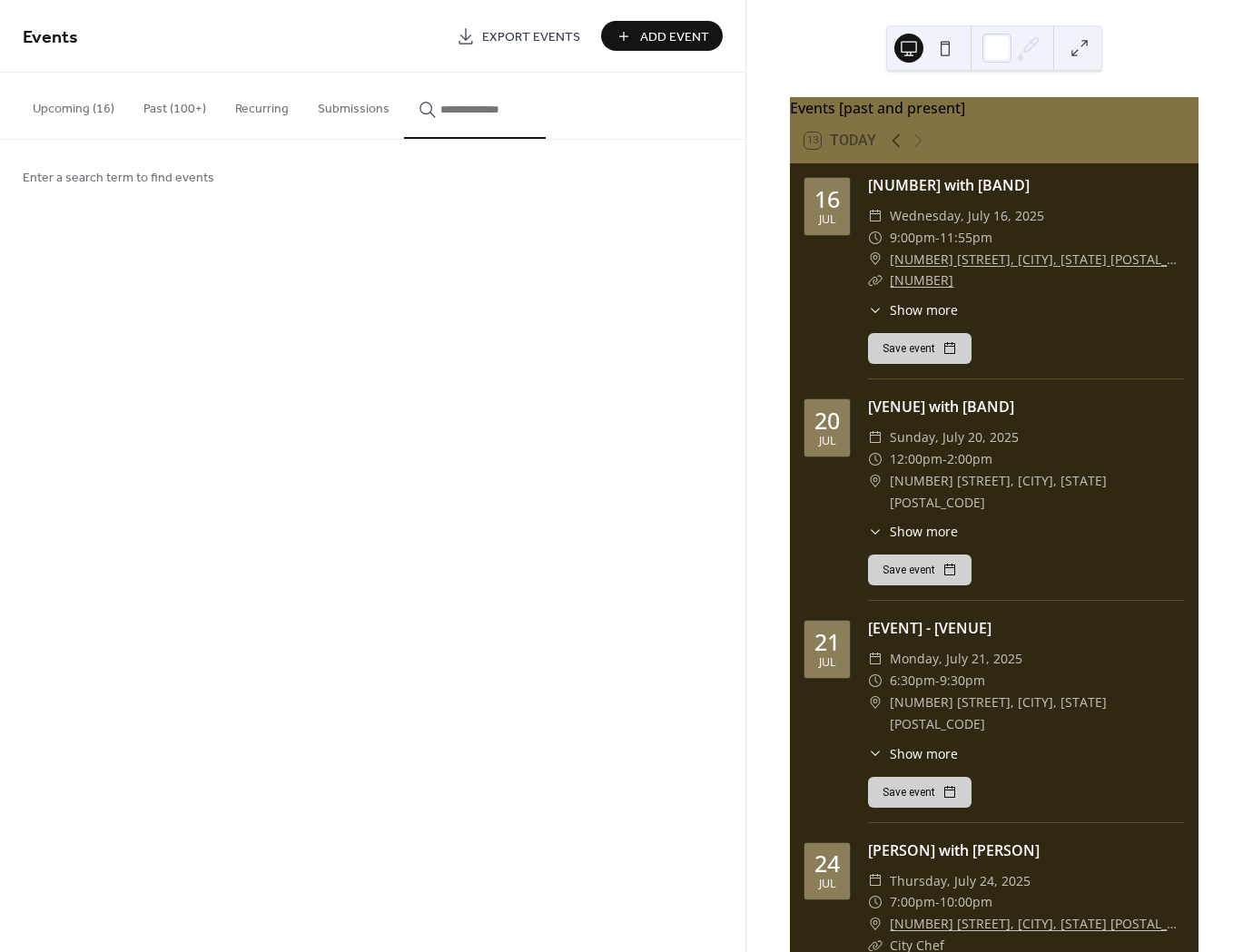 click at bounding box center [486, 109] 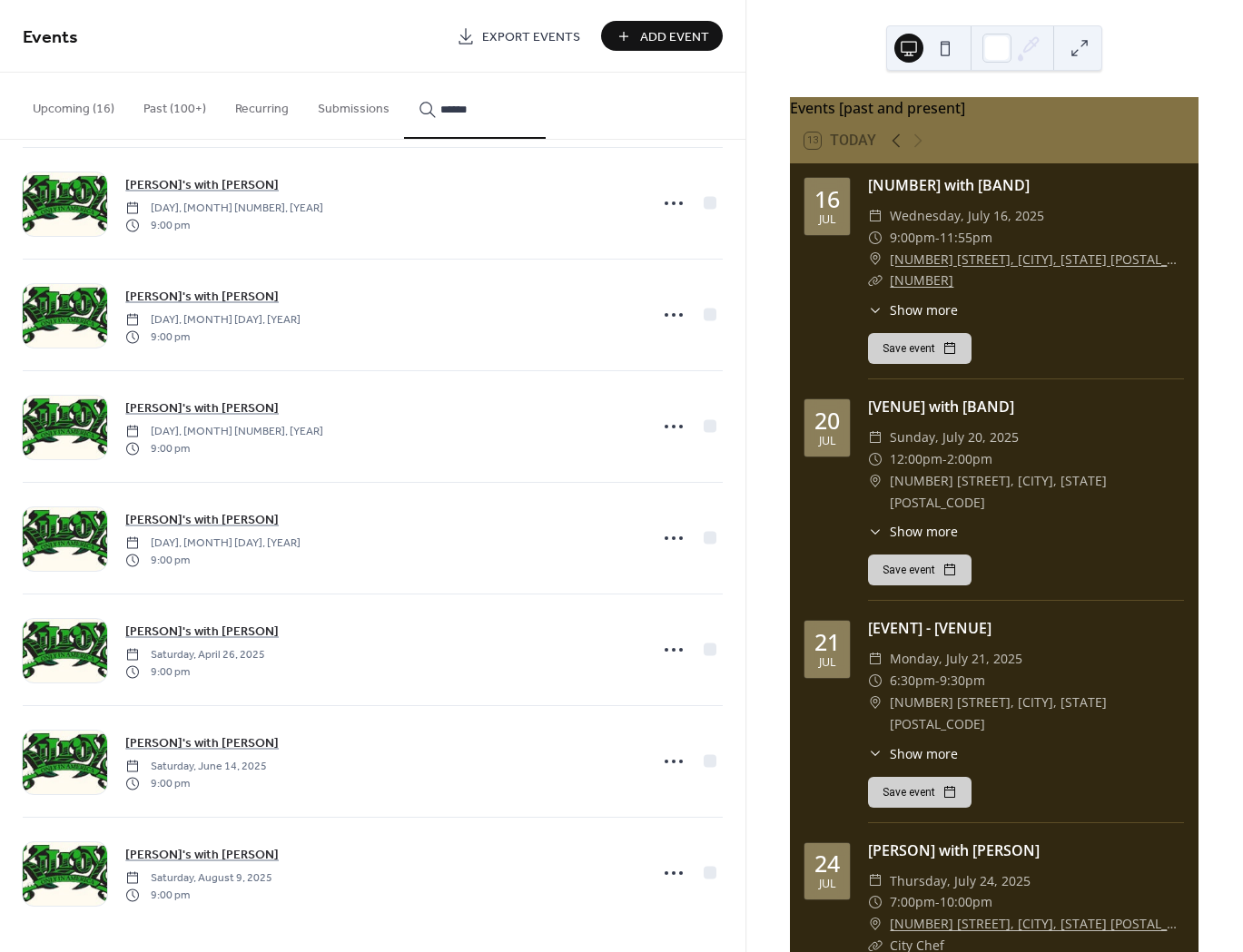 scroll, scrollTop: 916, scrollLeft: 0, axis: vertical 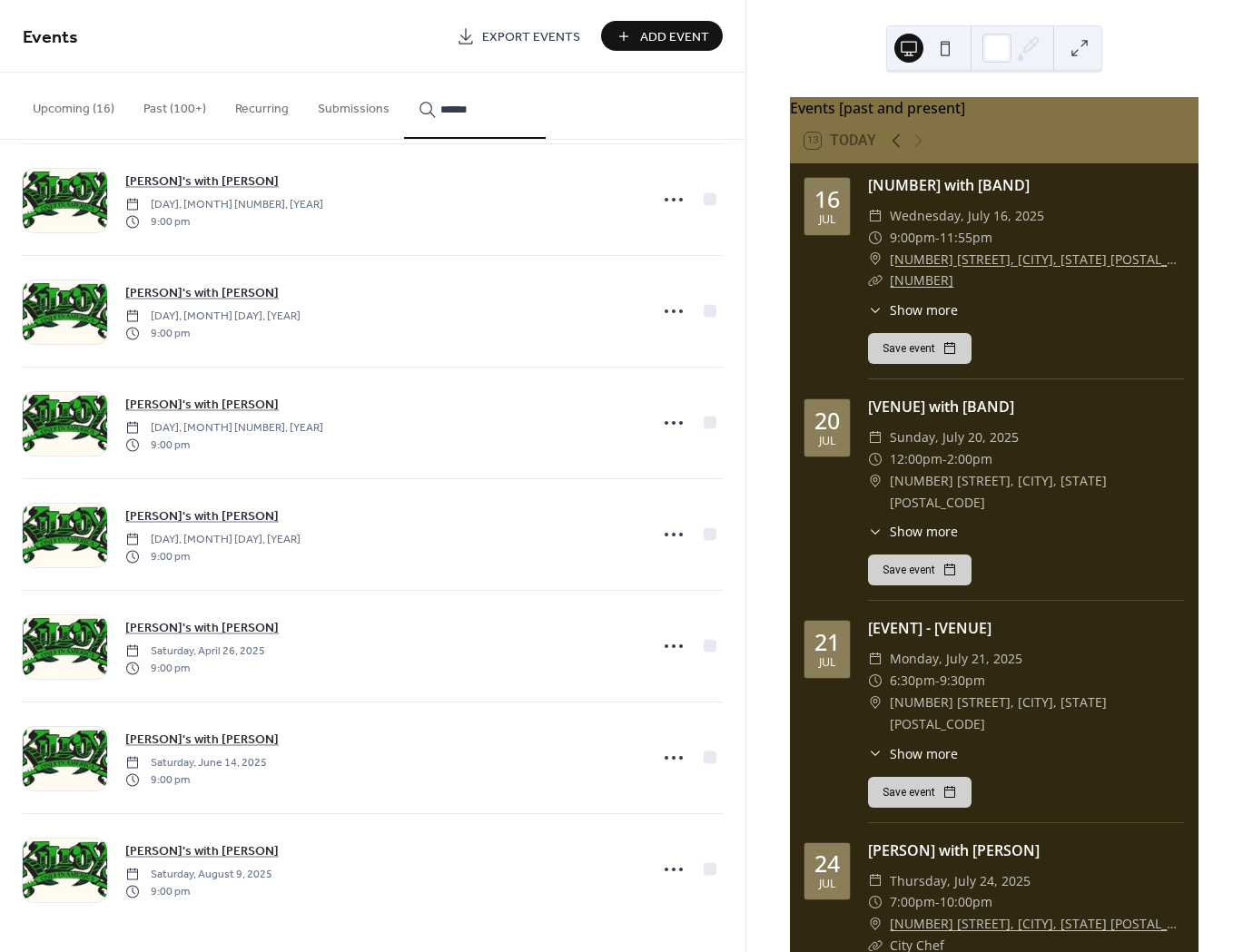 type on "******" 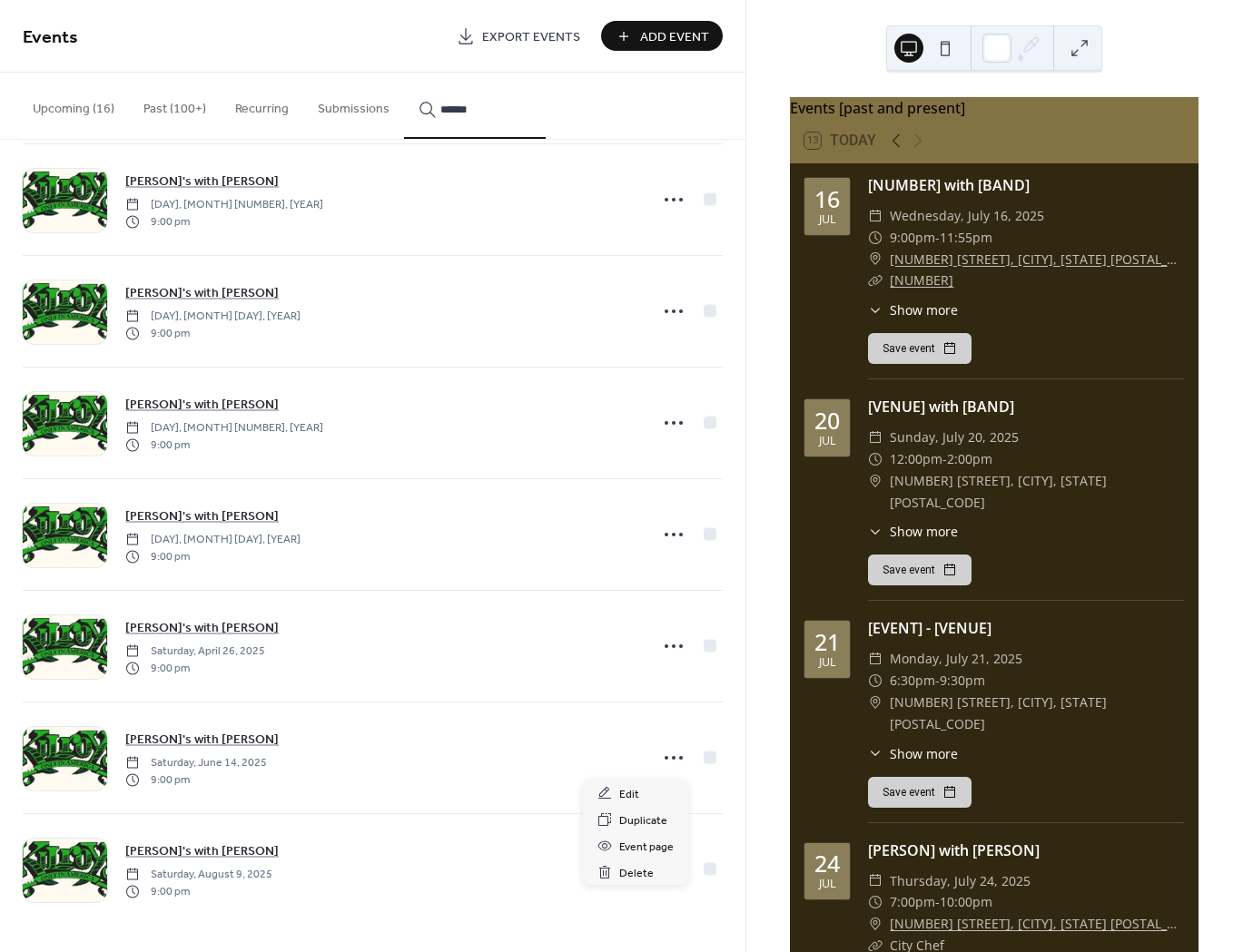 click 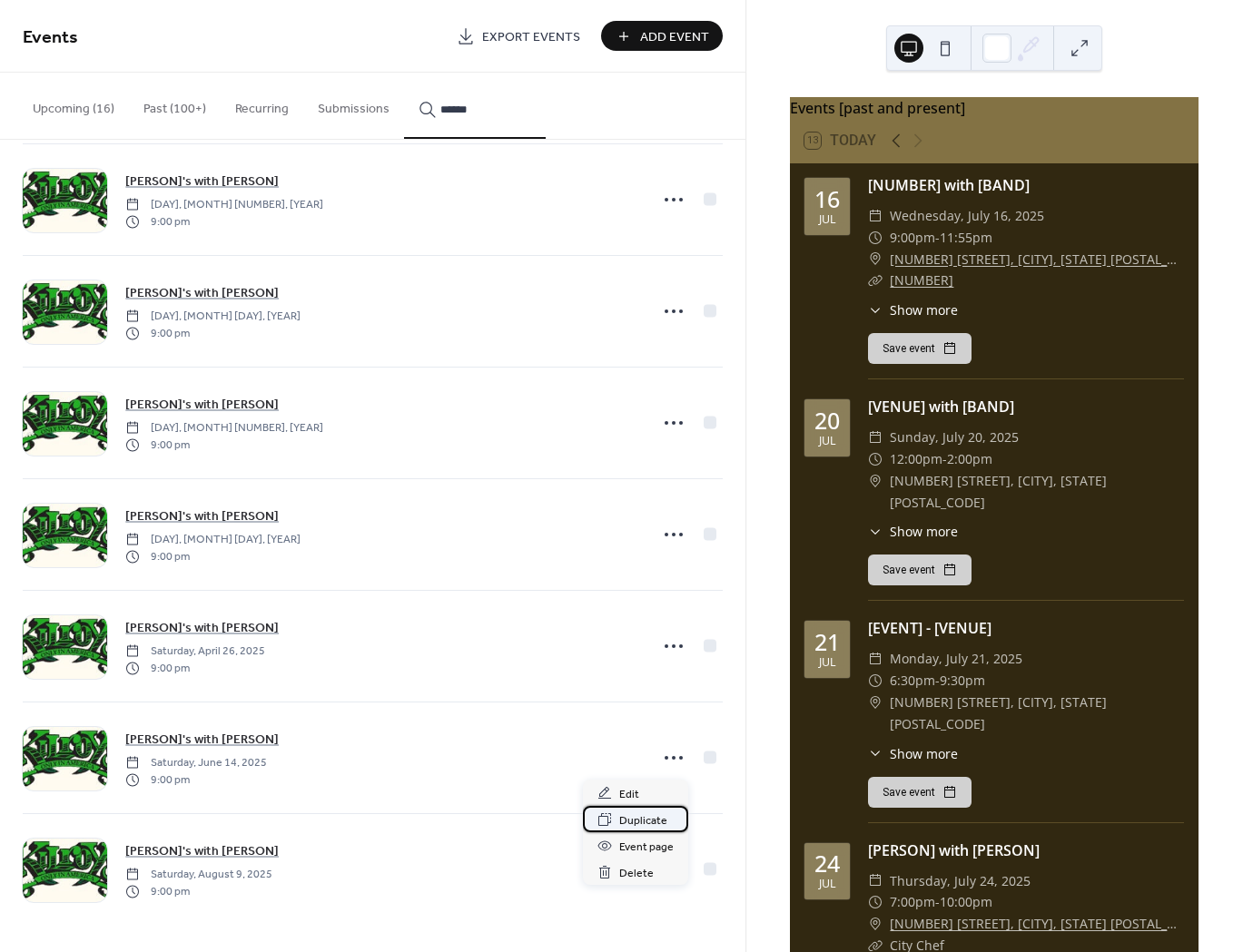click on "Duplicate" at bounding box center (643, 820) 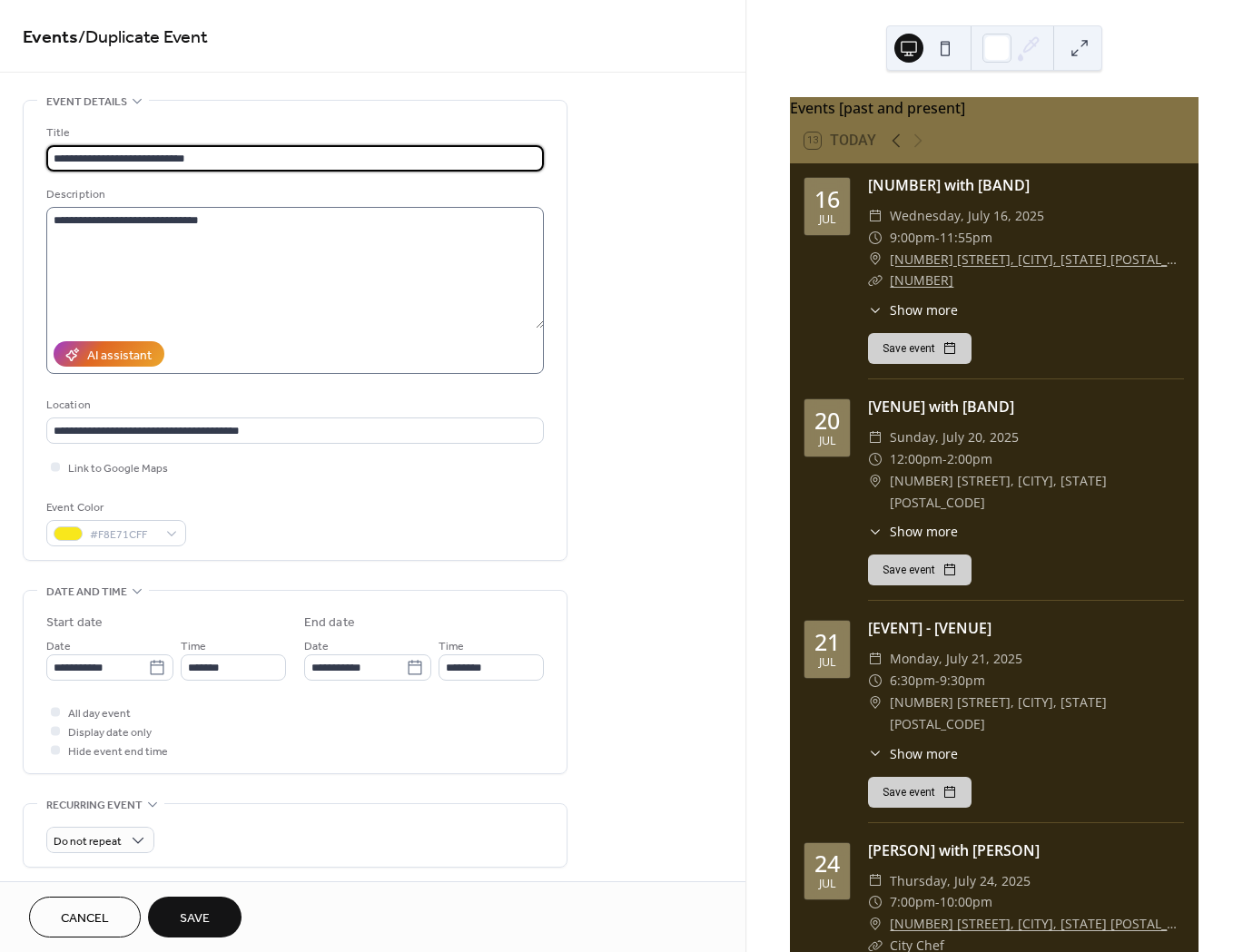 type on "**********" 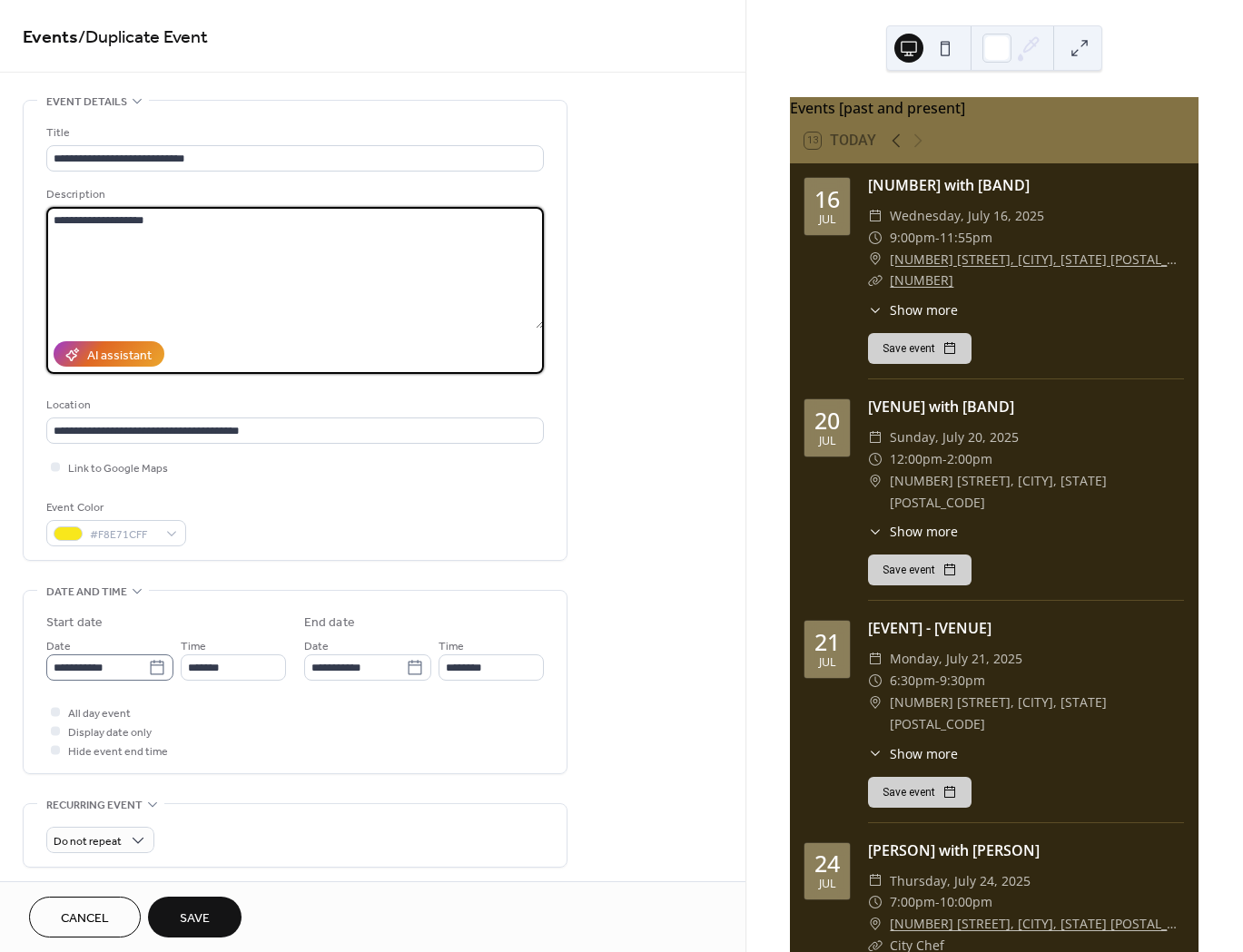 type on "**********" 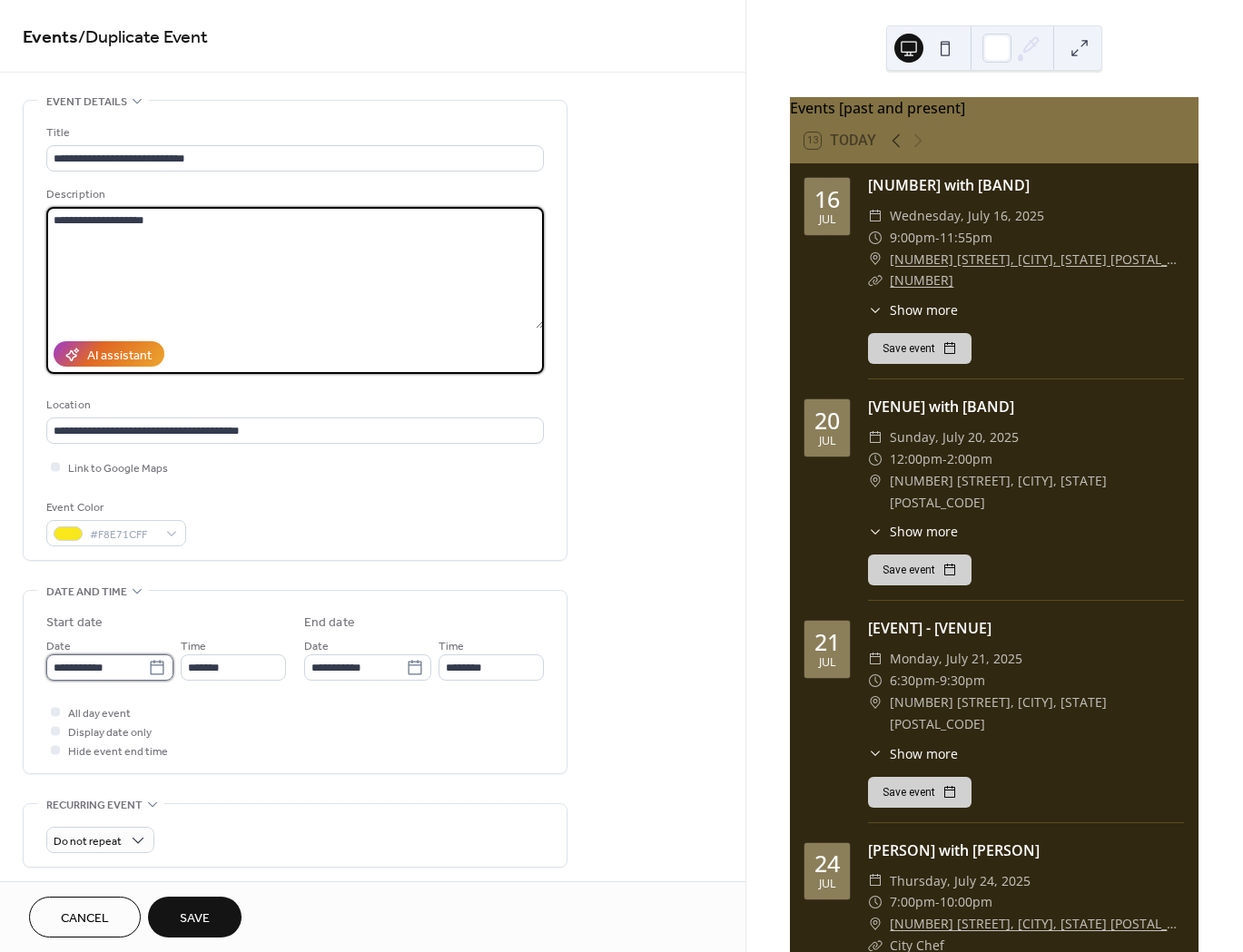 click on "**********" at bounding box center [97, 667] 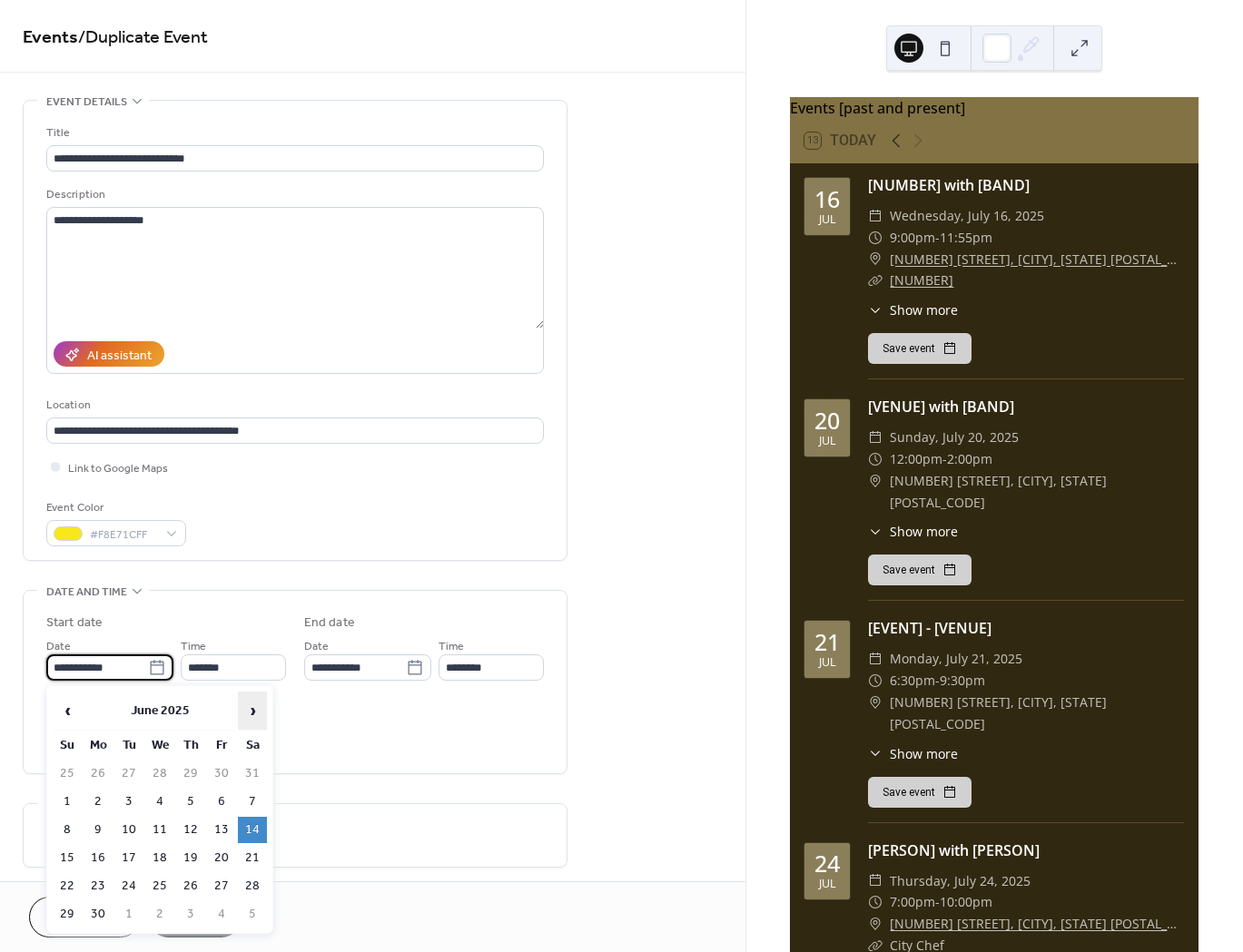 click on "›" at bounding box center [252, 711] 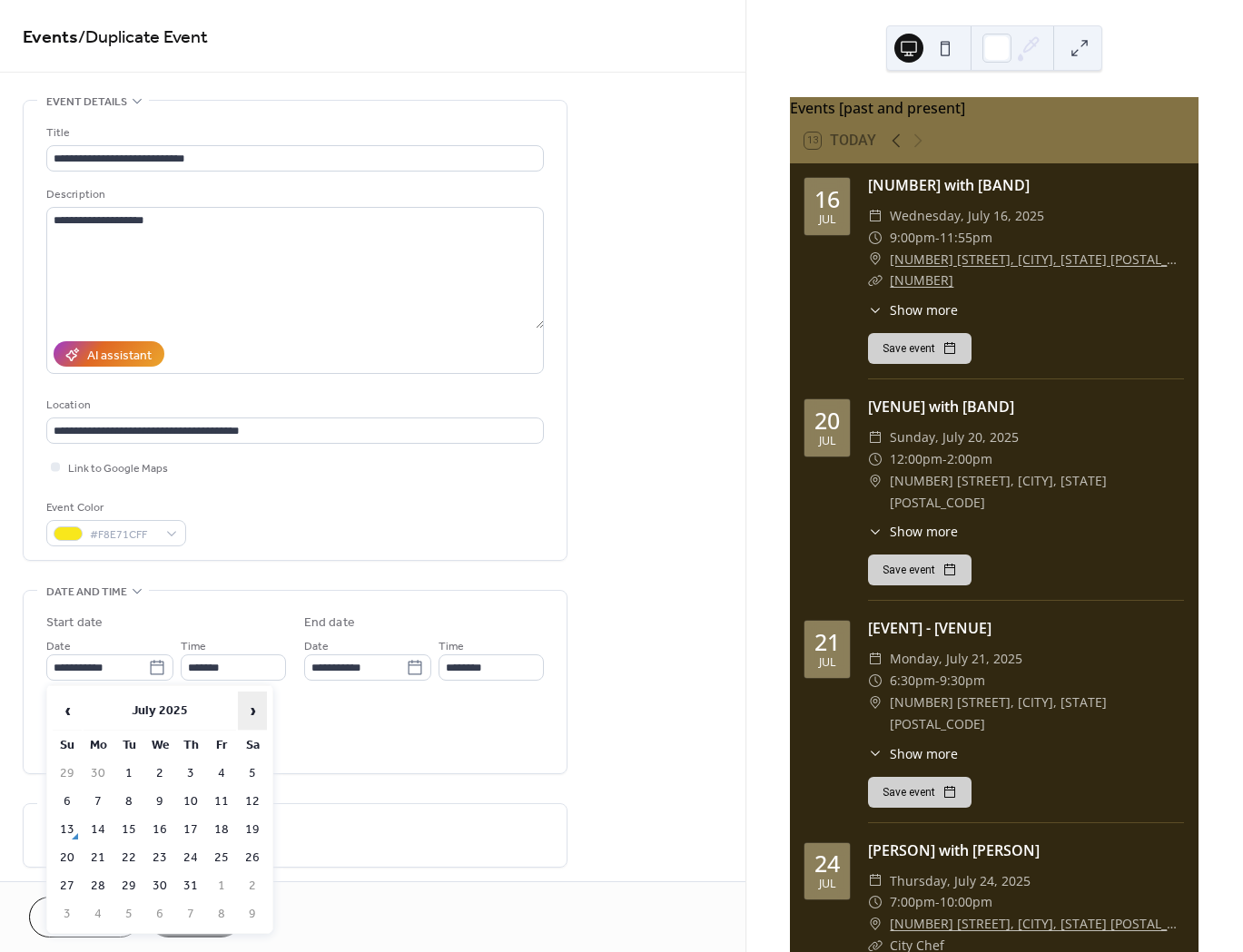 click on "›" at bounding box center (252, 711) 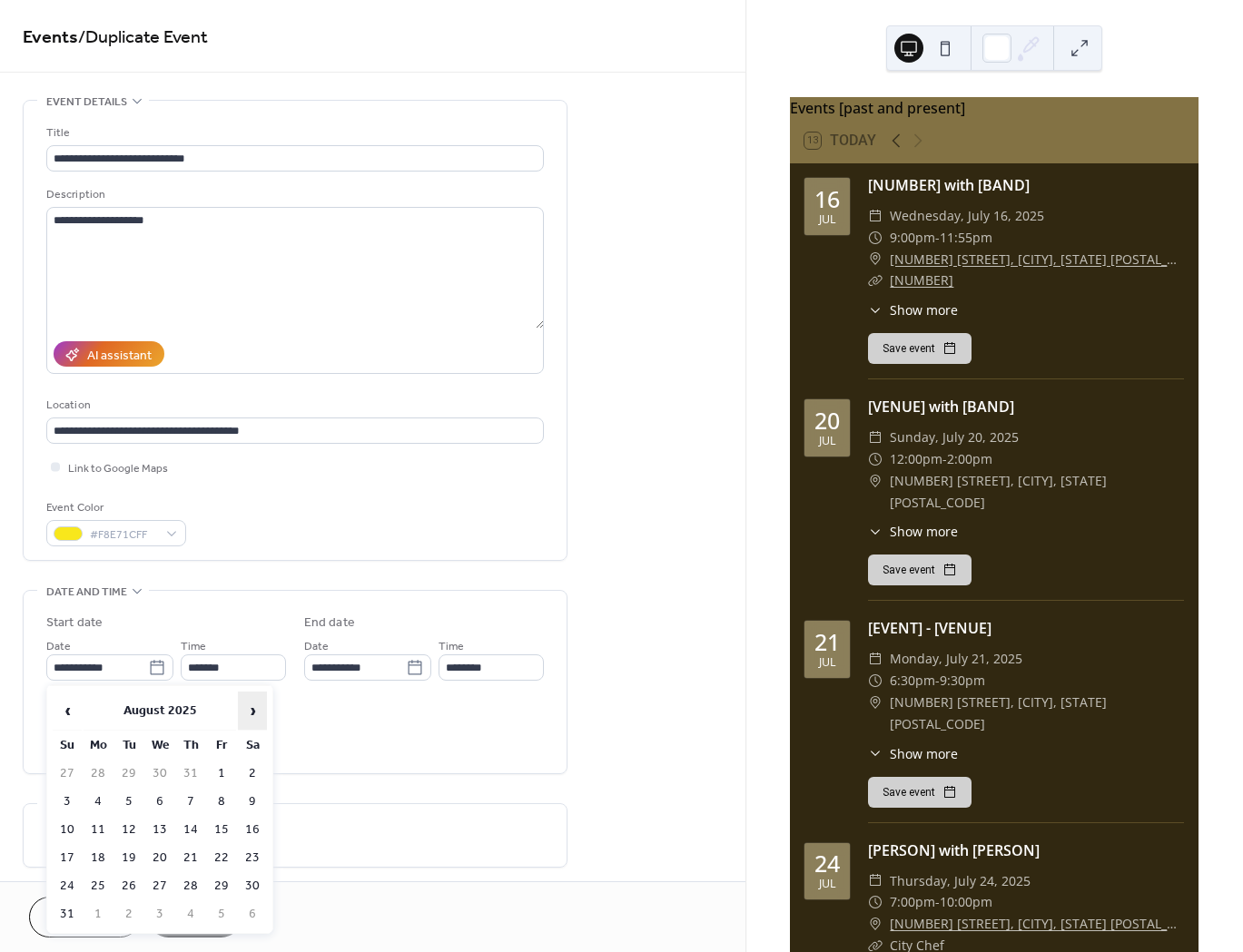 click on "›" at bounding box center (252, 711) 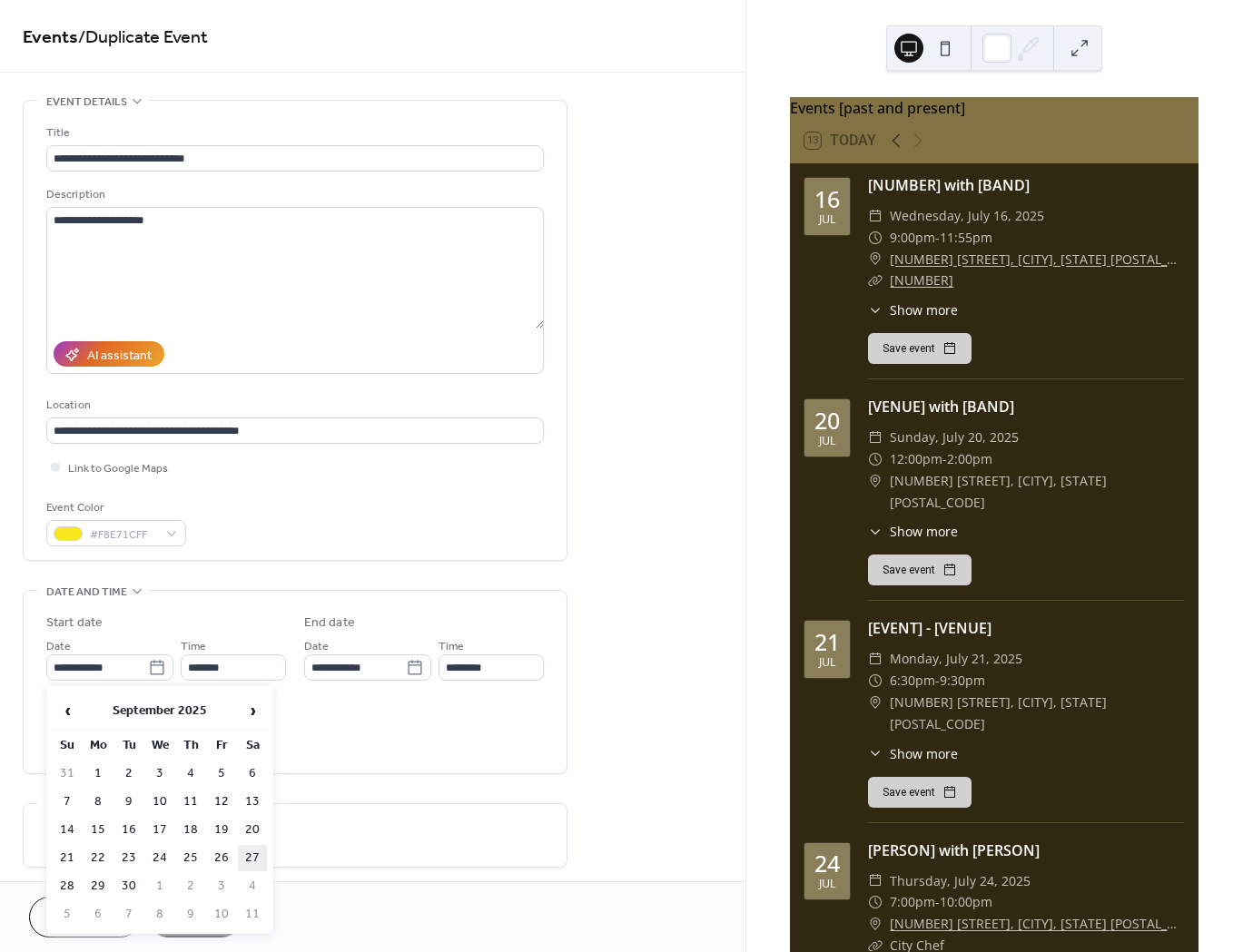 click on "27" at bounding box center (252, 858) 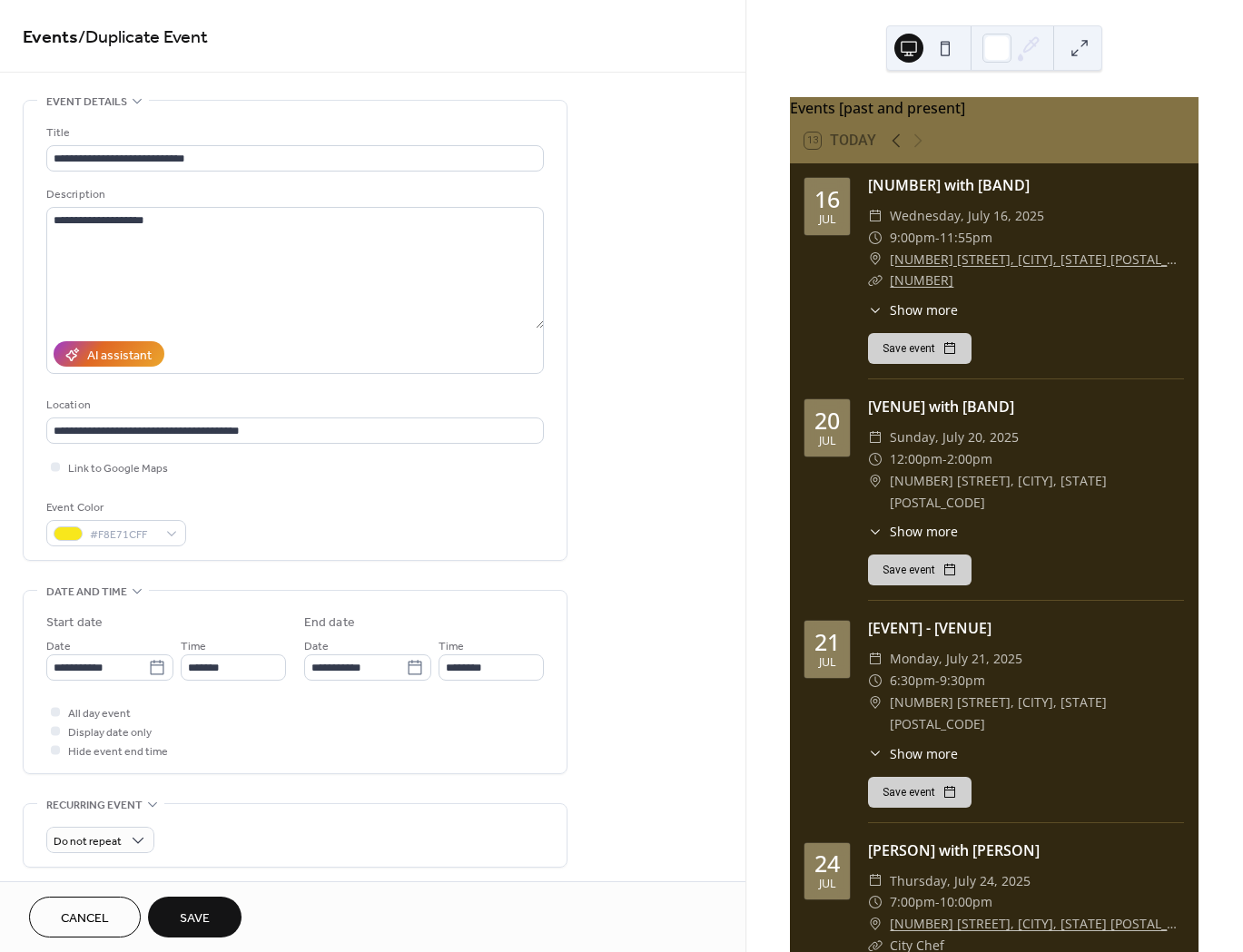 click on "Save" at bounding box center (194, 917) 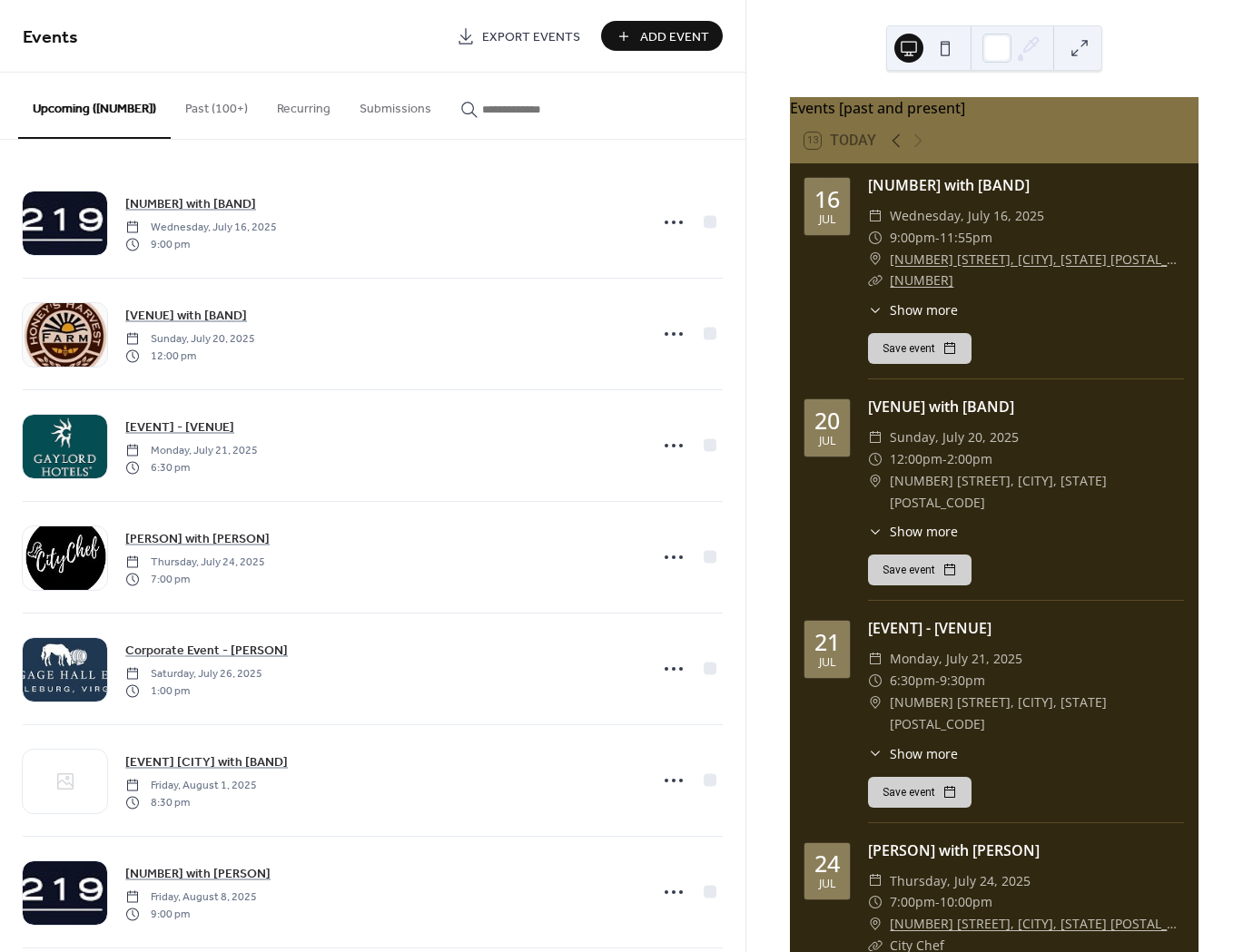 click on "Add Event" at bounding box center (675, 37) 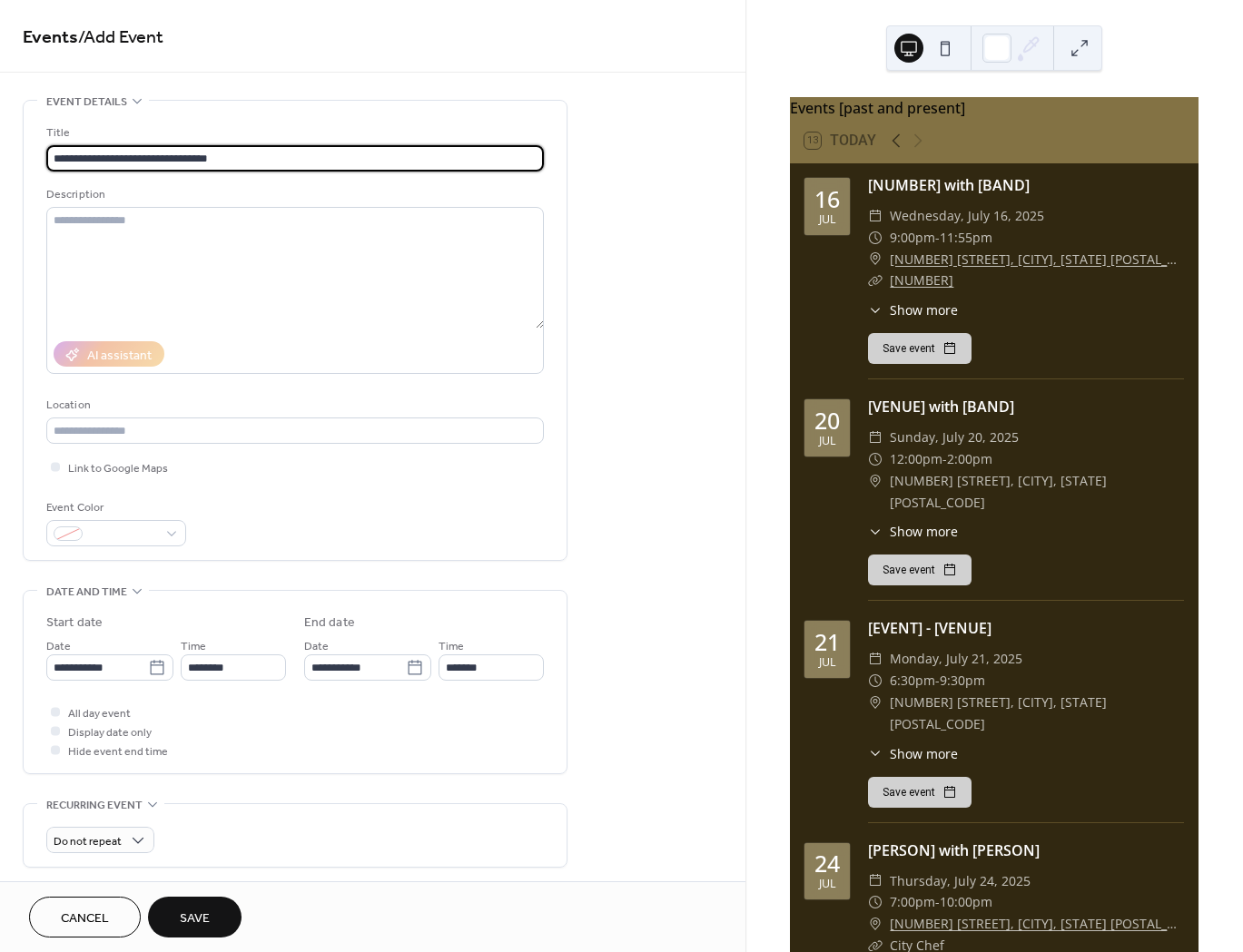 type on "**********" 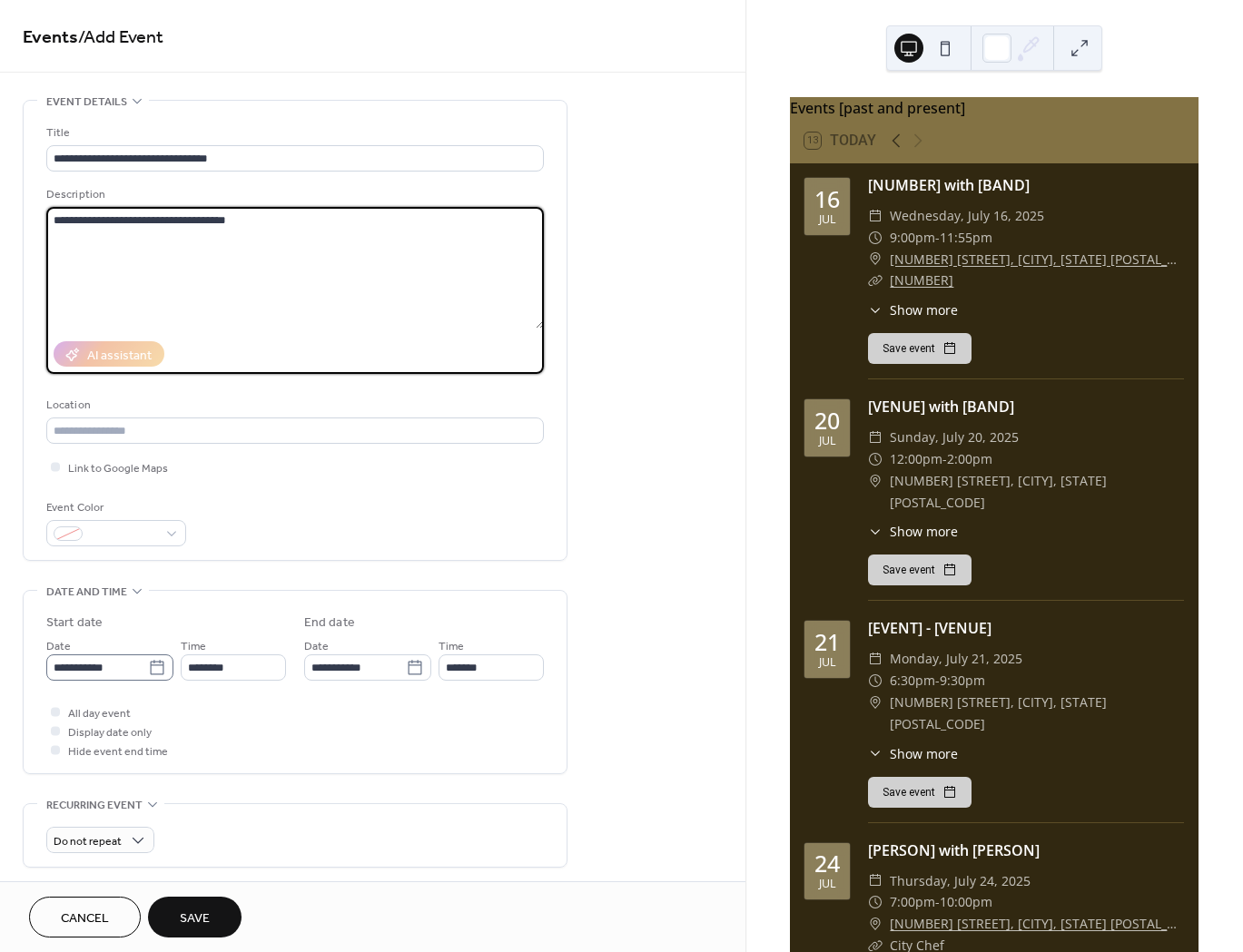 type on "**********" 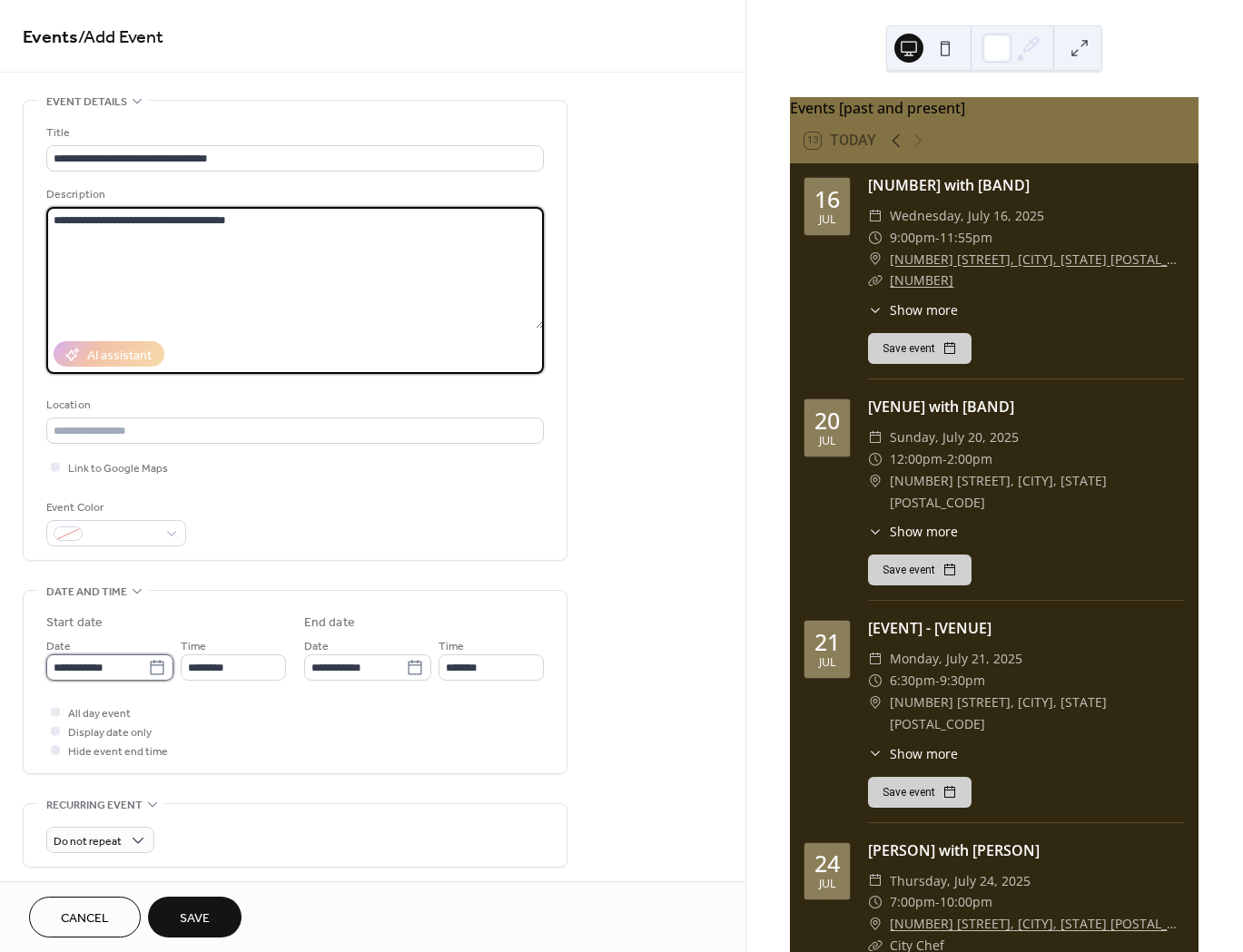 click on "**********" at bounding box center [97, 667] 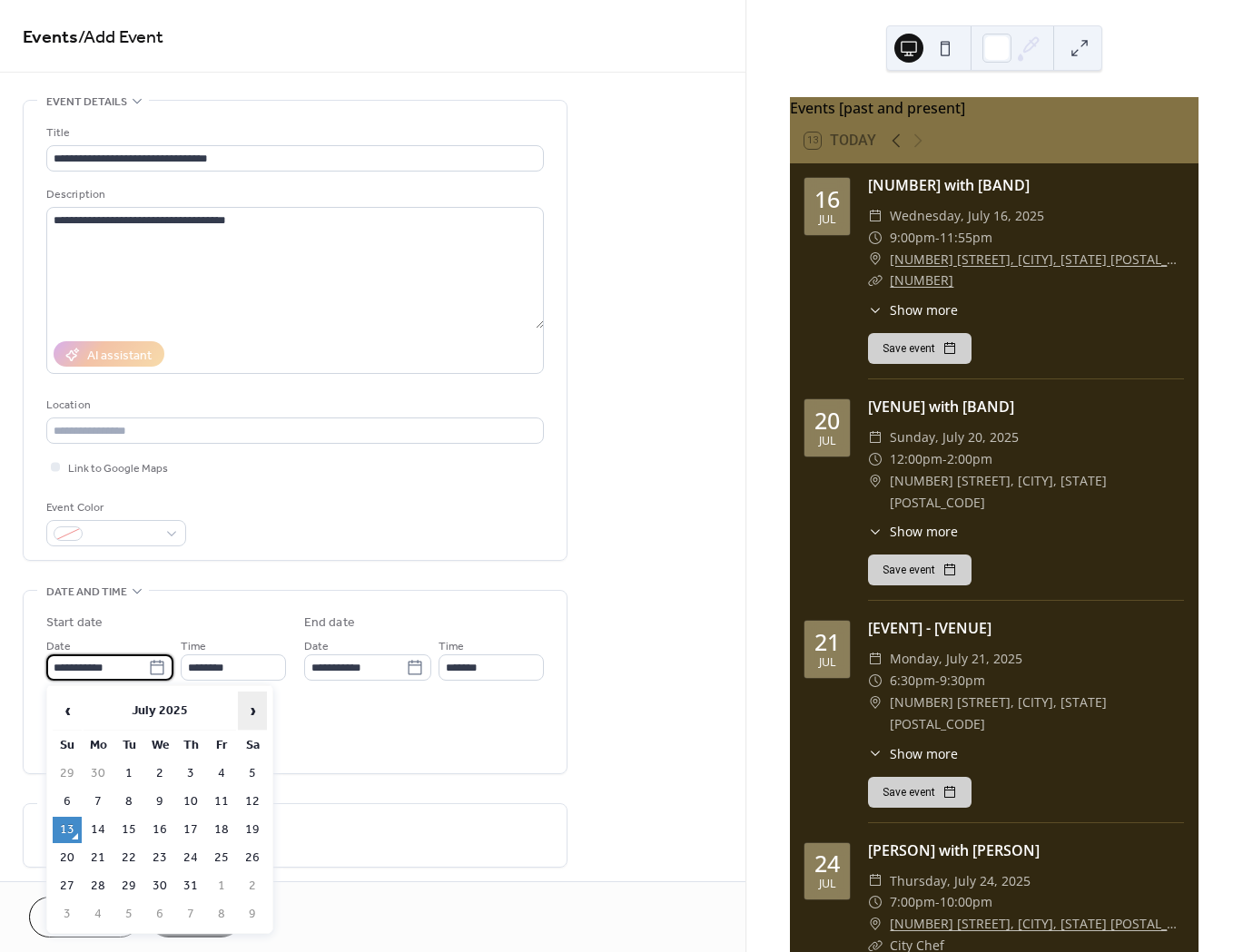 click on "›" at bounding box center (252, 711) 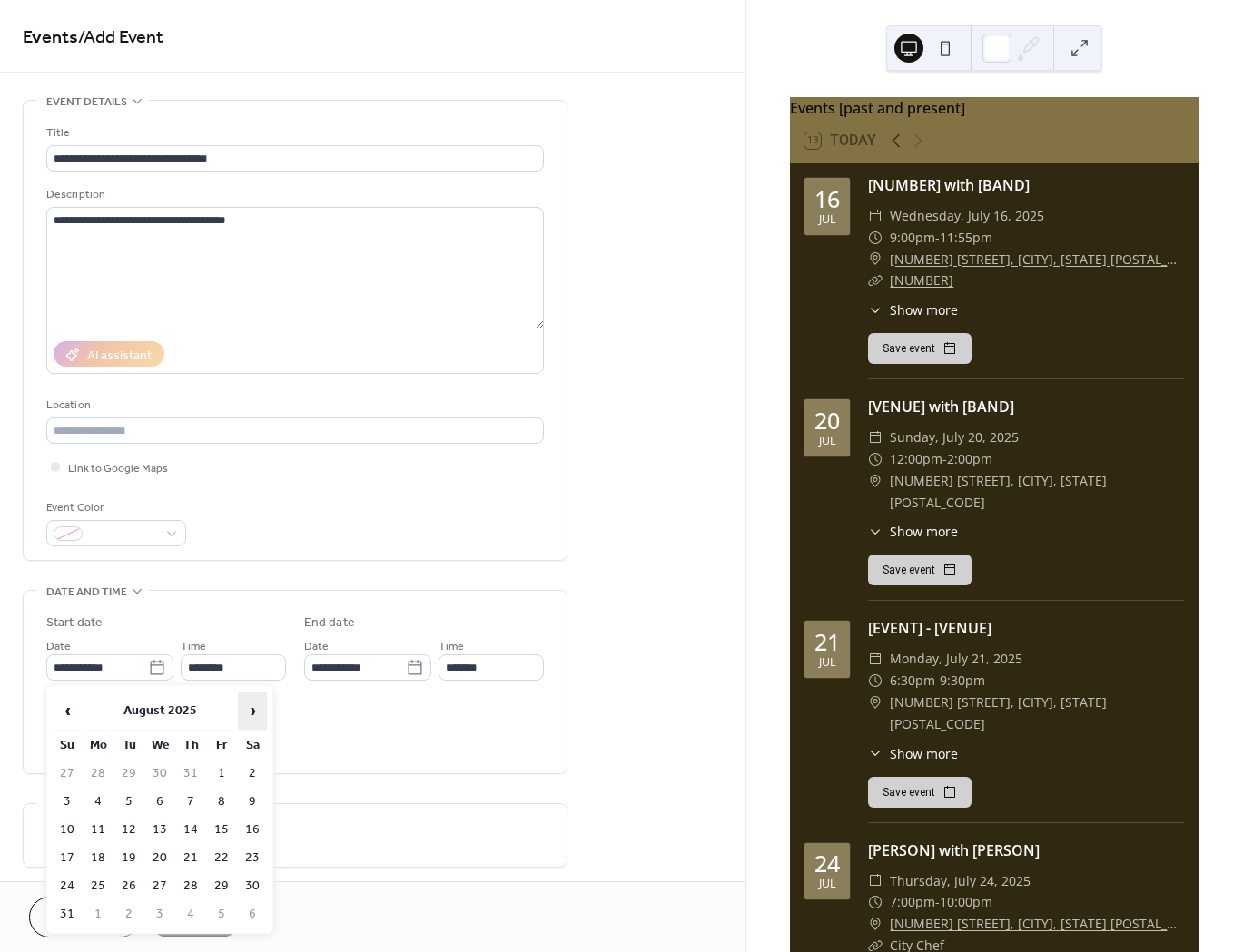 click on "›" at bounding box center (252, 711) 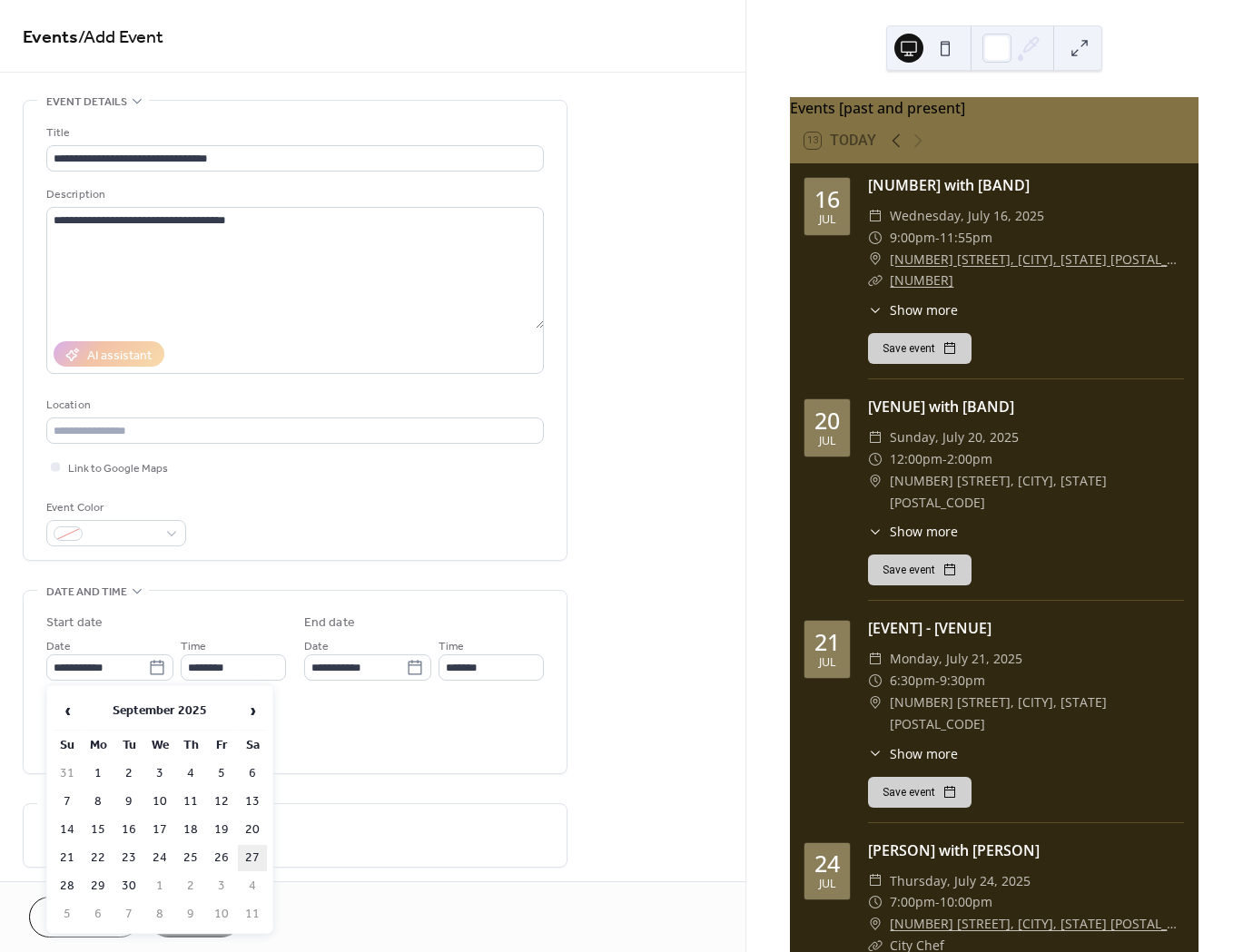 click on "27" at bounding box center (252, 858) 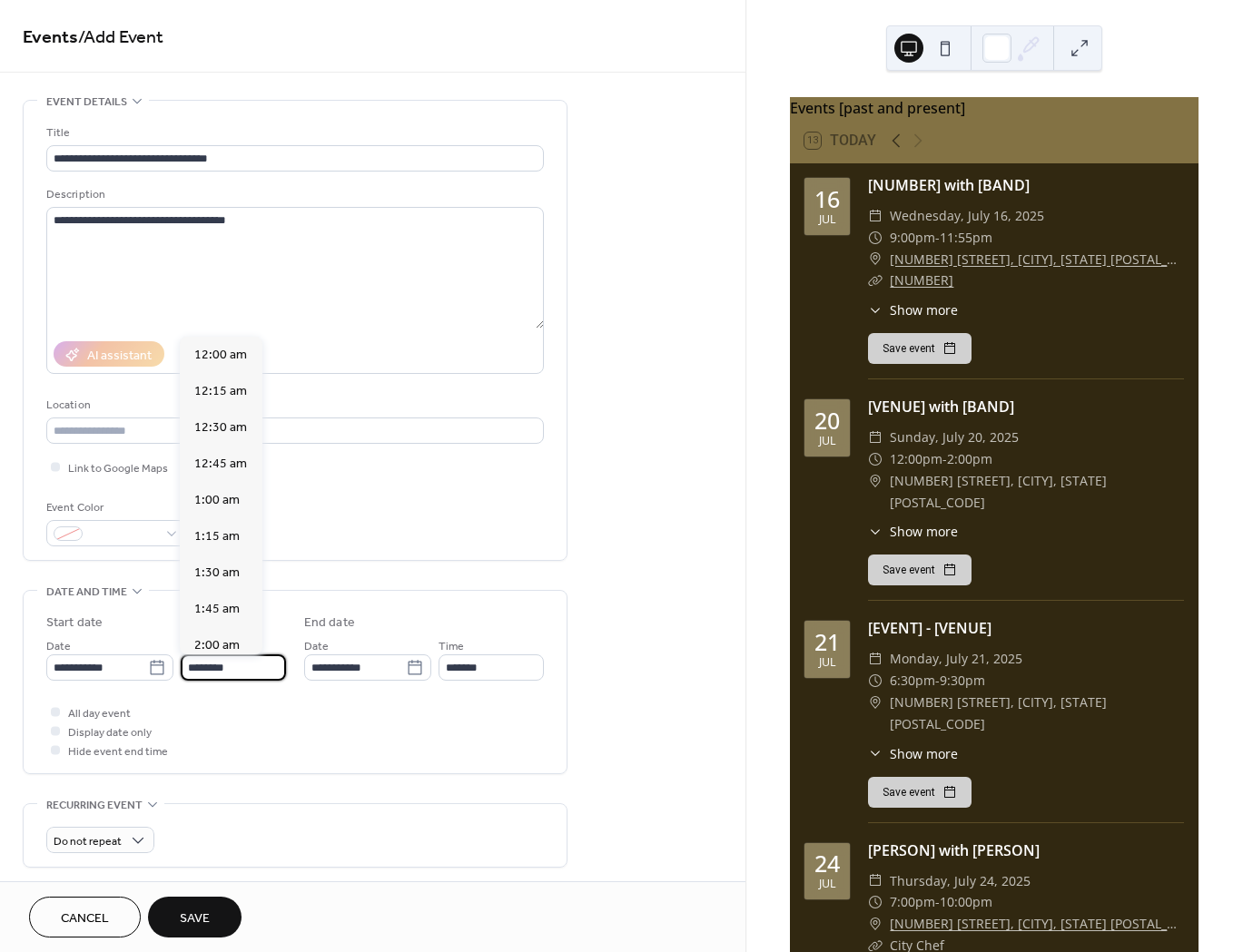 click on "********" at bounding box center (233, 667) 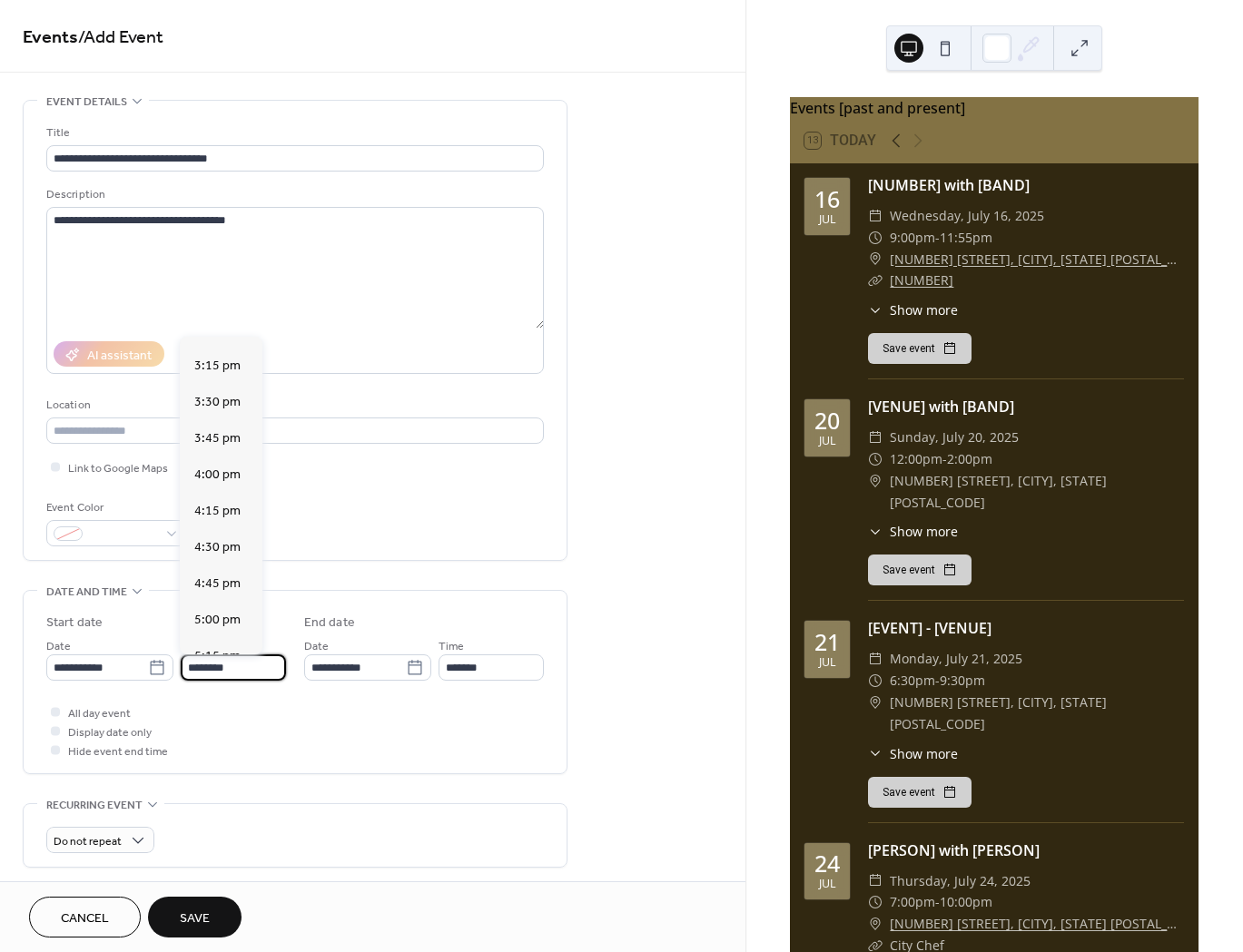 scroll, scrollTop: 2240, scrollLeft: 0, axis: vertical 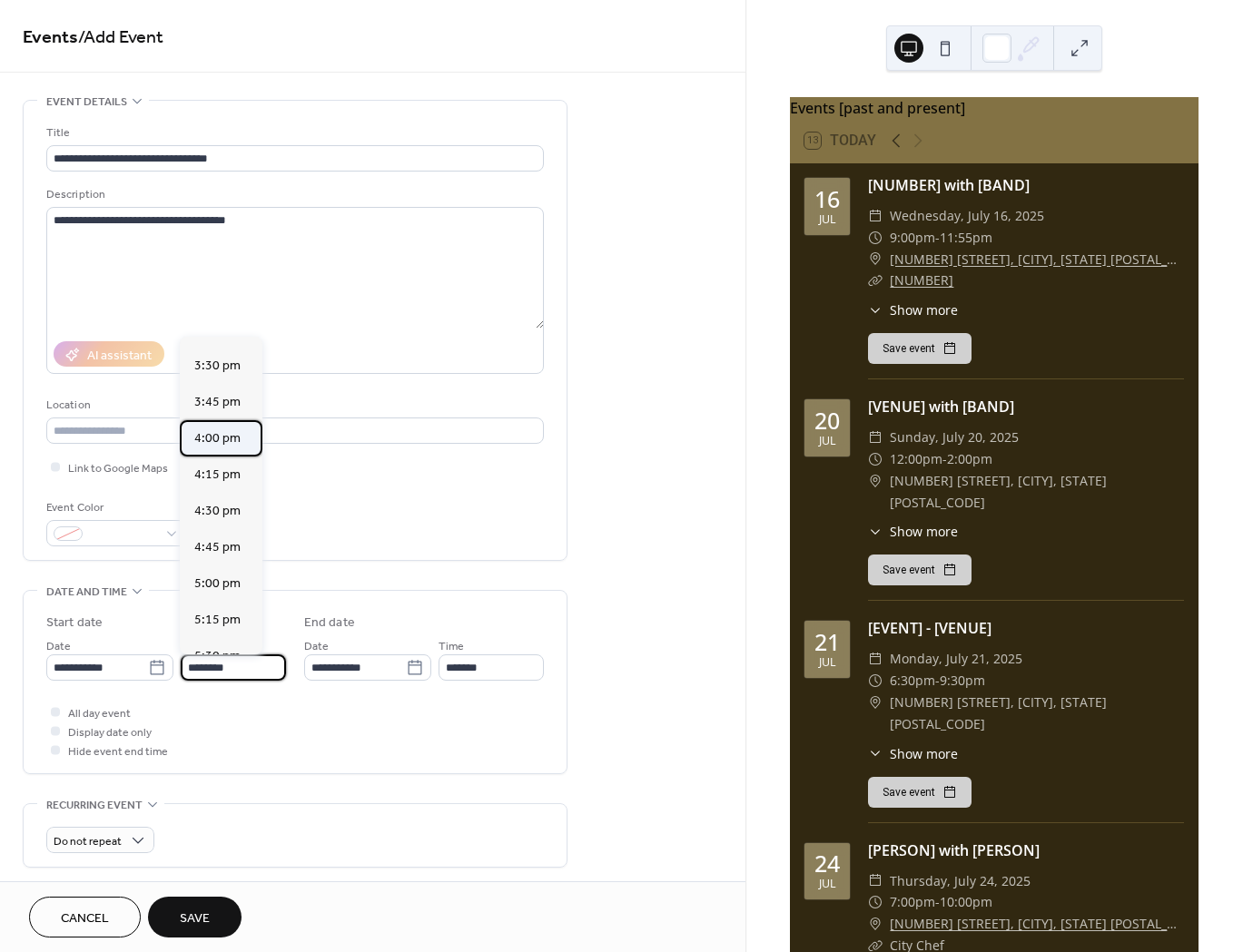 click on "4:00 pm" at bounding box center [217, 438] 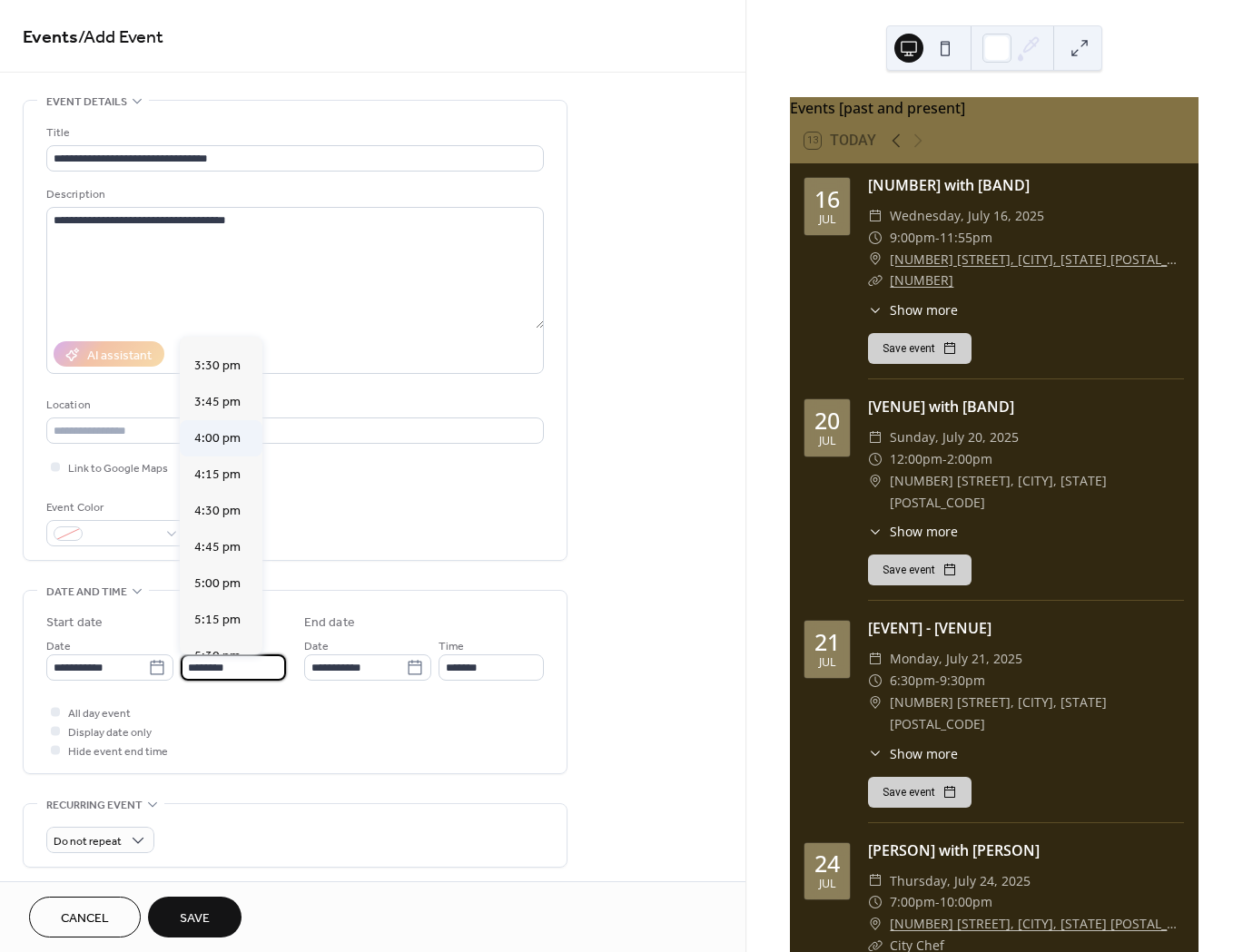type on "*******" 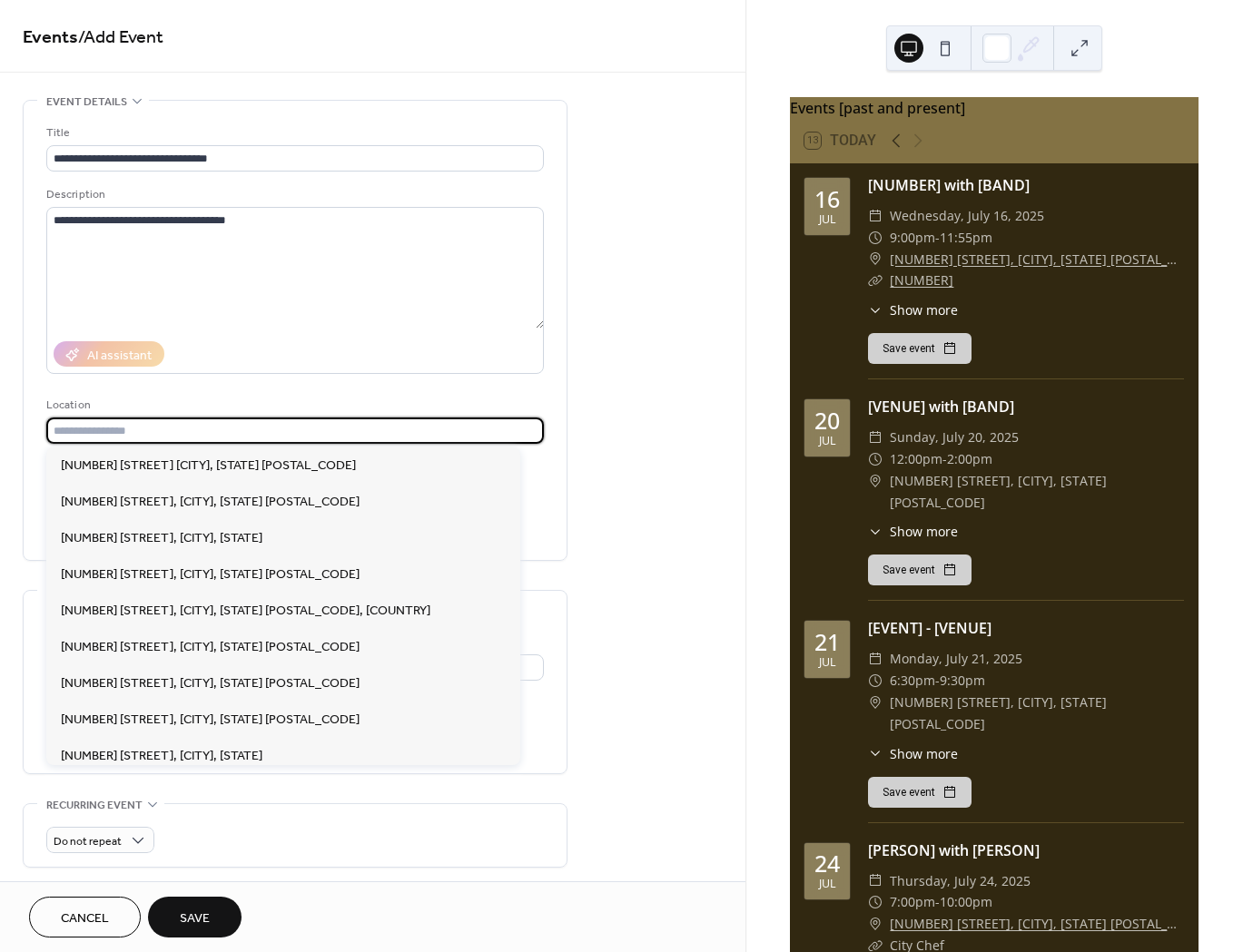 click at bounding box center (295, 430) 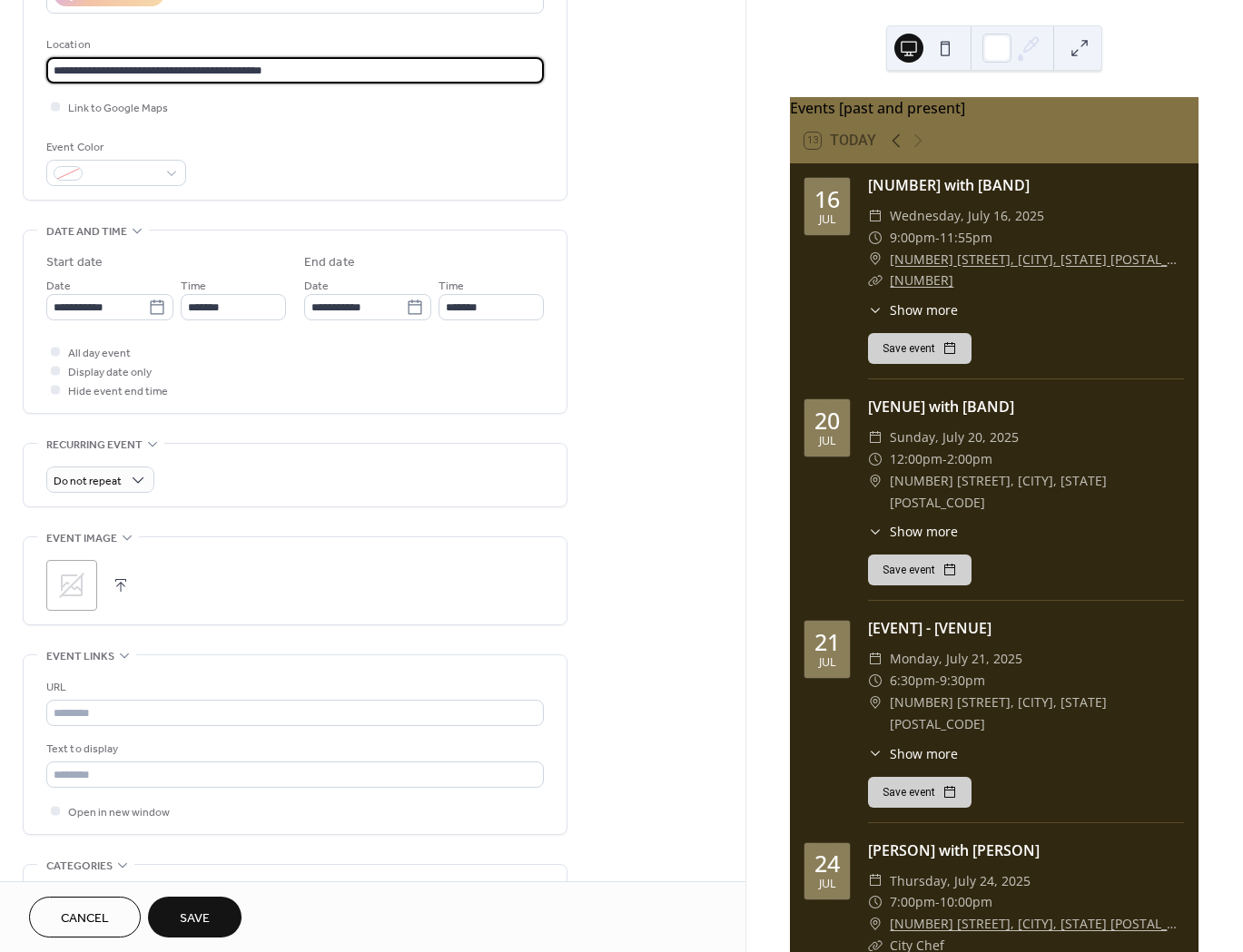 scroll, scrollTop: 363, scrollLeft: 0, axis: vertical 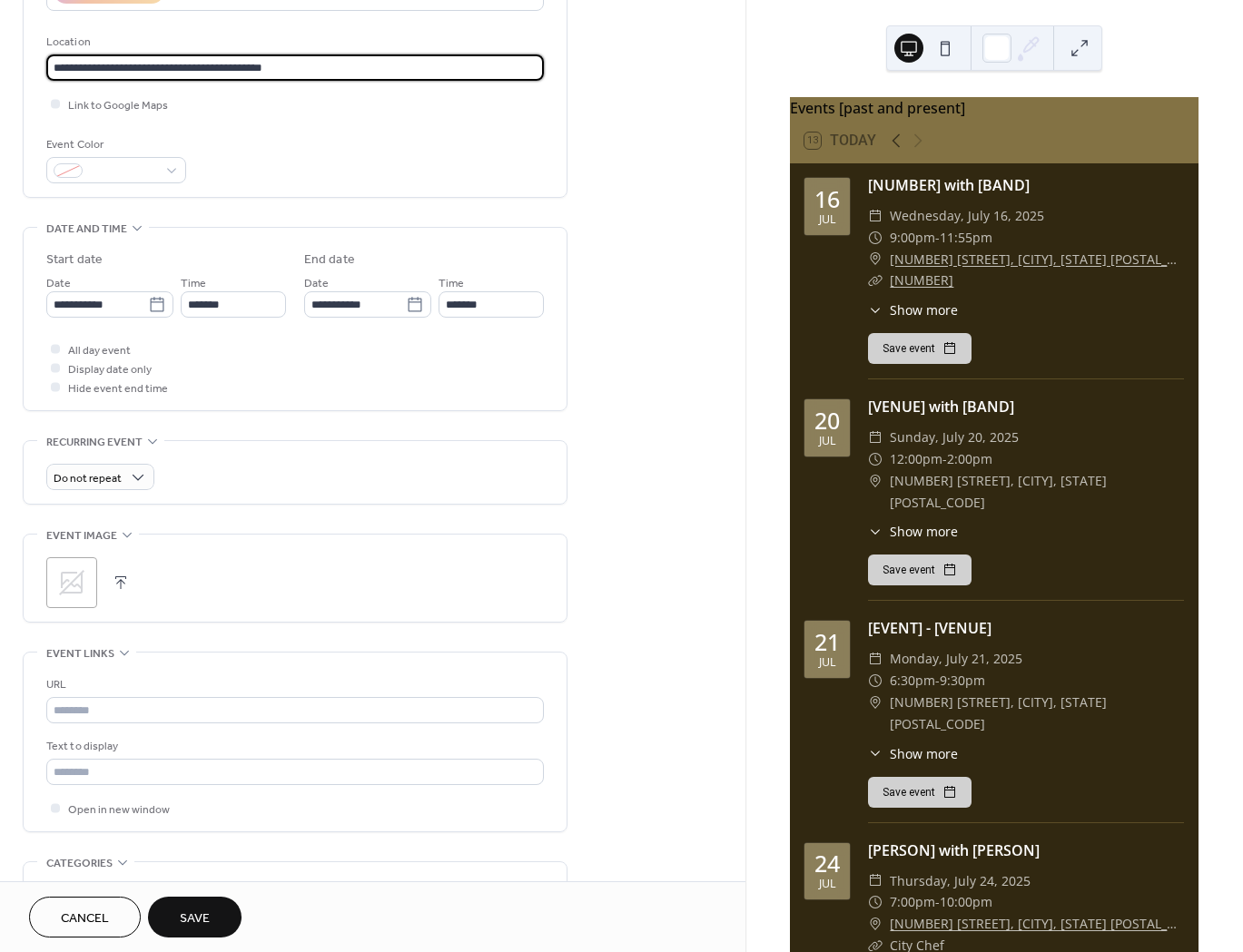type on "**********" 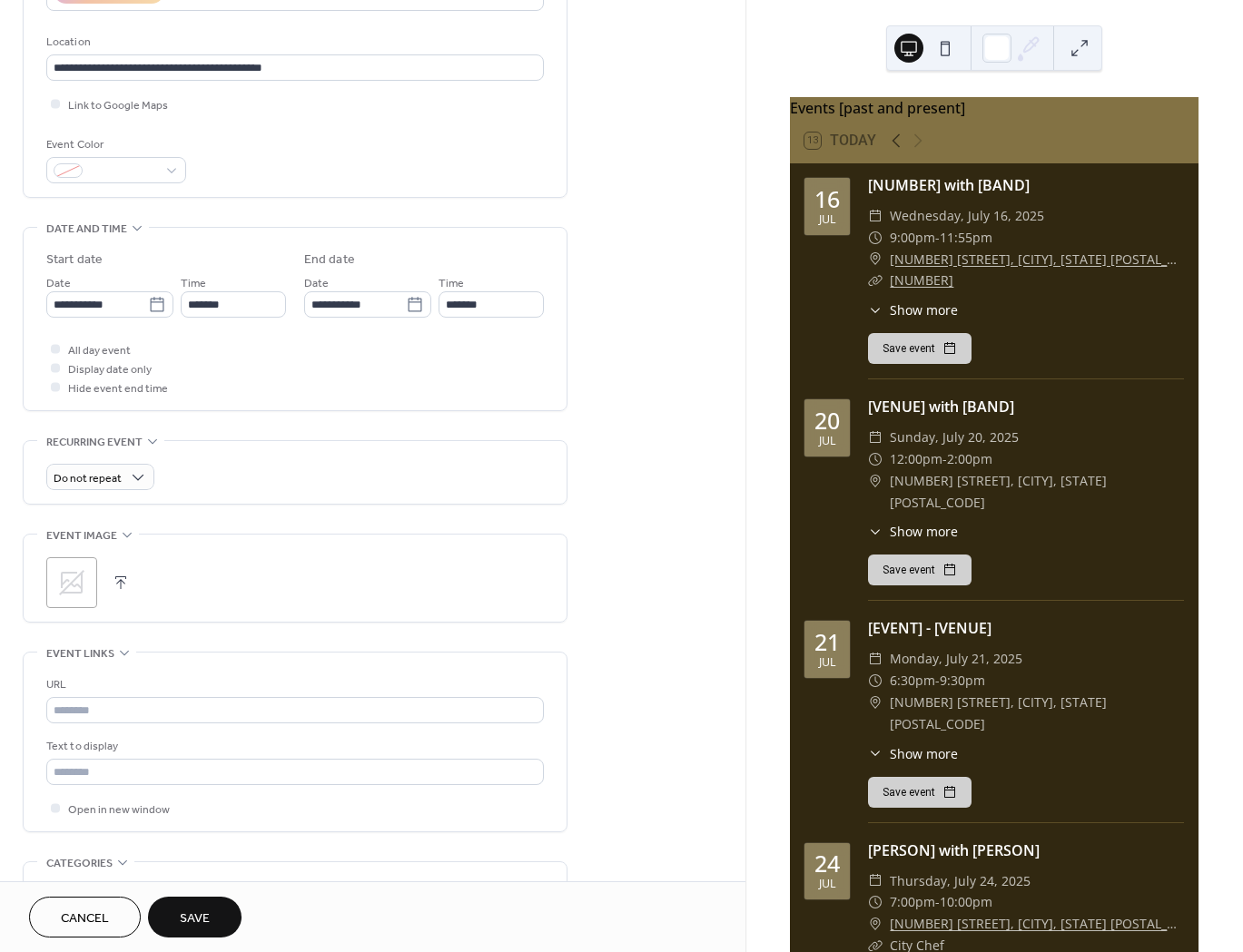 click 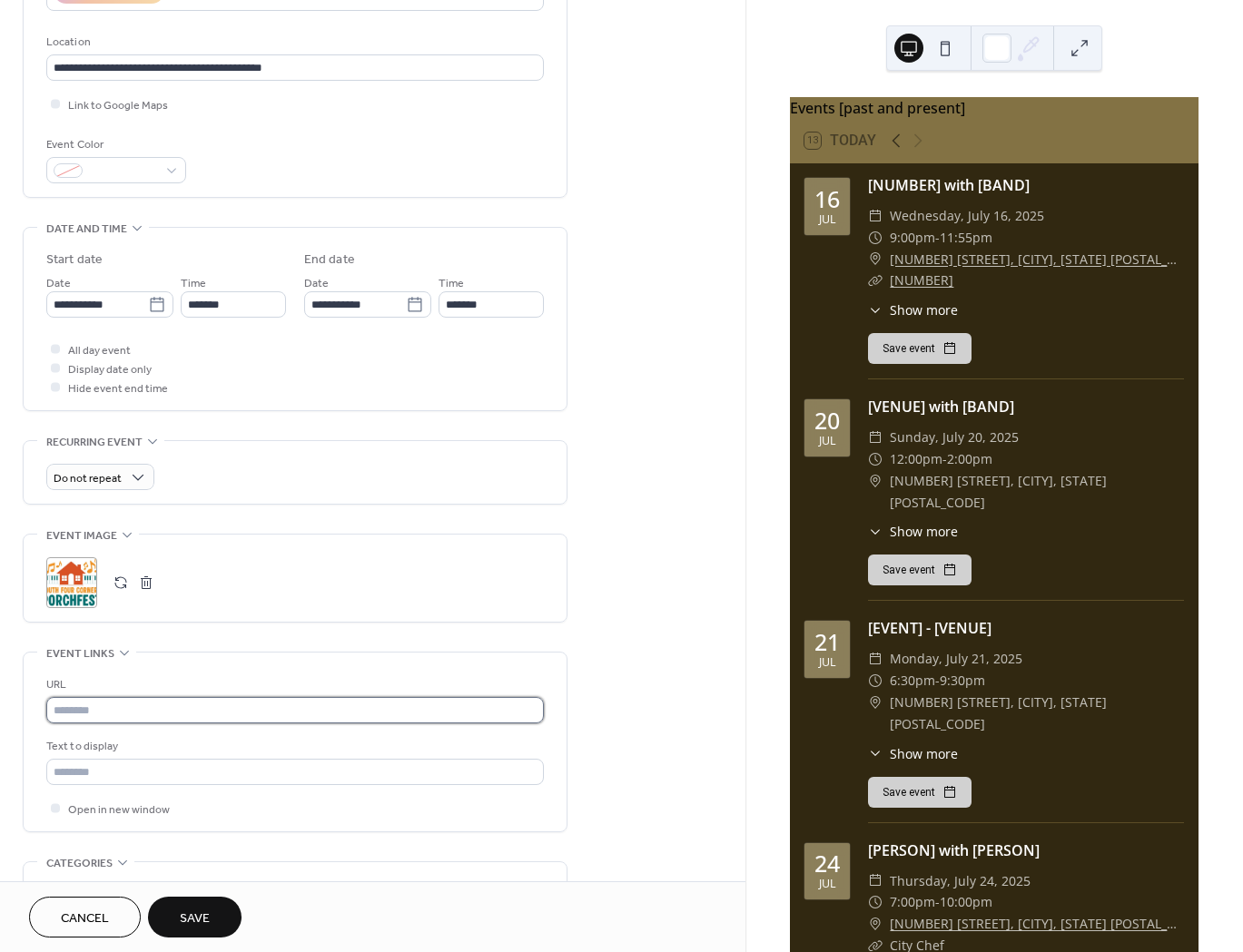 click 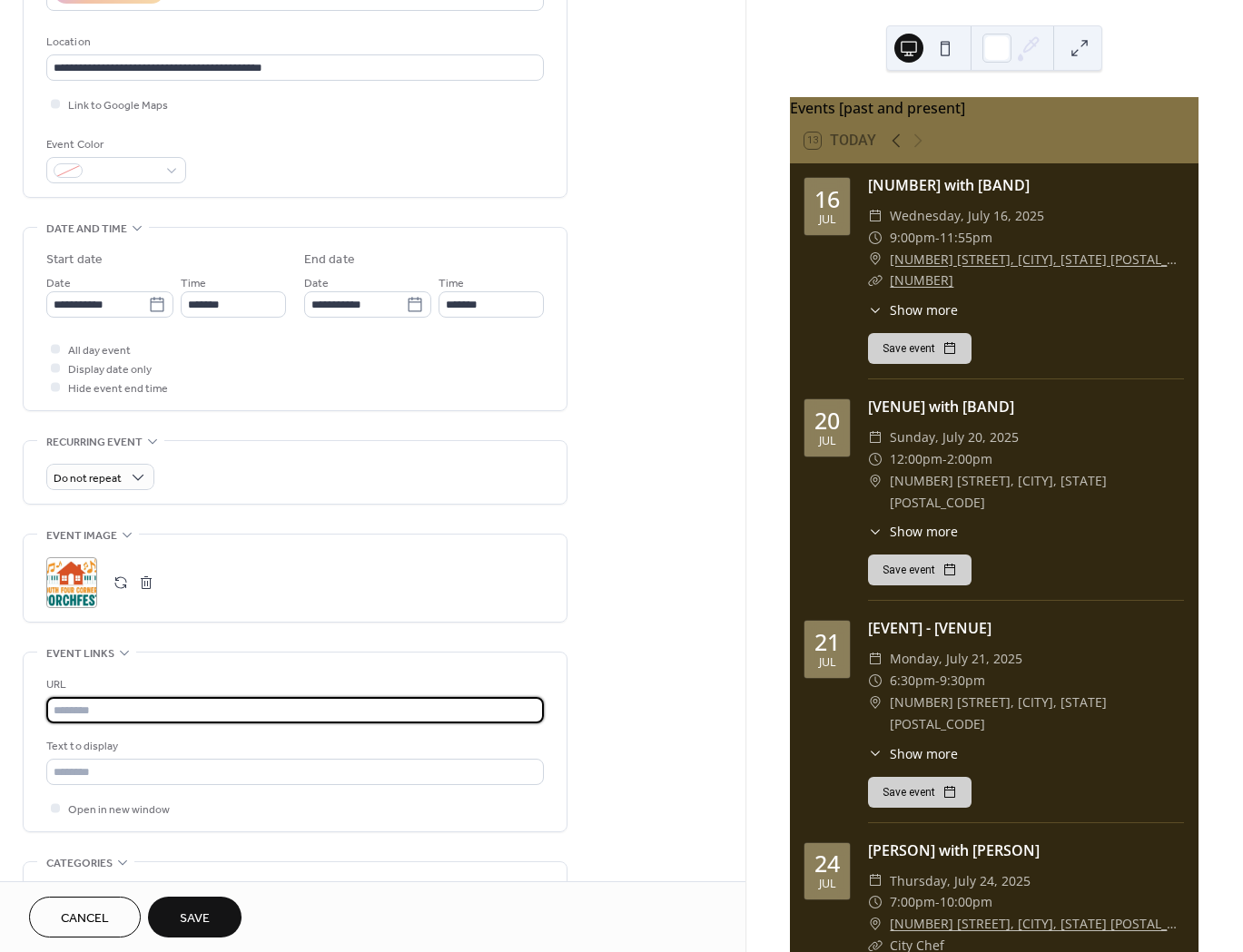 paste on "**********" 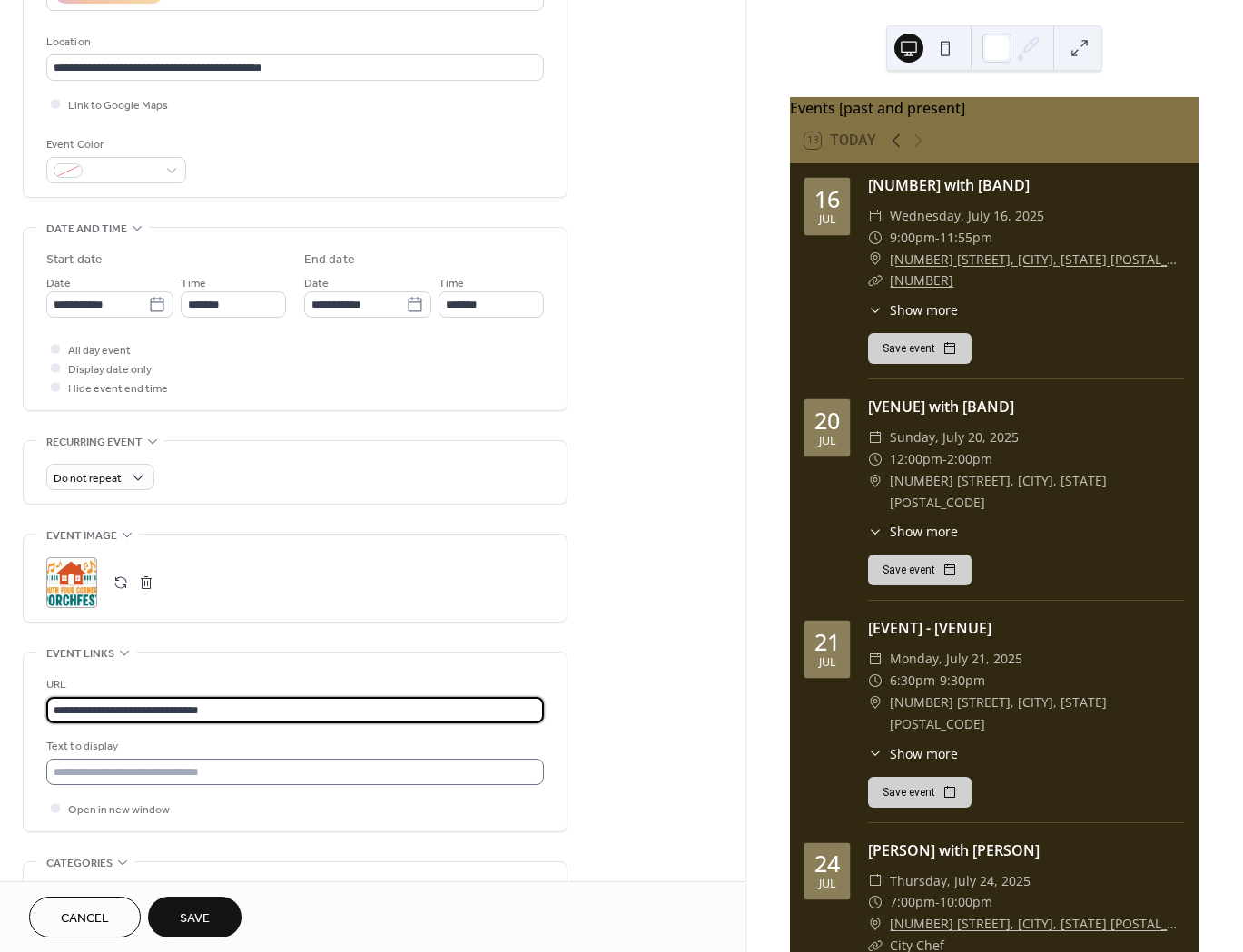 type on "**********" 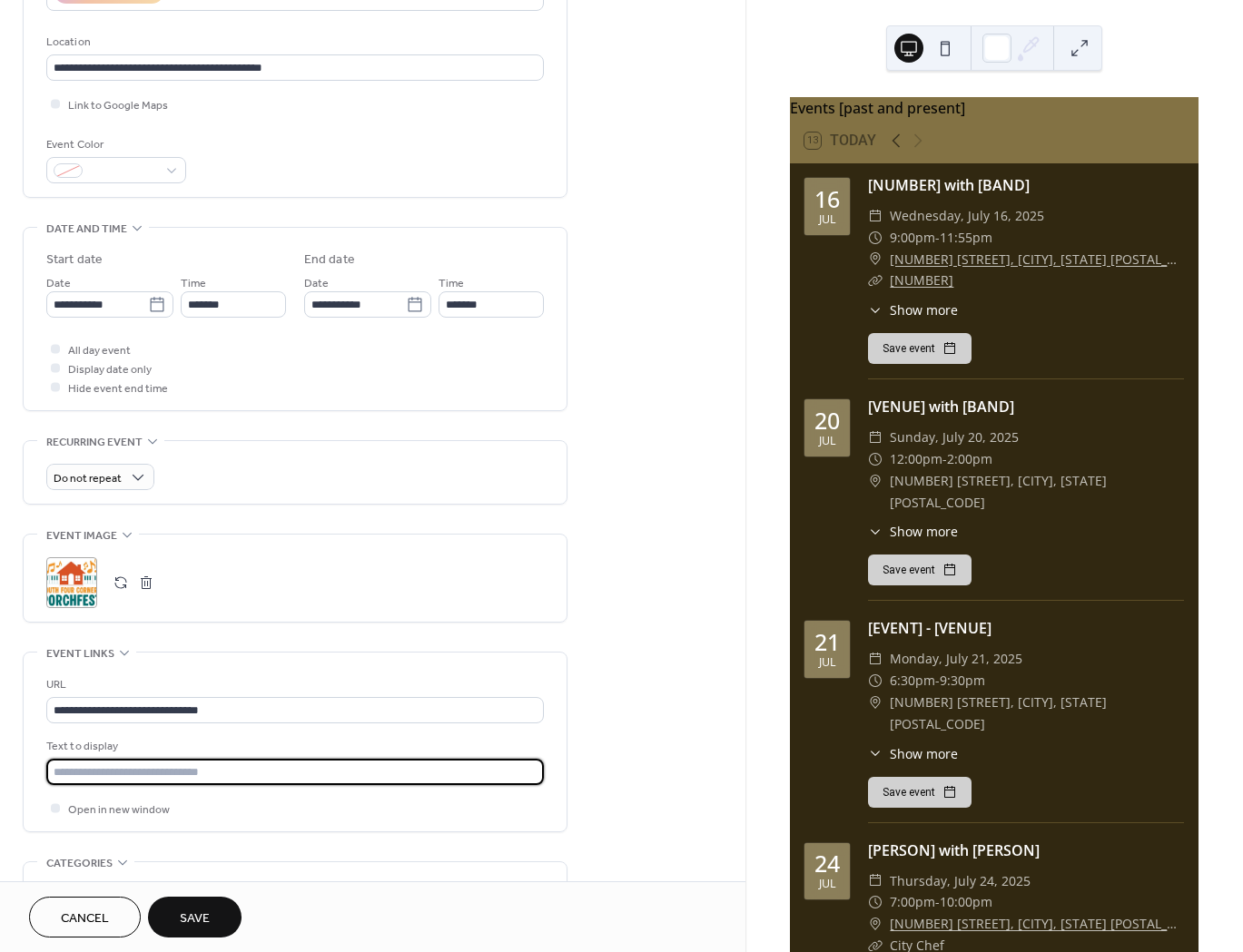 click at bounding box center (295, 771) 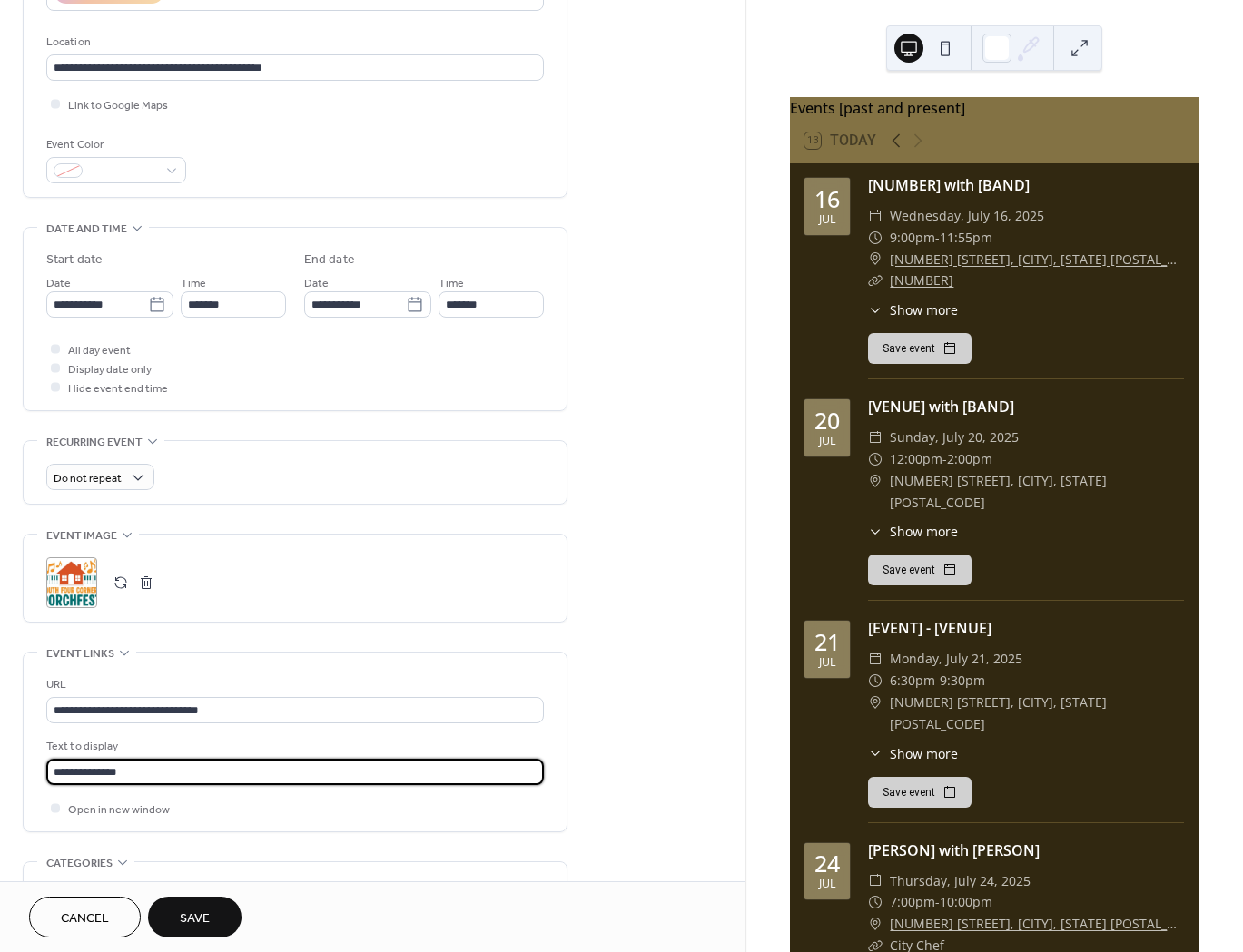 type on "**********" 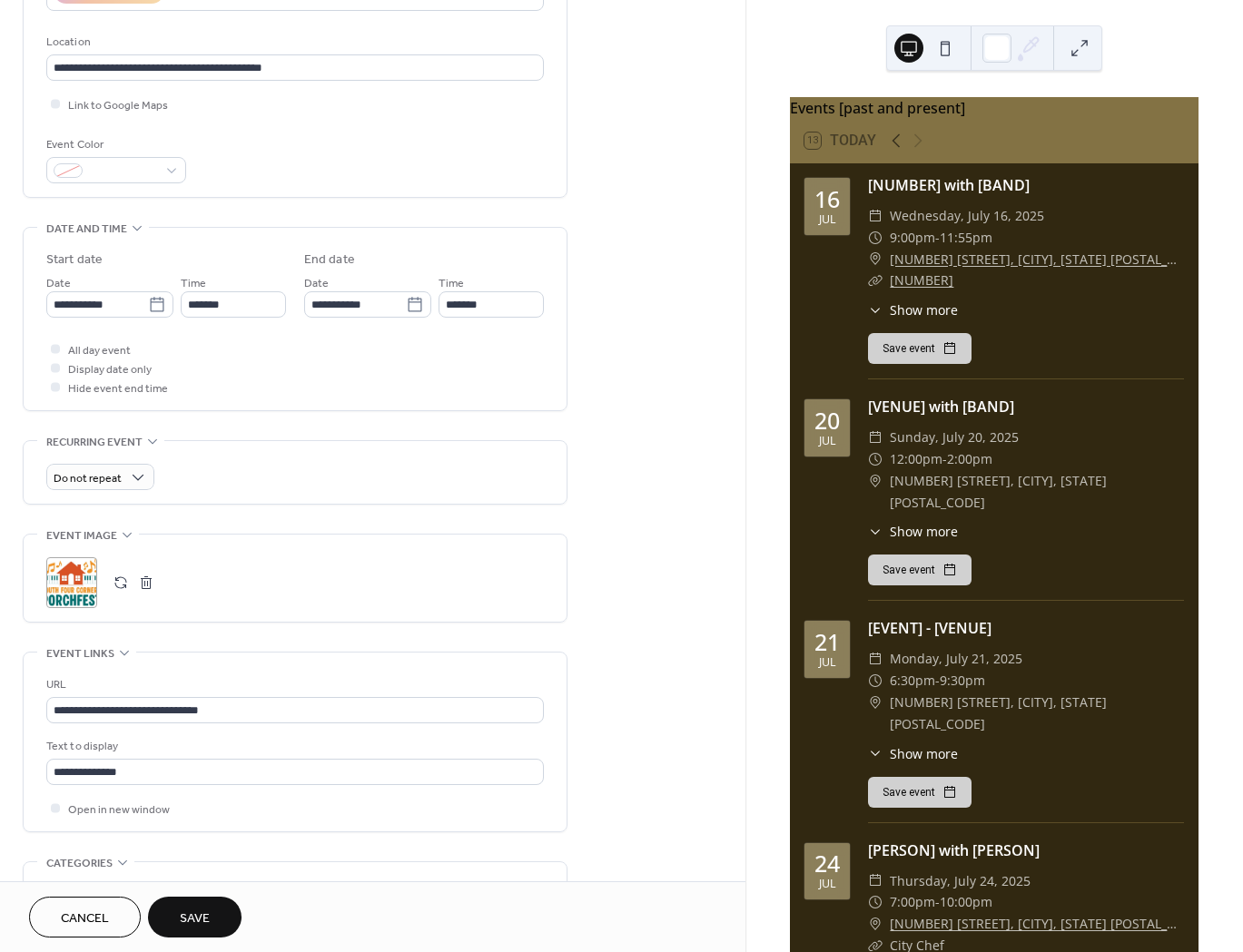click on "Save" at bounding box center [194, 918] 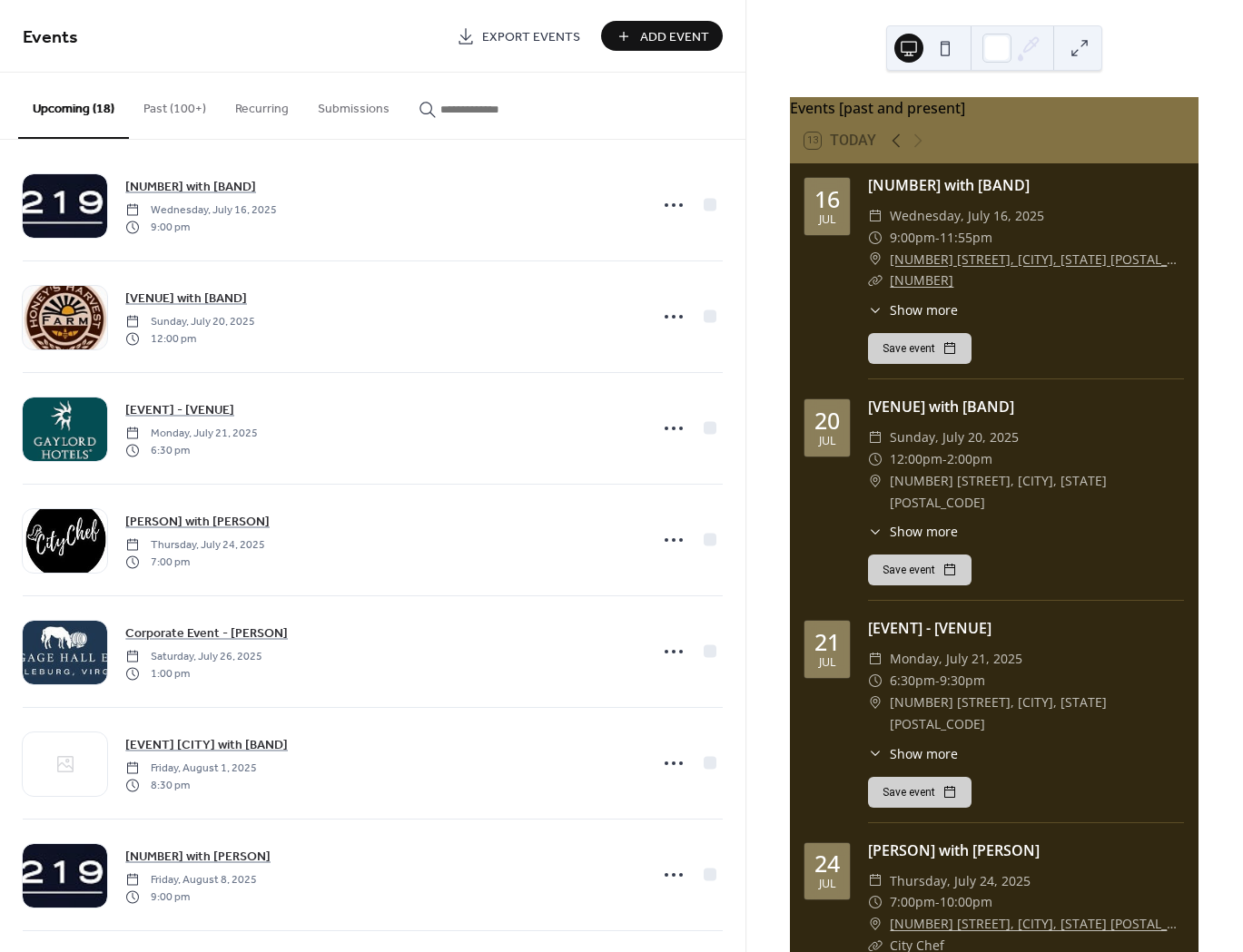 scroll, scrollTop: 0, scrollLeft: 0, axis: both 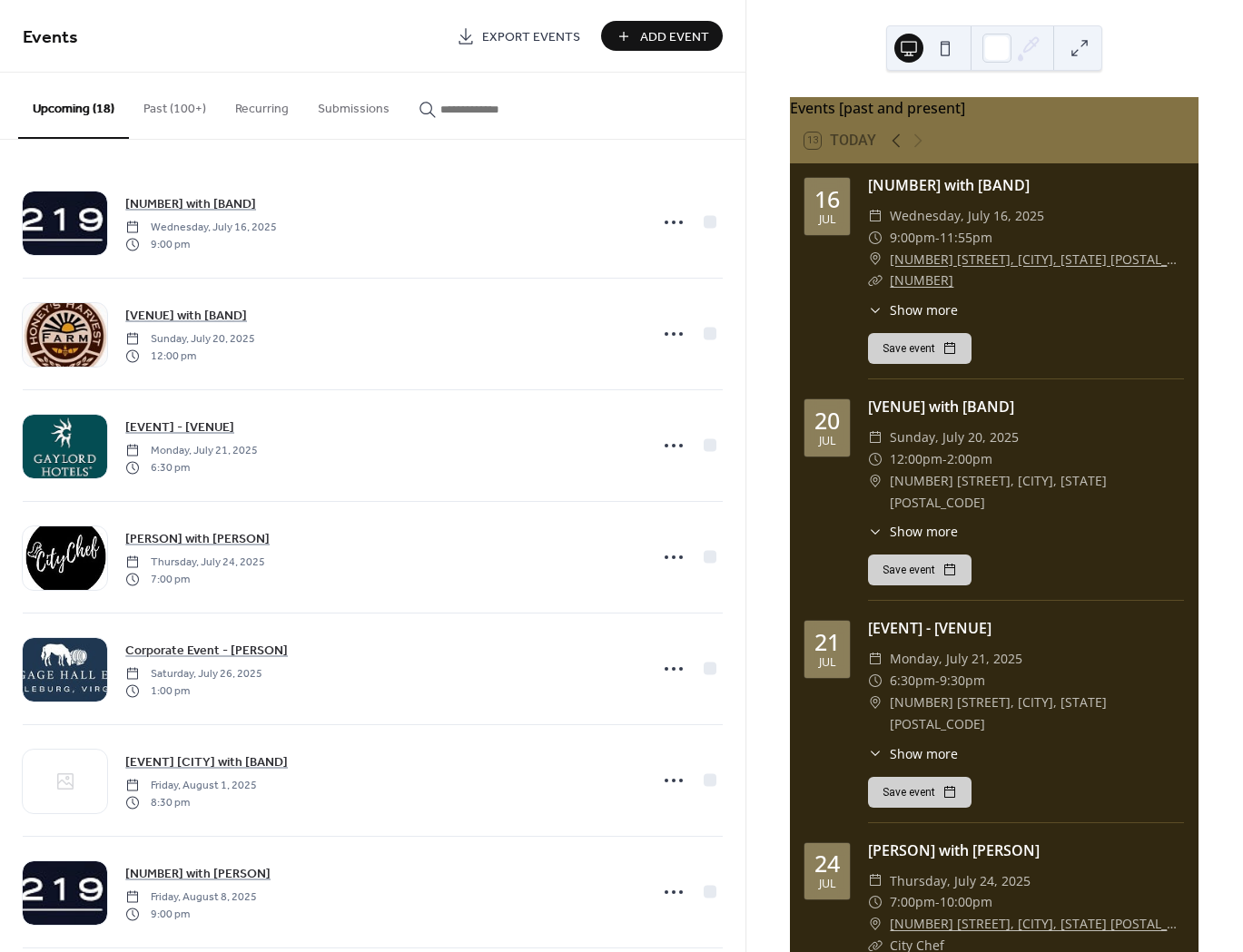 click at bounding box center (486, 109) 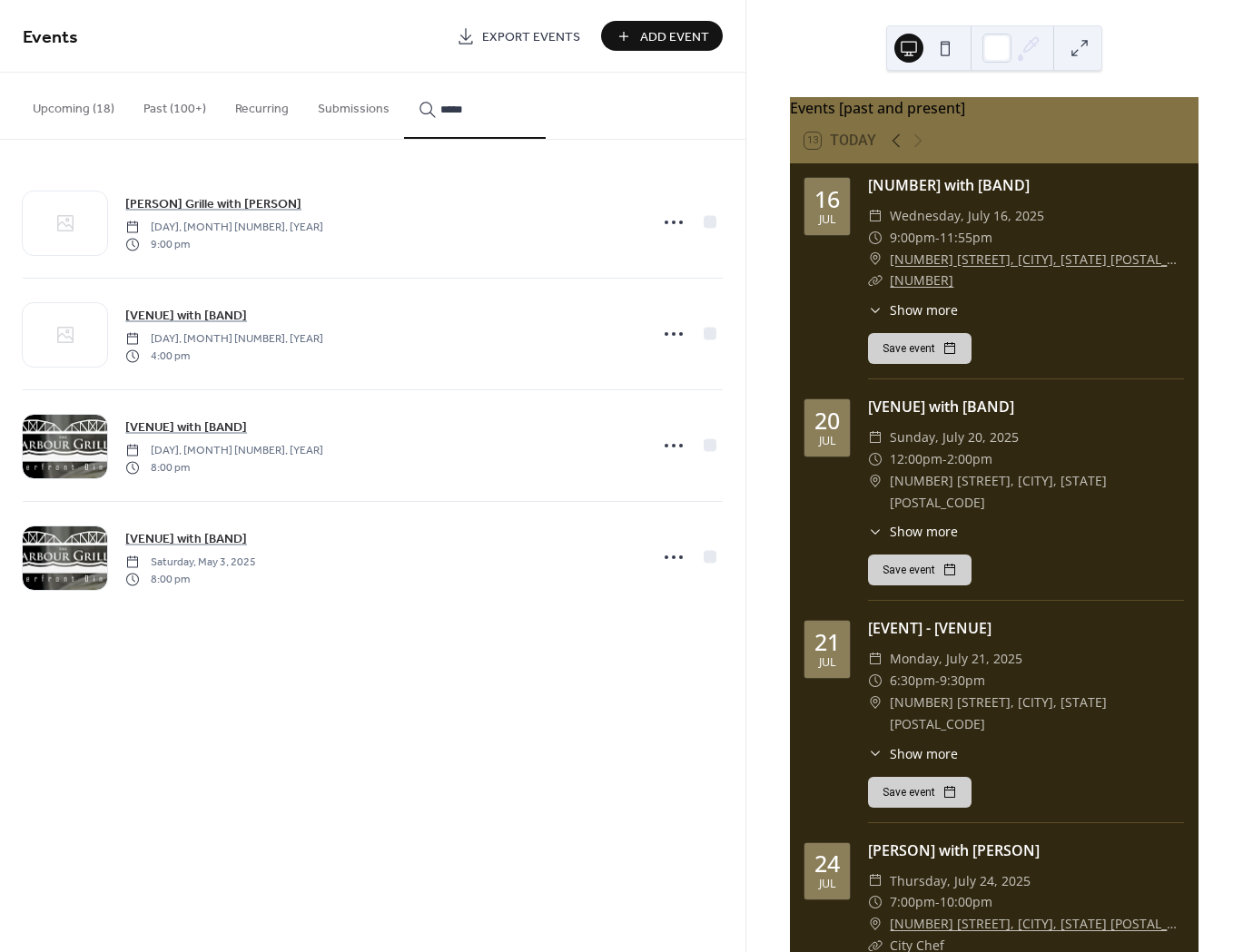 type on "*****" 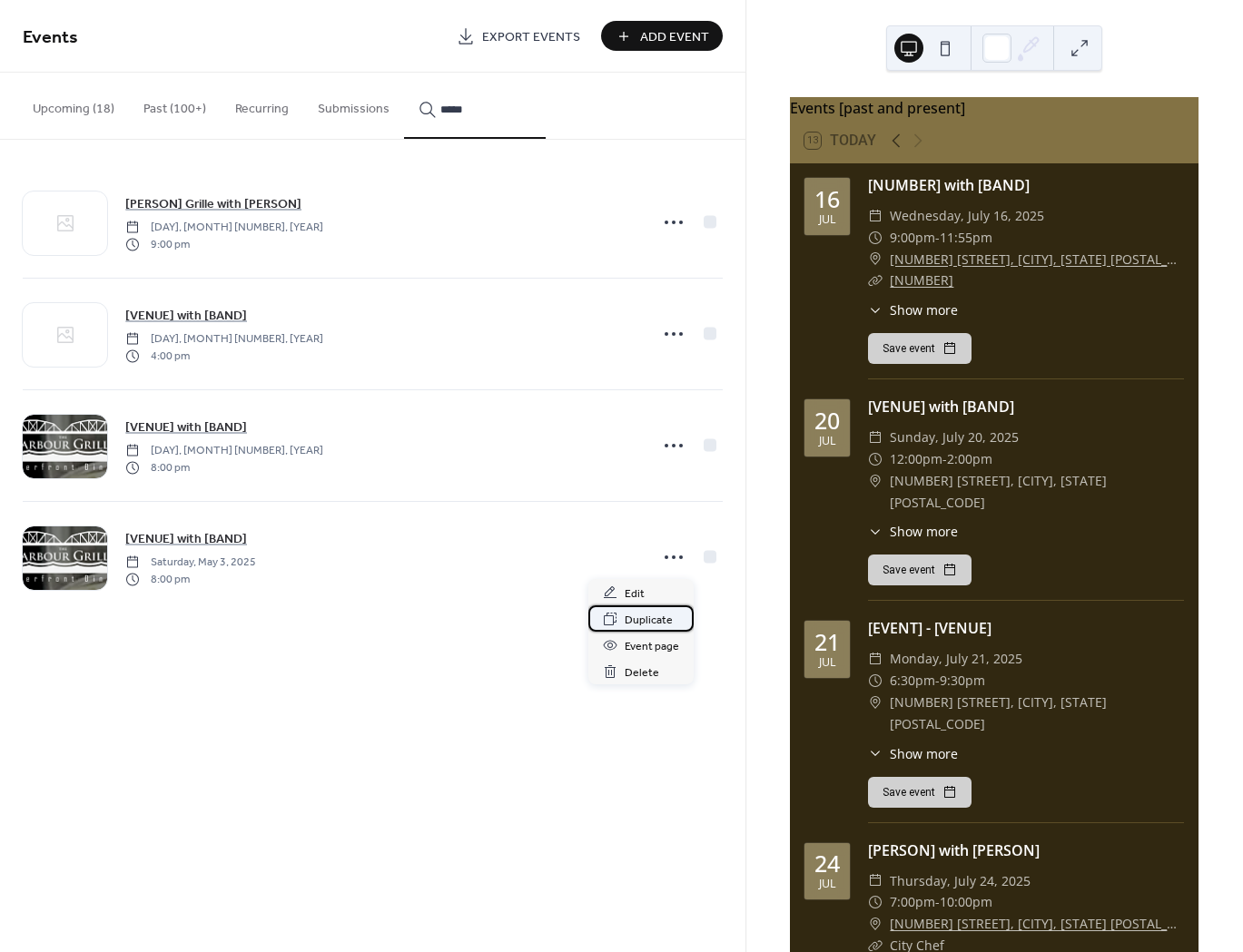 click on "Duplicate" at bounding box center [648, 620] 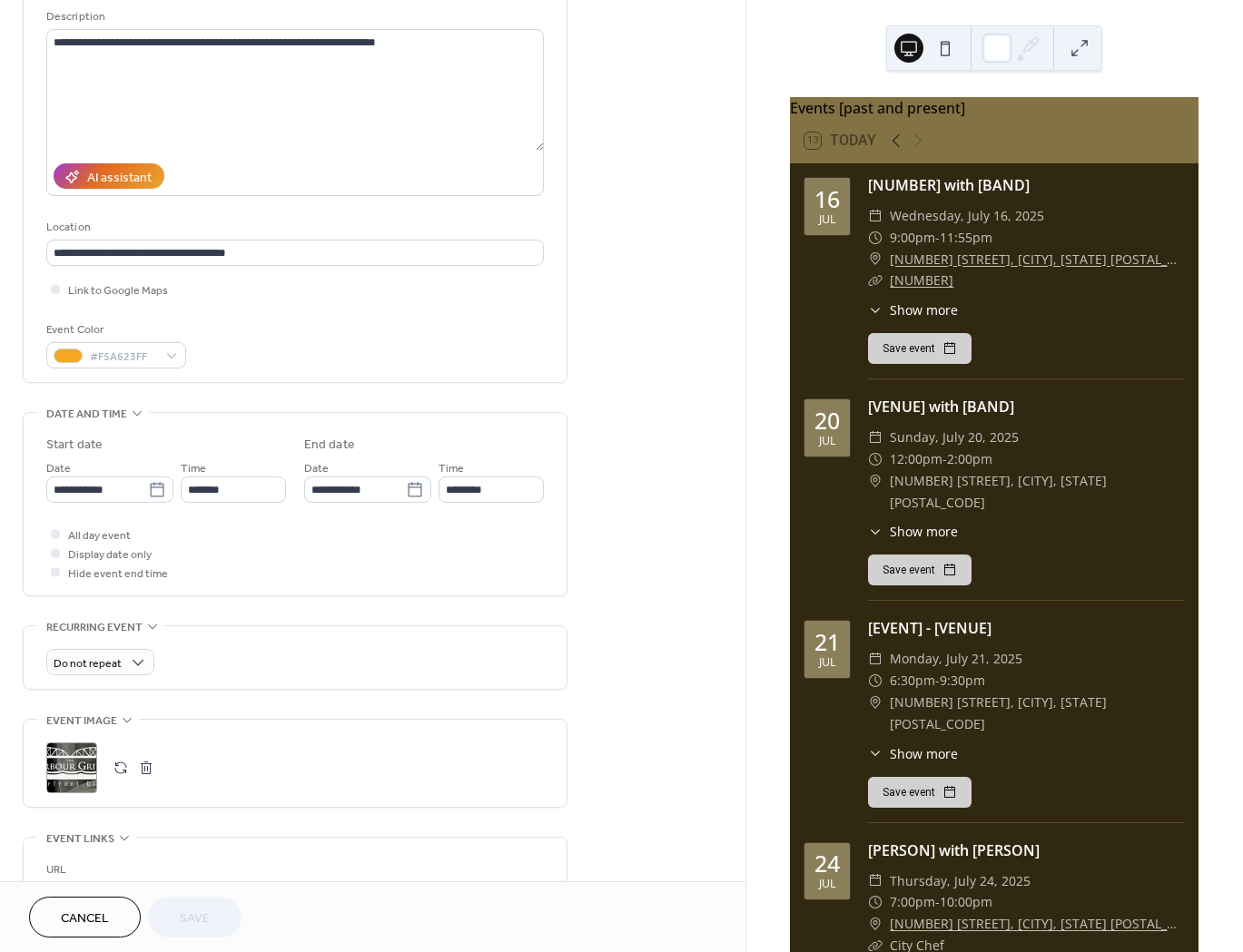 scroll, scrollTop: 182, scrollLeft: 0, axis: vertical 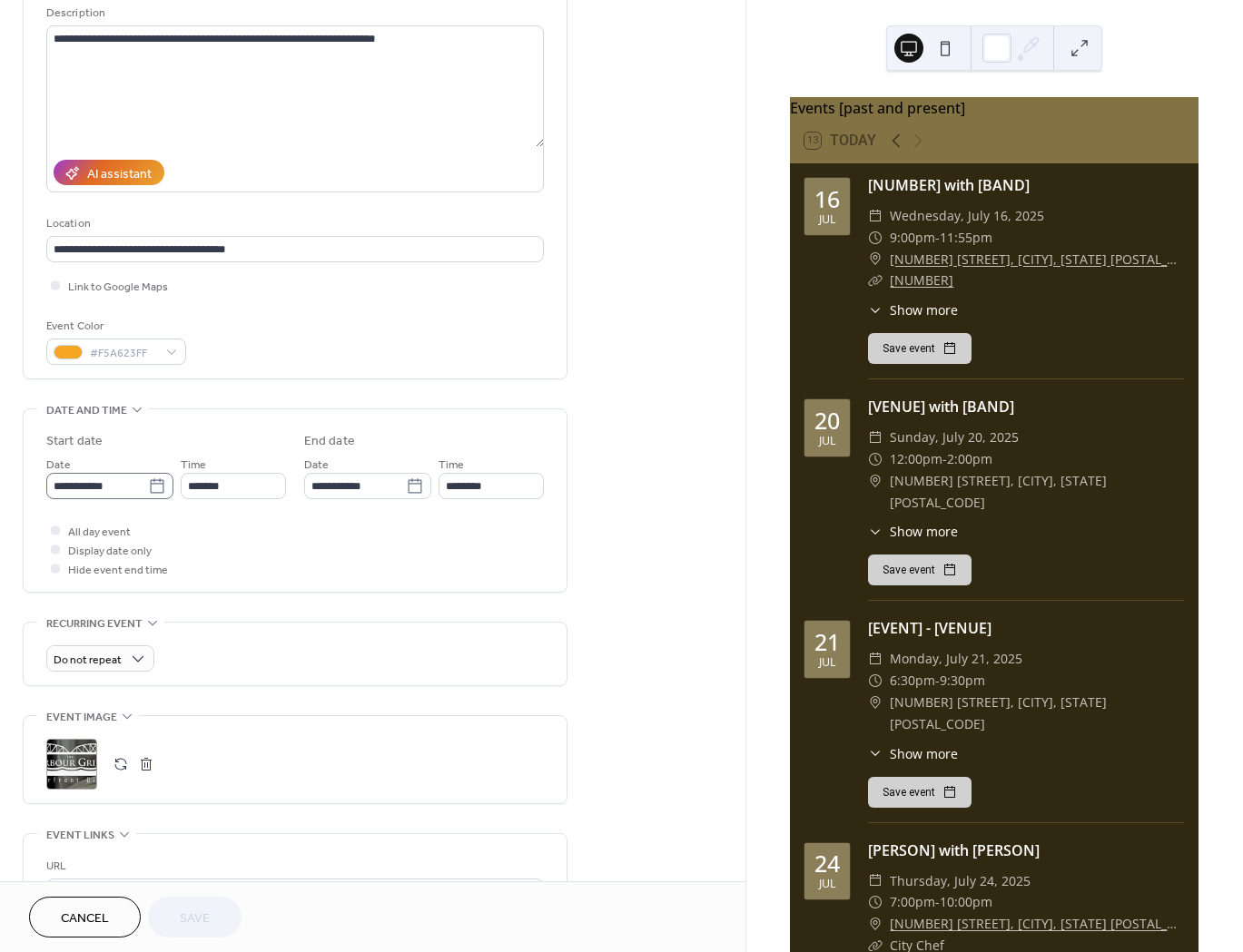 click 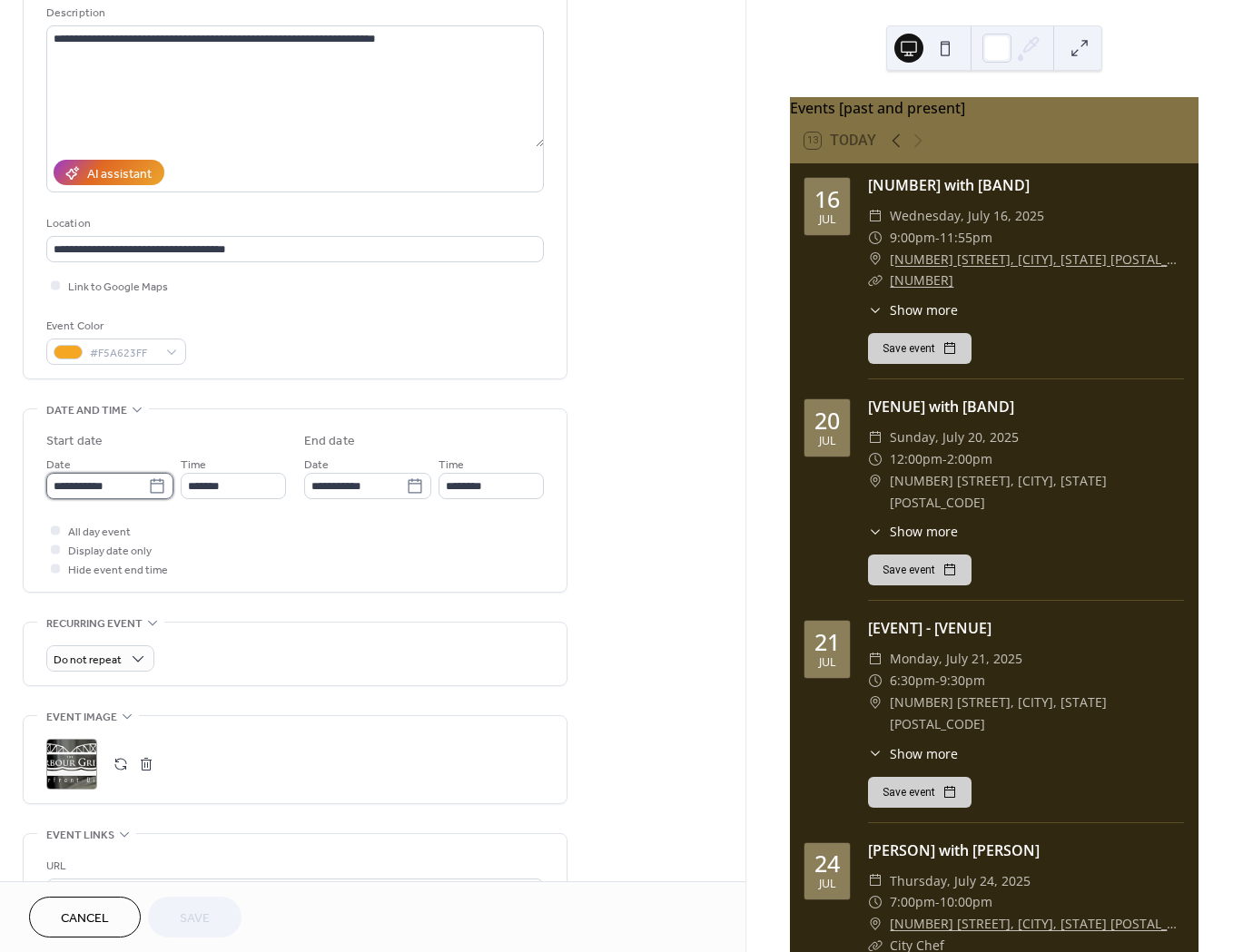 click on "**********" at bounding box center [97, 486] 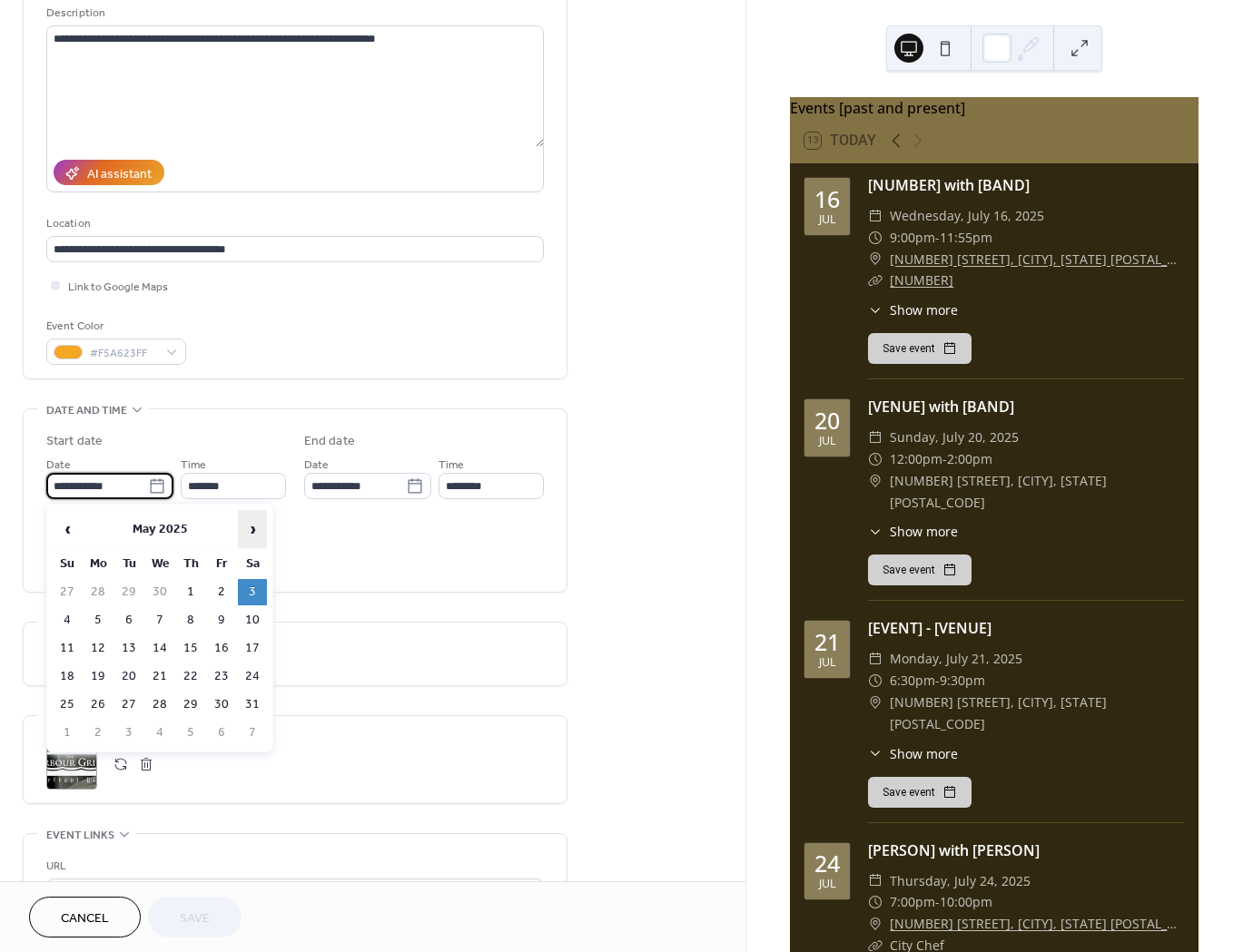 click on "›" at bounding box center [252, 529] 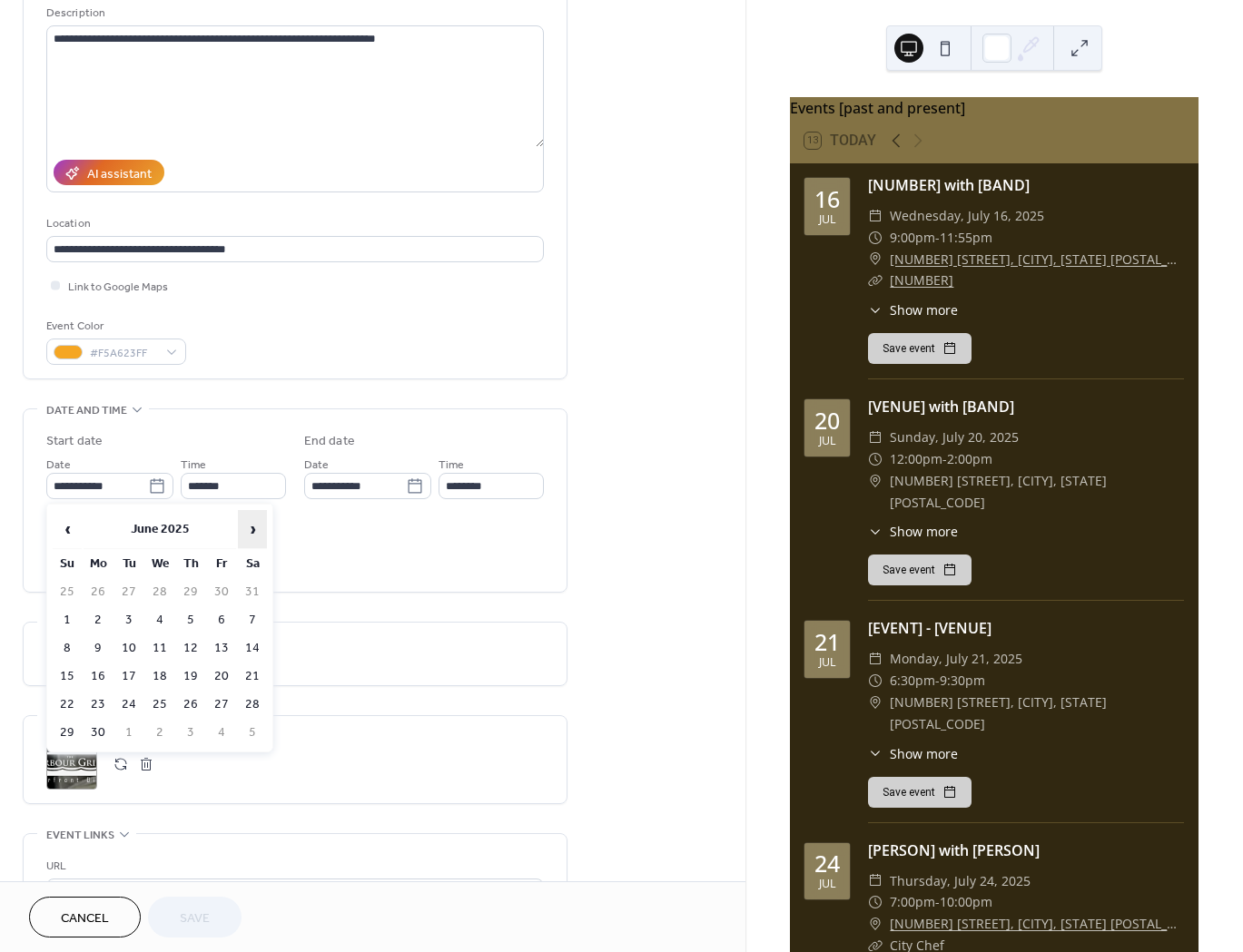 click on "›" at bounding box center (252, 529) 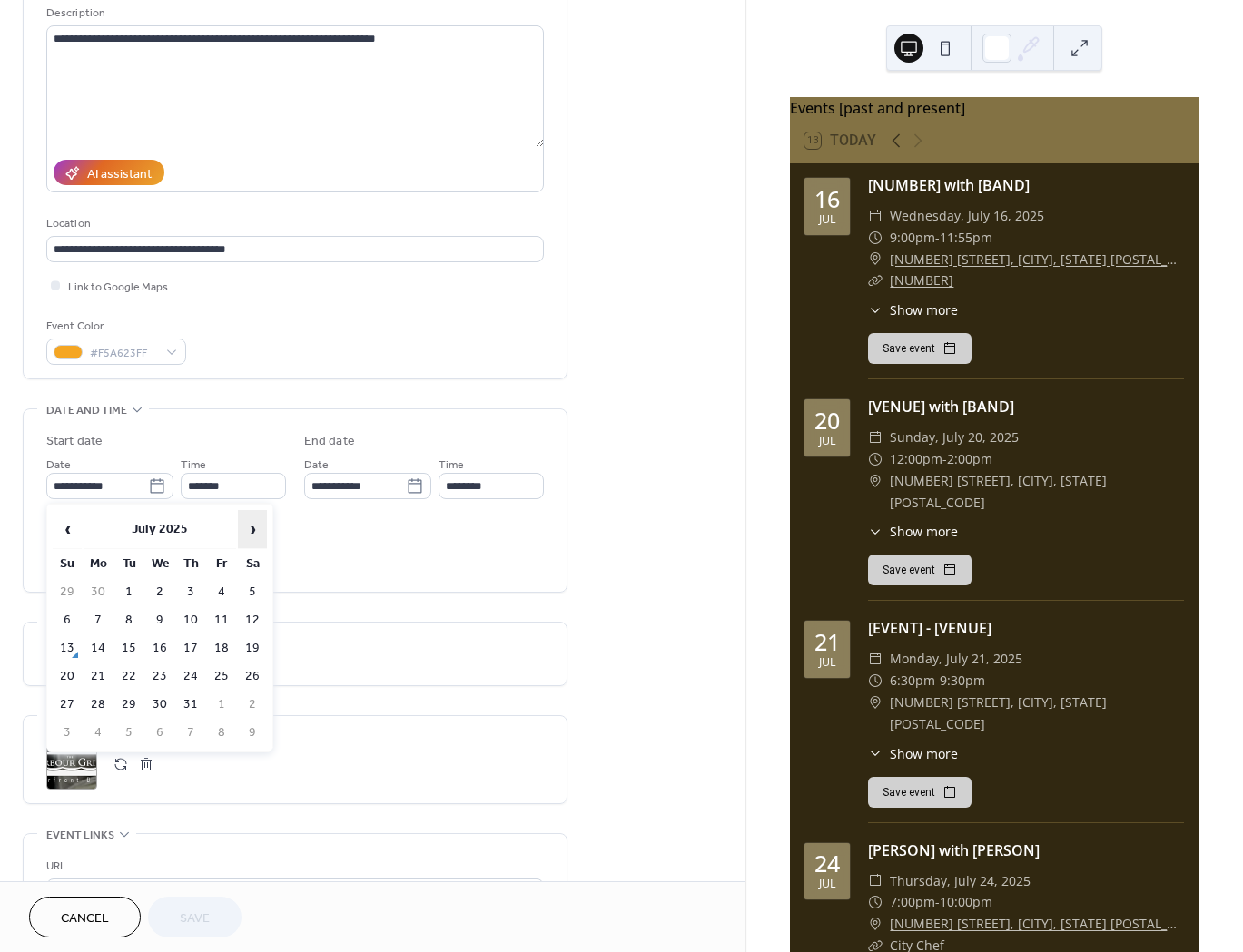 click on "›" at bounding box center [252, 529] 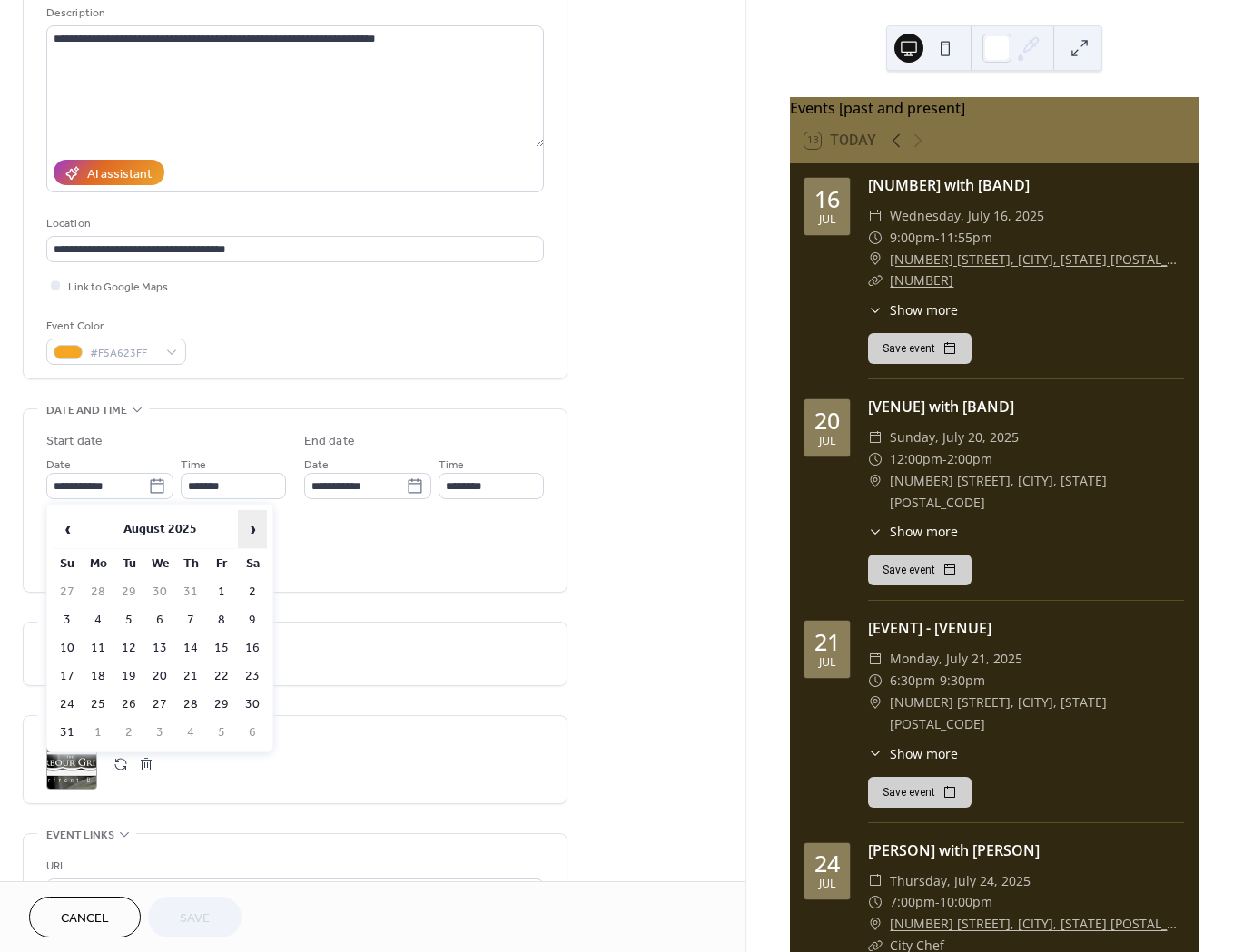 click on "›" at bounding box center [252, 529] 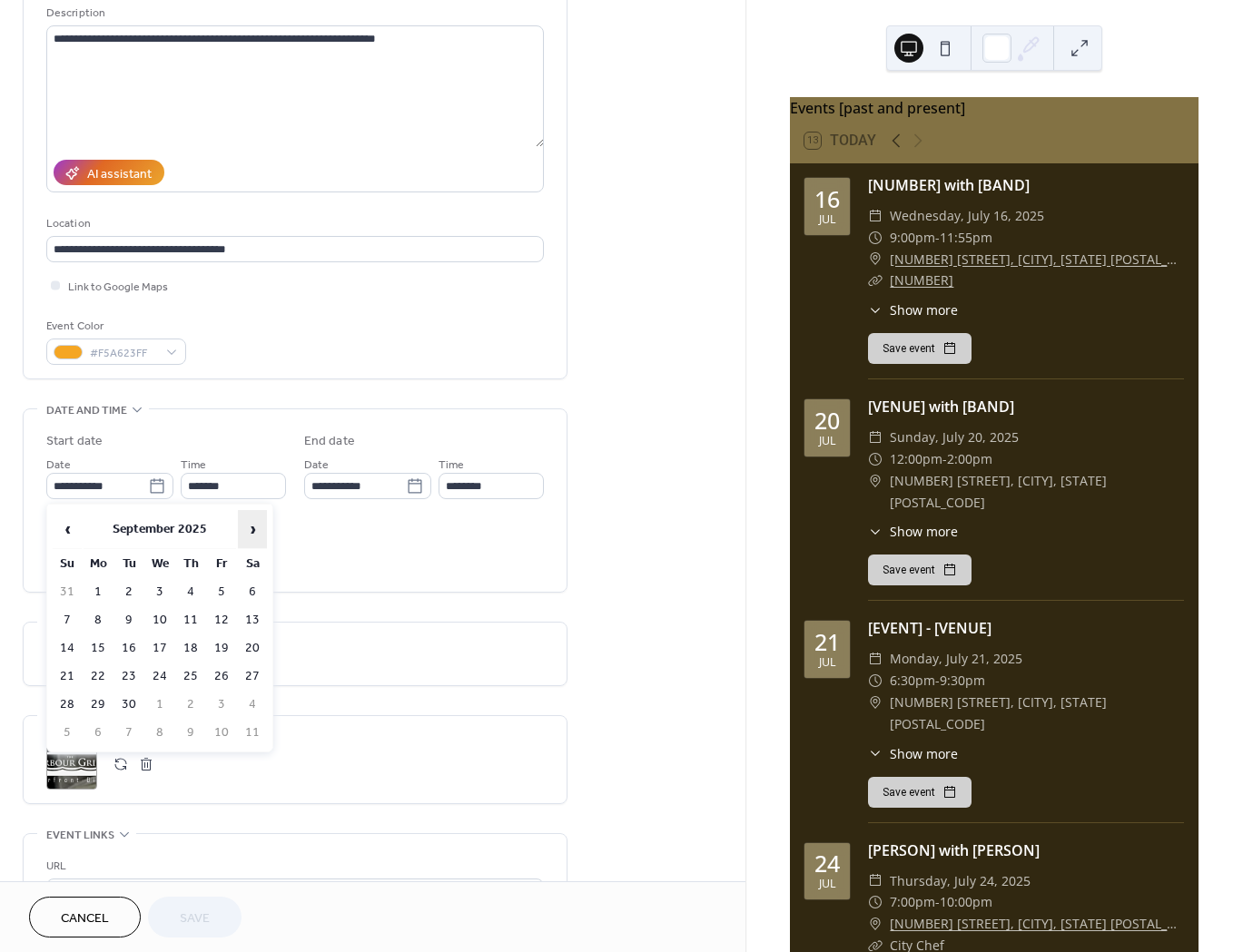 click on "›" at bounding box center (252, 529) 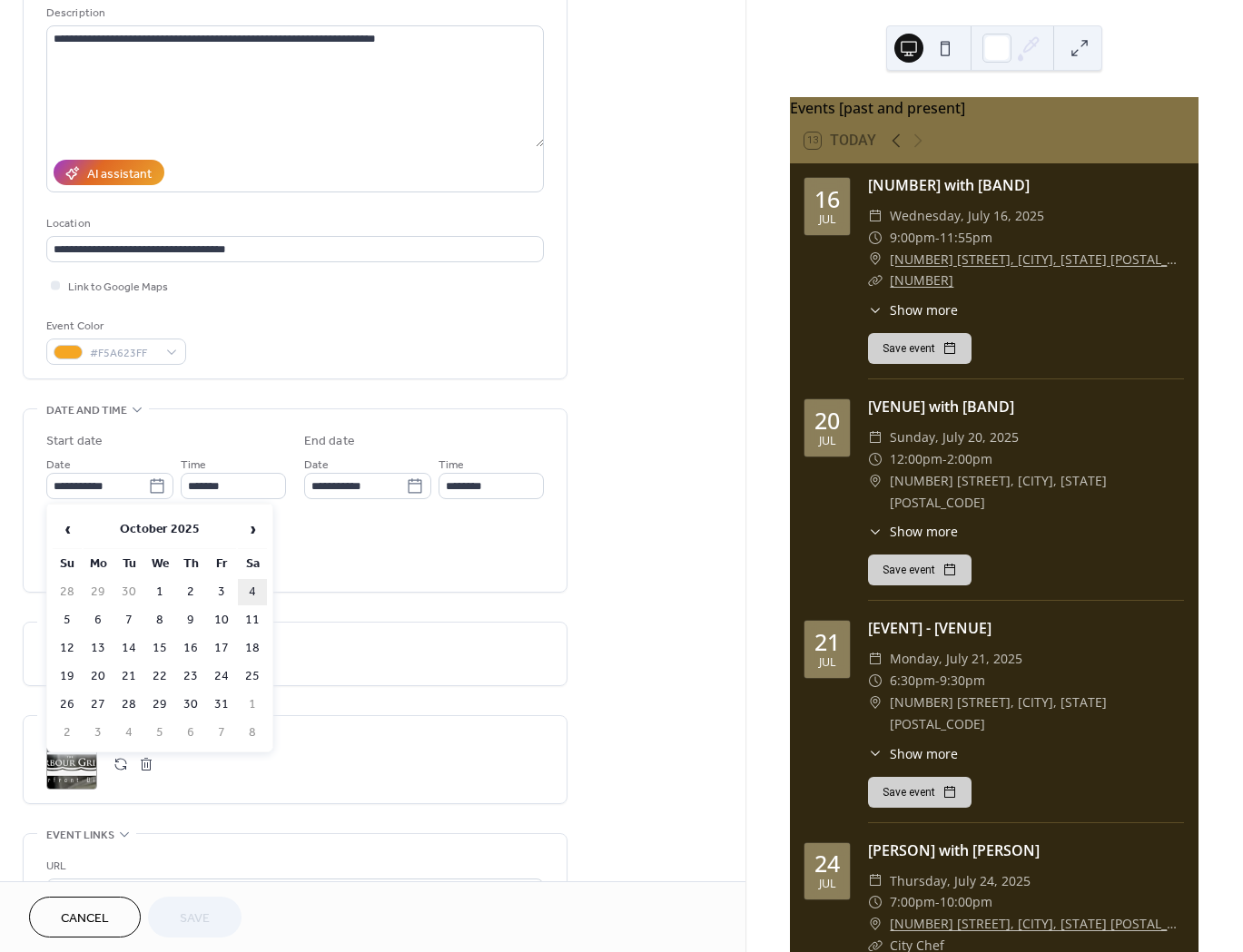 click on "4" at bounding box center [252, 592] 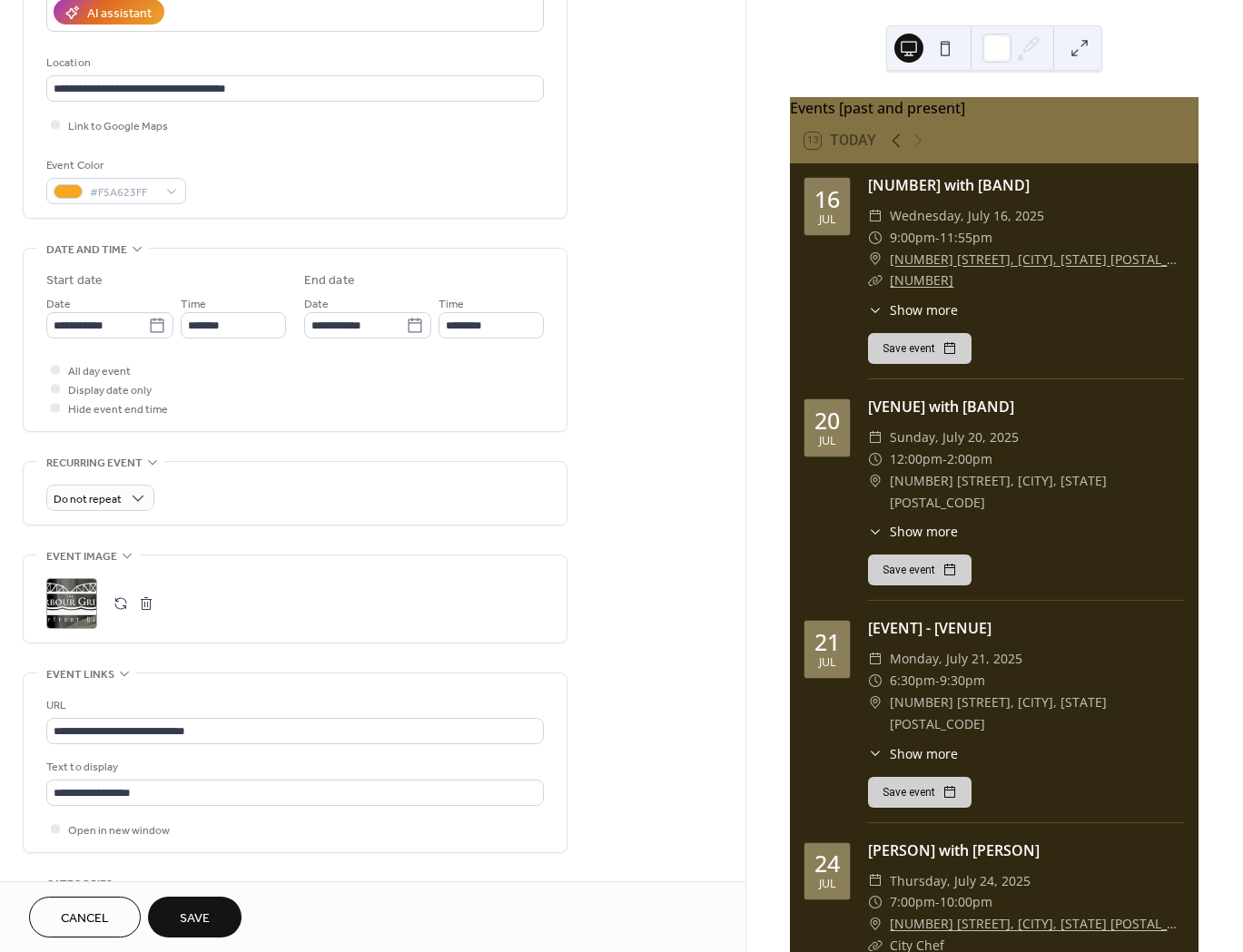 scroll, scrollTop: 363, scrollLeft: 0, axis: vertical 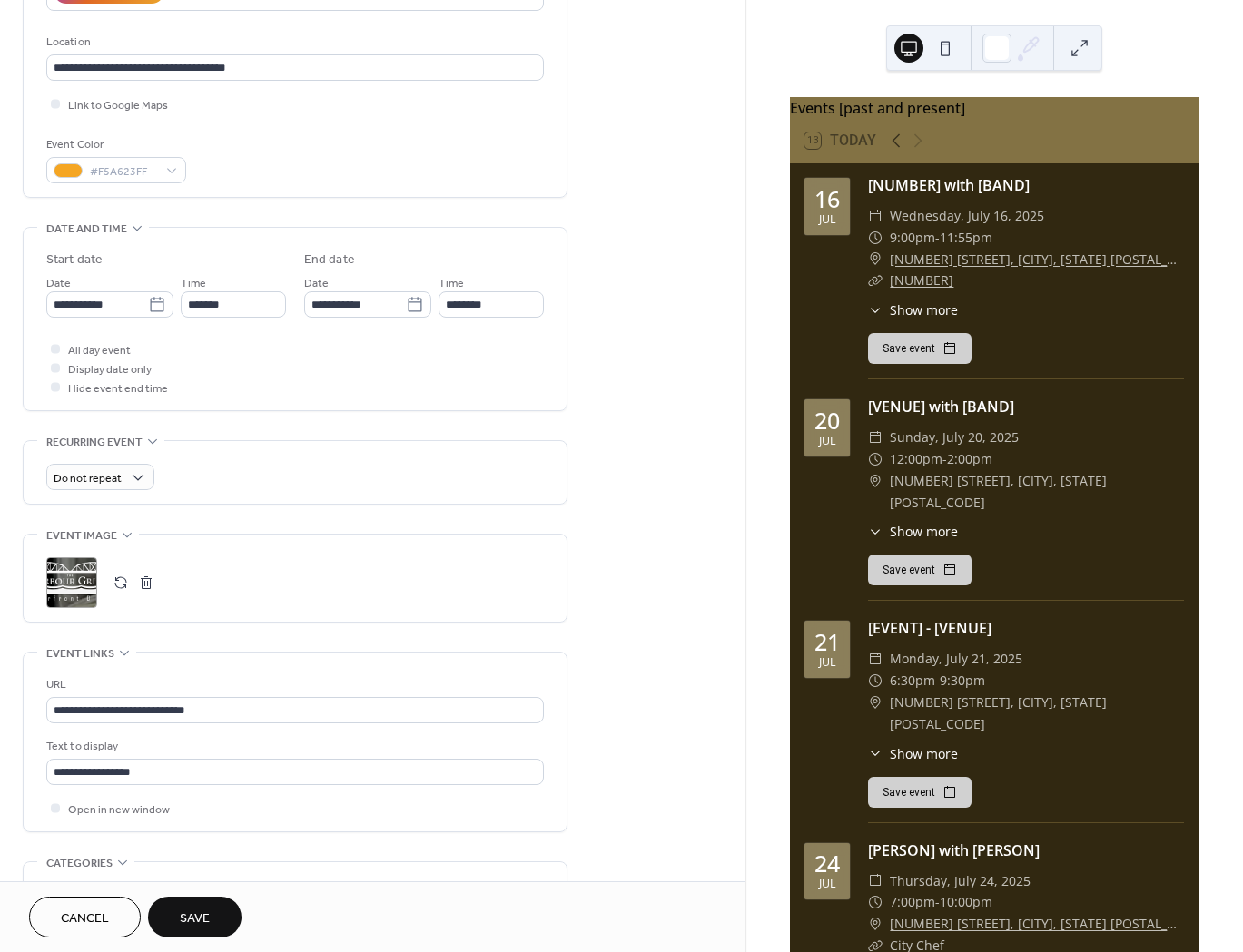 click on "Save" at bounding box center (194, 918) 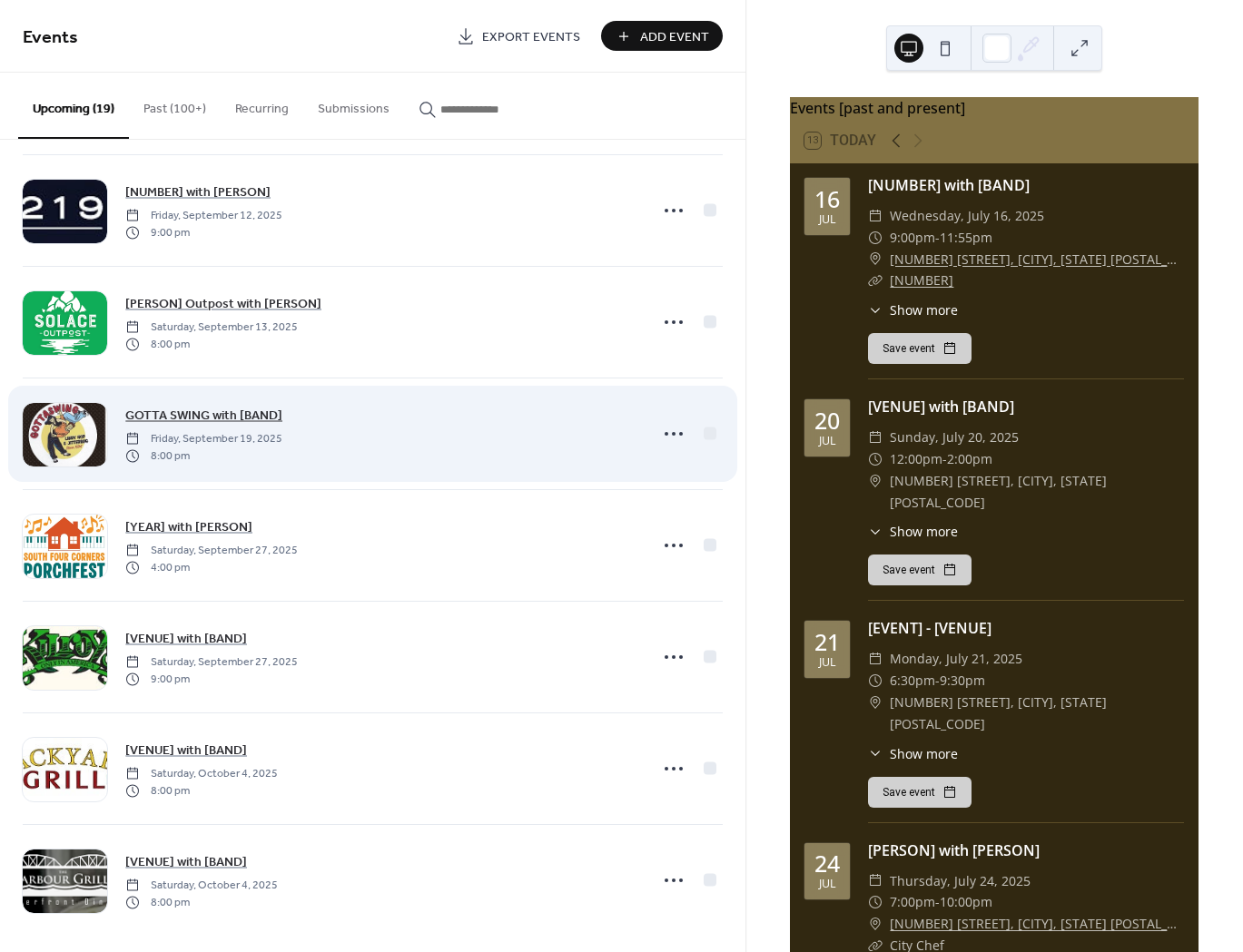 scroll, scrollTop: 1362, scrollLeft: 0, axis: vertical 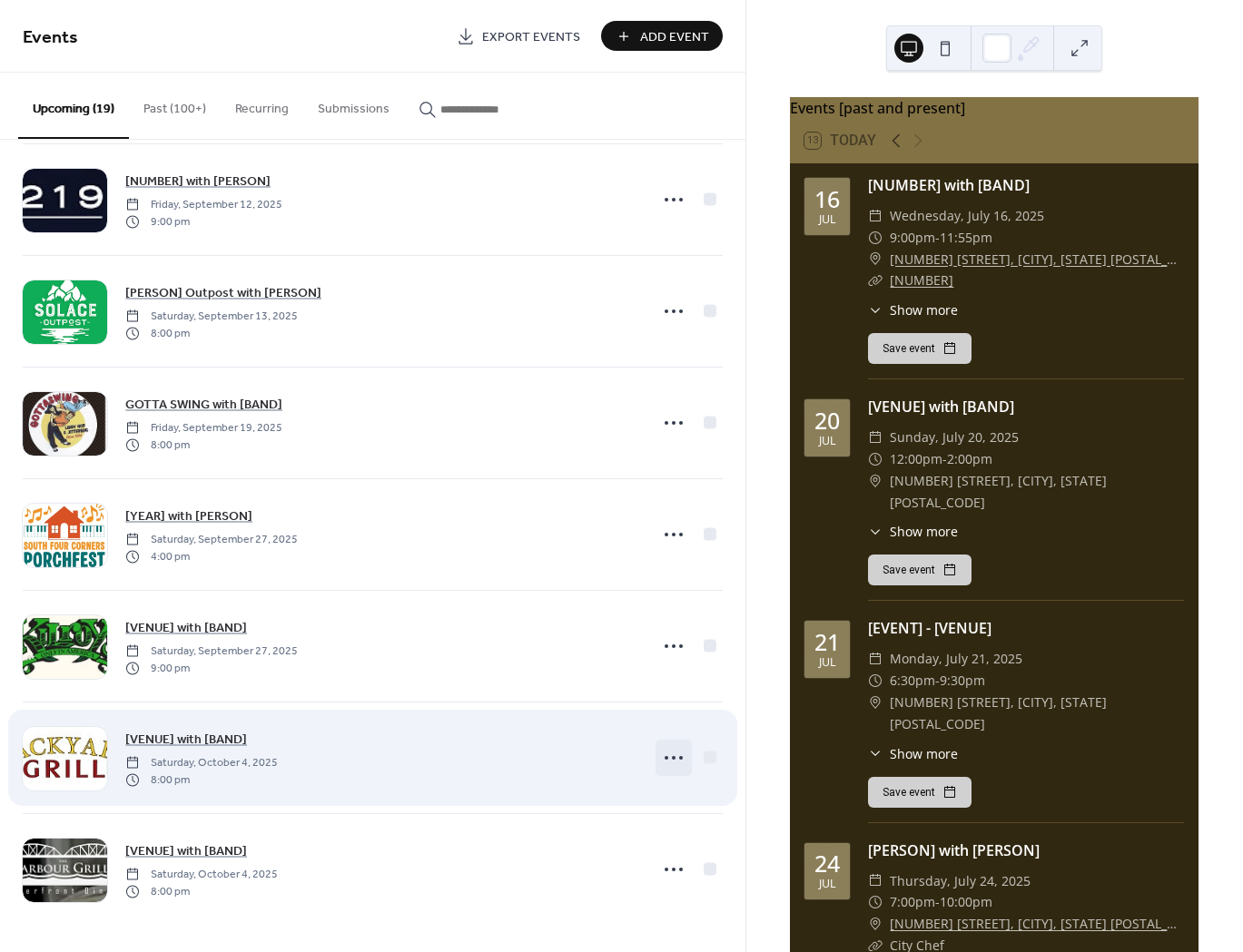 click 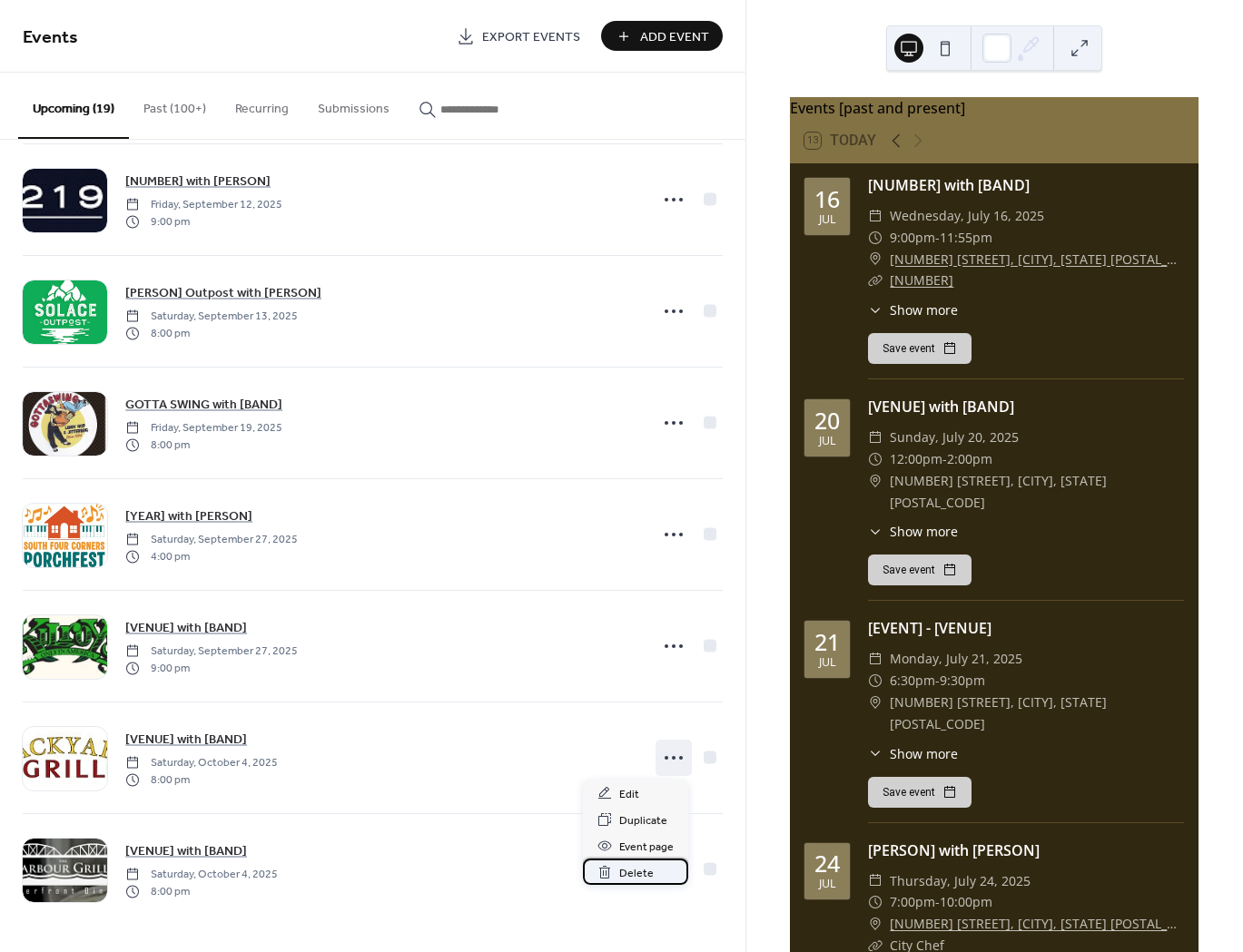 click on "Delete" at bounding box center (636, 873) 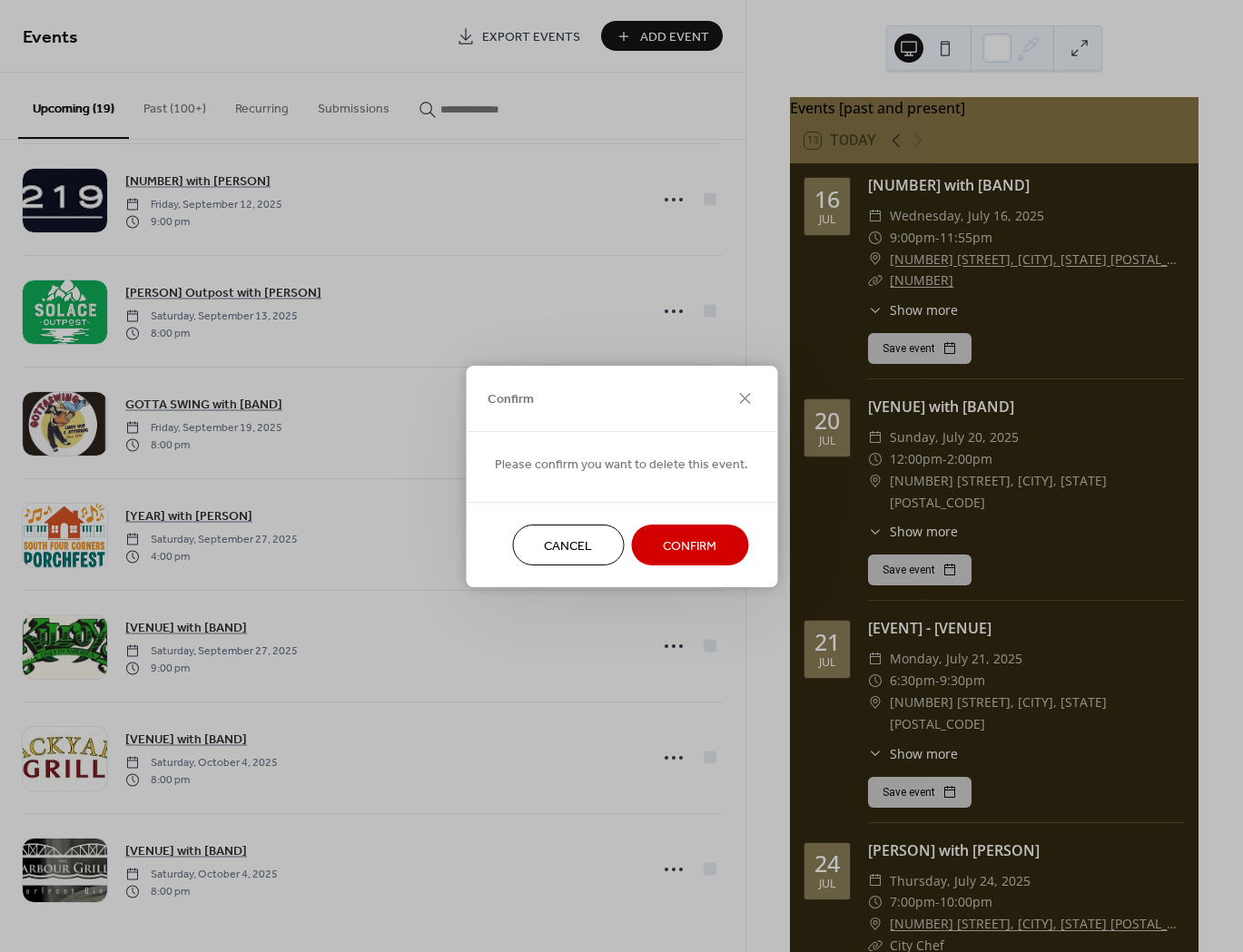 click on "Confirm" at bounding box center [689, 545] 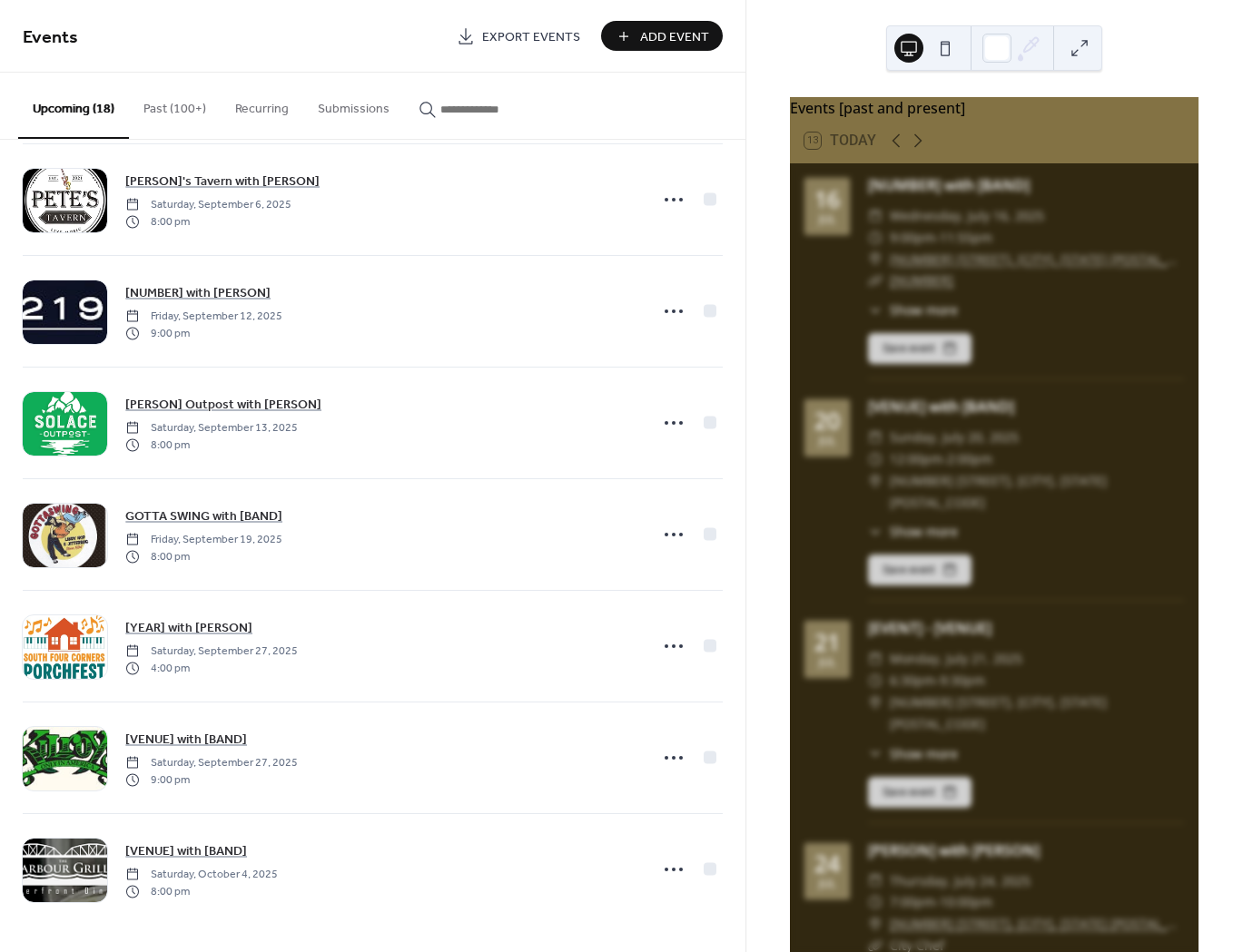scroll, scrollTop: 1251, scrollLeft: 0, axis: vertical 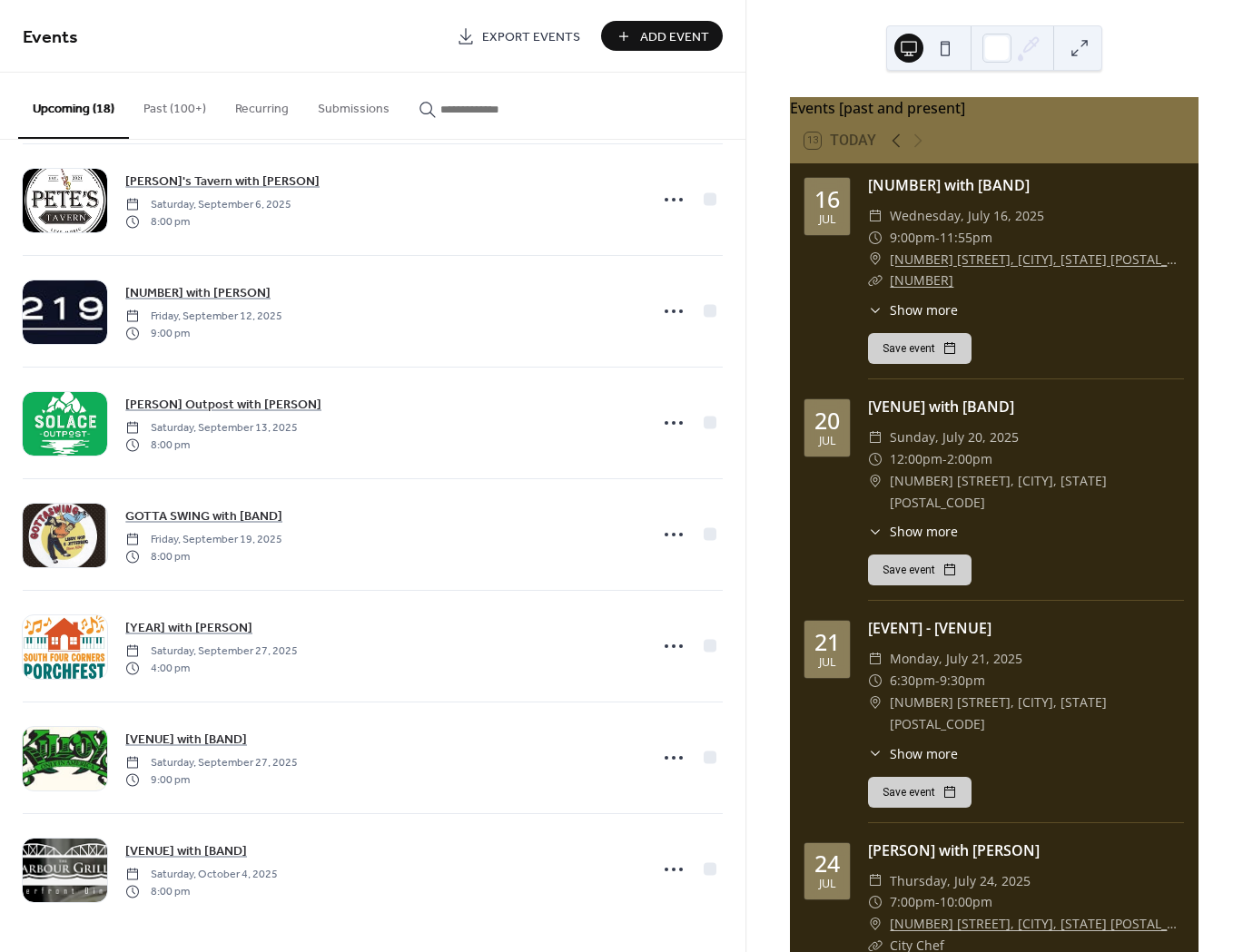 click 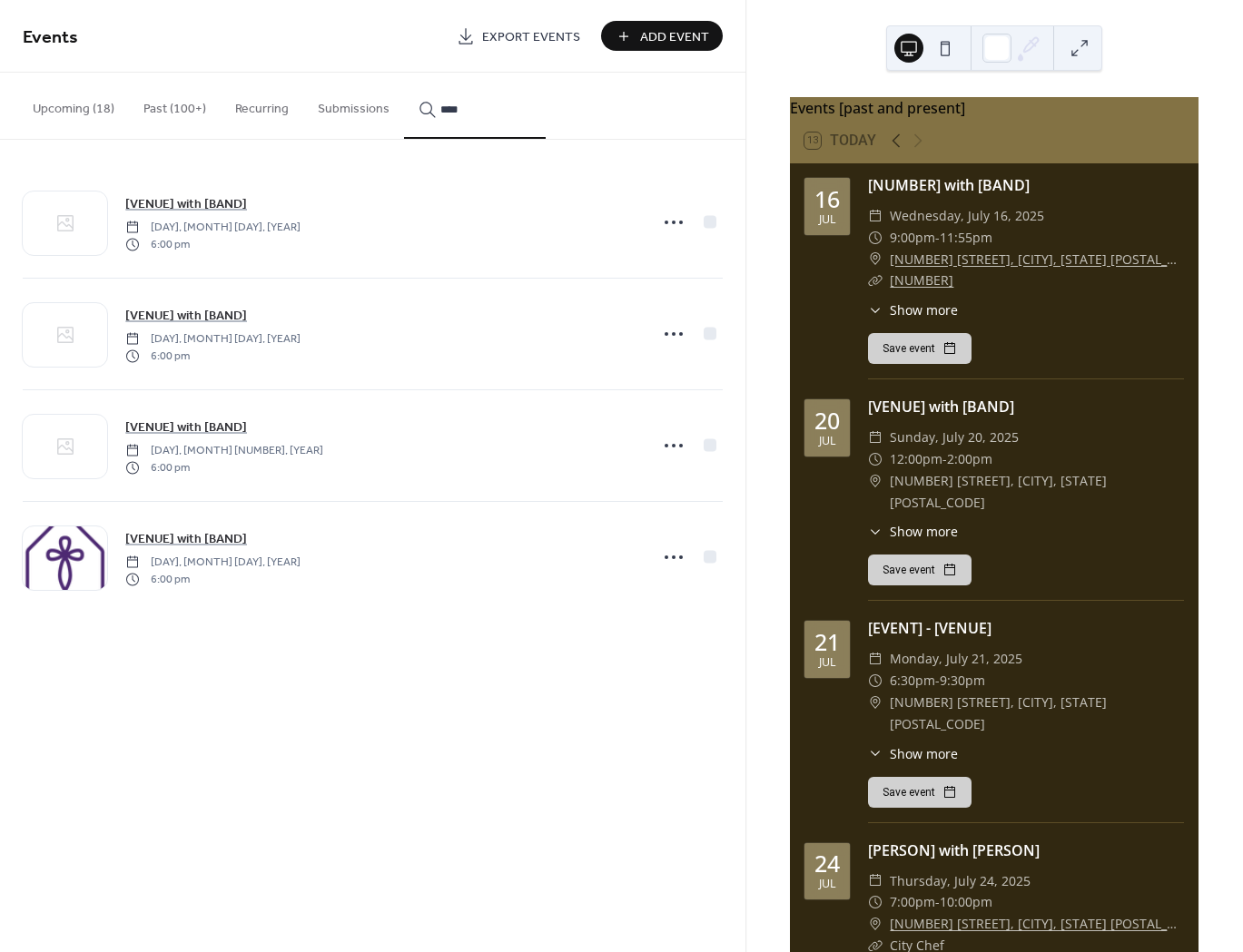type on "****" 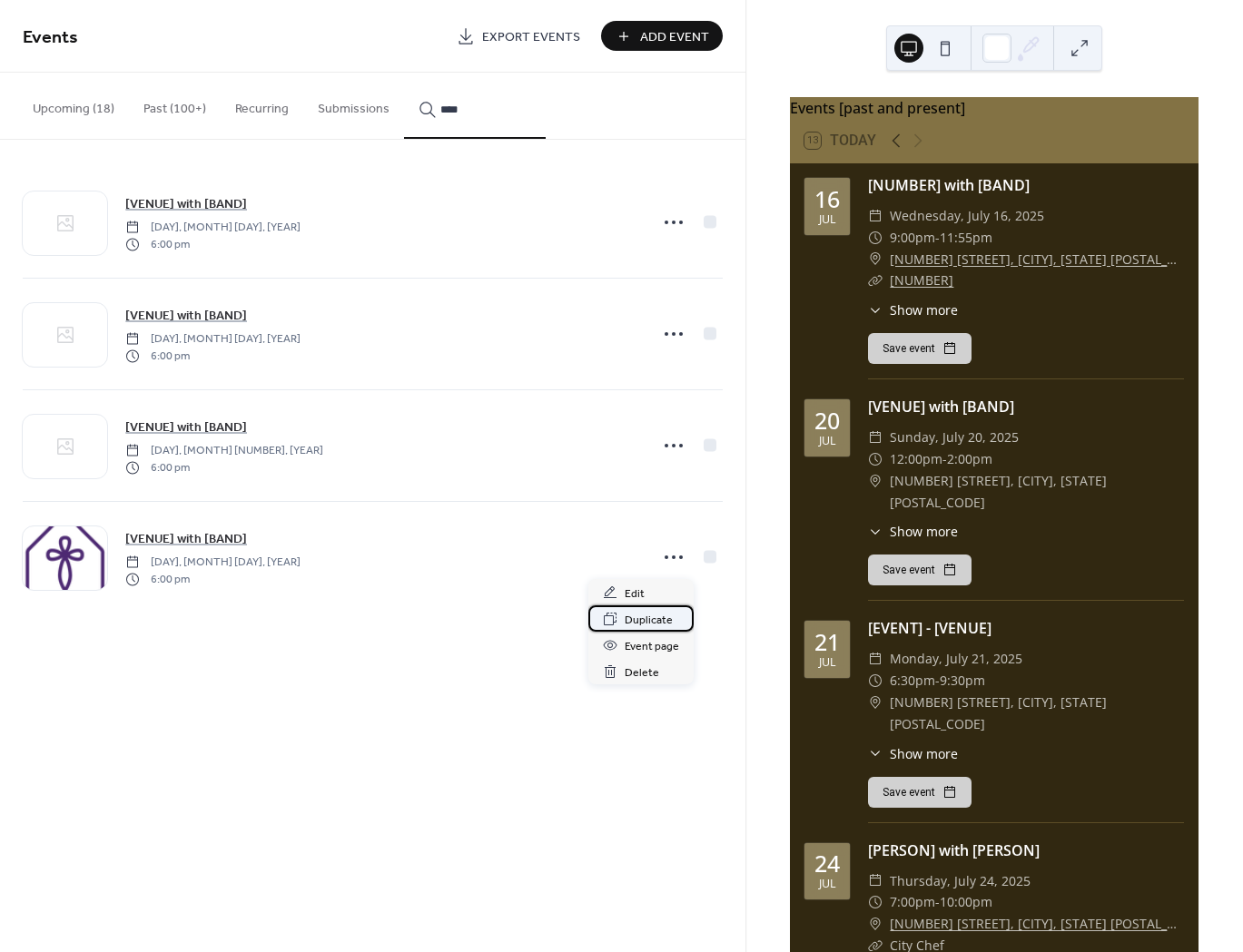 click on "Duplicate" at bounding box center (648, 620) 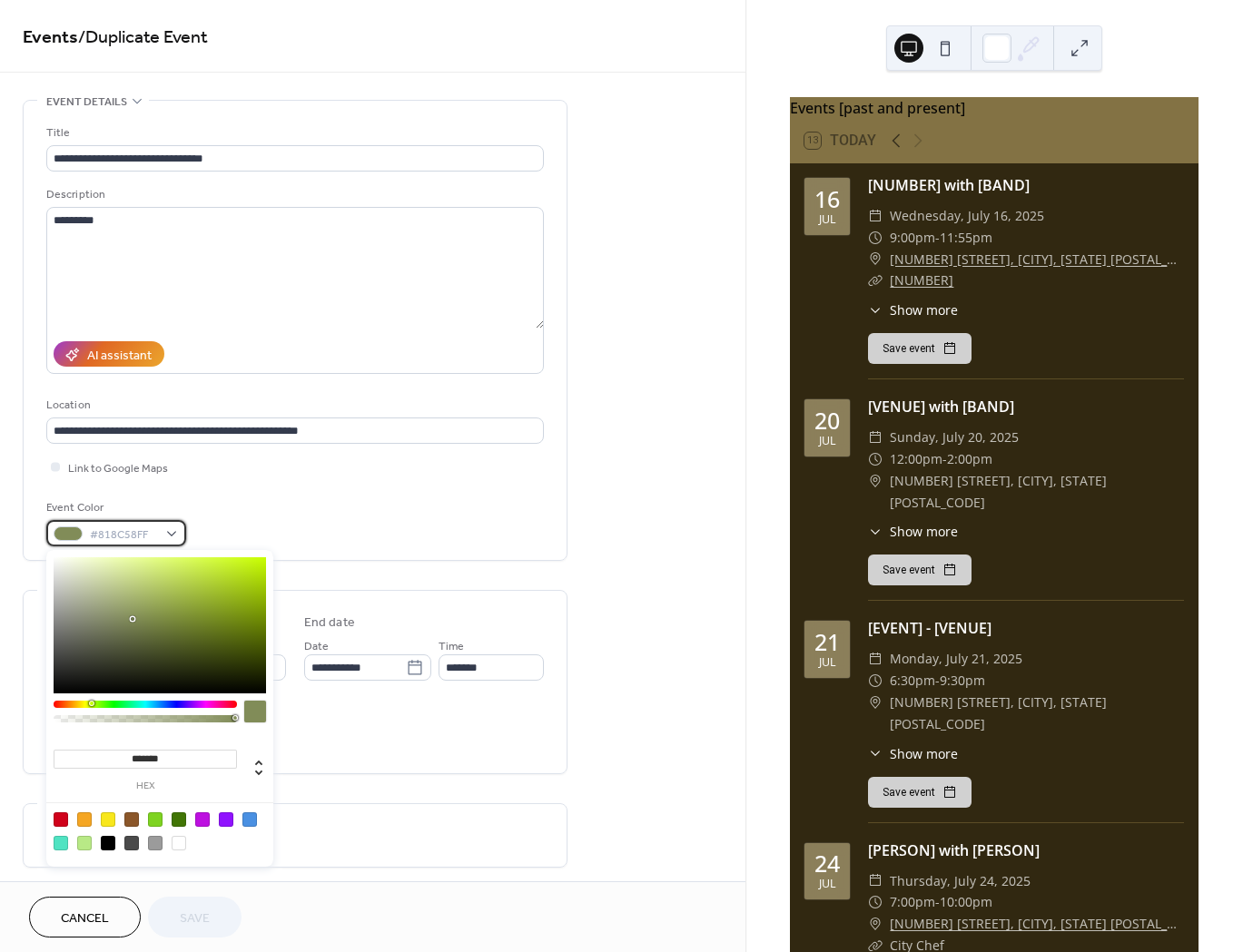 click on "#818C58FF" at bounding box center [116, 533] 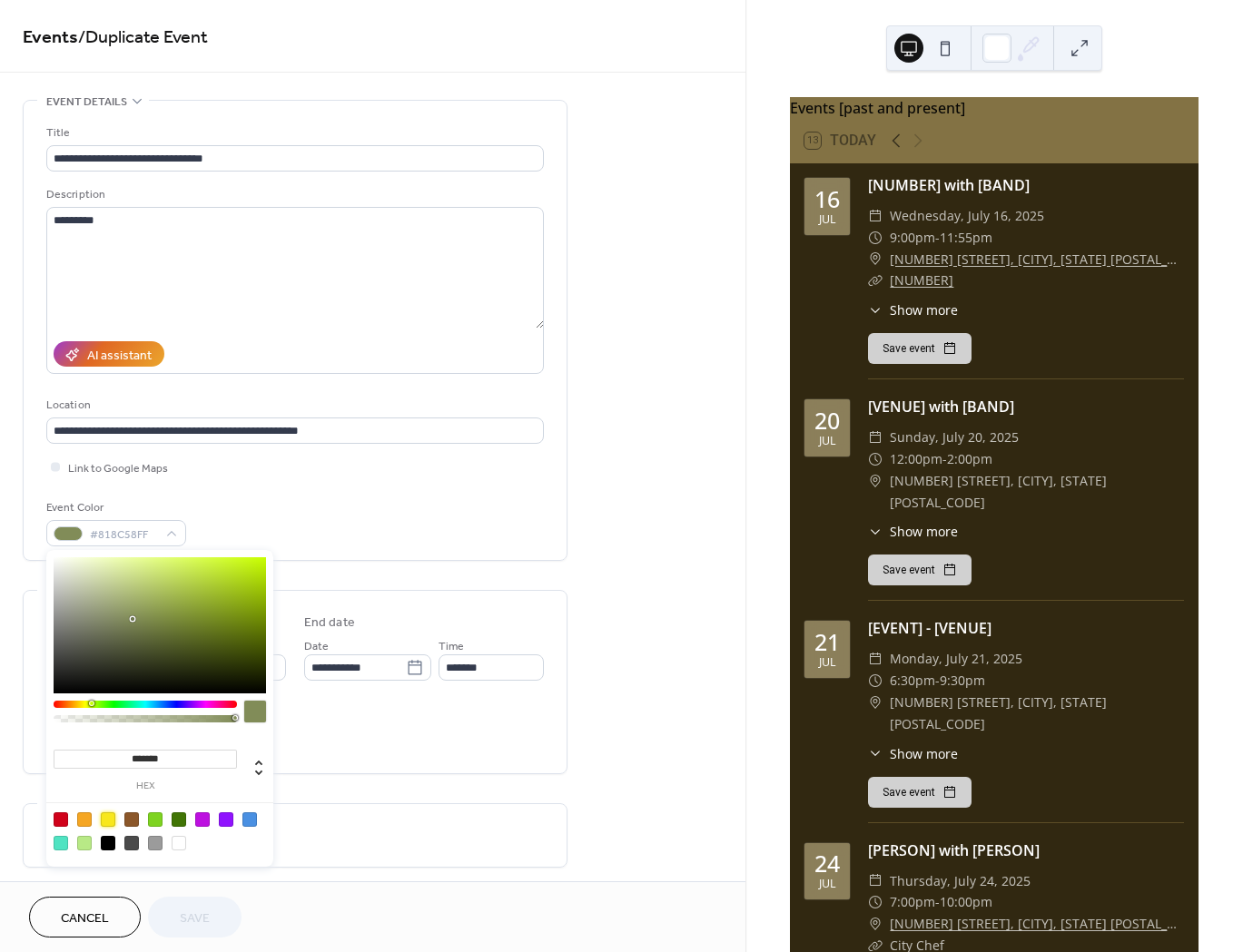 click at bounding box center (108, 820) 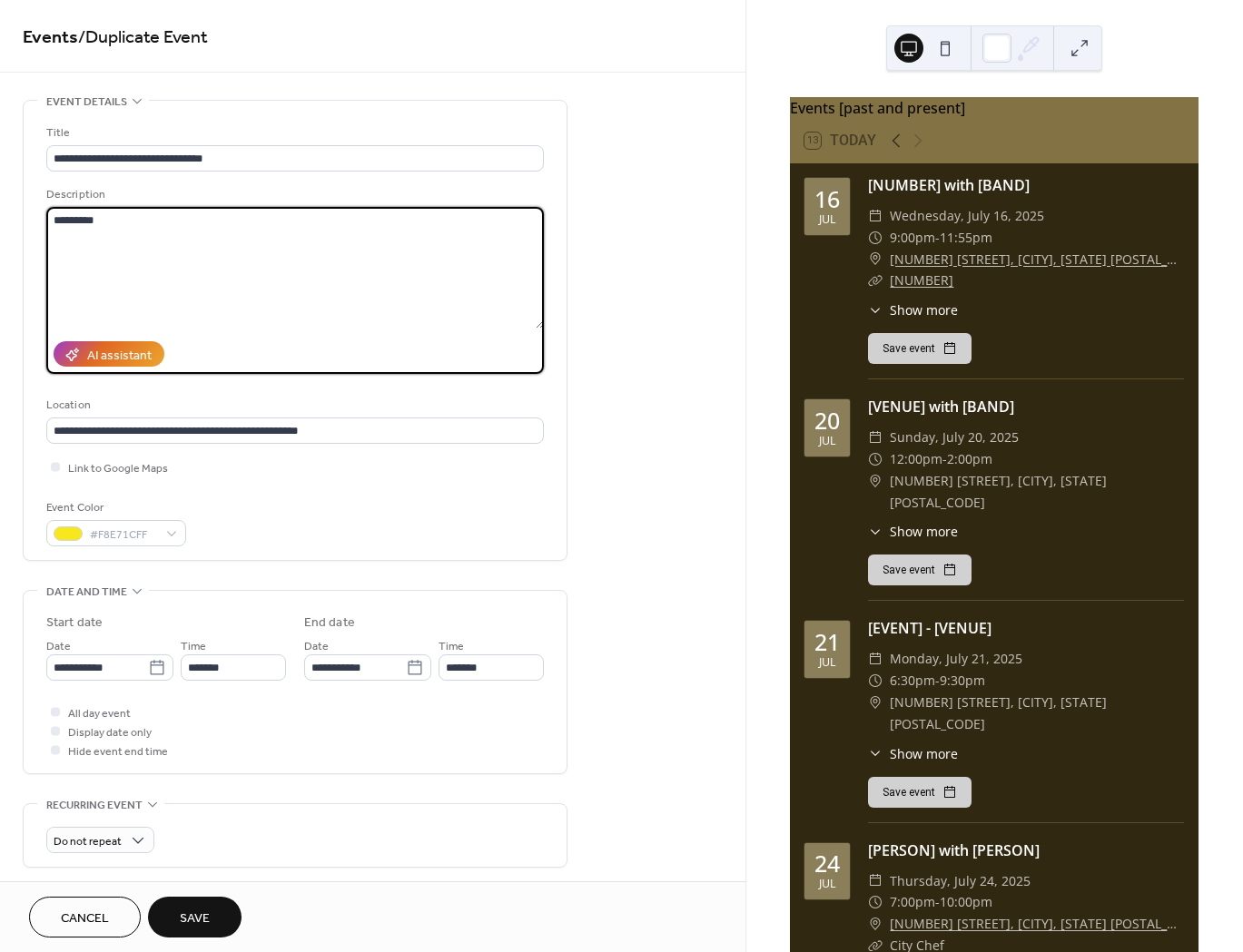 click on "*********" at bounding box center (295, 268) 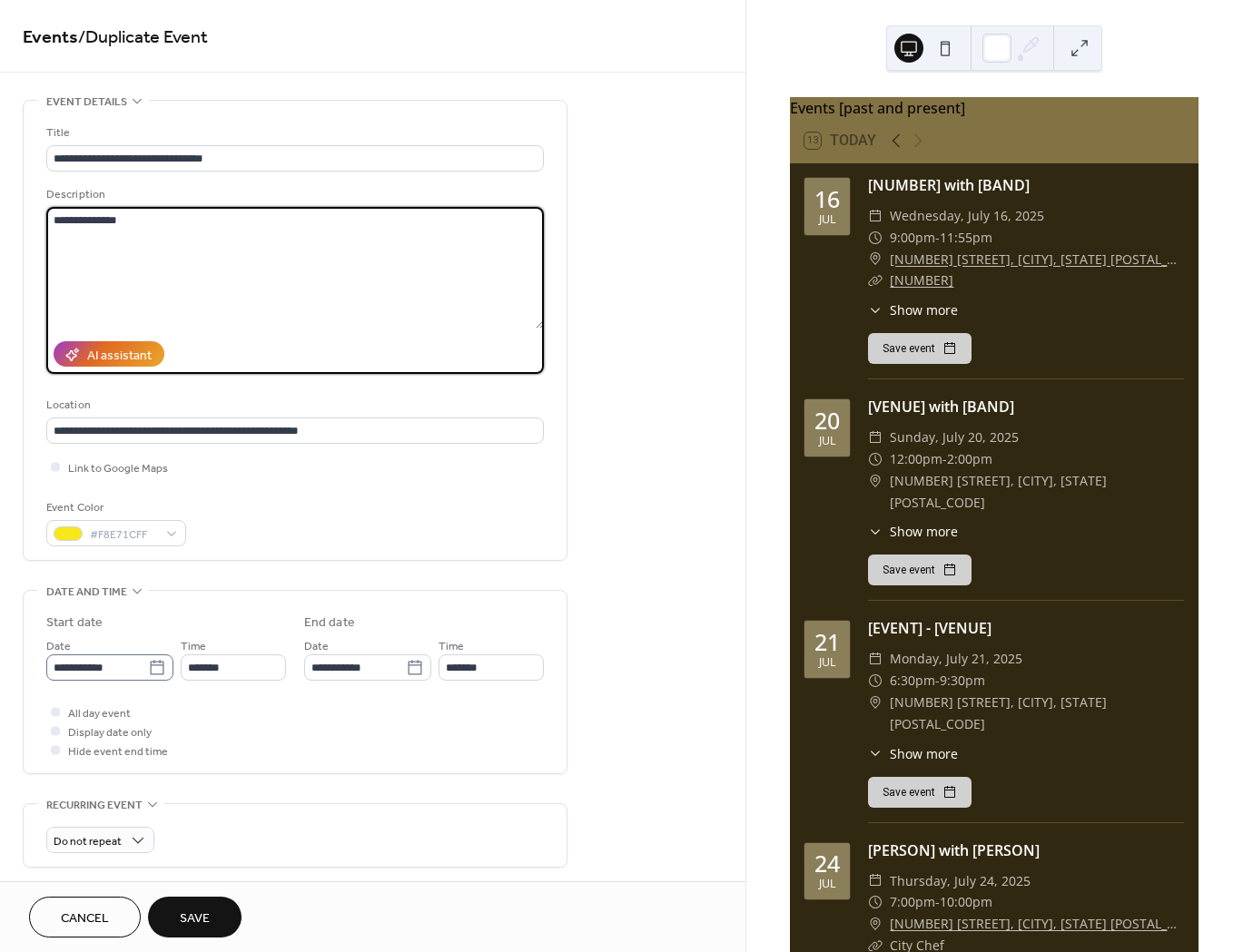 type on "**********" 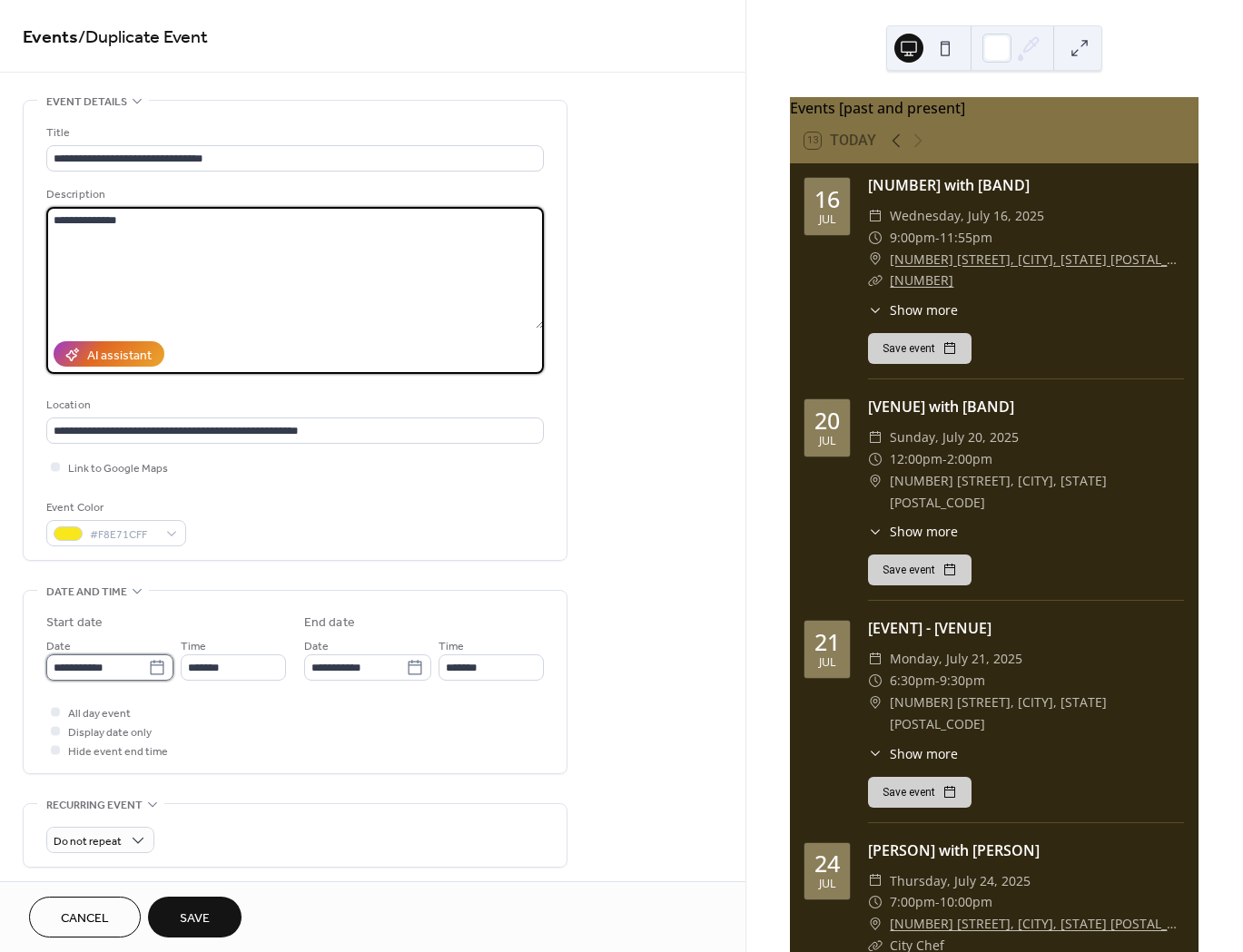 click on "**********" at bounding box center [97, 667] 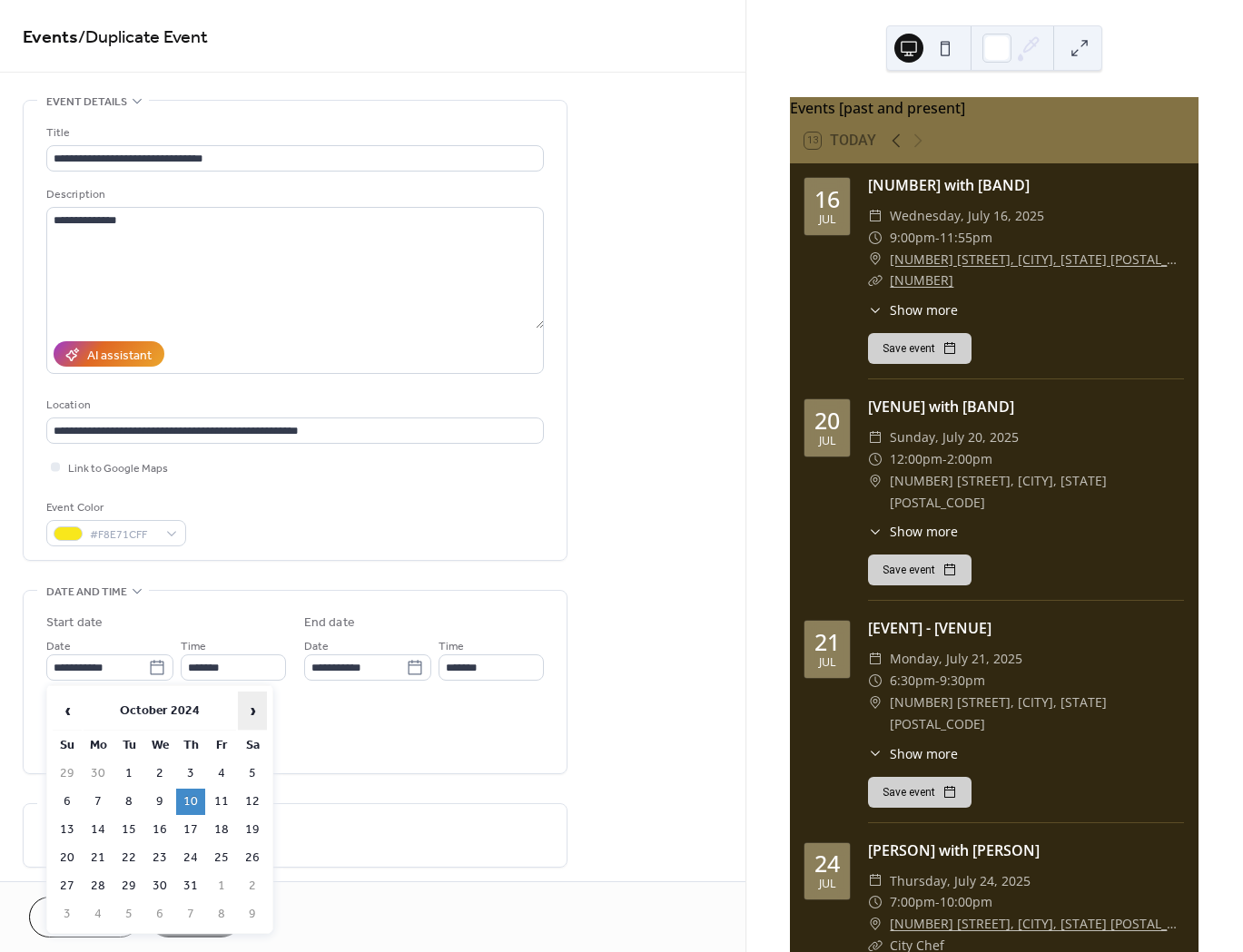 click on "›" at bounding box center [252, 711] 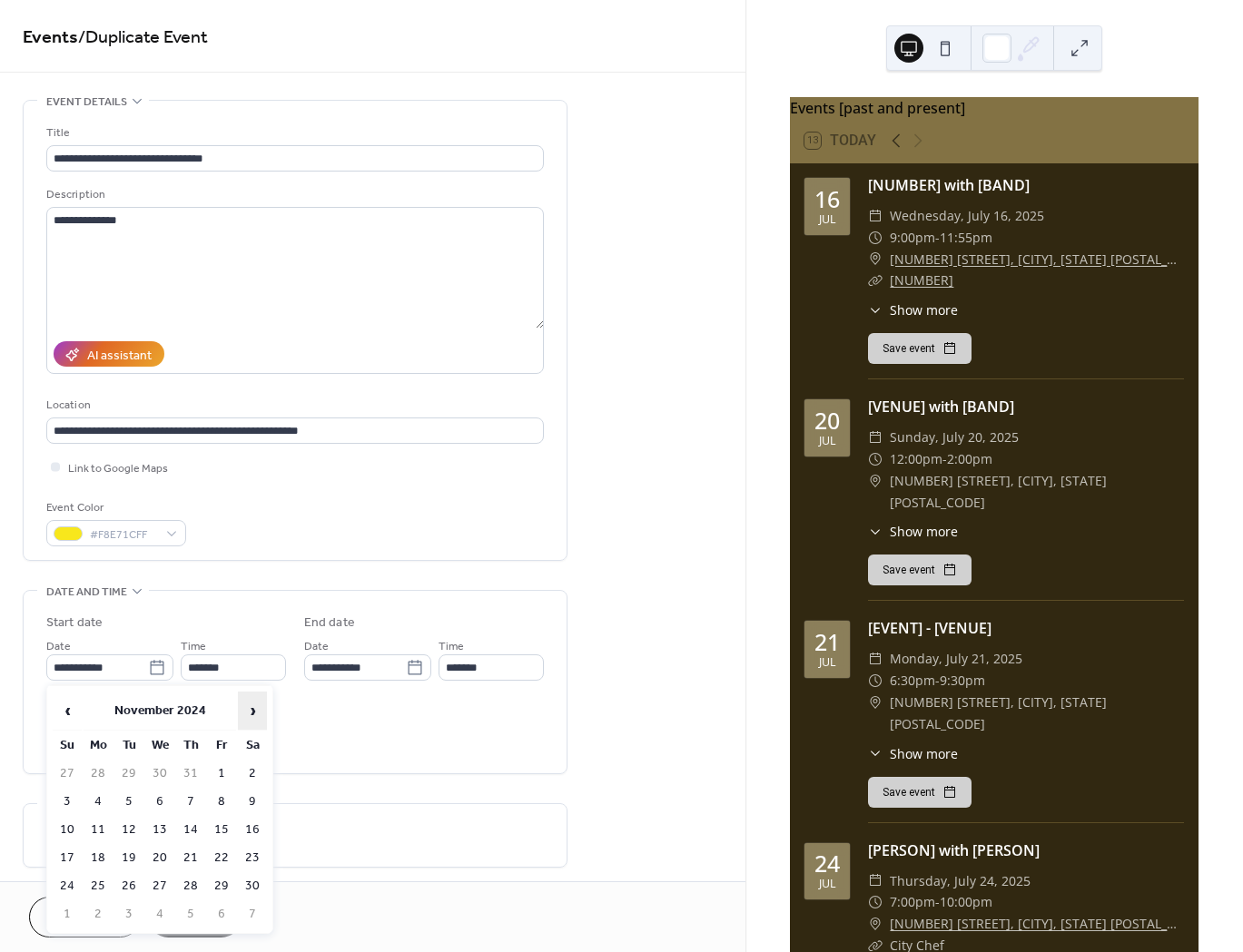 click on "›" at bounding box center [252, 711] 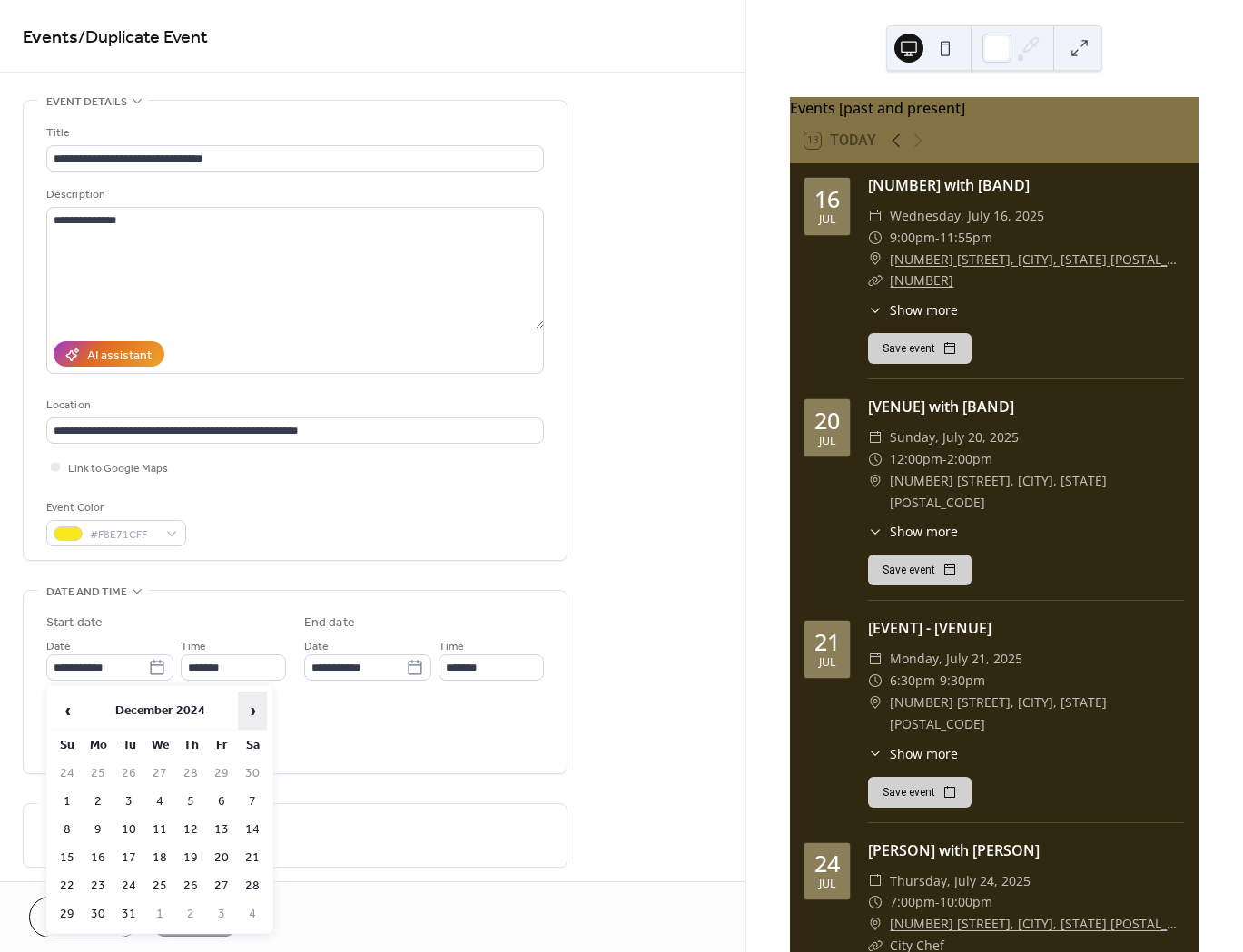 click on "›" at bounding box center (252, 711) 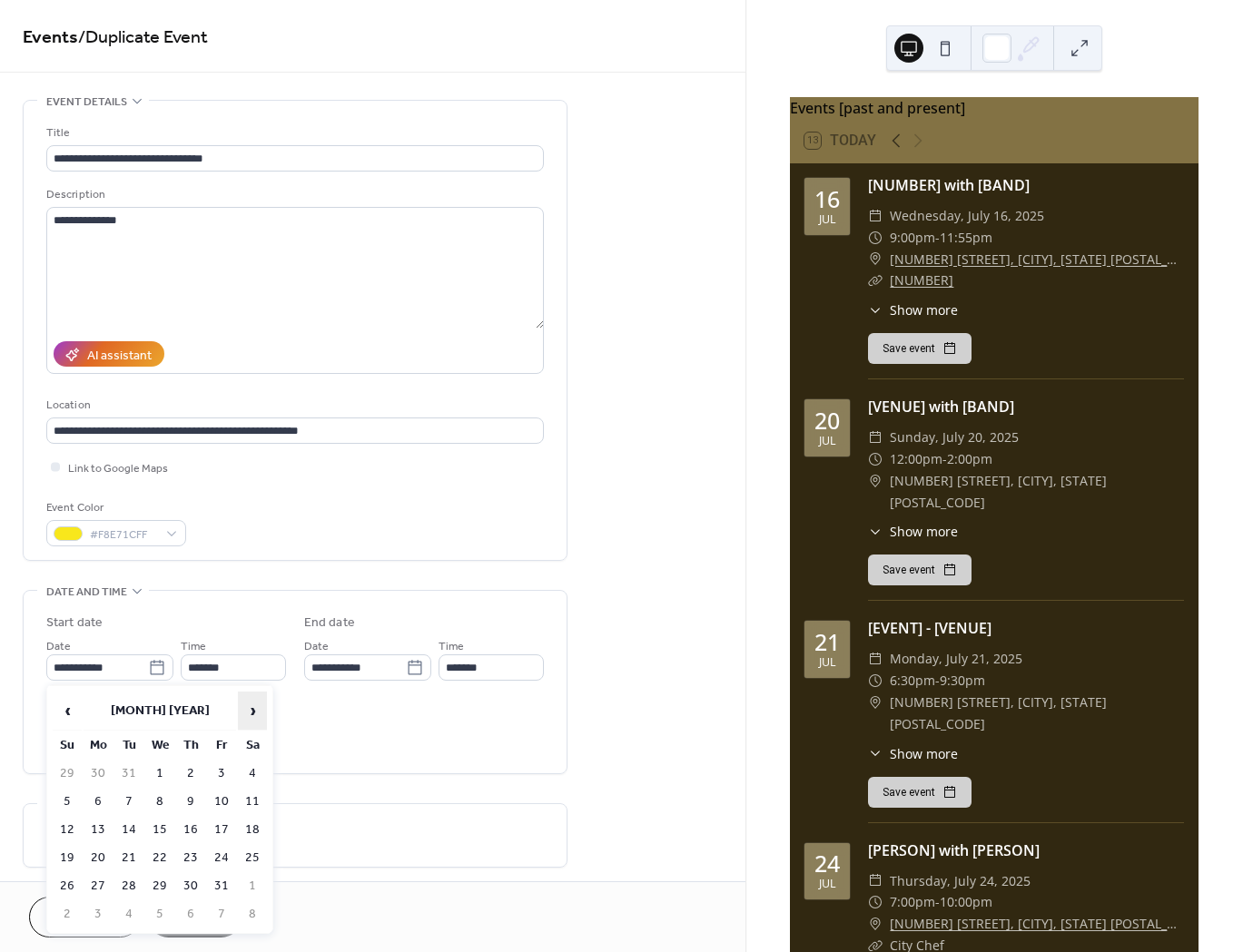 click on "›" at bounding box center [252, 711] 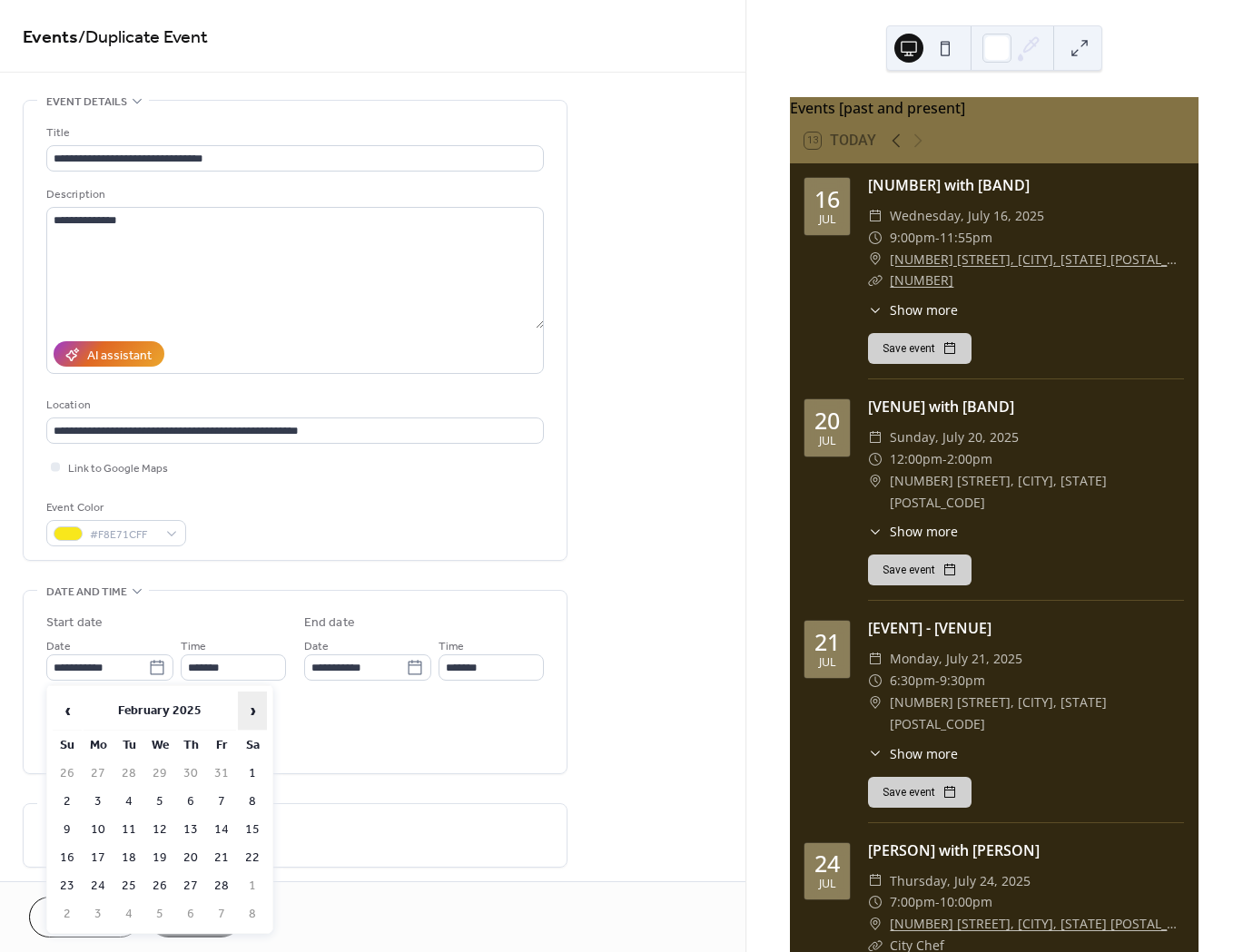 click on "›" at bounding box center (252, 711) 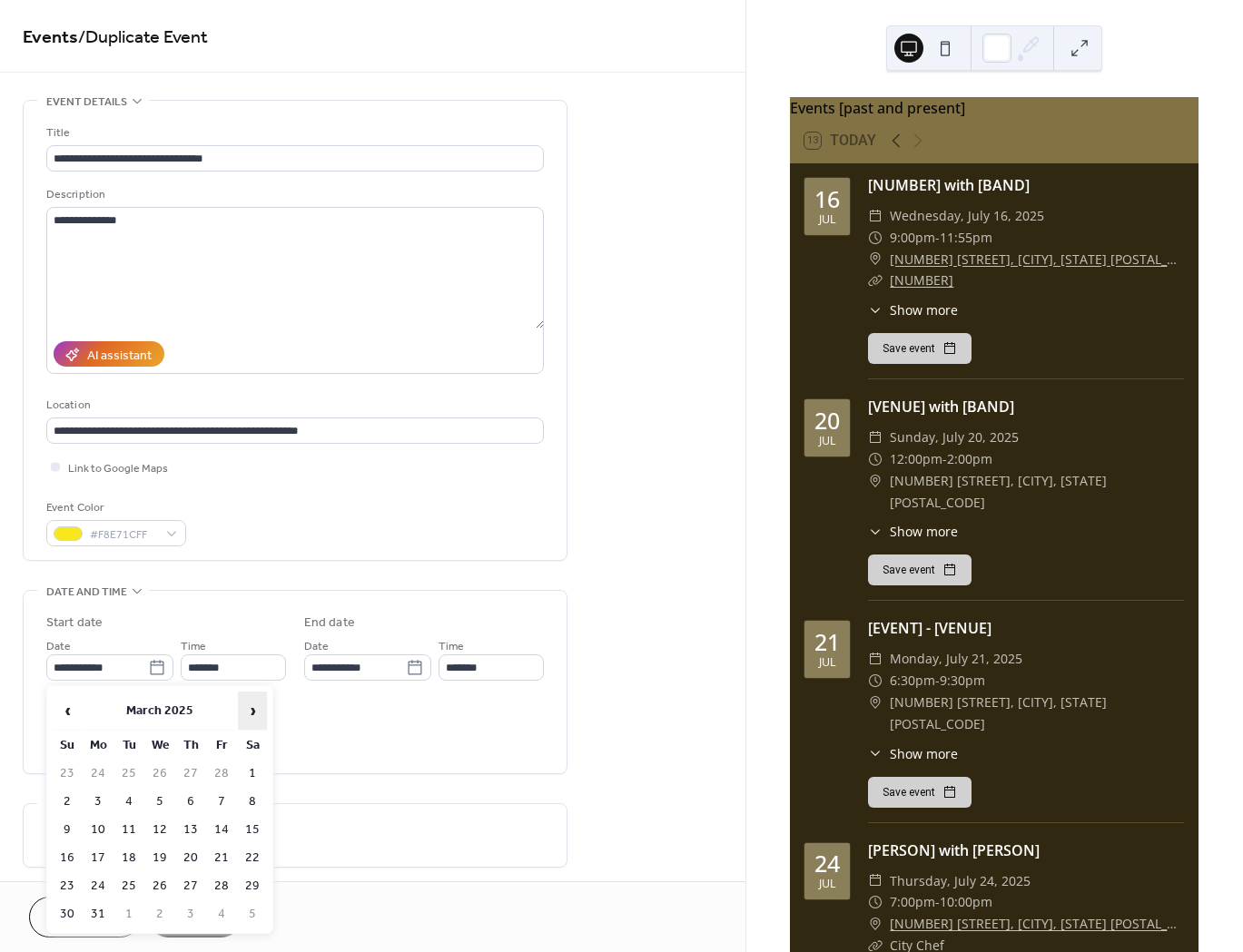 click on "›" at bounding box center (252, 711) 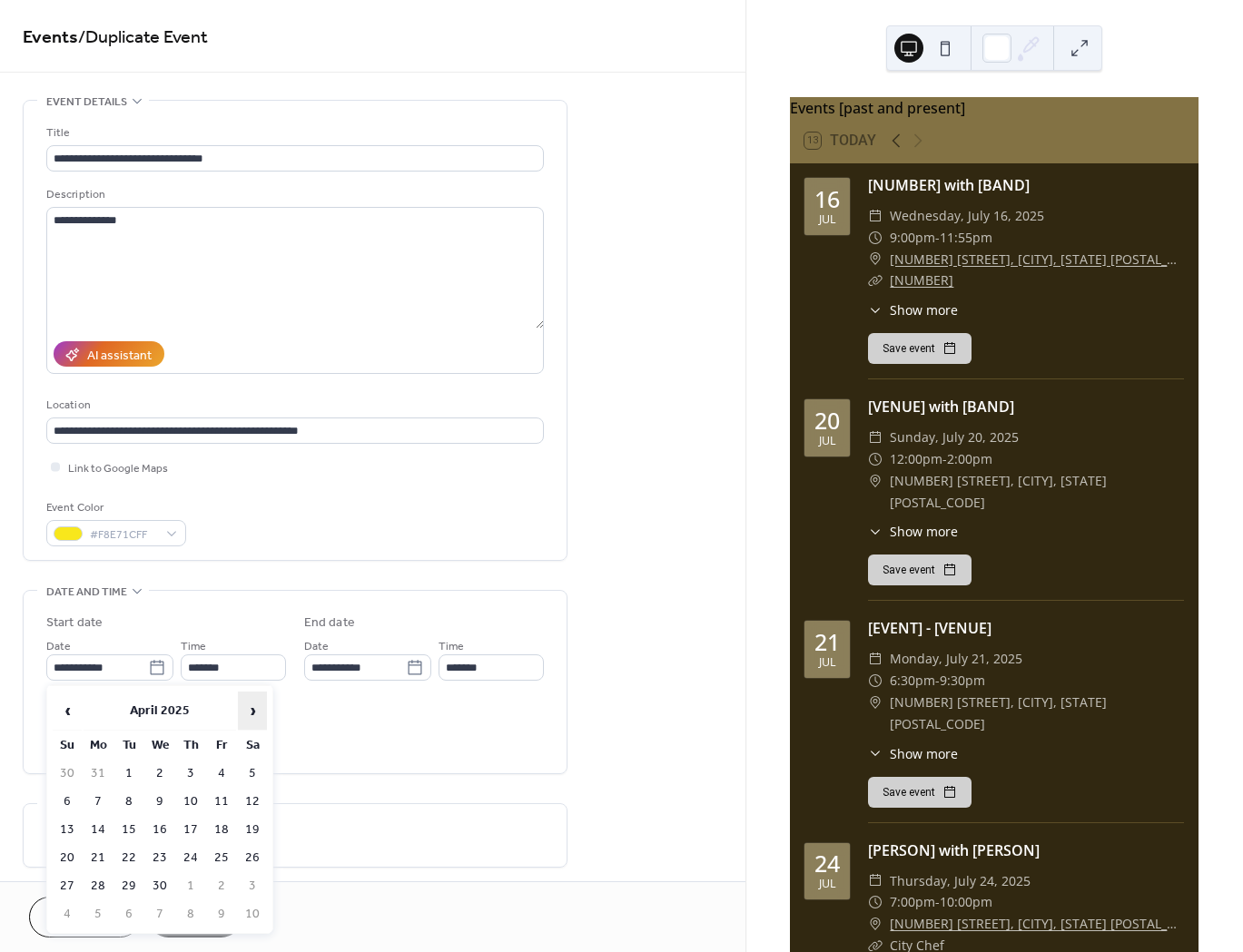 click on "›" at bounding box center [252, 711] 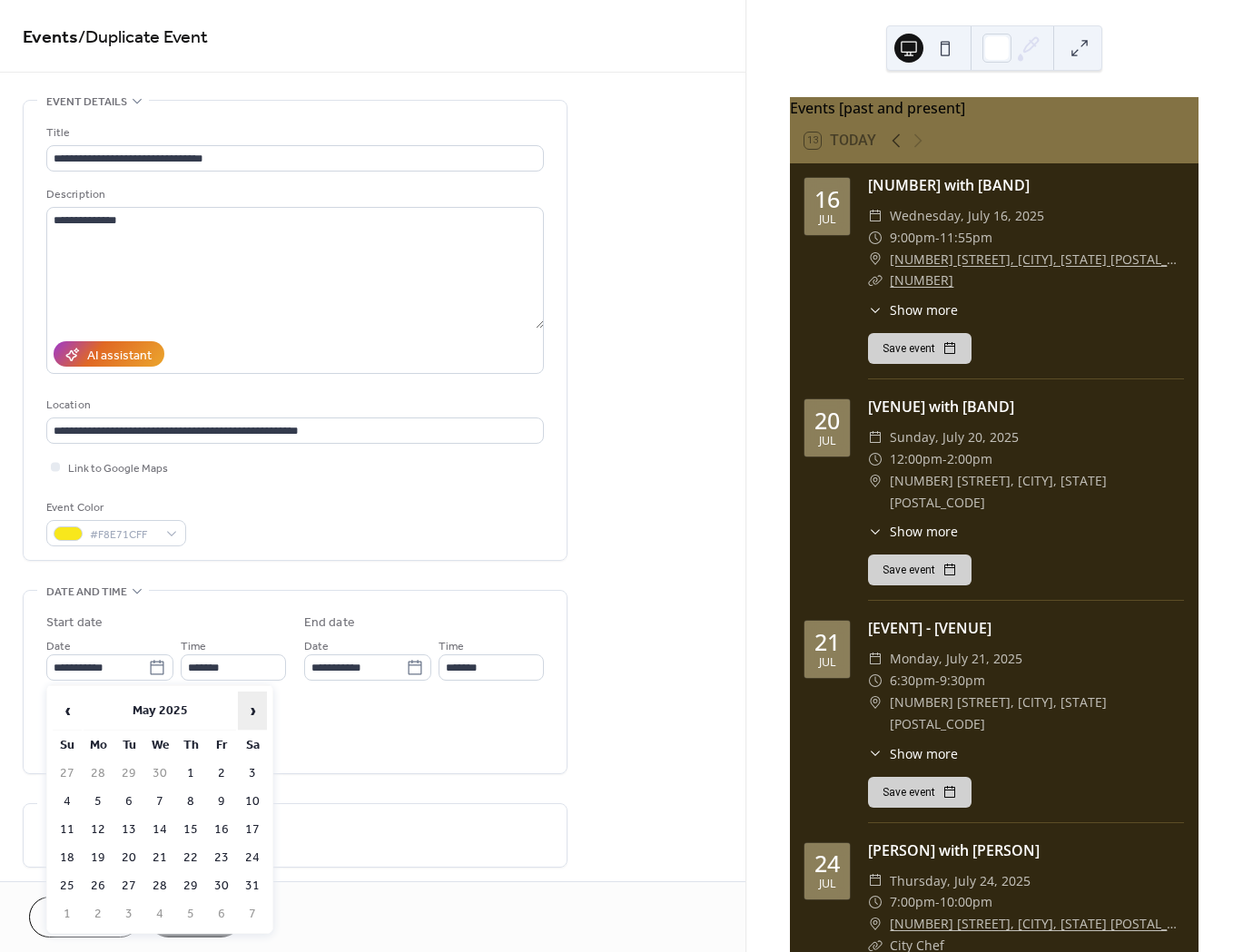 click on "›" at bounding box center [252, 711] 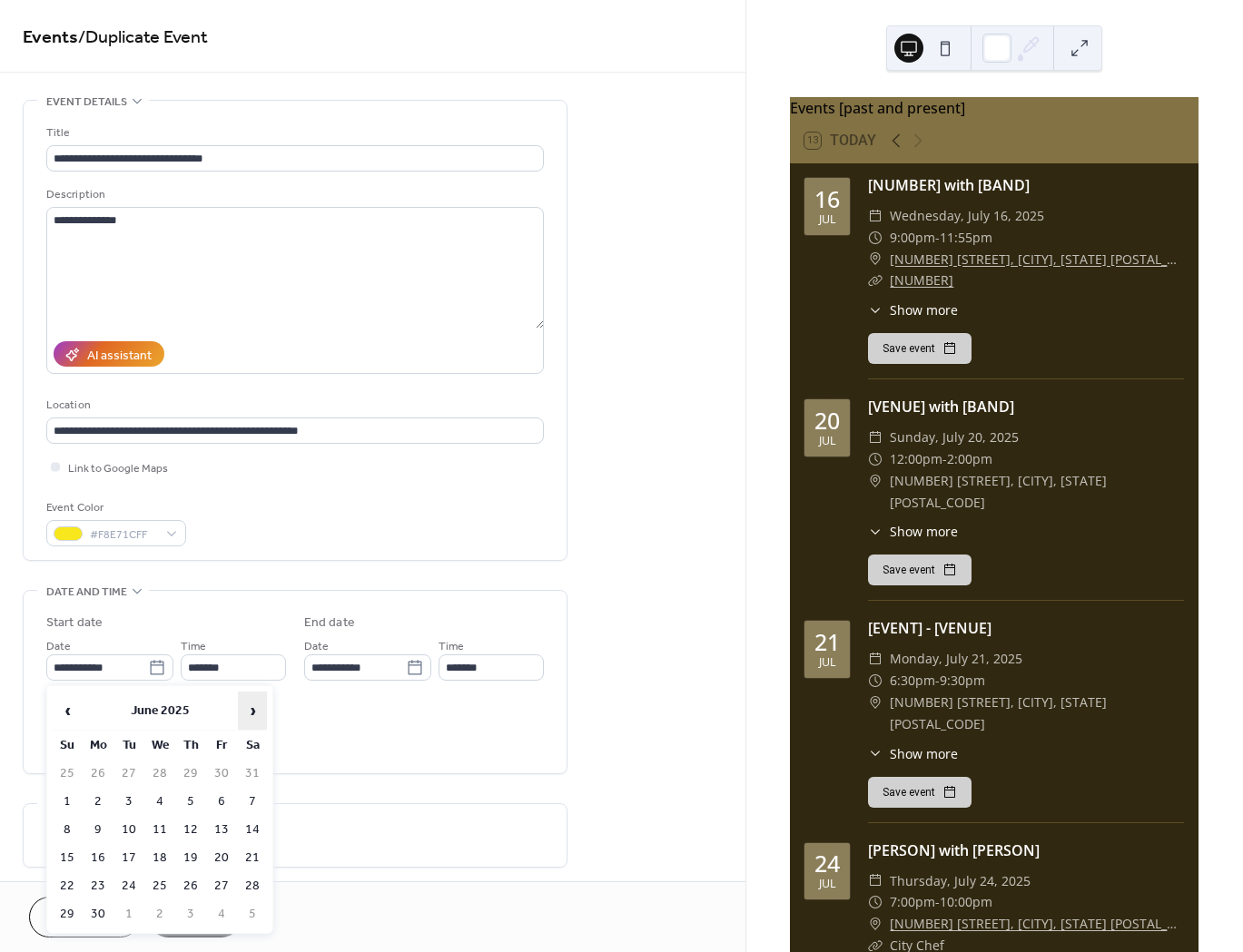 click on "›" at bounding box center (252, 711) 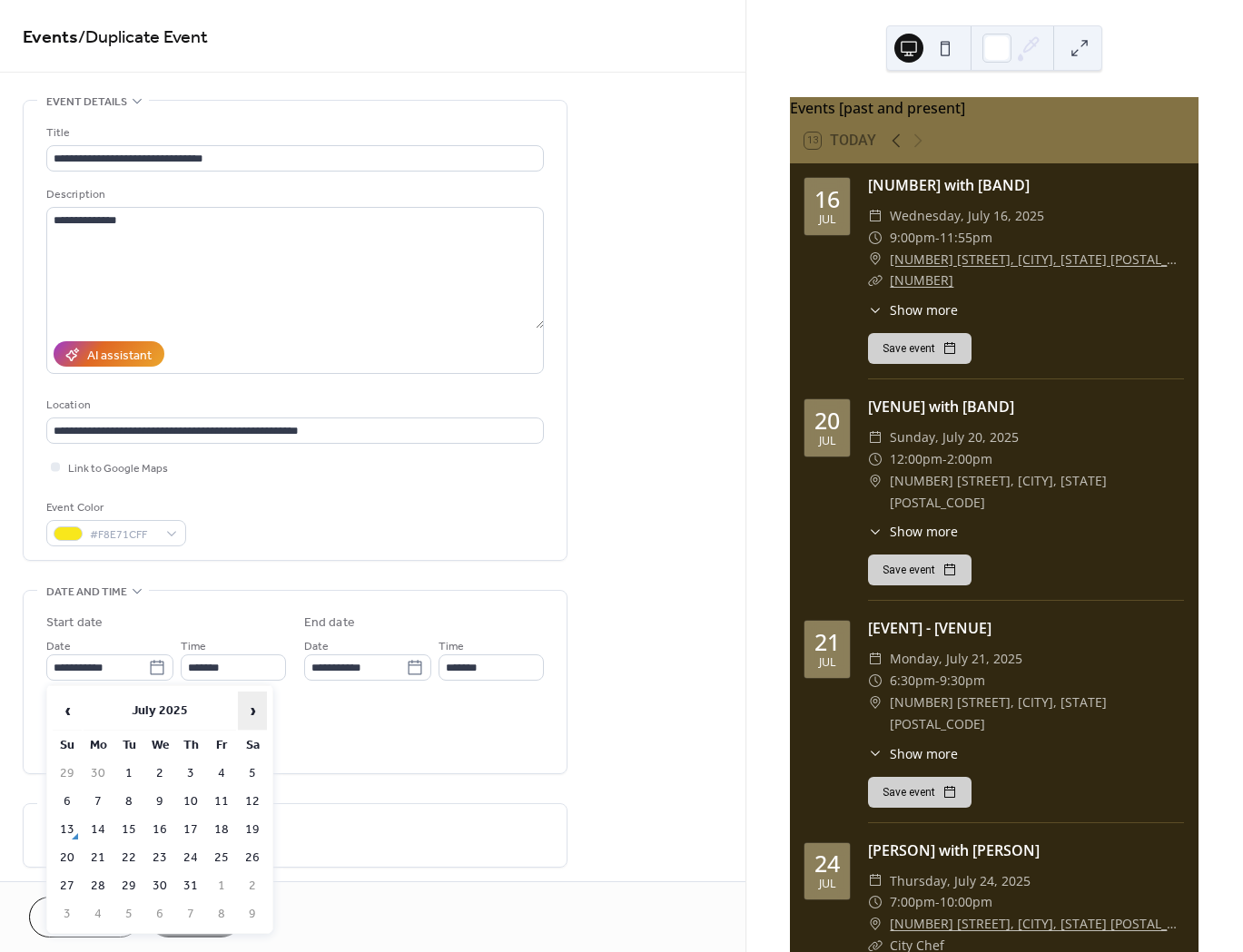 click on "›" at bounding box center (252, 711) 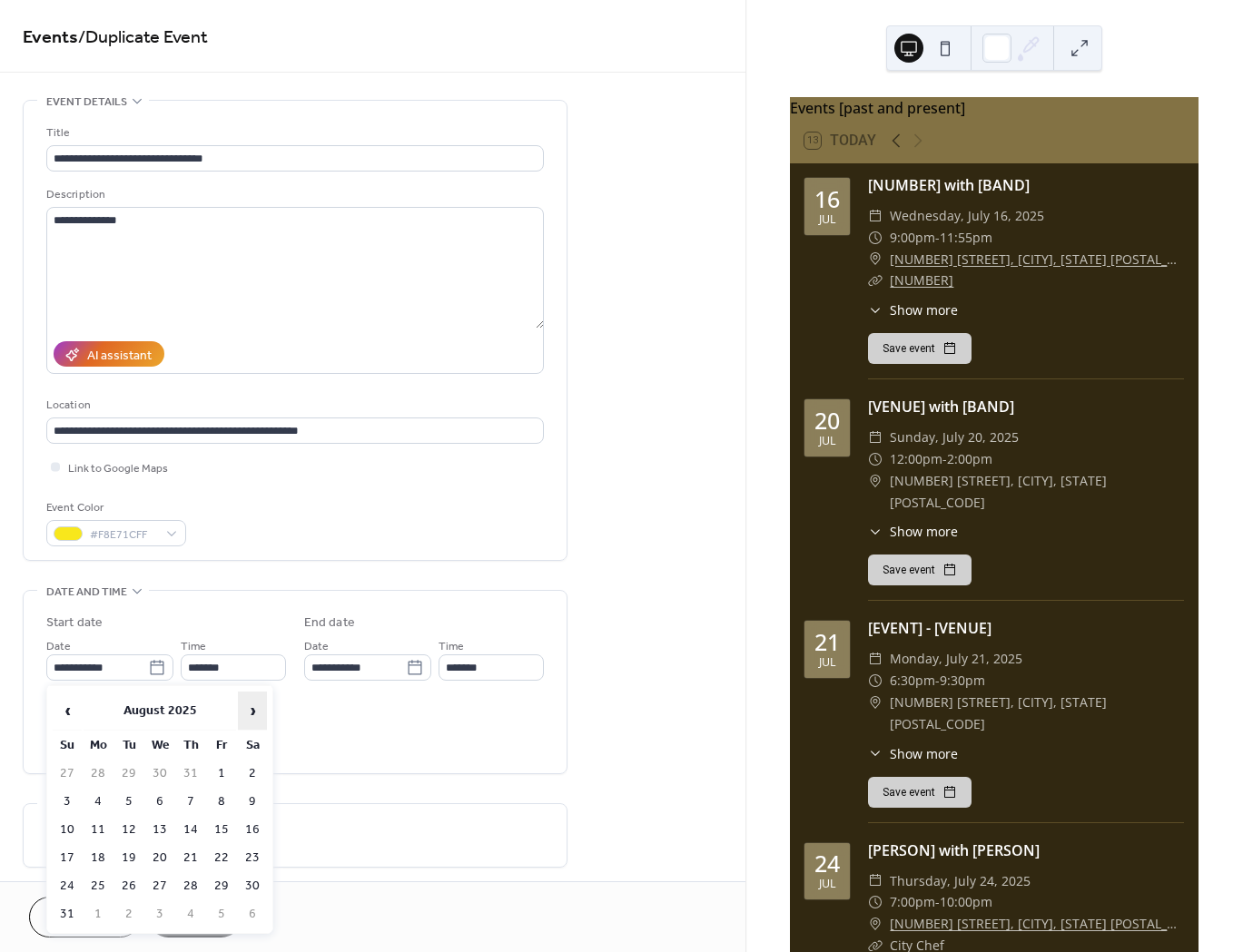 click on "›" at bounding box center [252, 711] 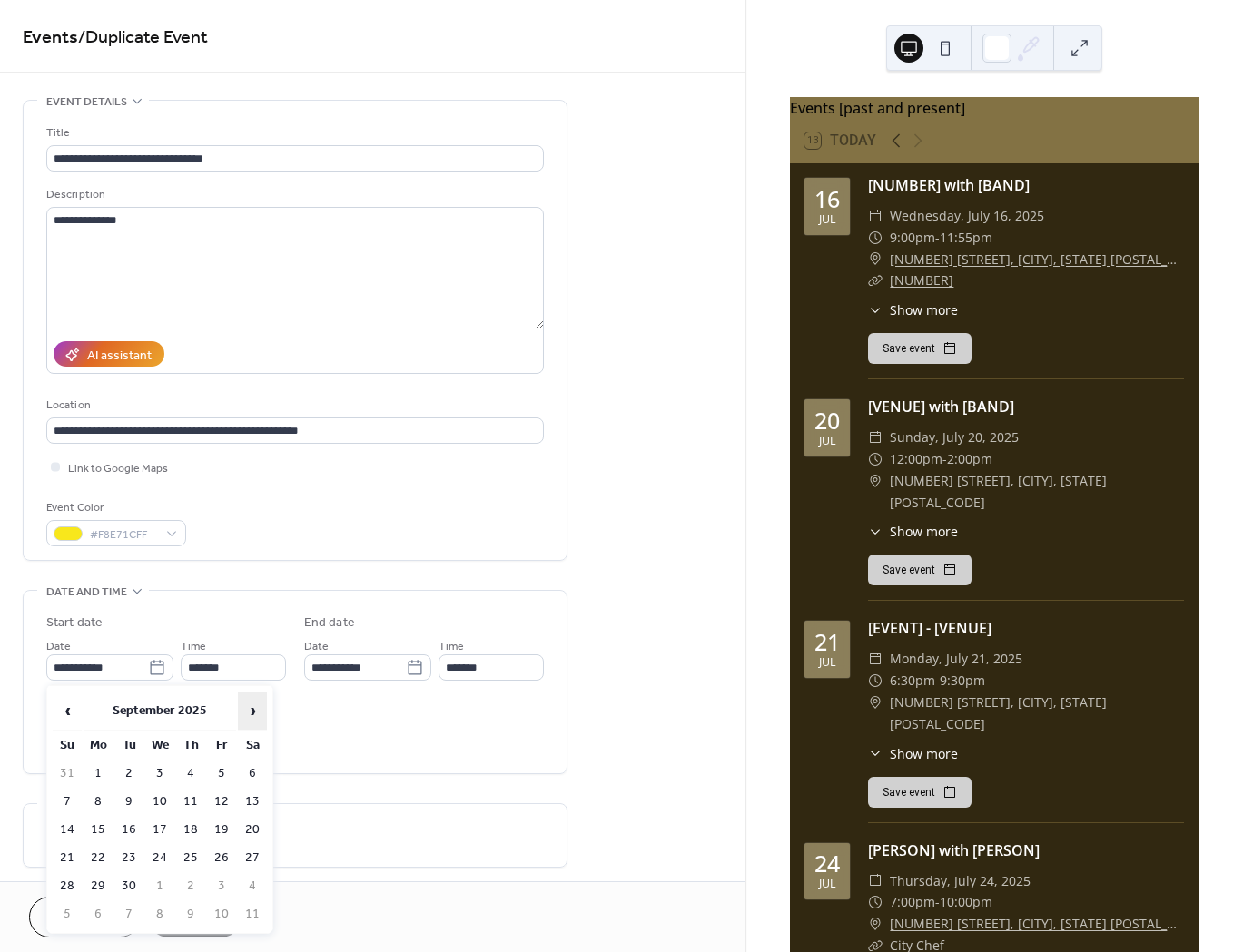 click on "›" at bounding box center (252, 711) 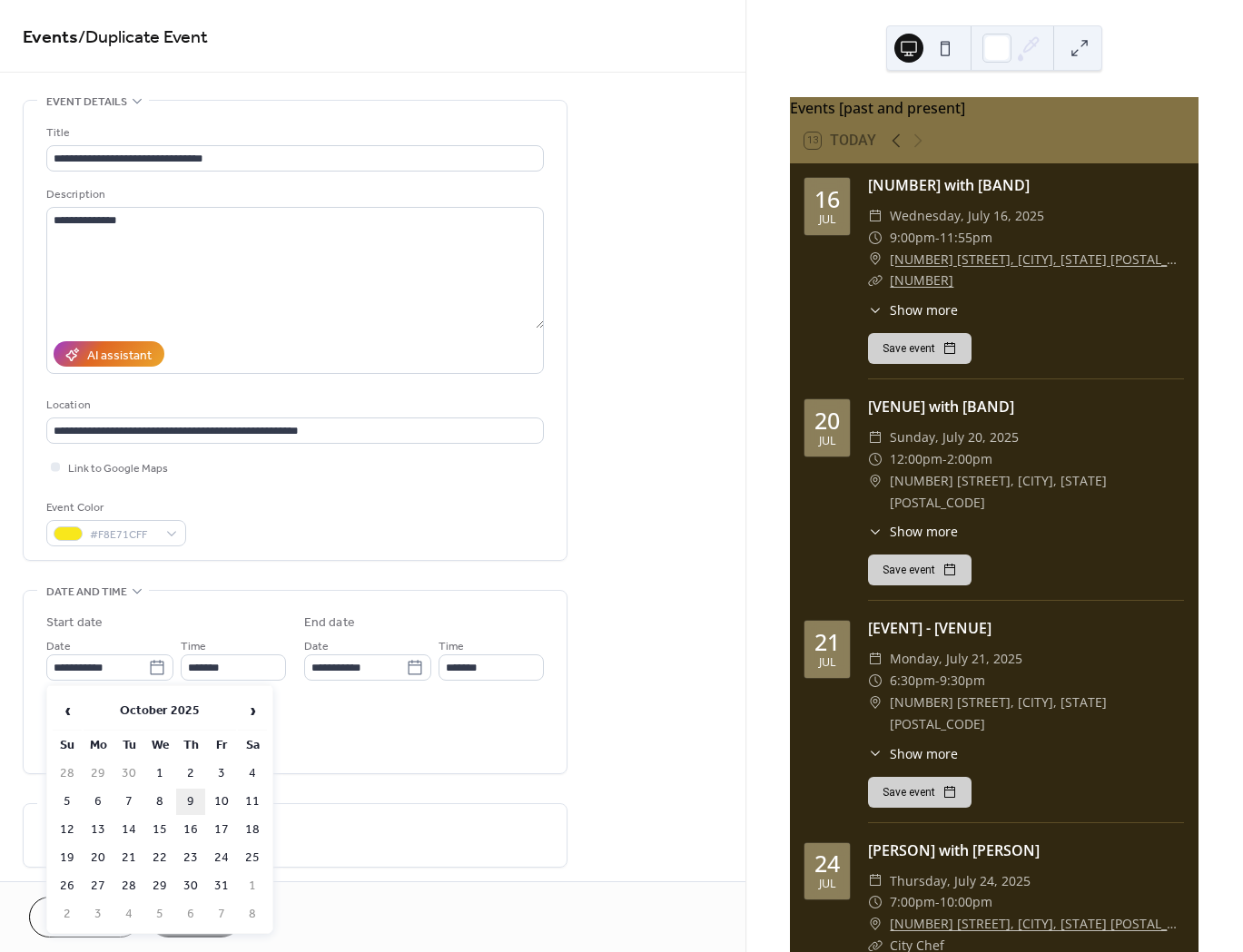 click on "9" at bounding box center [191, 801] 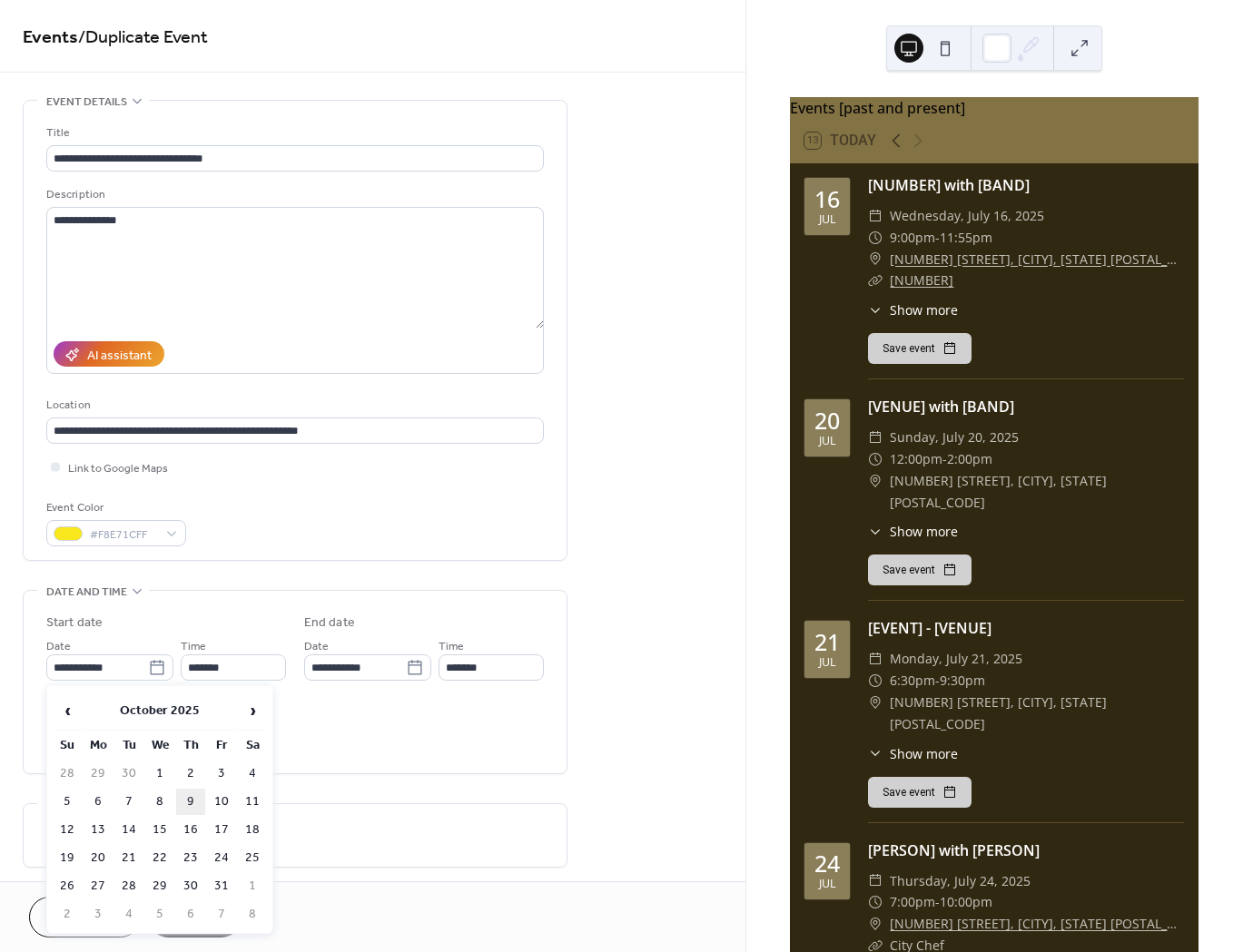 type on "**********" 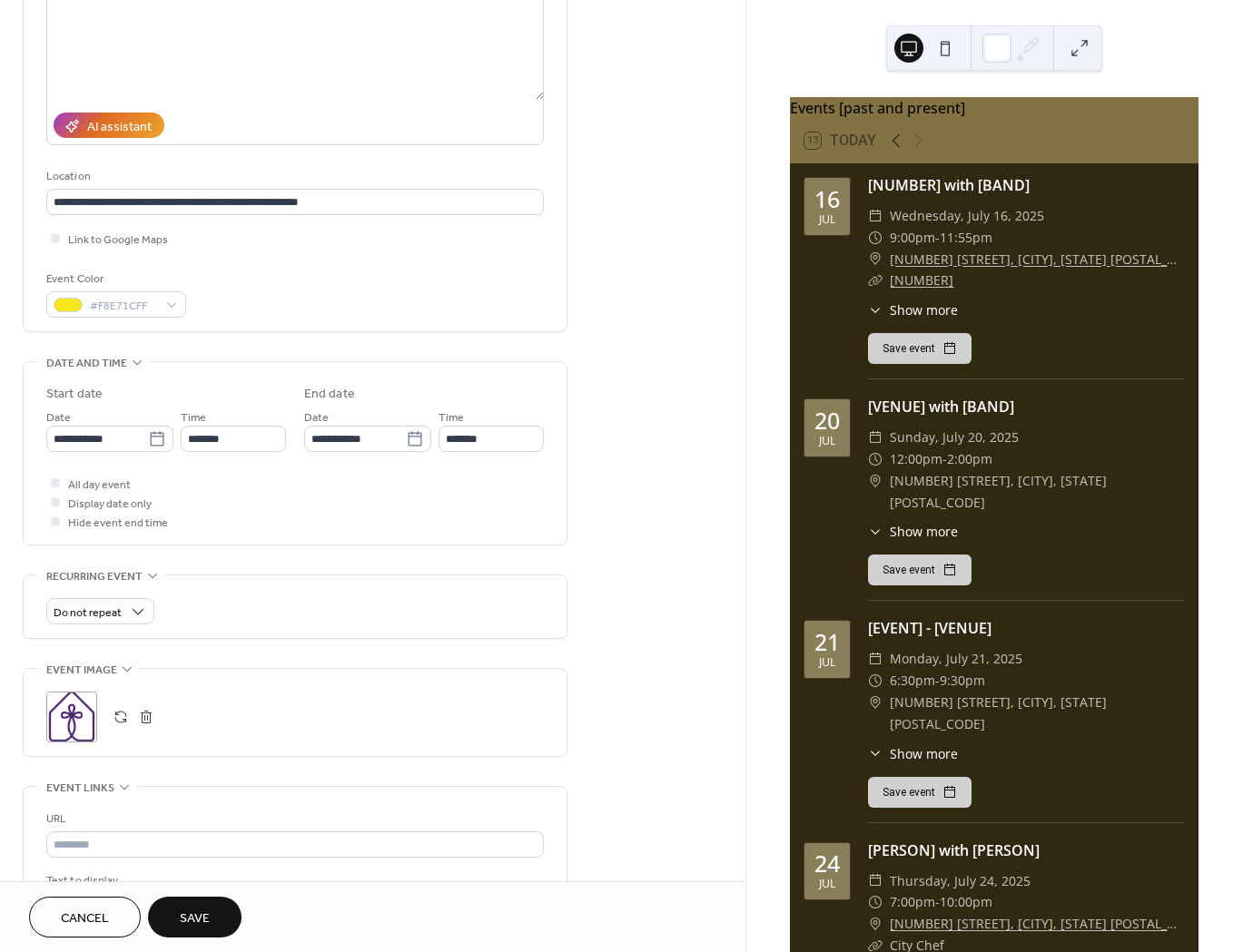 scroll, scrollTop: 272, scrollLeft: 0, axis: vertical 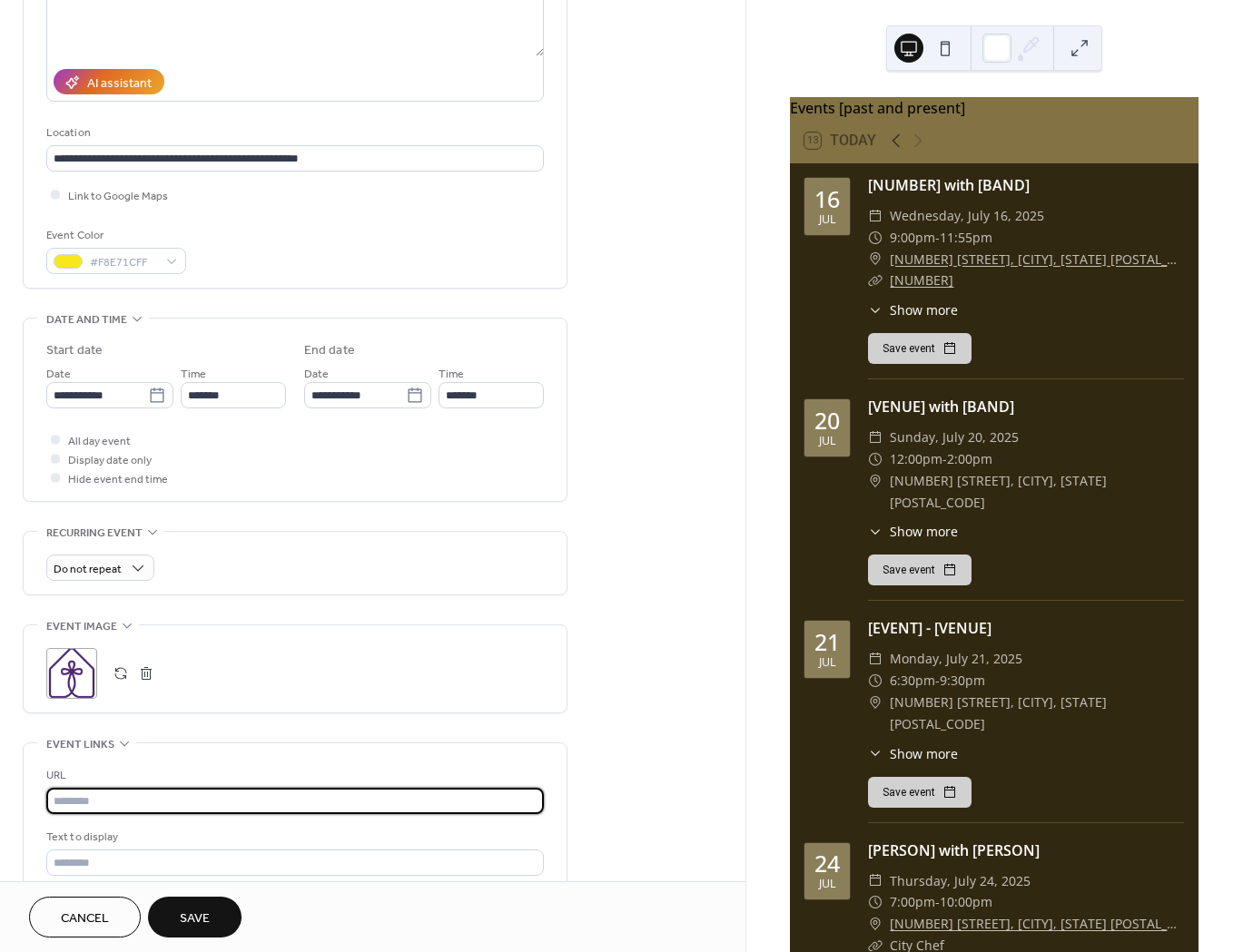 click at bounding box center (295, 800) 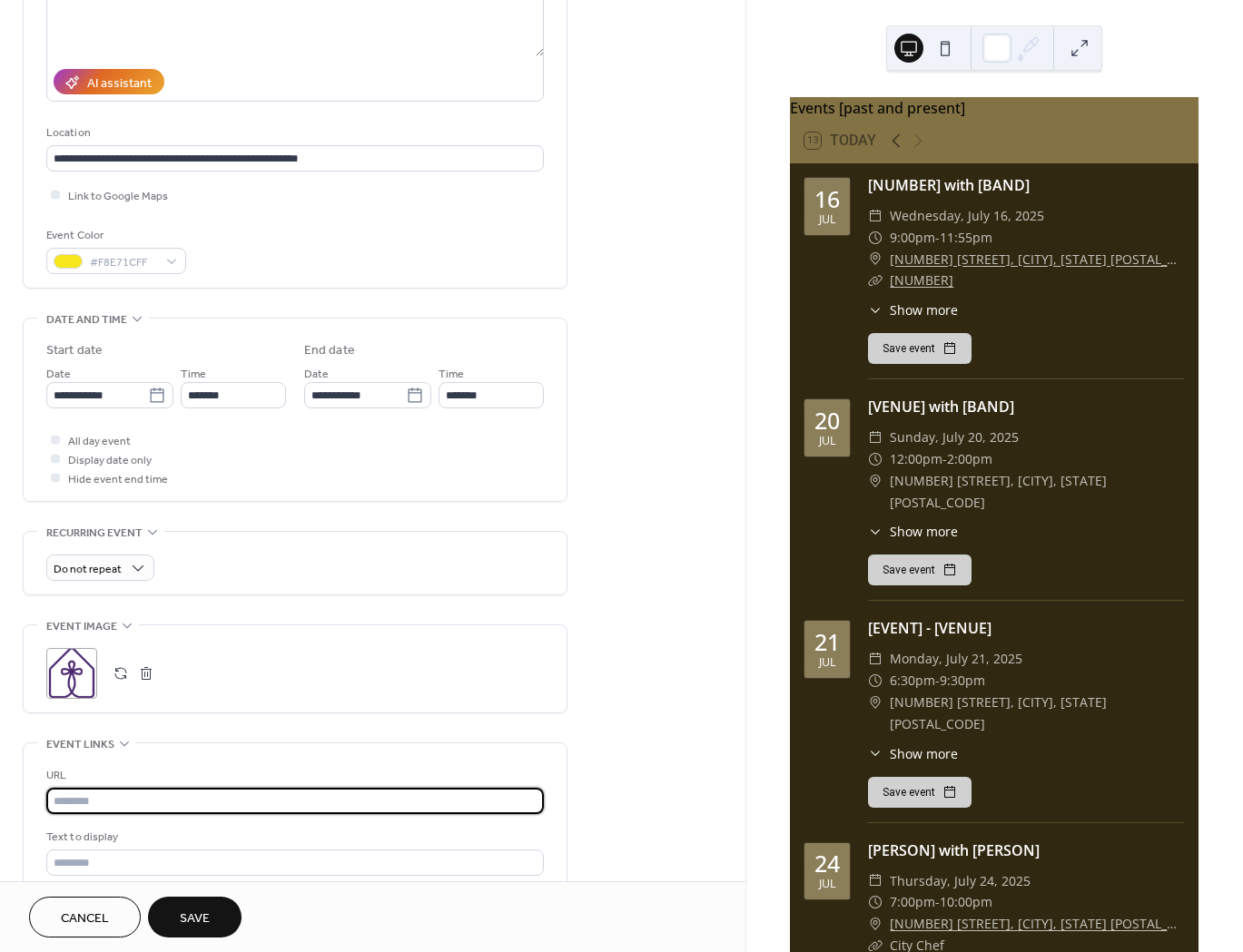 paste on "**********" 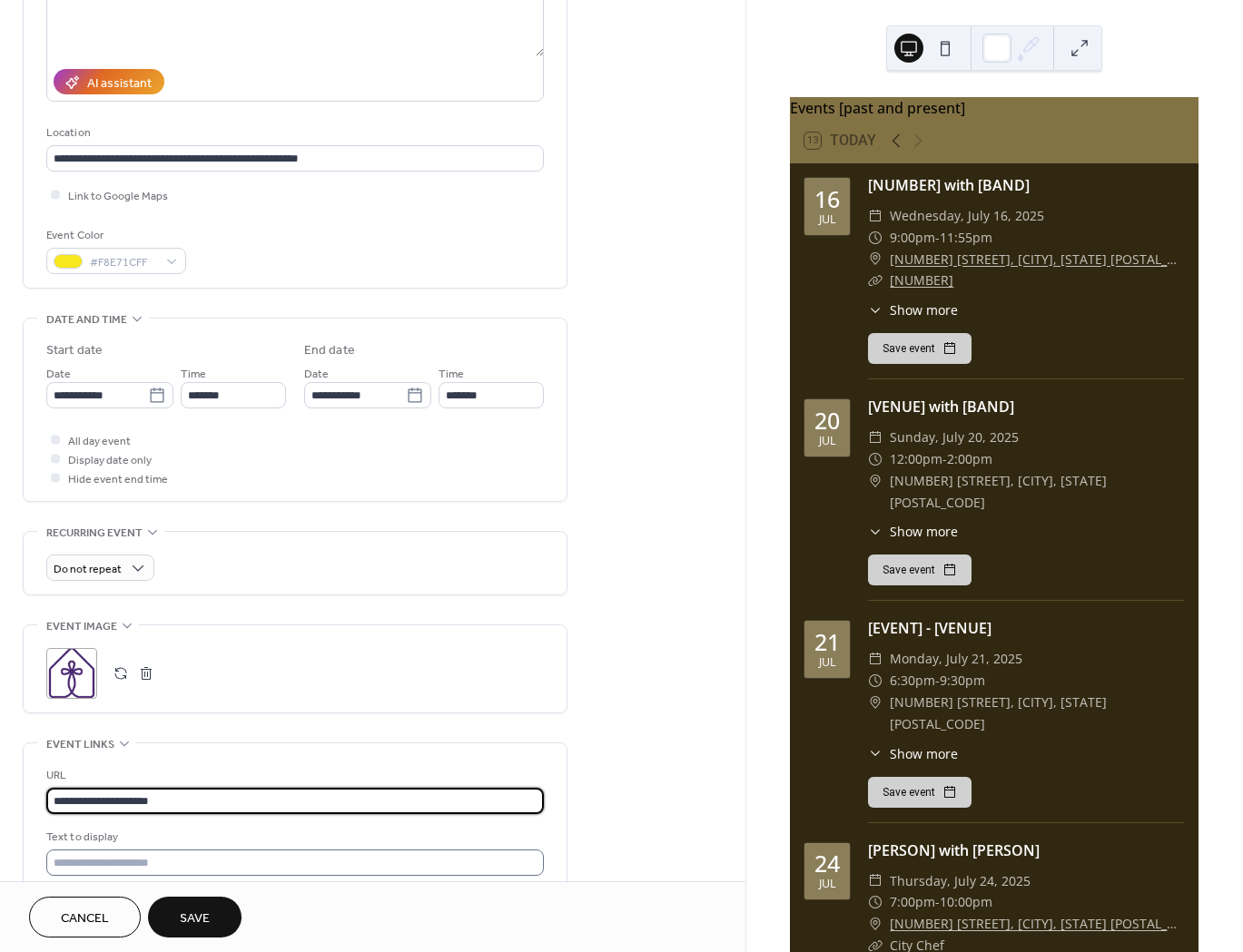 type on "**********" 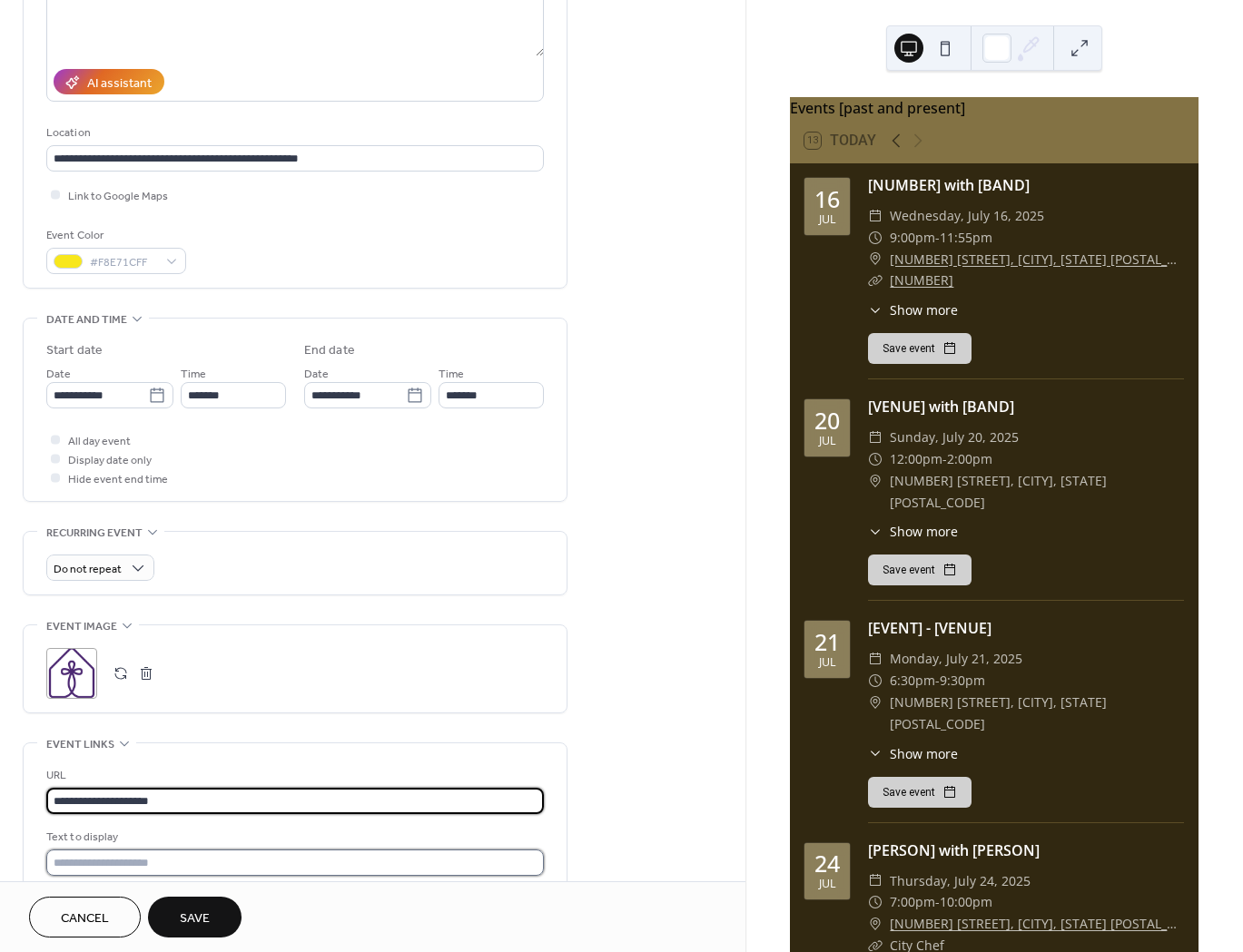 click at bounding box center (295, 862) 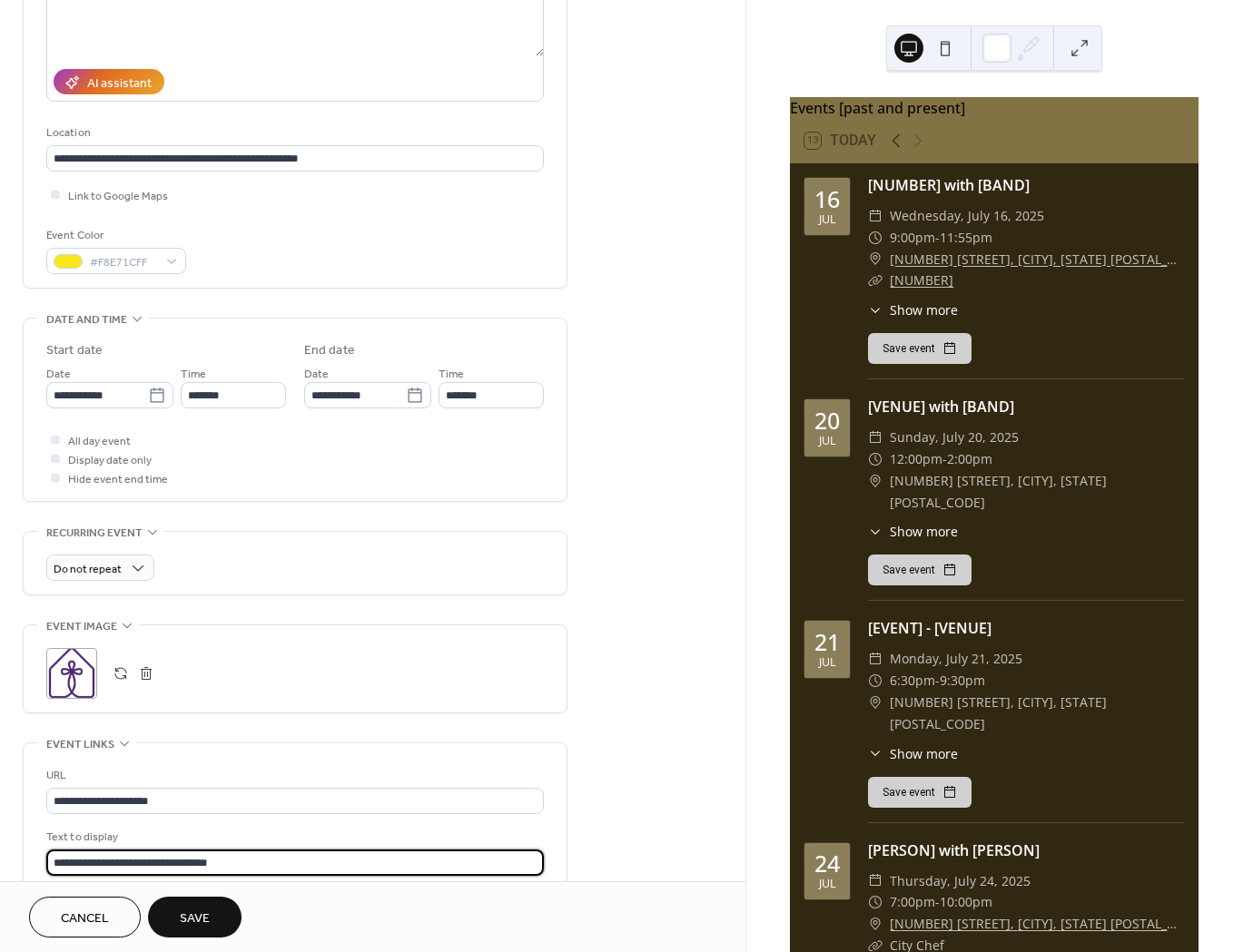type on "**********" 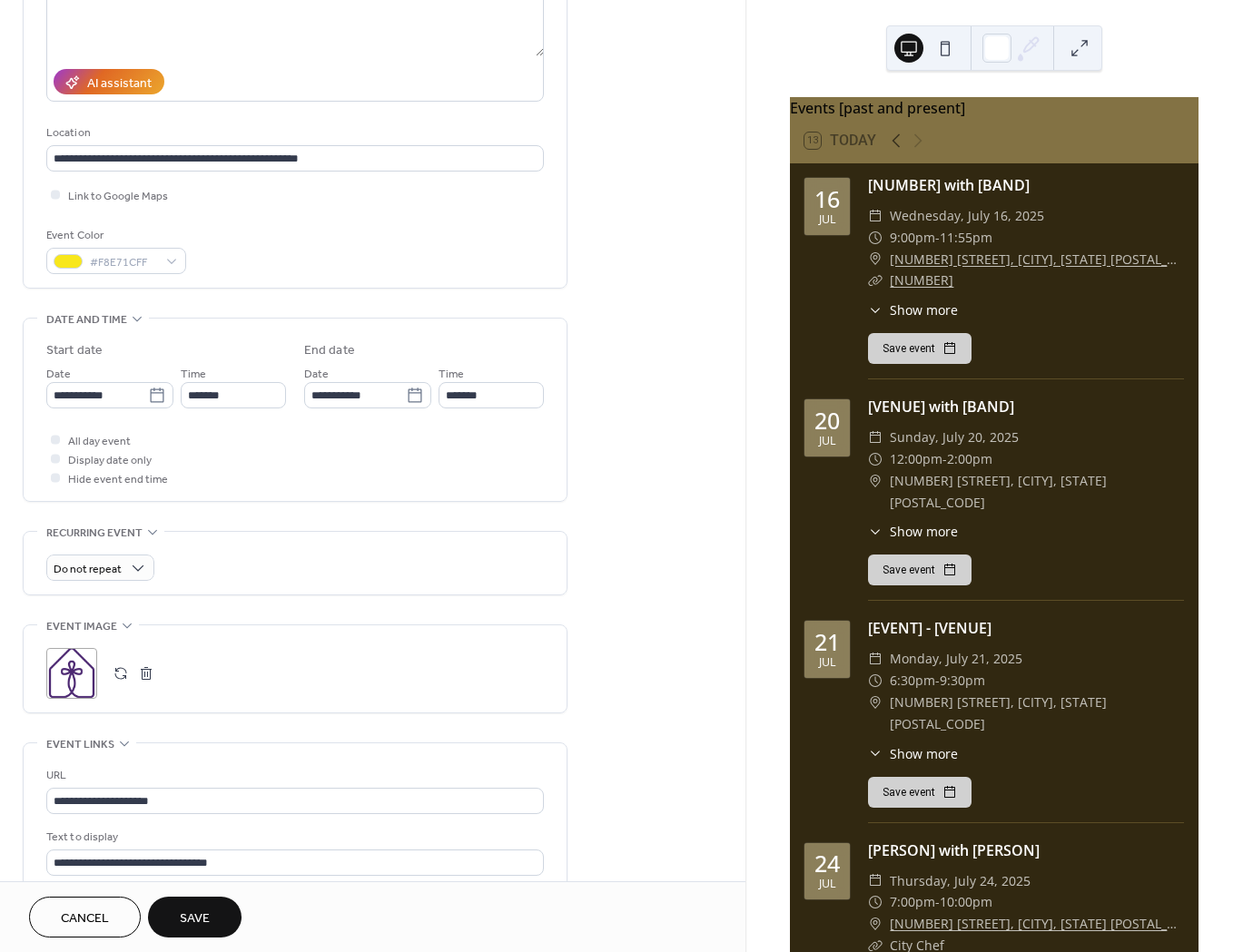 click on "Save" at bounding box center [194, 918] 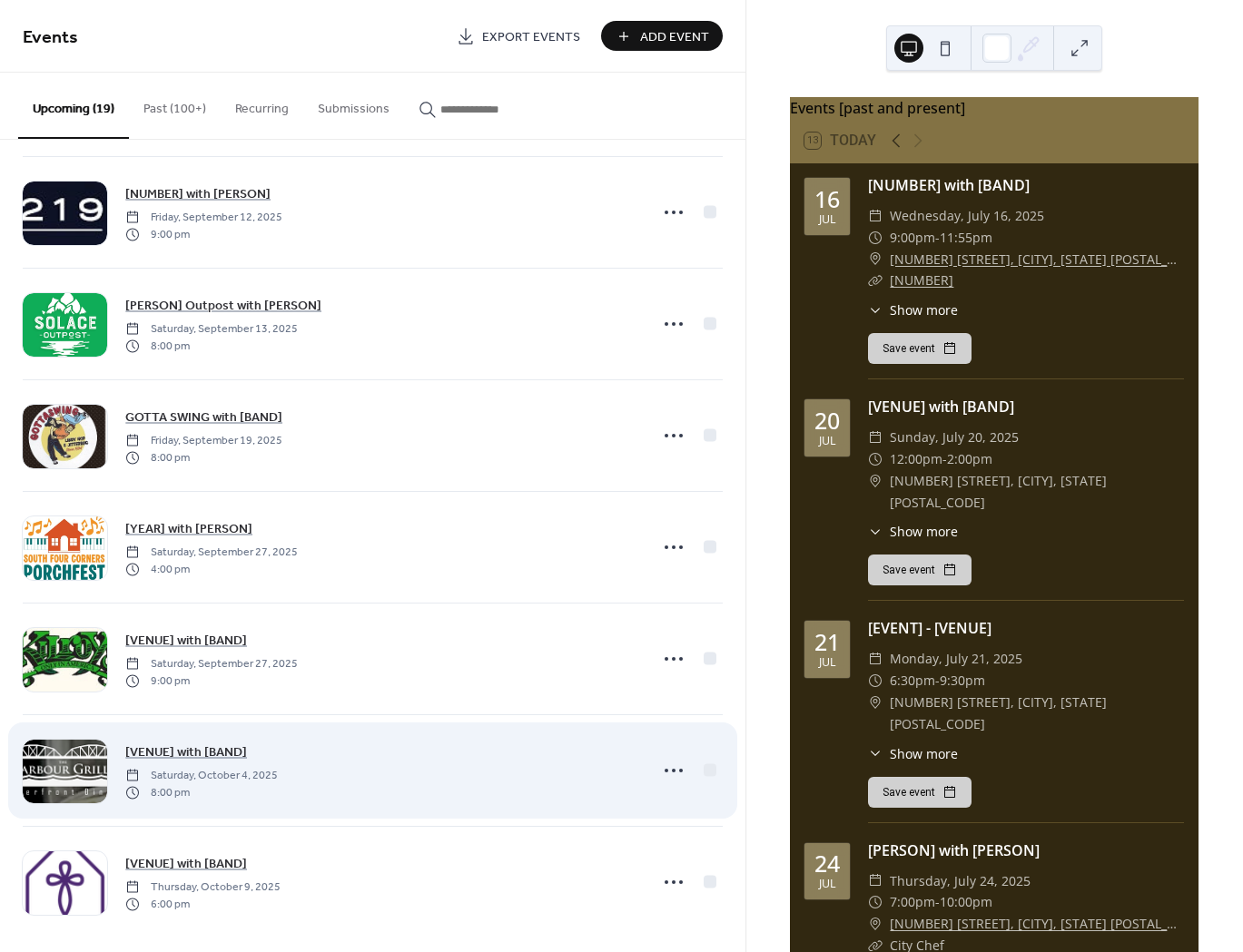 scroll, scrollTop: 1362, scrollLeft: 0, axis: vertical 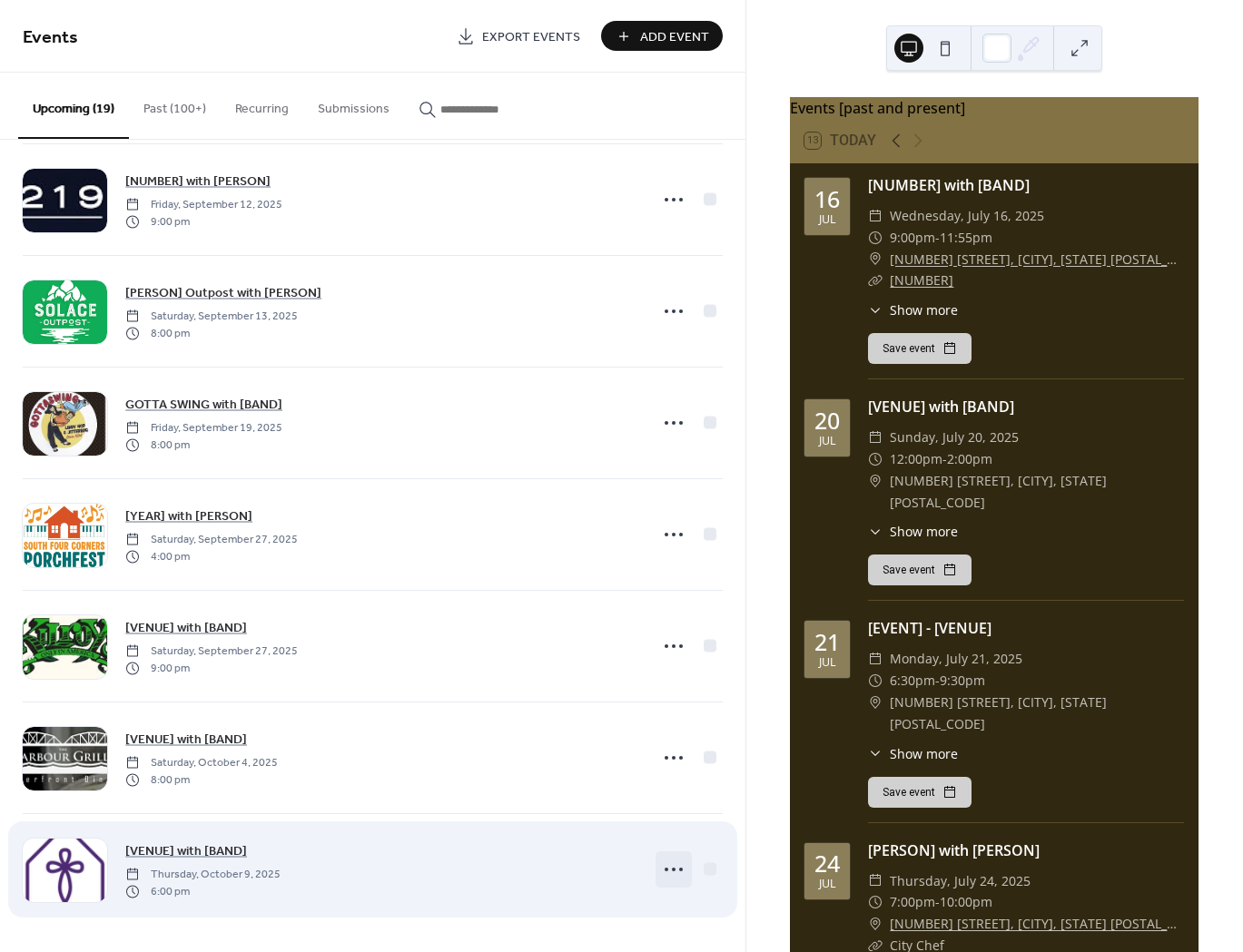click 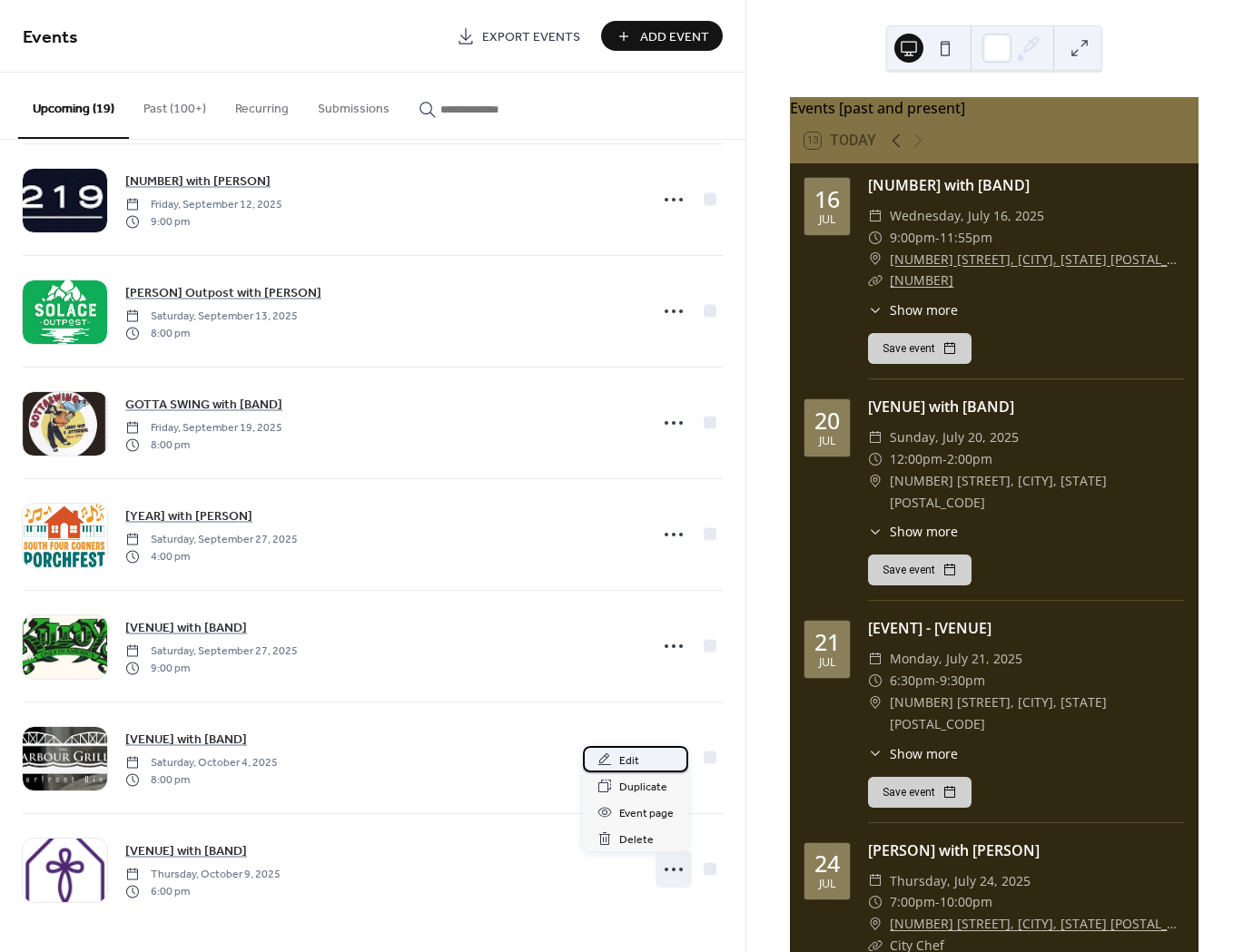 click on "Edit" at bounding box center [629, 761] 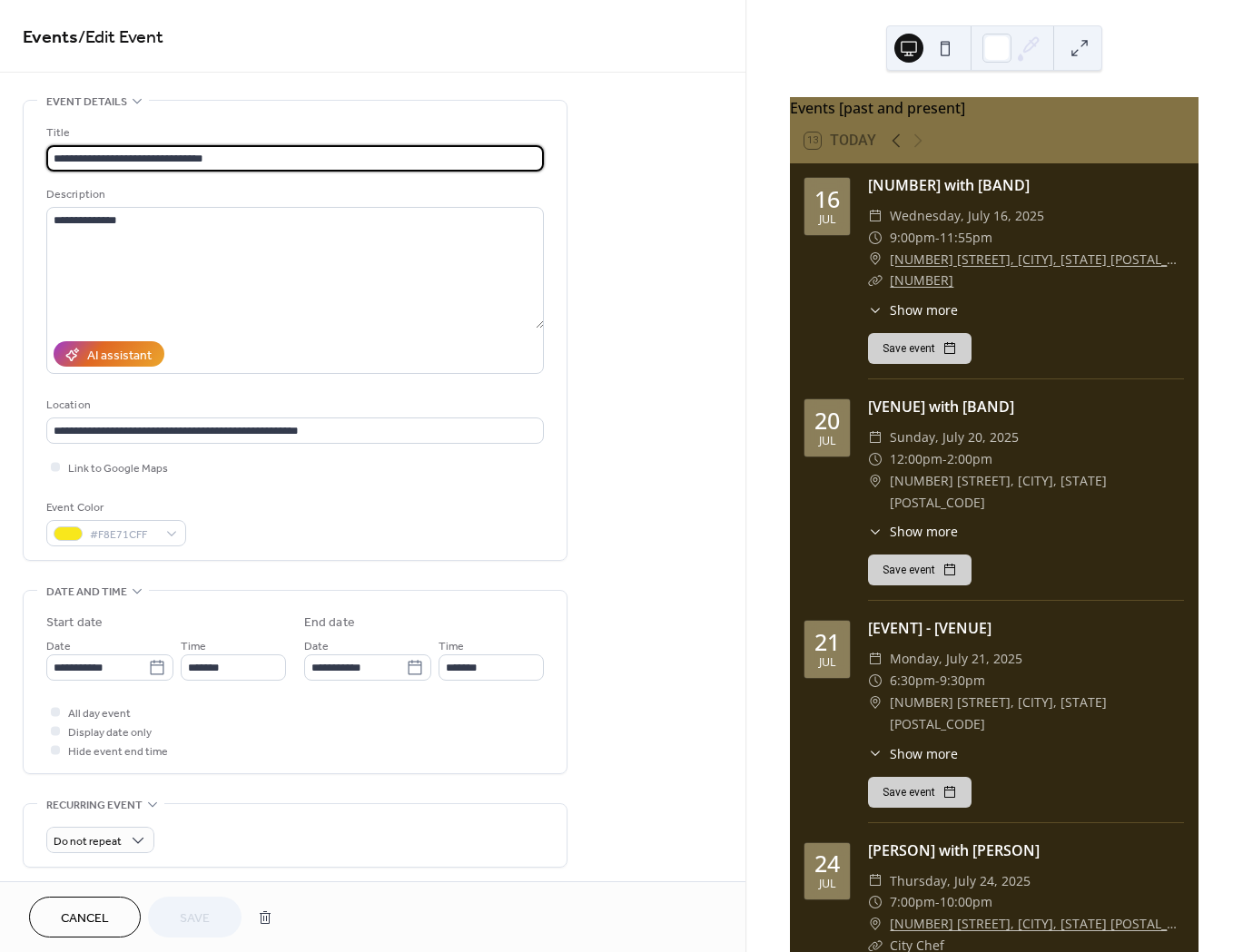 click on "Cancel" at bounding box center (84, 917) 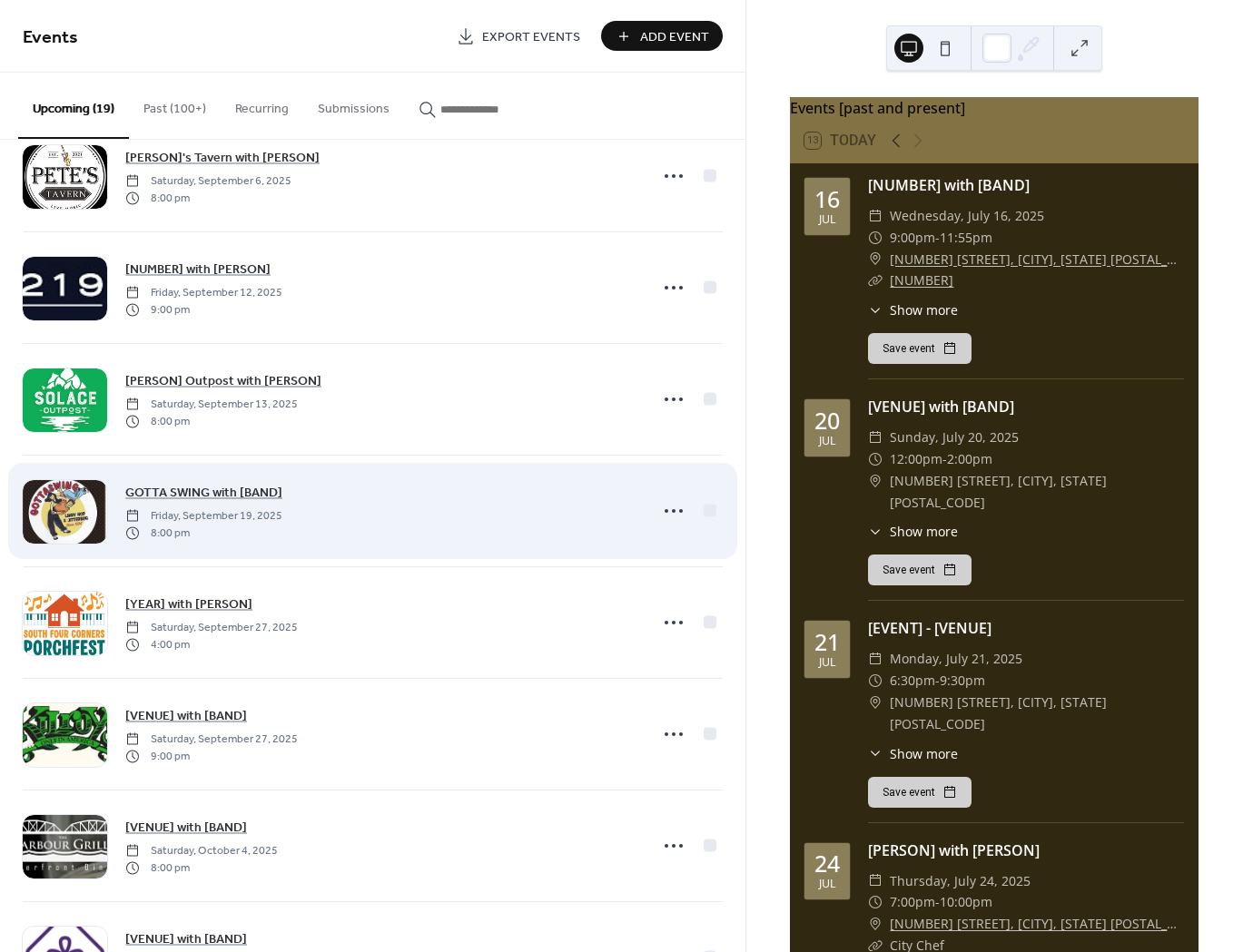 scroll, scrollTop: 1271, scrollLeft: 0, axis: vertical 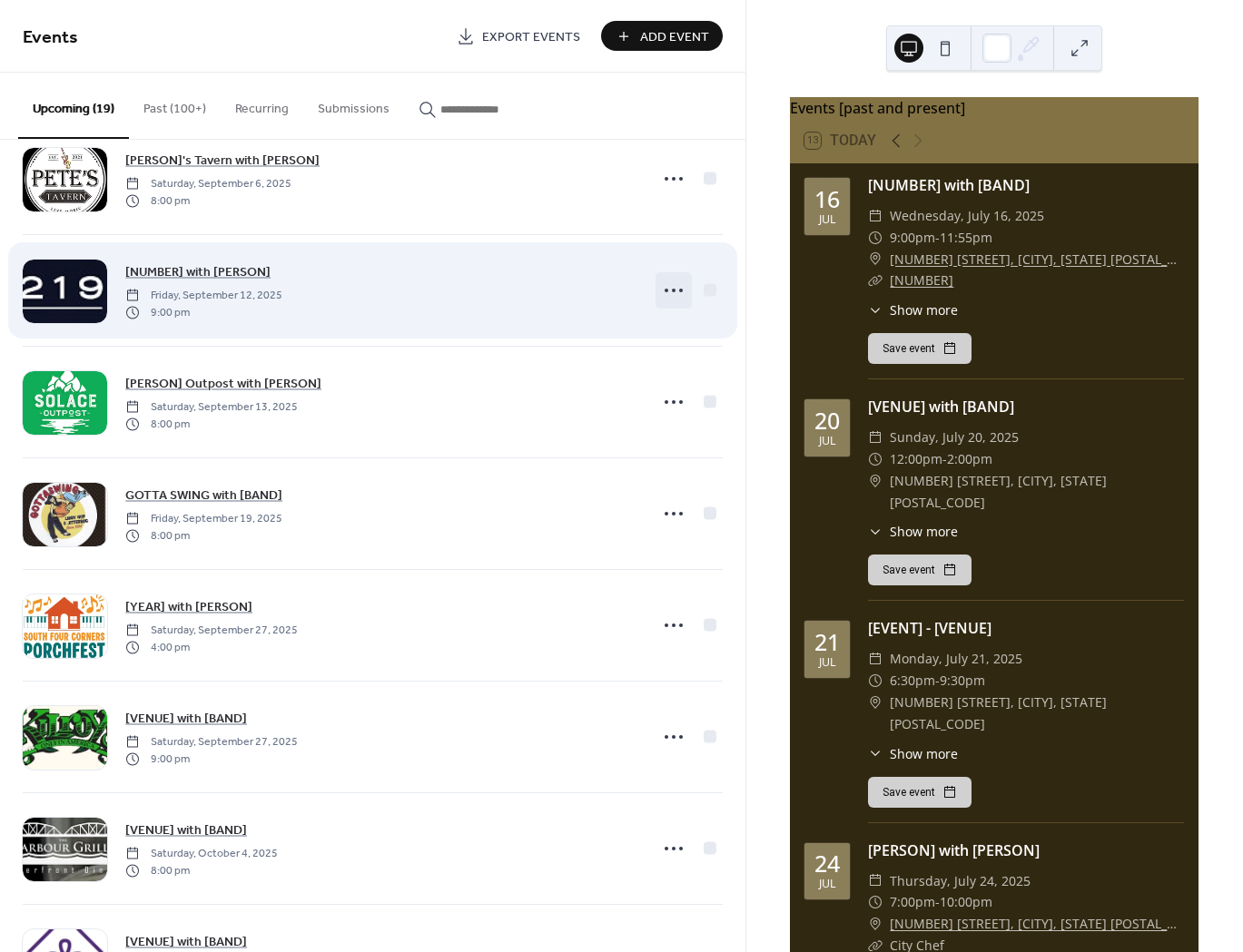 click 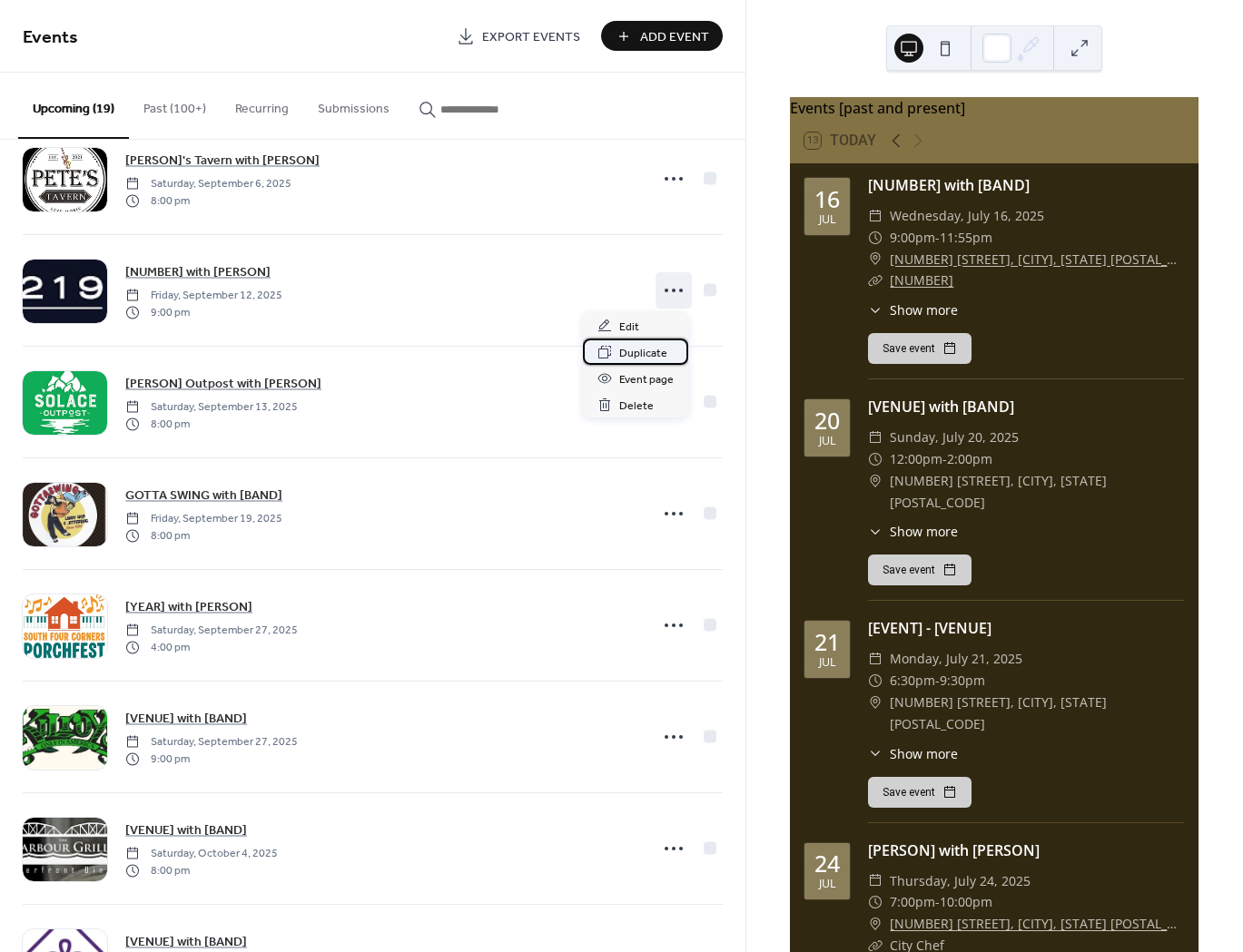 click on "Duplicate" at bounding box center [643, 353] 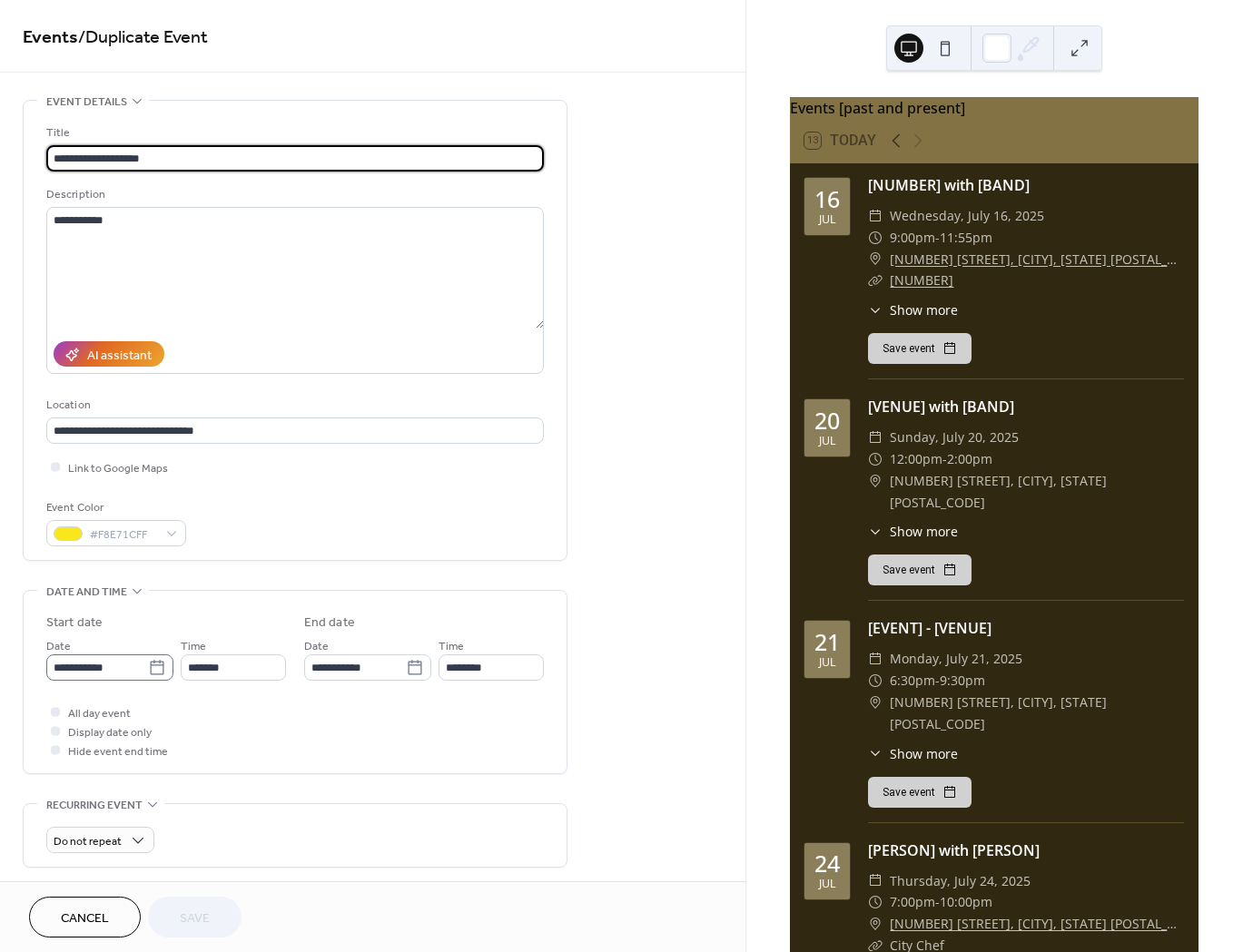 click 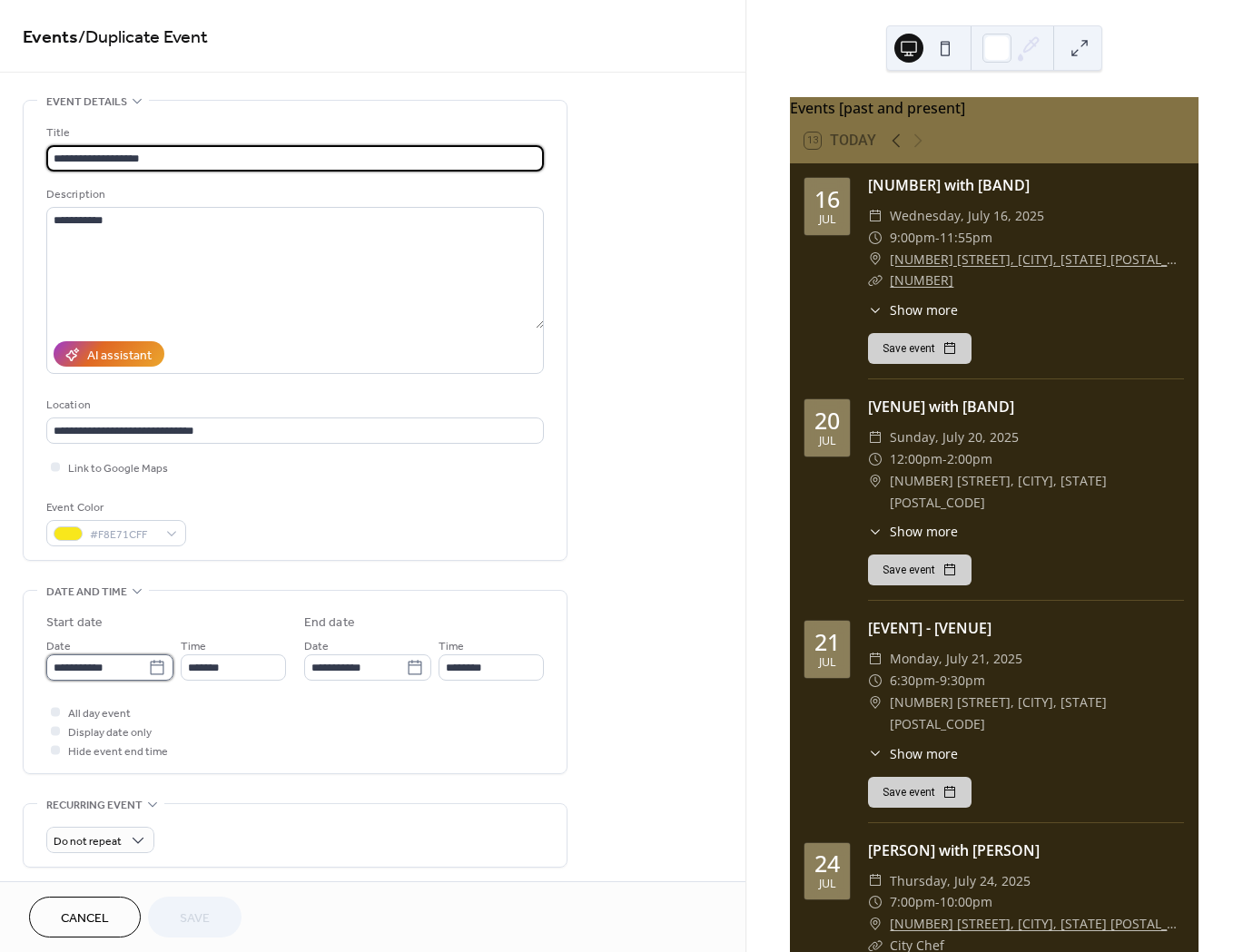 click on "**********" at bounding box center (97, 667) 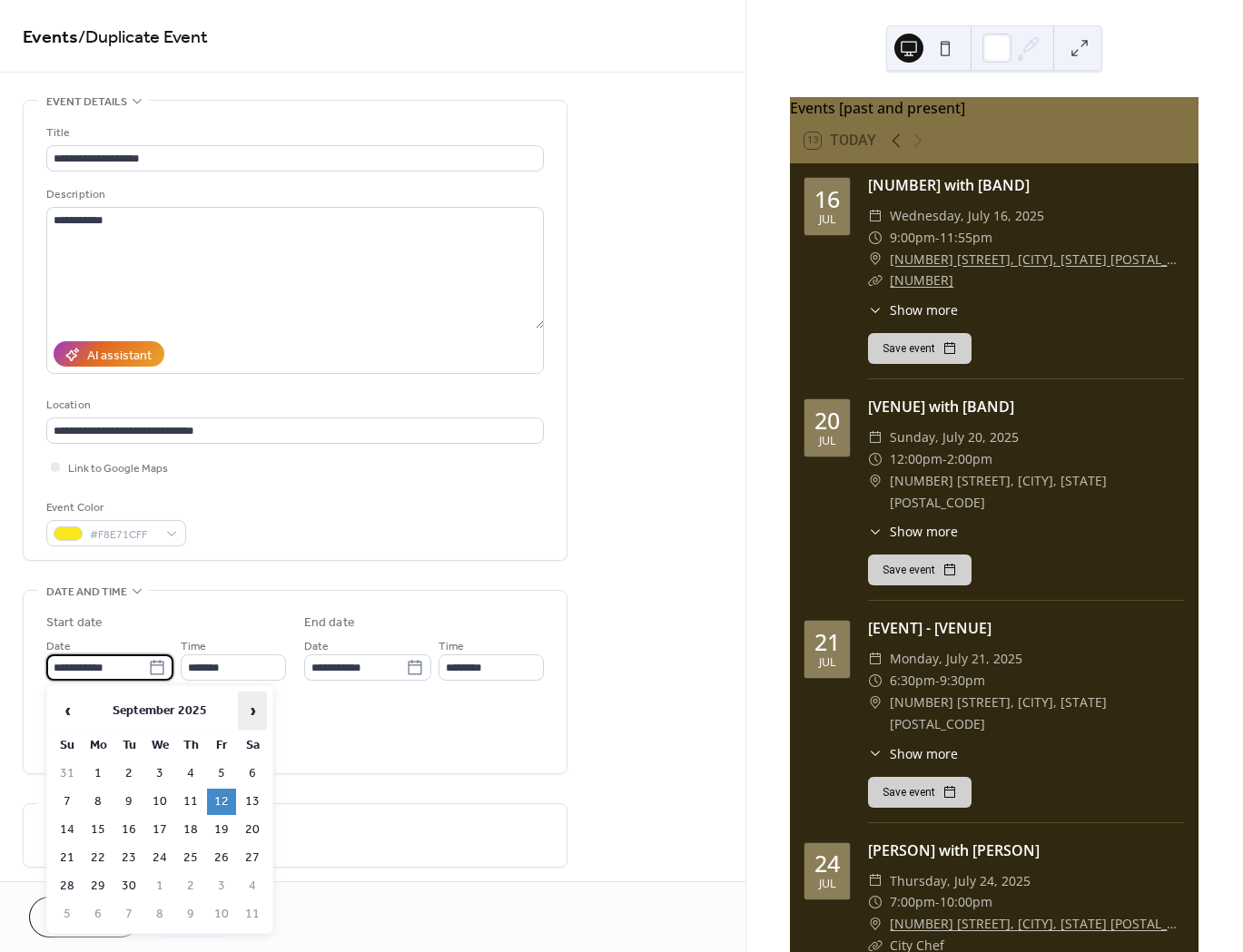 click on "›" at bounding box center (252, 711) 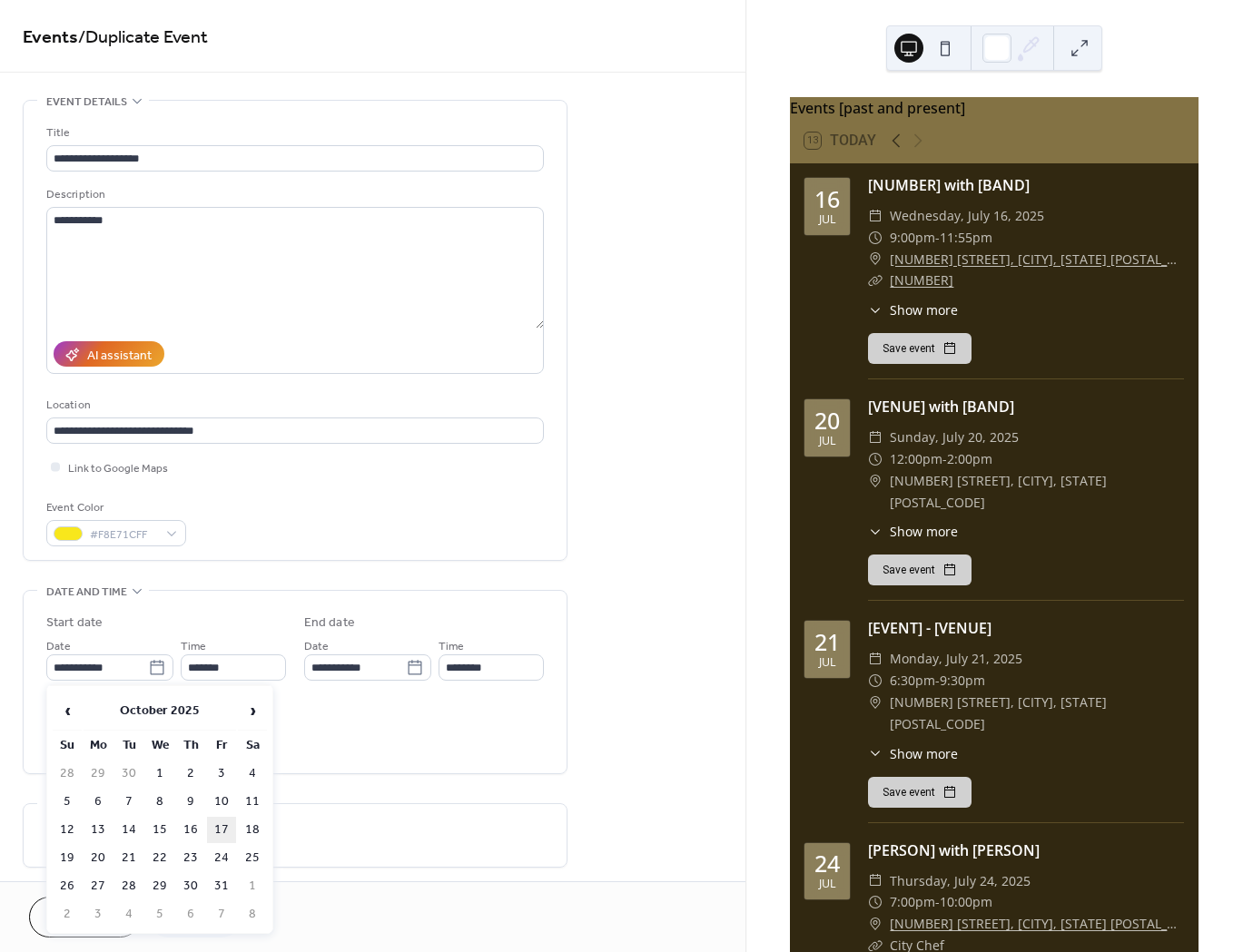click on "17" at bounding box center (222, 829) 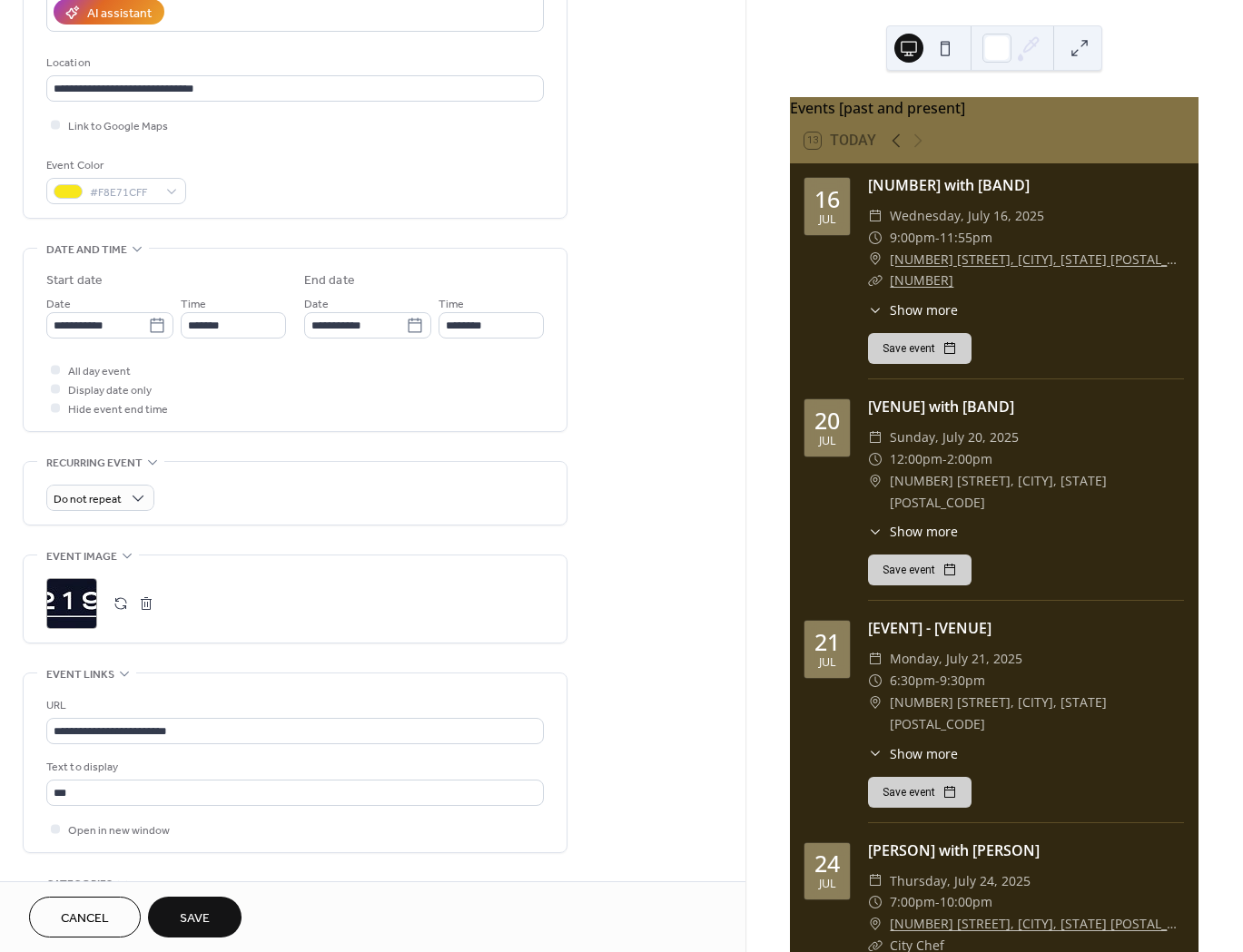 scroll, scrollTop: 363, scrollLeft: 0, axis: vertical 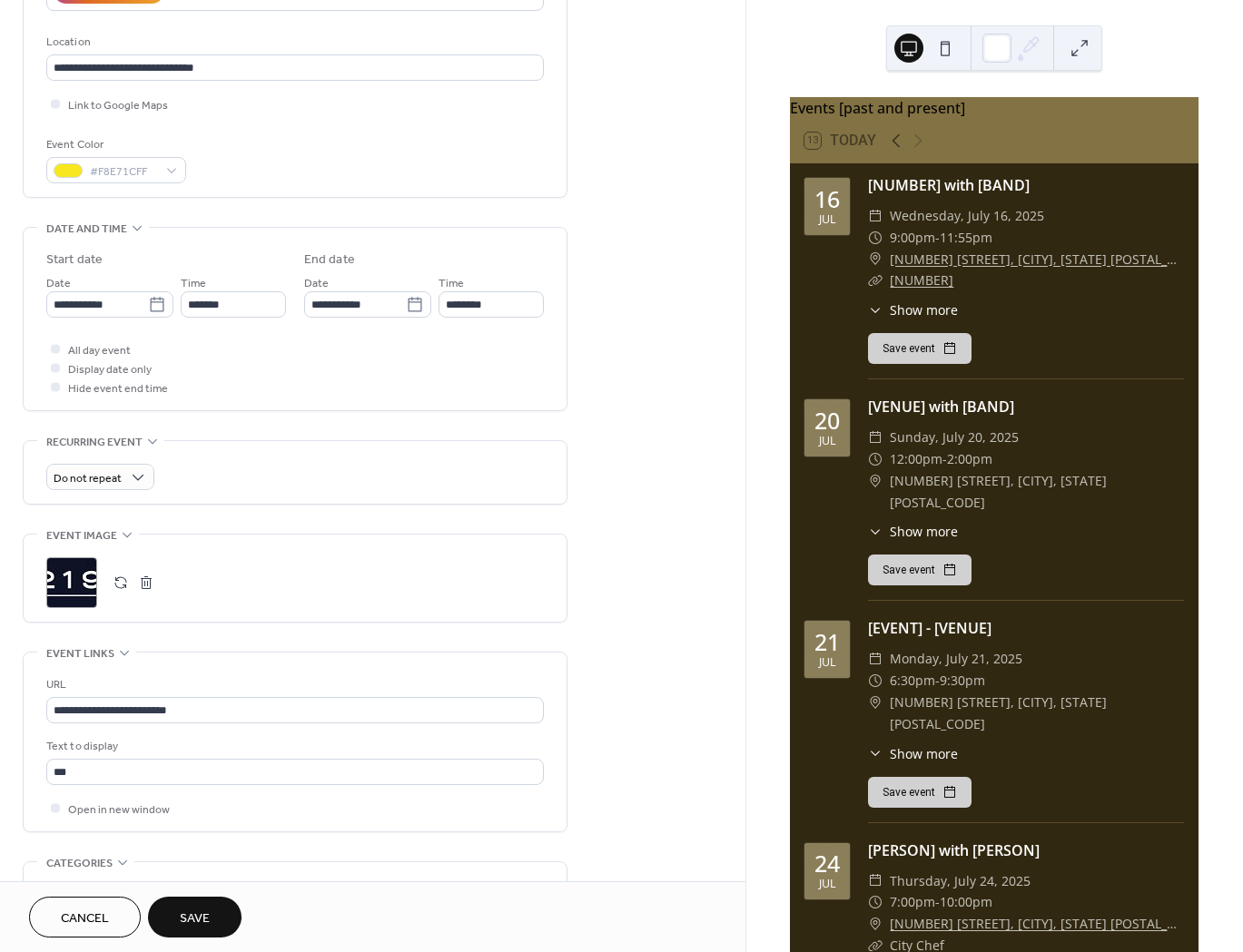click on "Save" at bounding box center (194, 918) 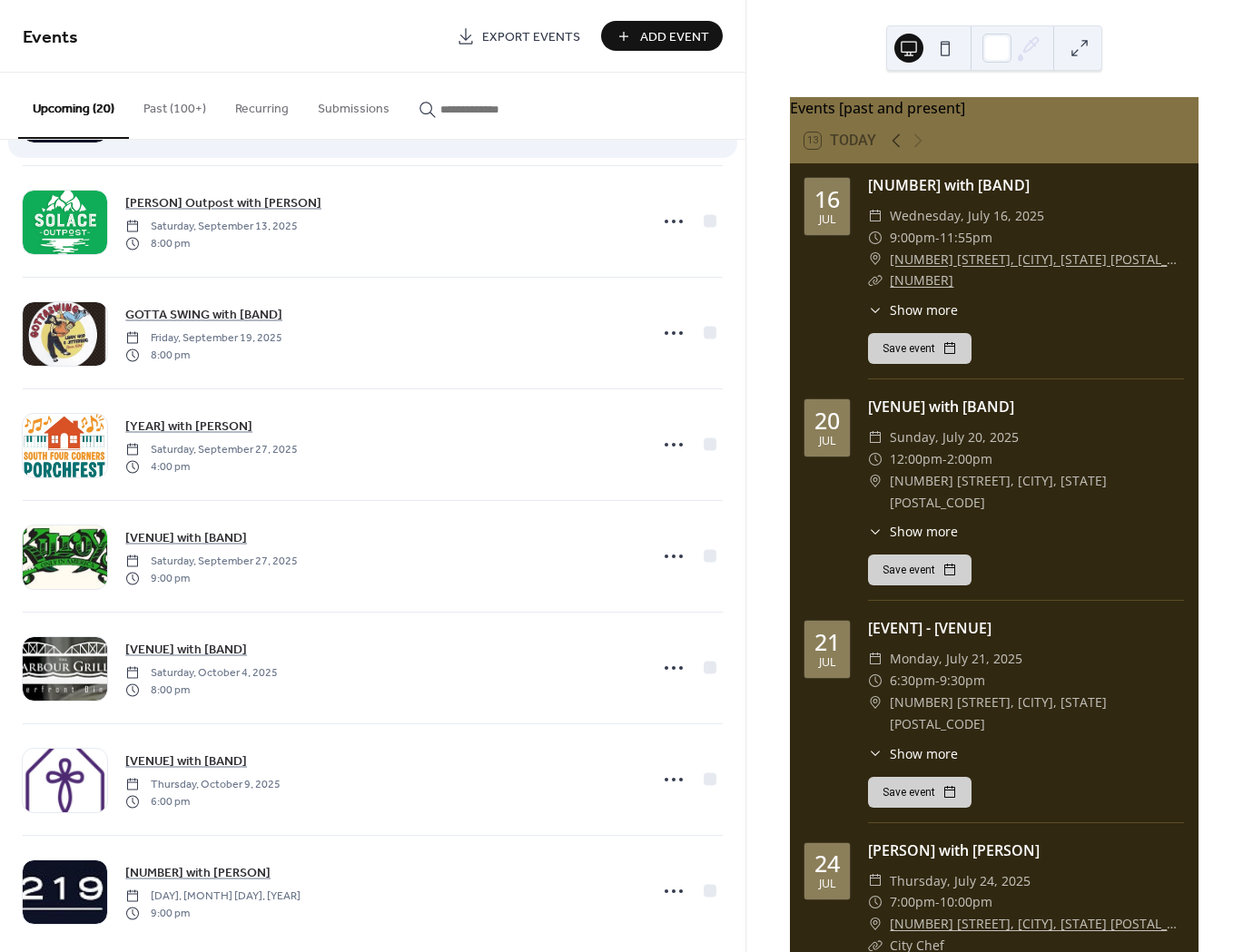 scroll, scrollTop: 1474, scrollLeft: 0, axis: vertical 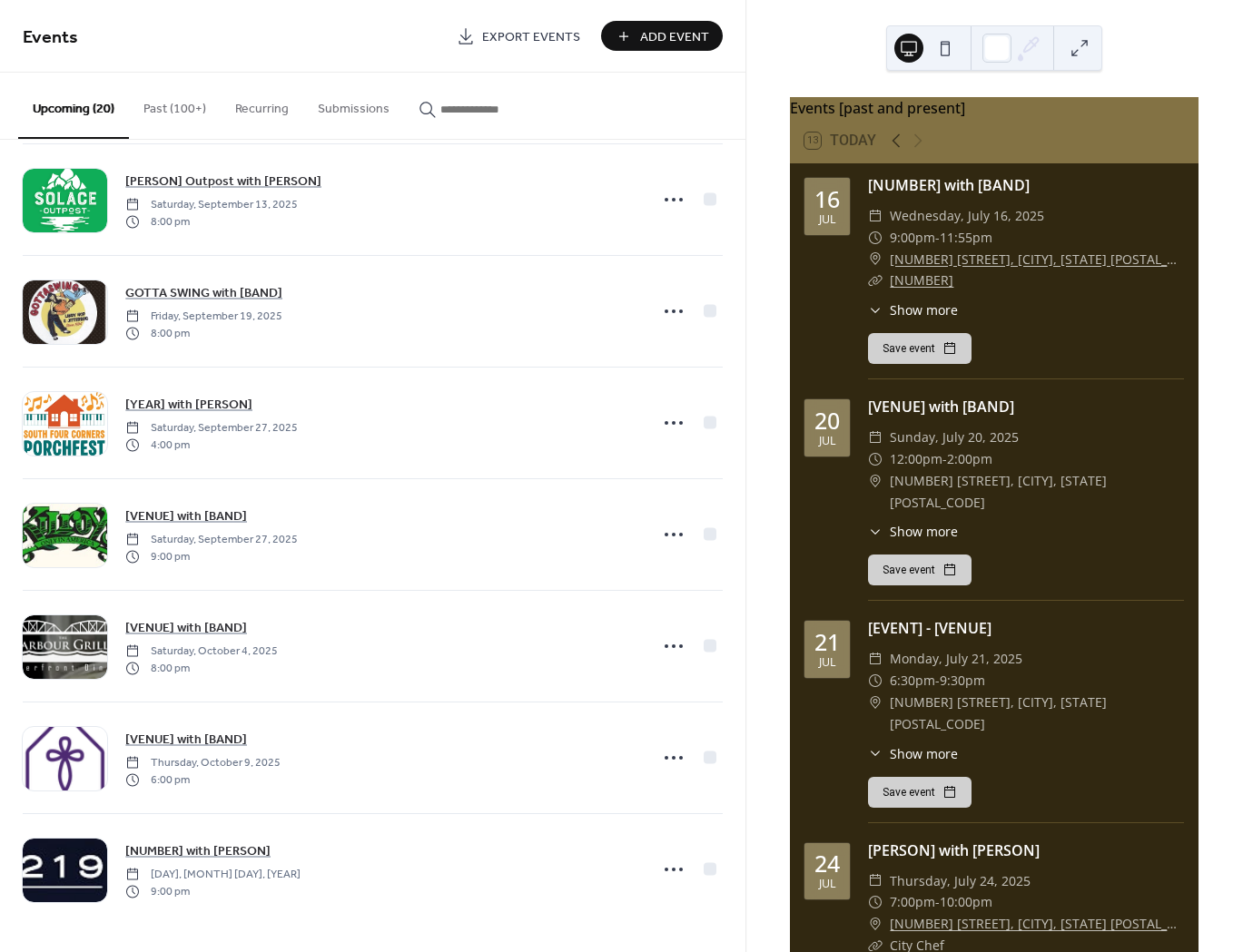 click at bounding box center [486, 109] 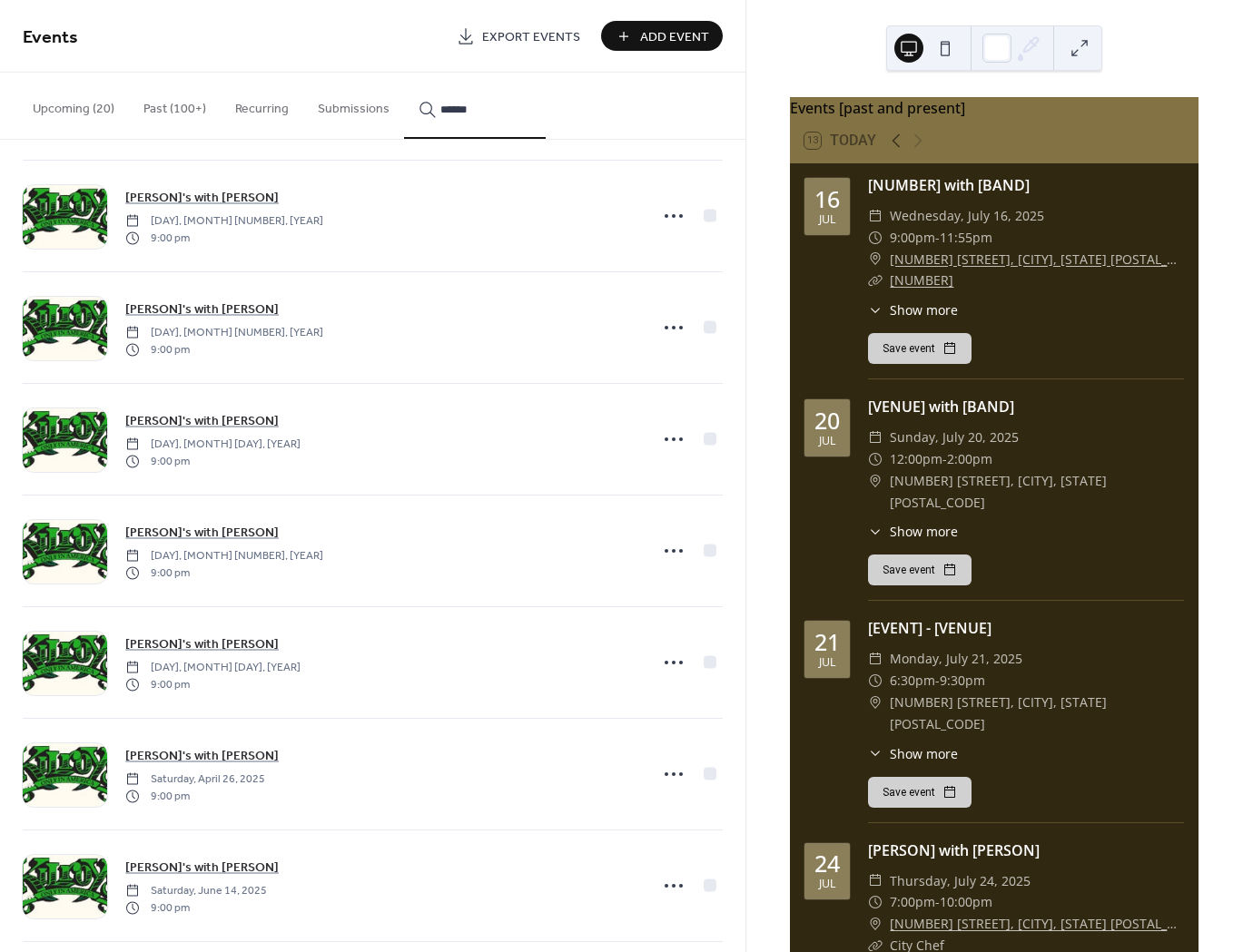 scroll, scrollTop: 1027, scrollLeft: 0, axis: vertical 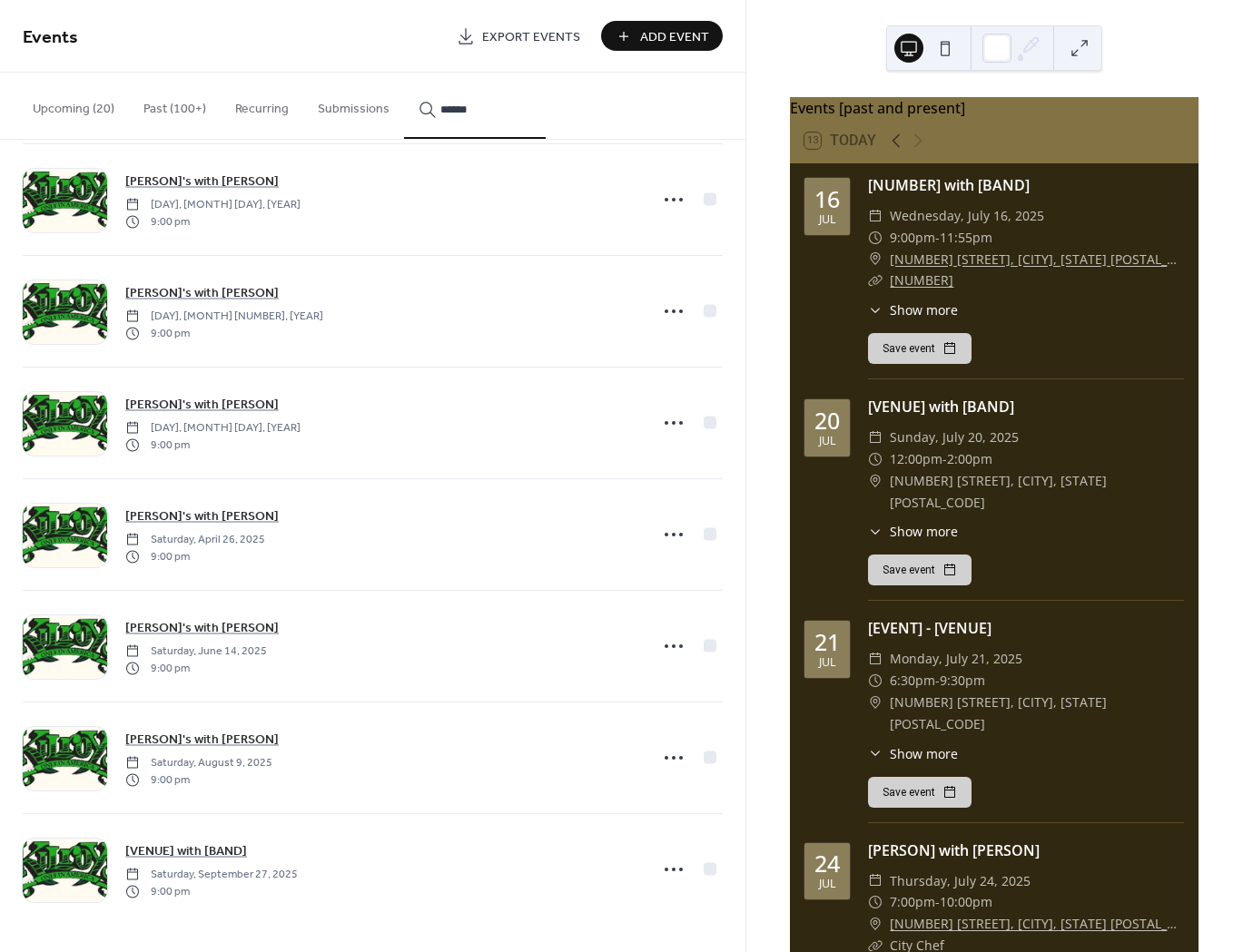 type on "******" 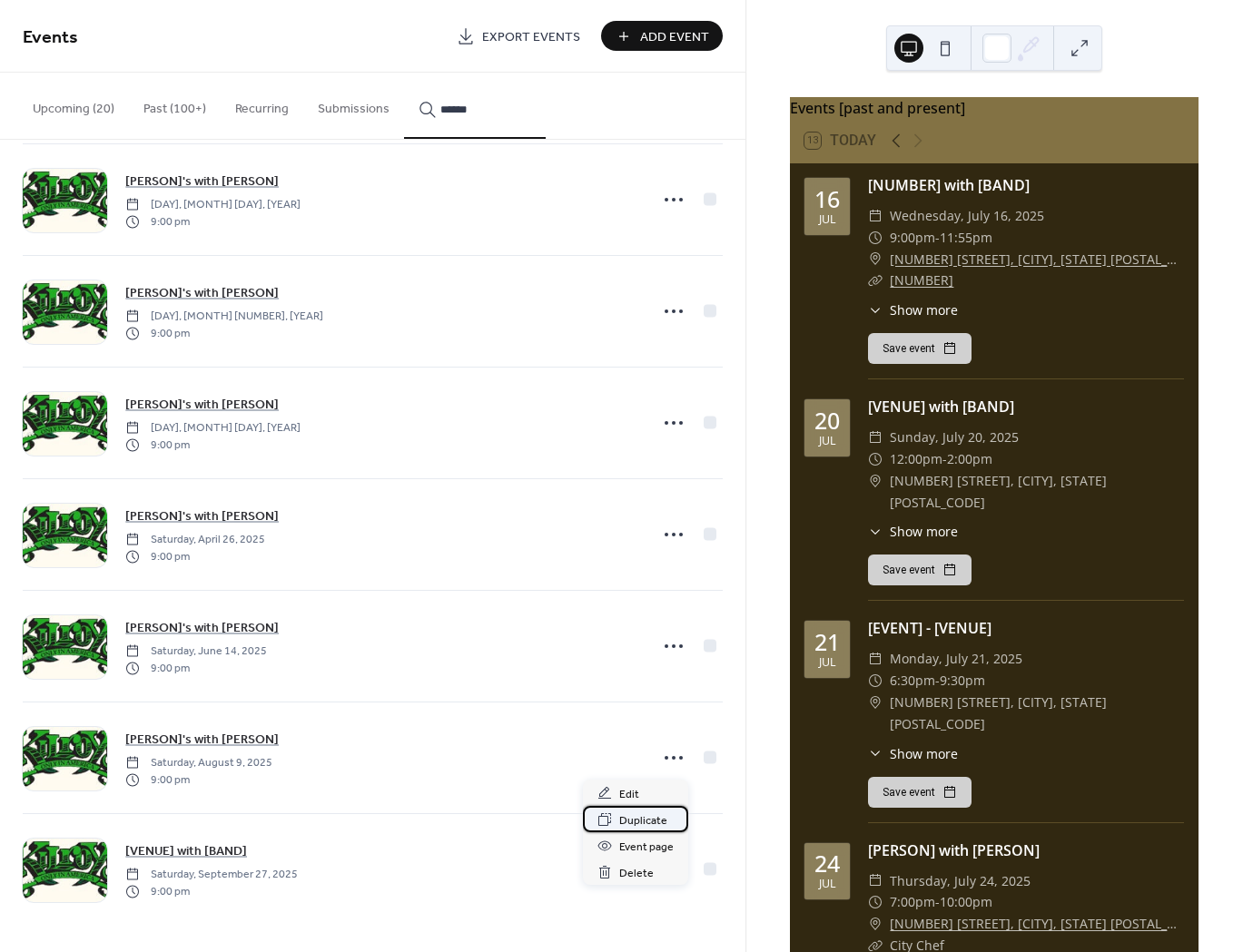 click on "Duplicate" at bounding box center (643, 820) 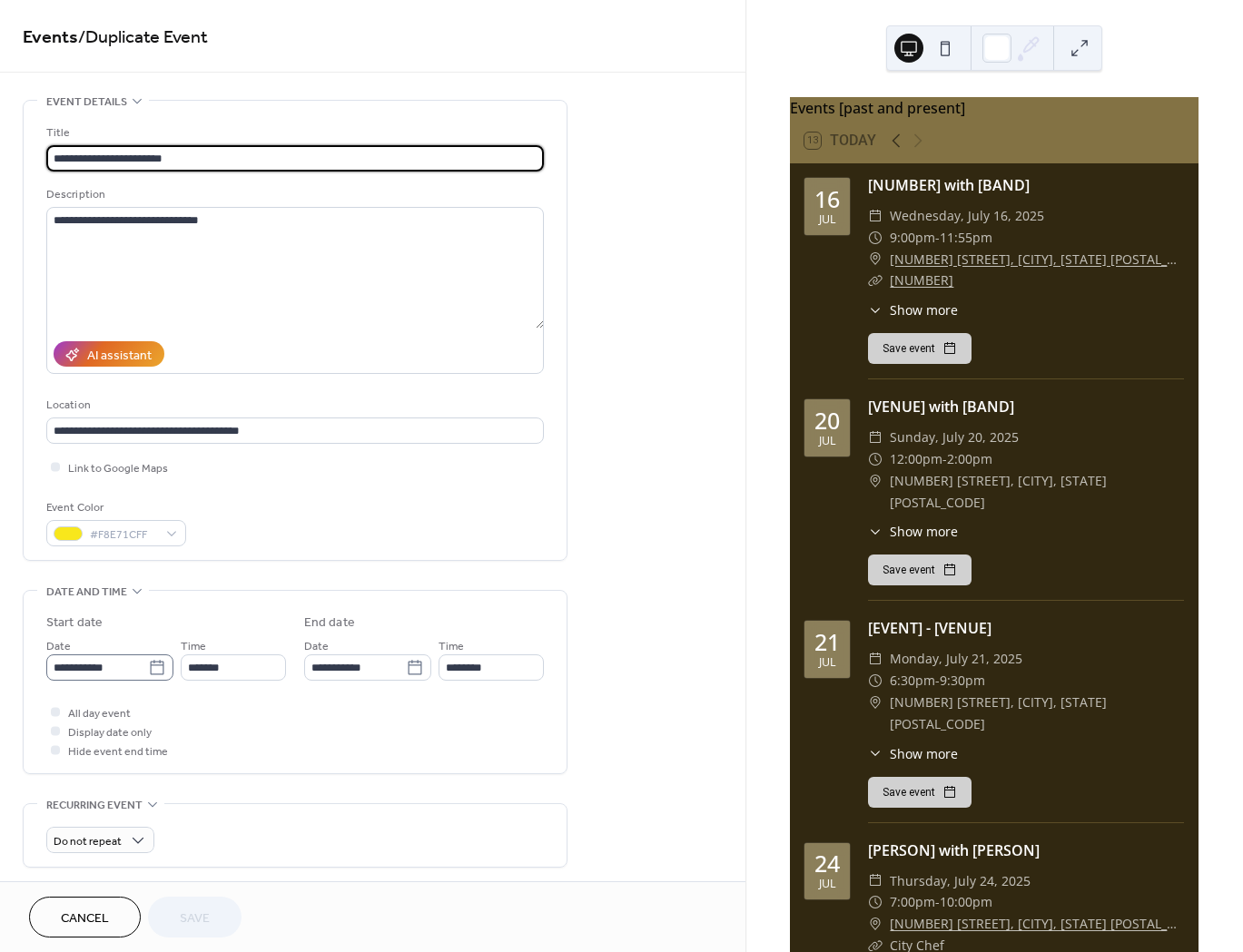 click 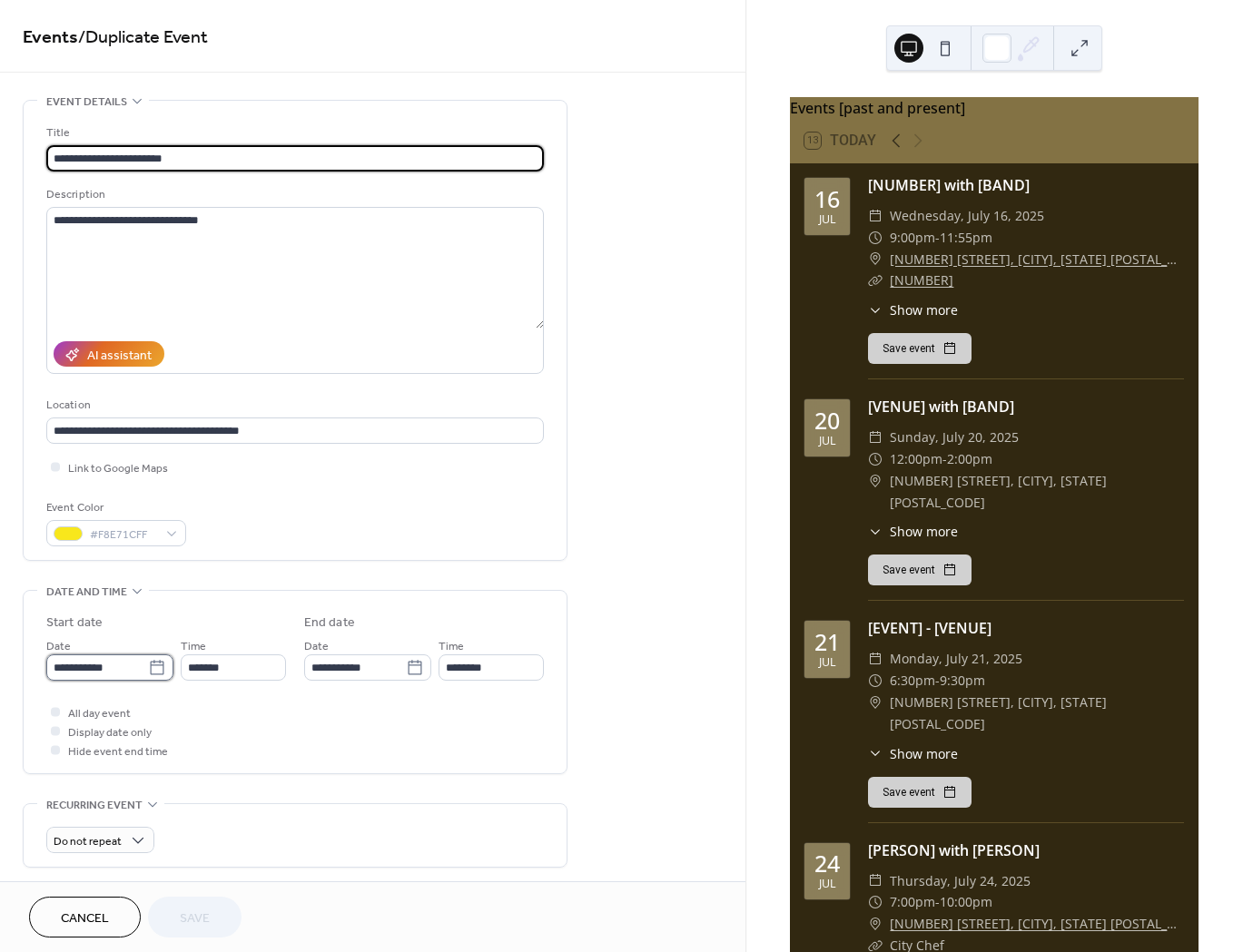 click on "**********" at bounding box center (97, 667) 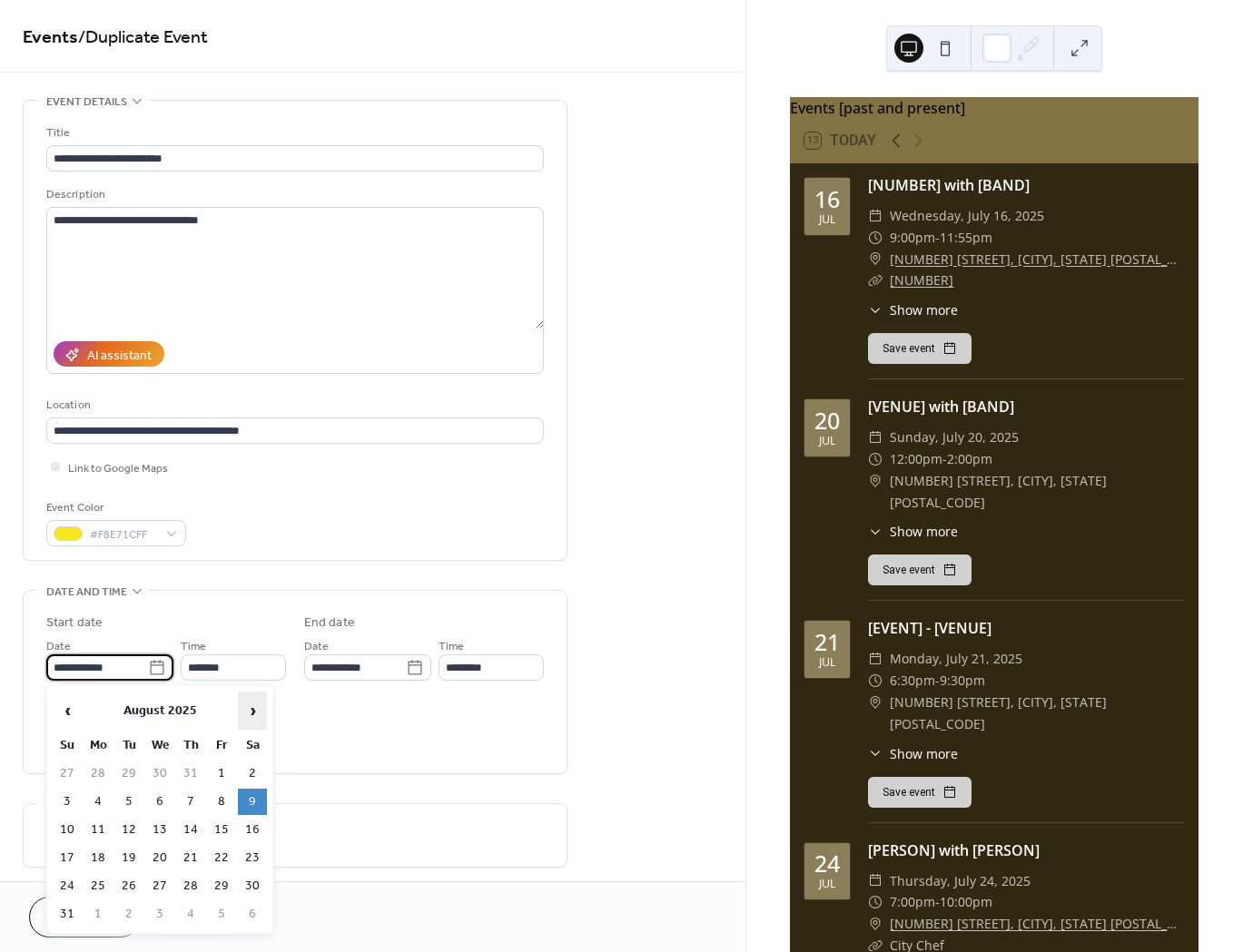 click on "›" at bounding box center [252, 711] 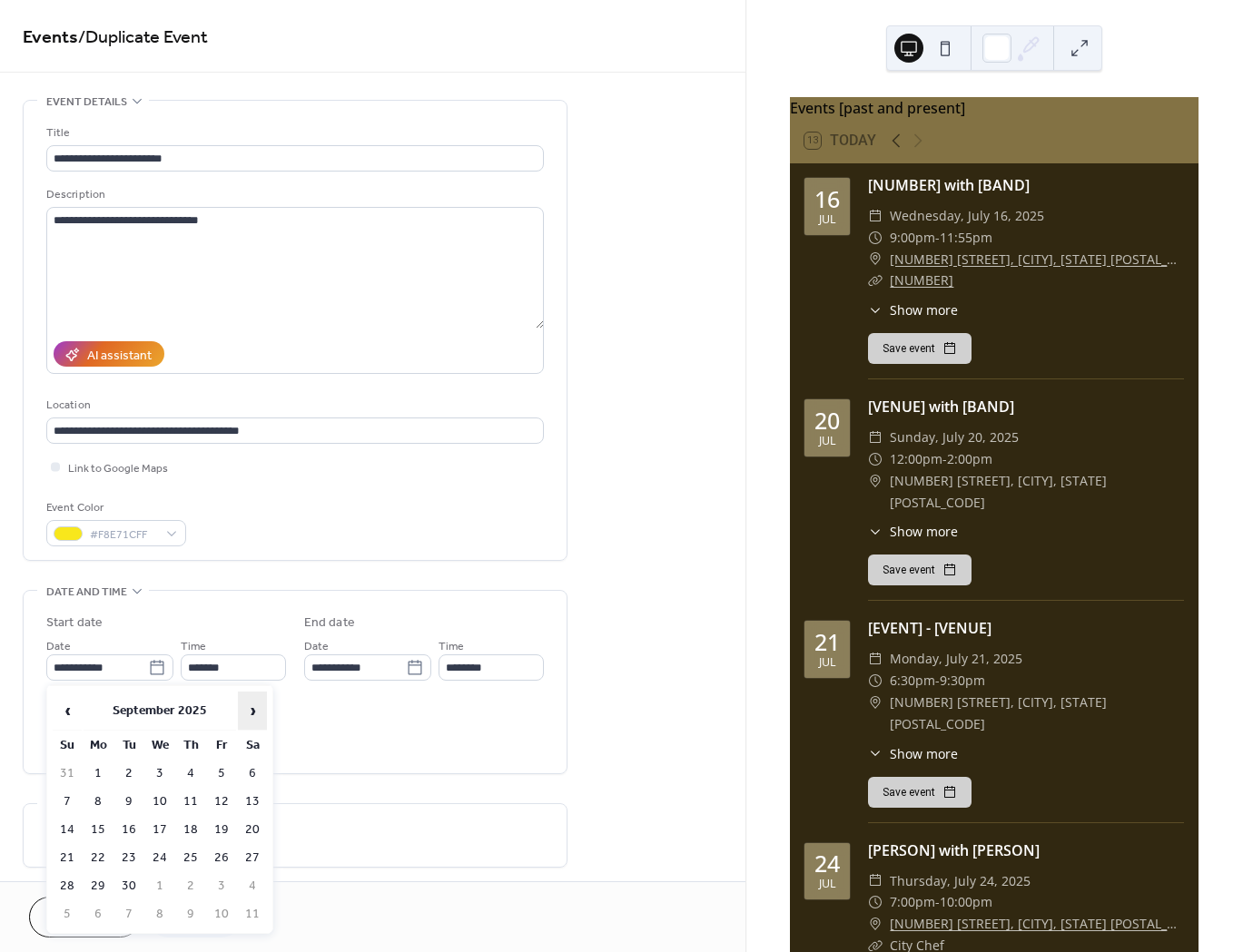 click on "›" at bounding box center [252, 711] 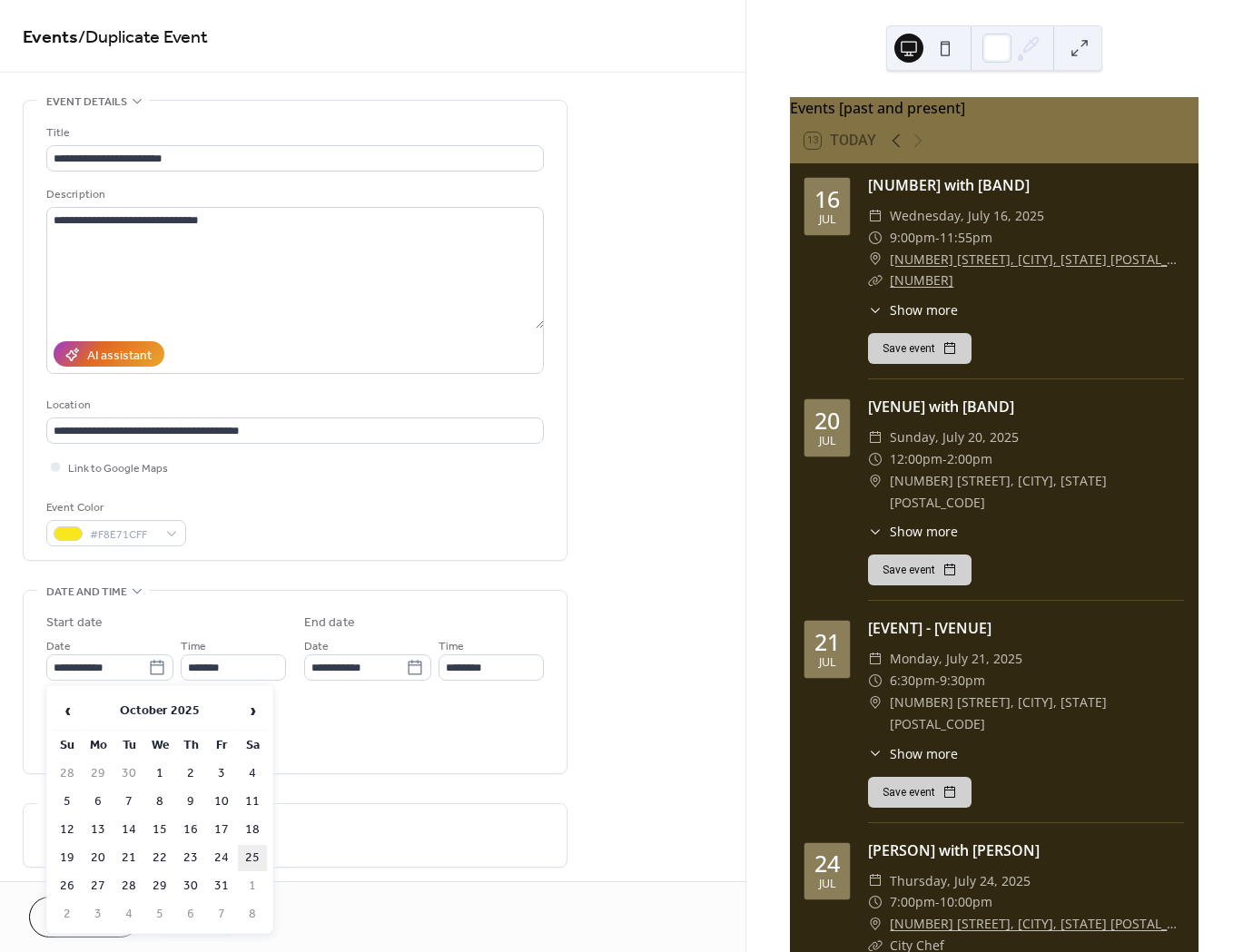click on "25" at bounding box center [252, 858] 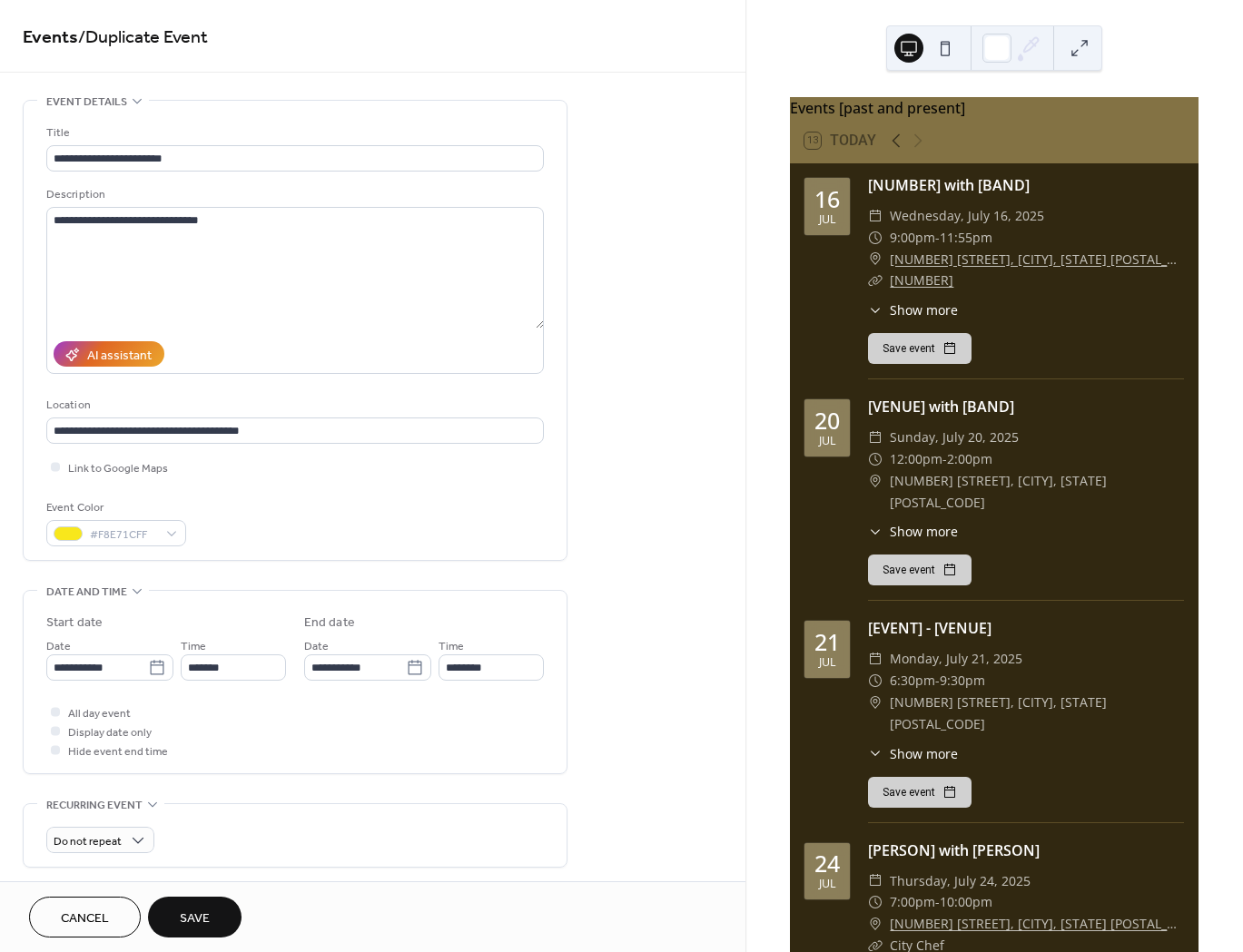 click on "Save" at bounding box center [194, 918] 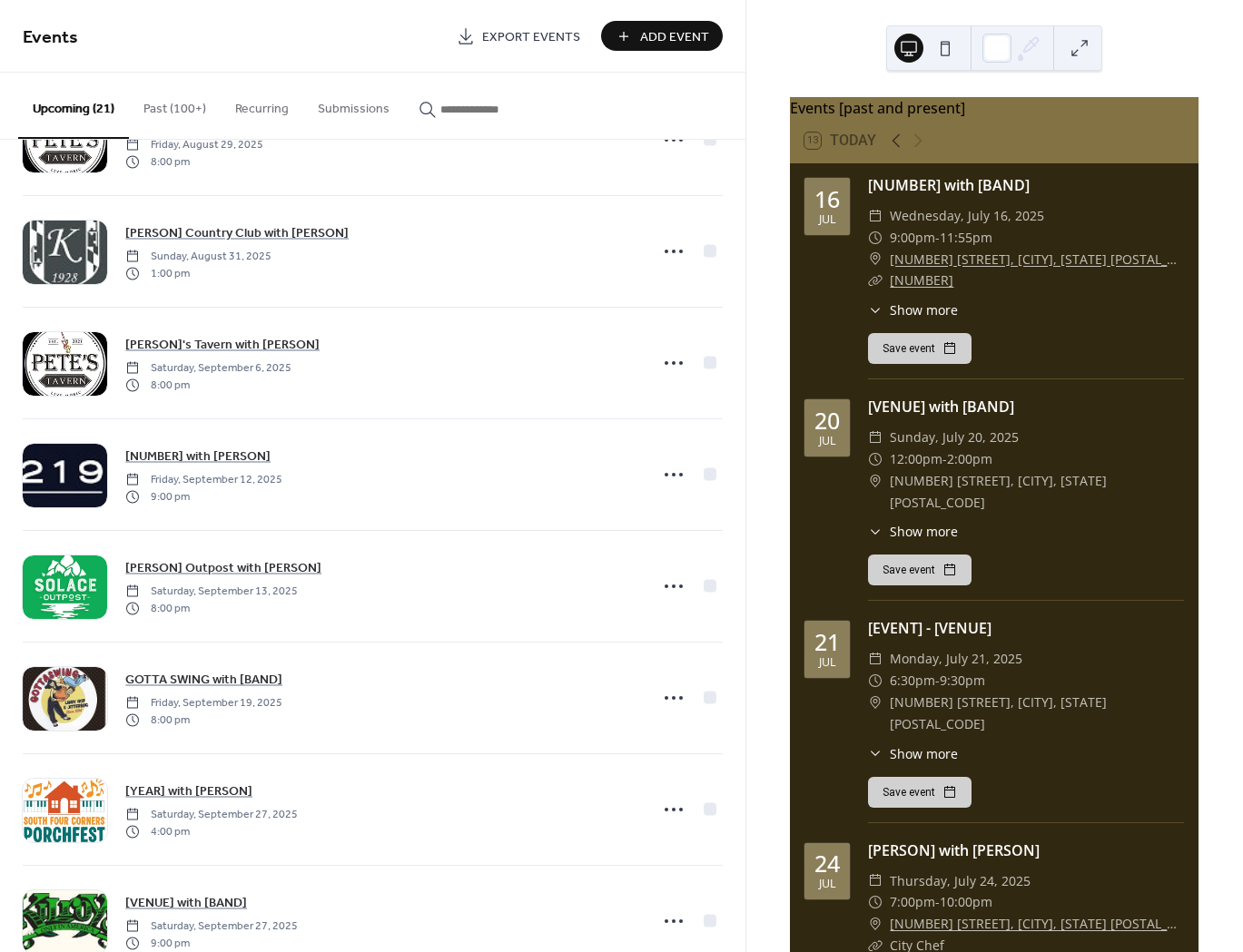 scroll, scrollTop: 1089, scrollLeft: 0, axis: vertical 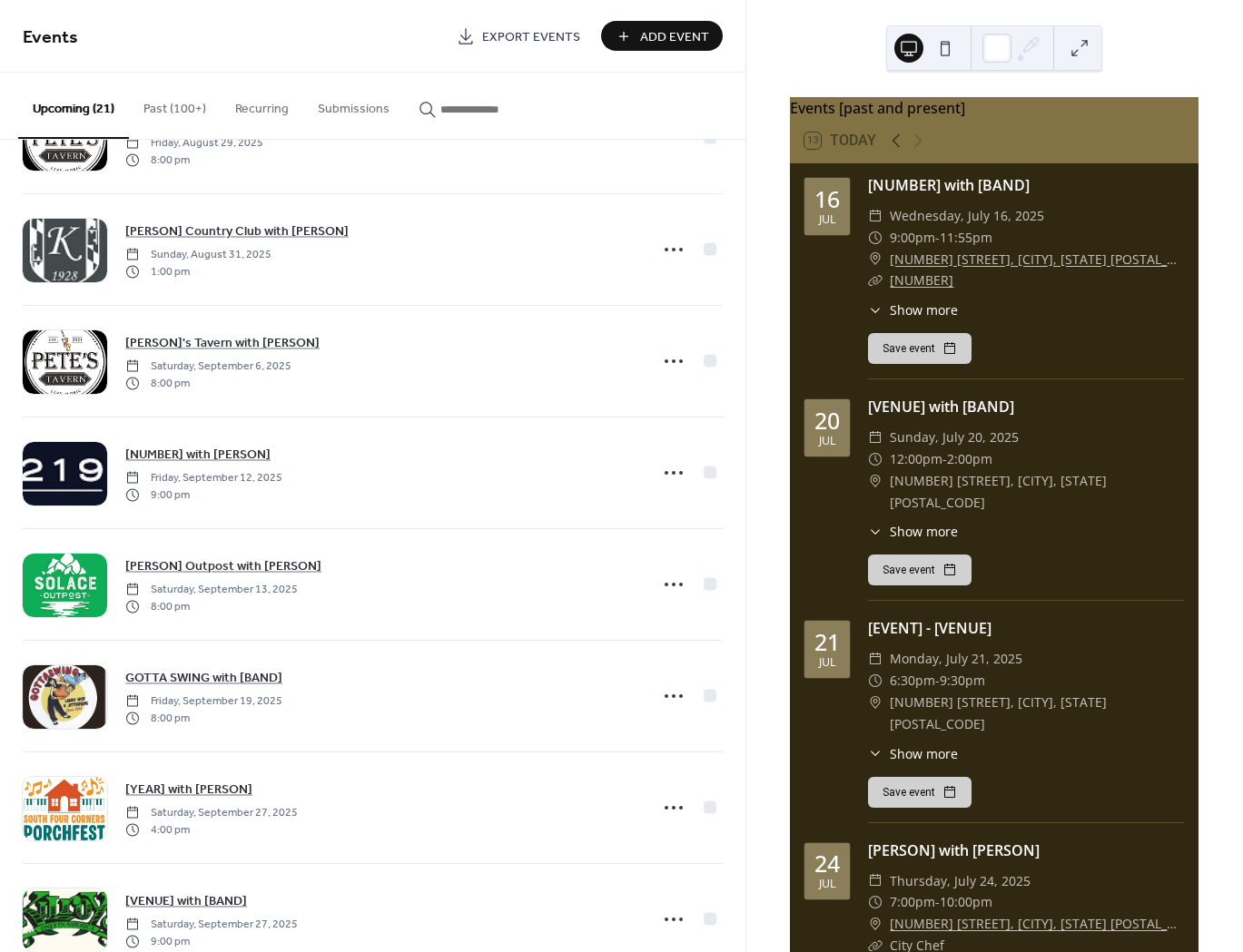 click on "Add Event" at bounding box center (662, 35) 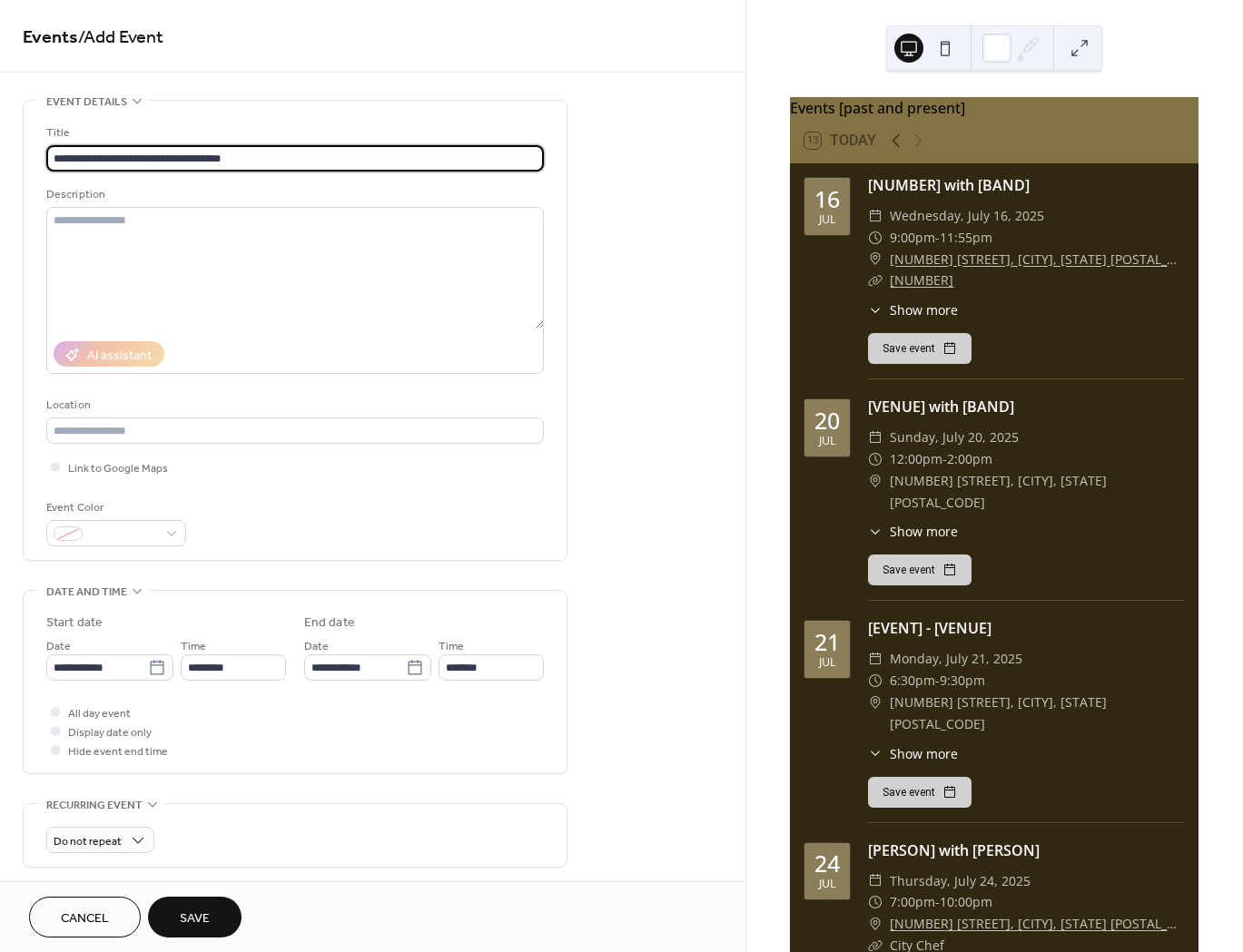 type on "**********" 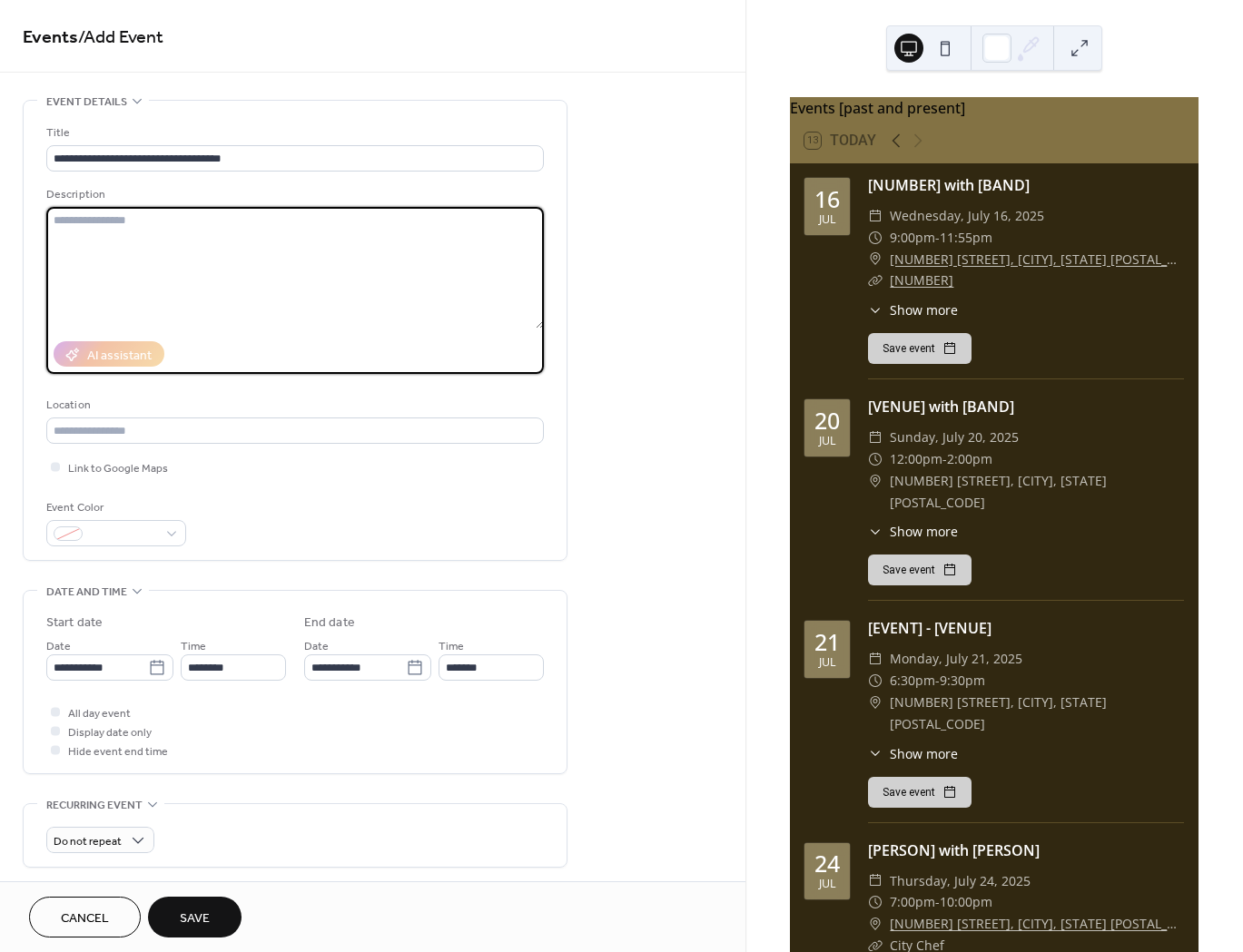 type on "*" 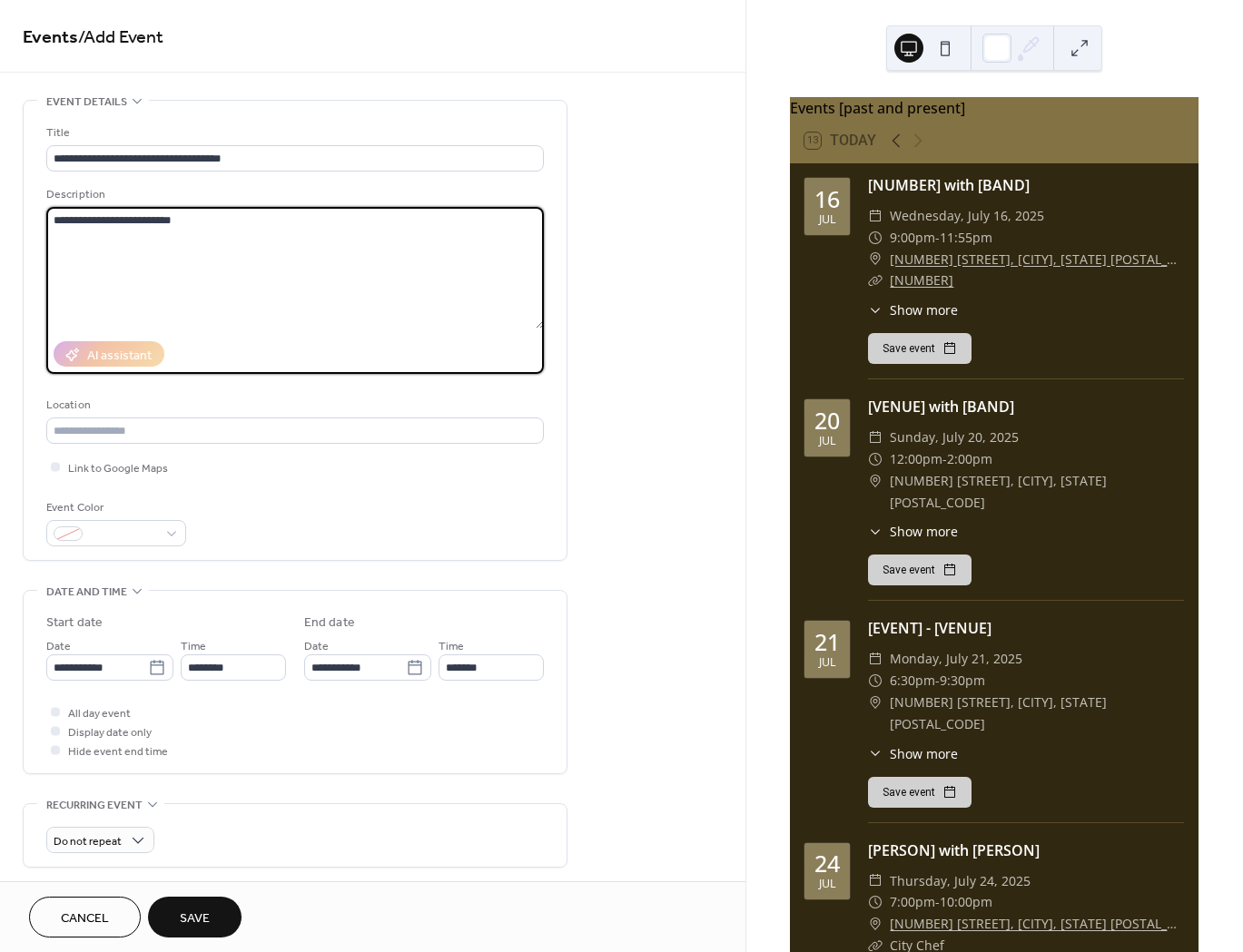 click on "**********" at bounding box center [295, 268] 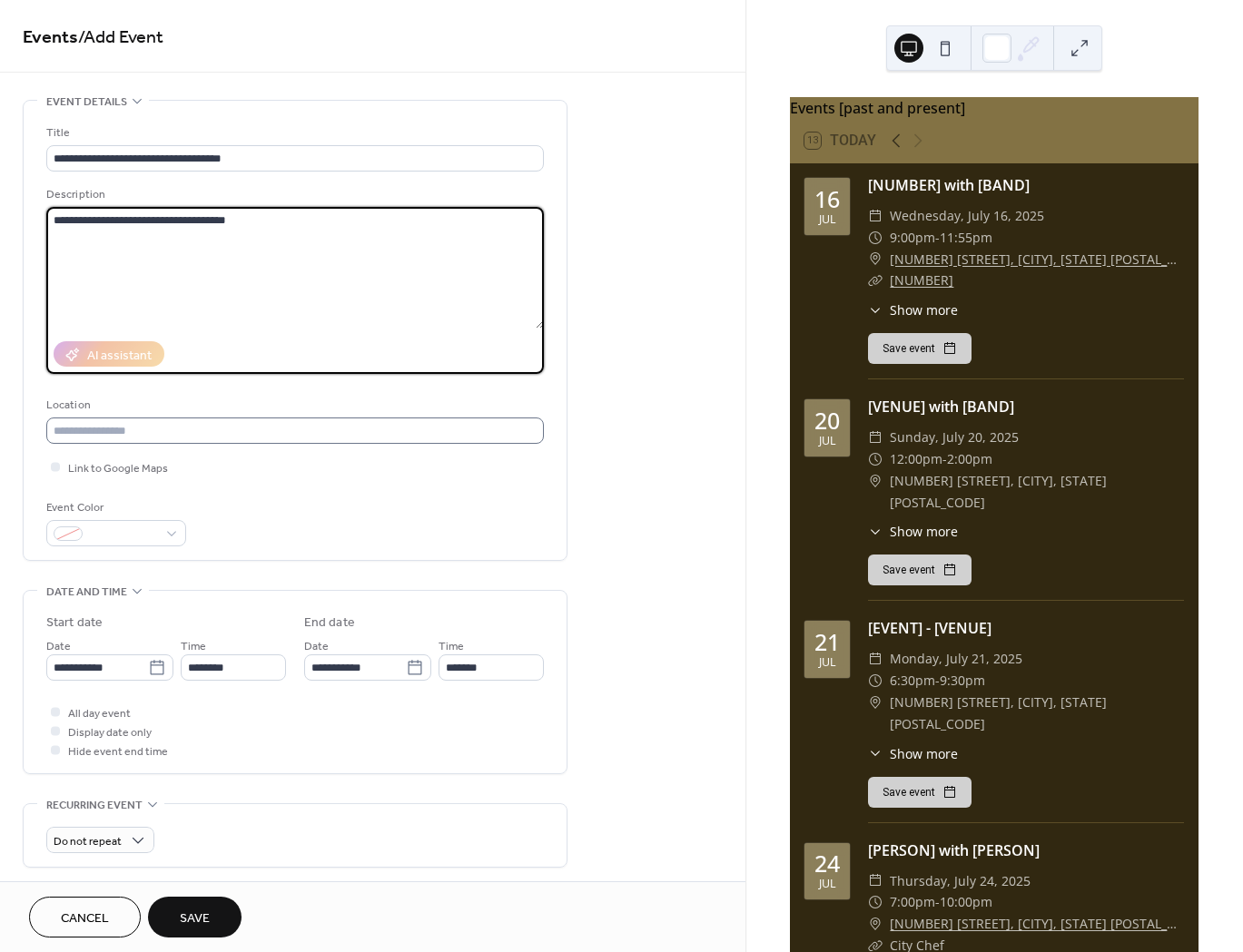 type on "**********" 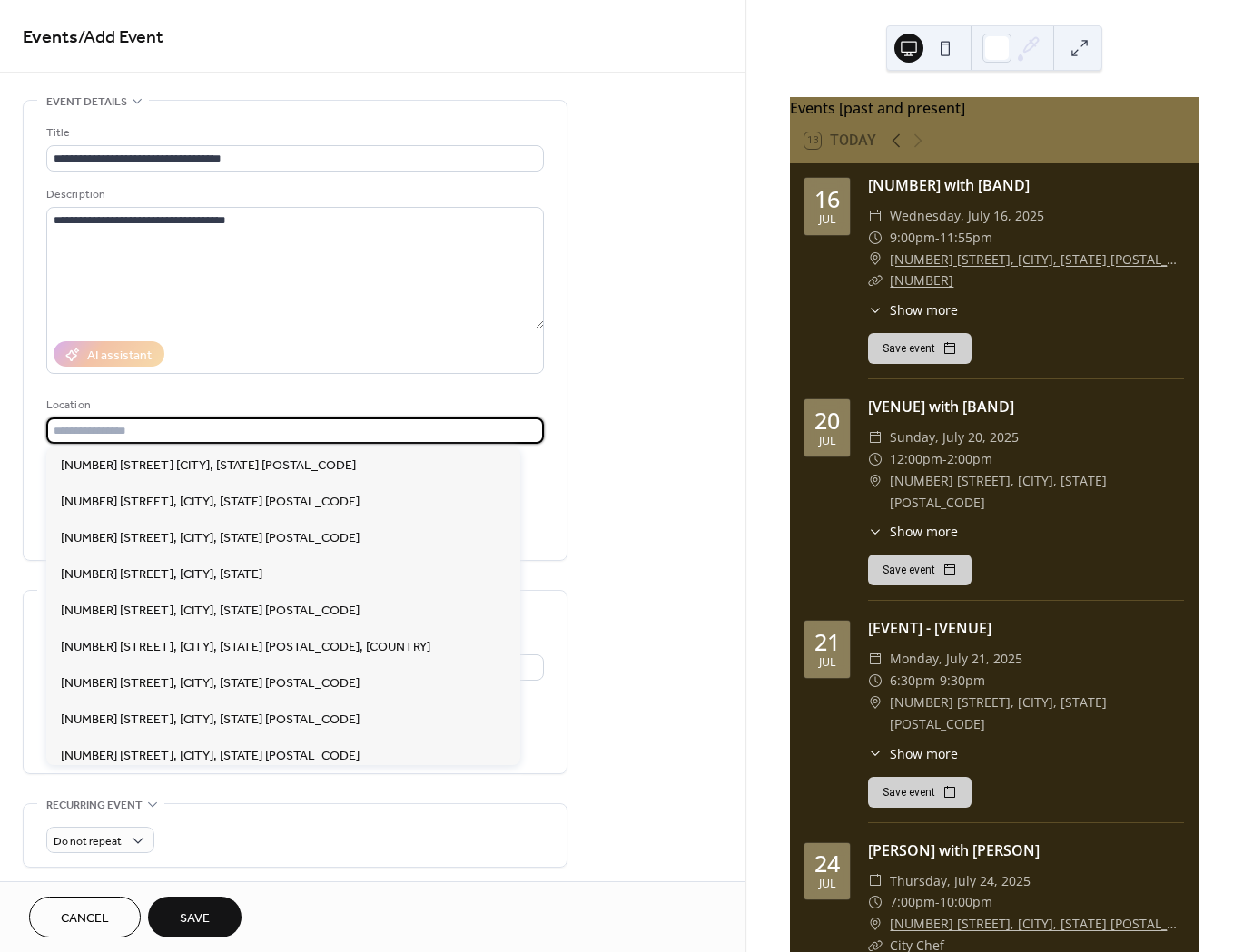 click at bounding box center [295, 430] 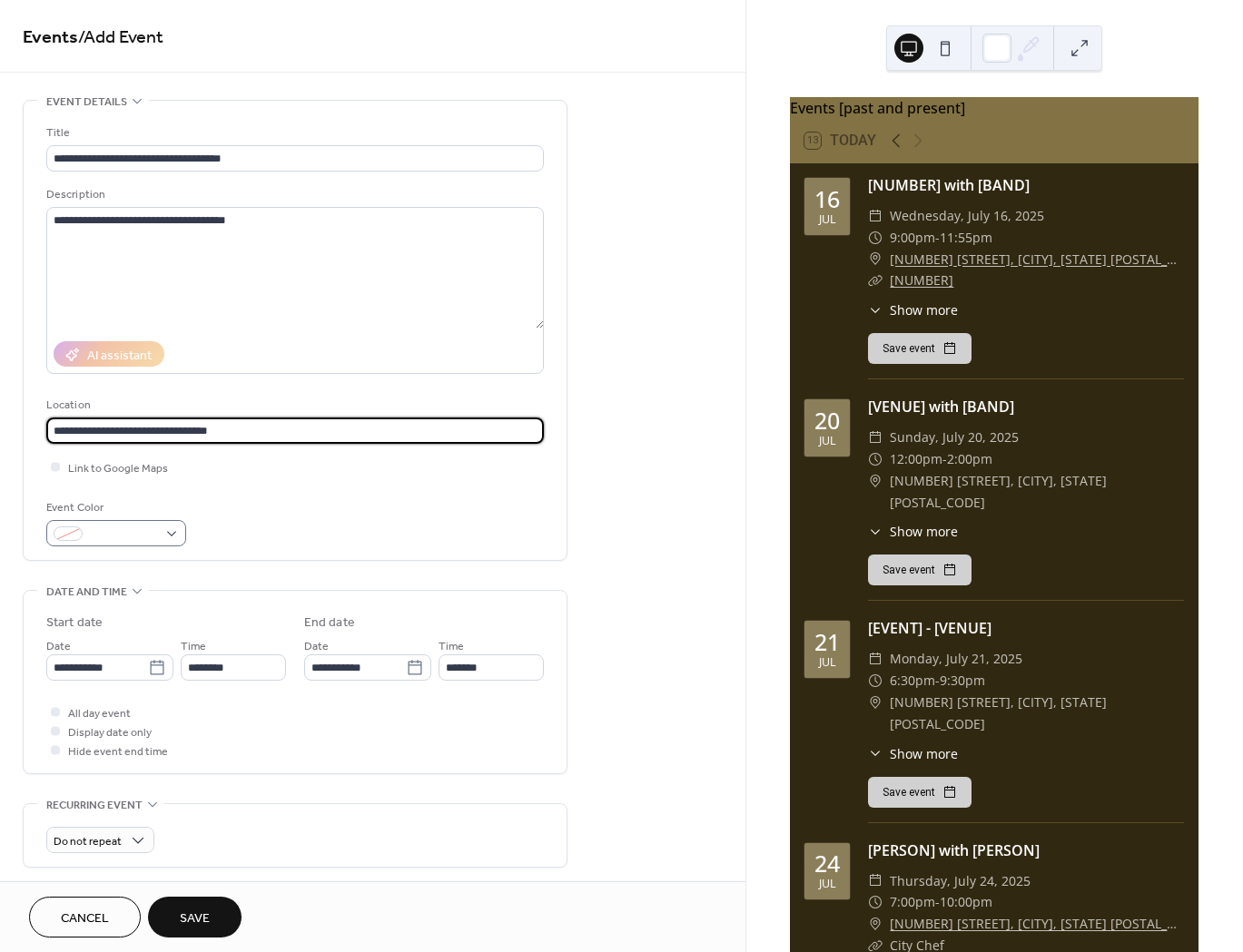 type on "**********" 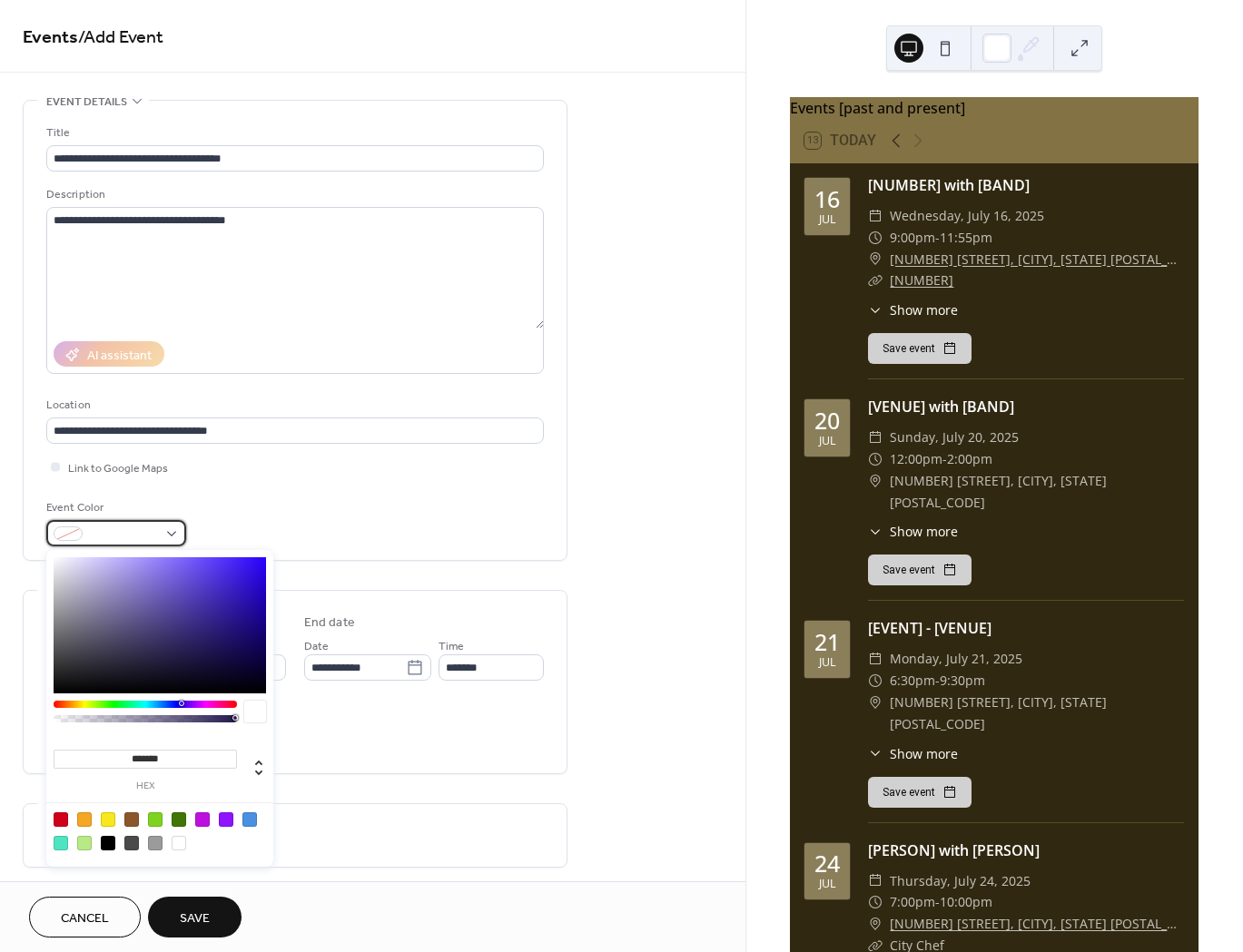 click at bounding box center [116, 533] 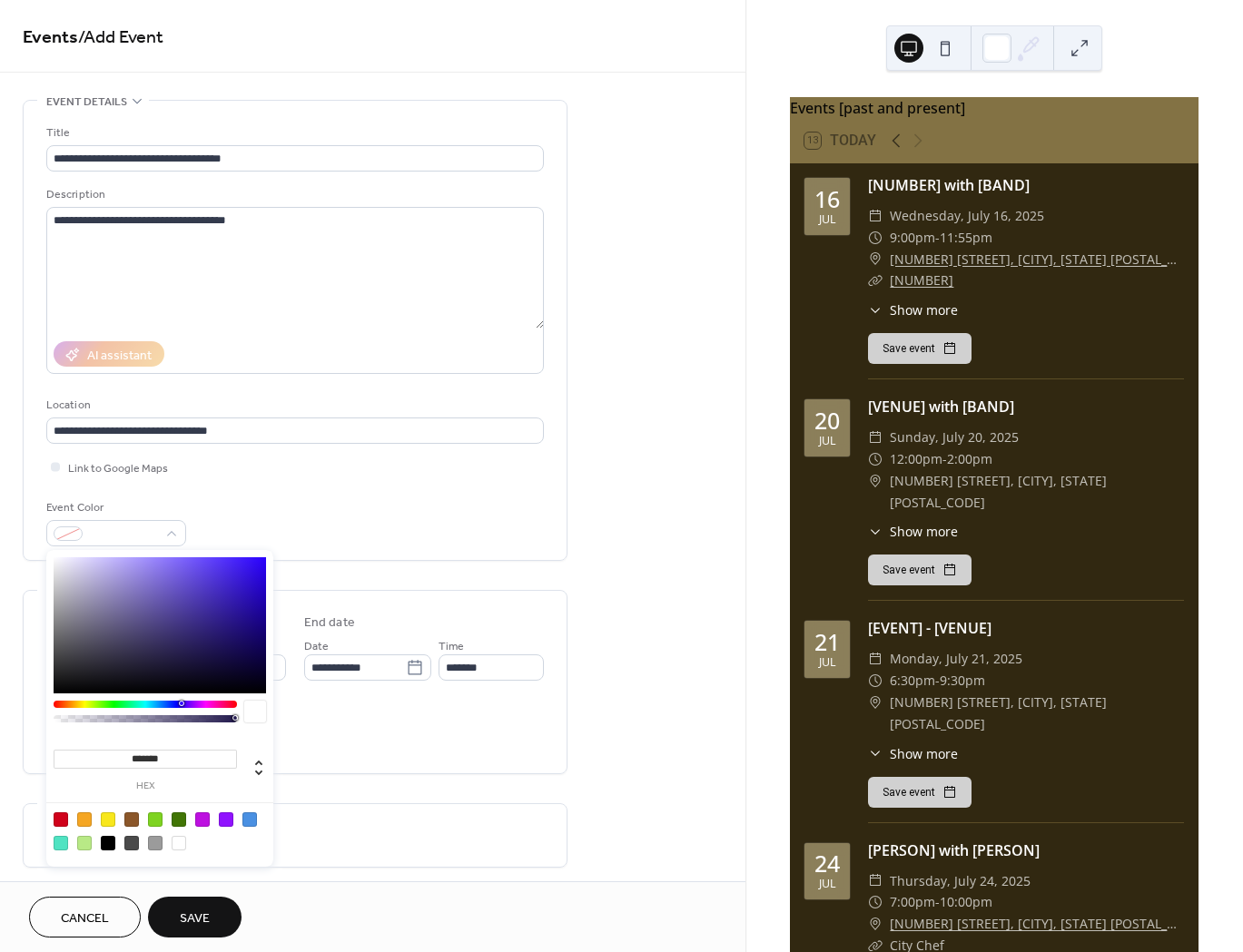 click at bounding box center (160, 830) 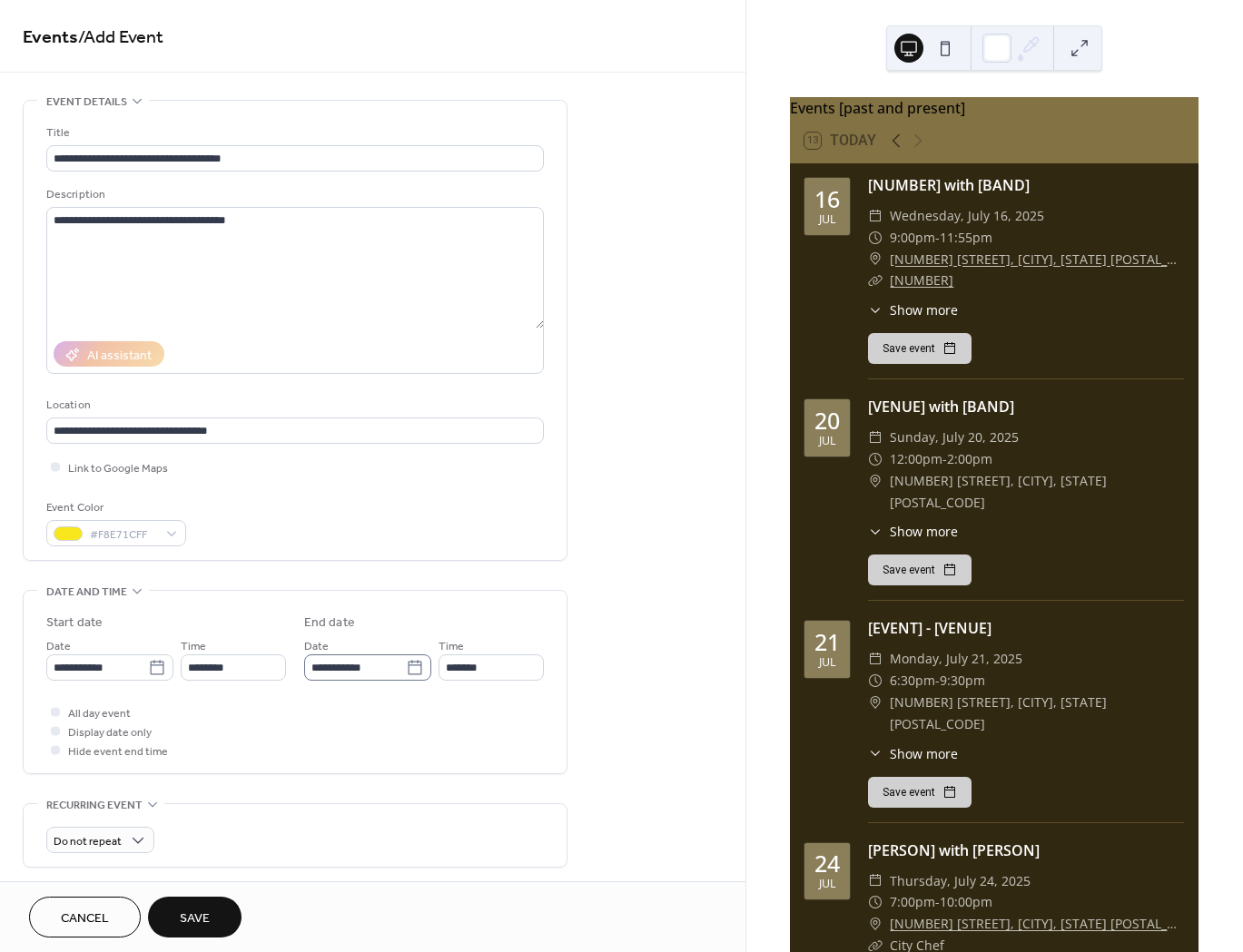 scroll, scrollTop: 1, scrollLeft: 0, axis: vertical 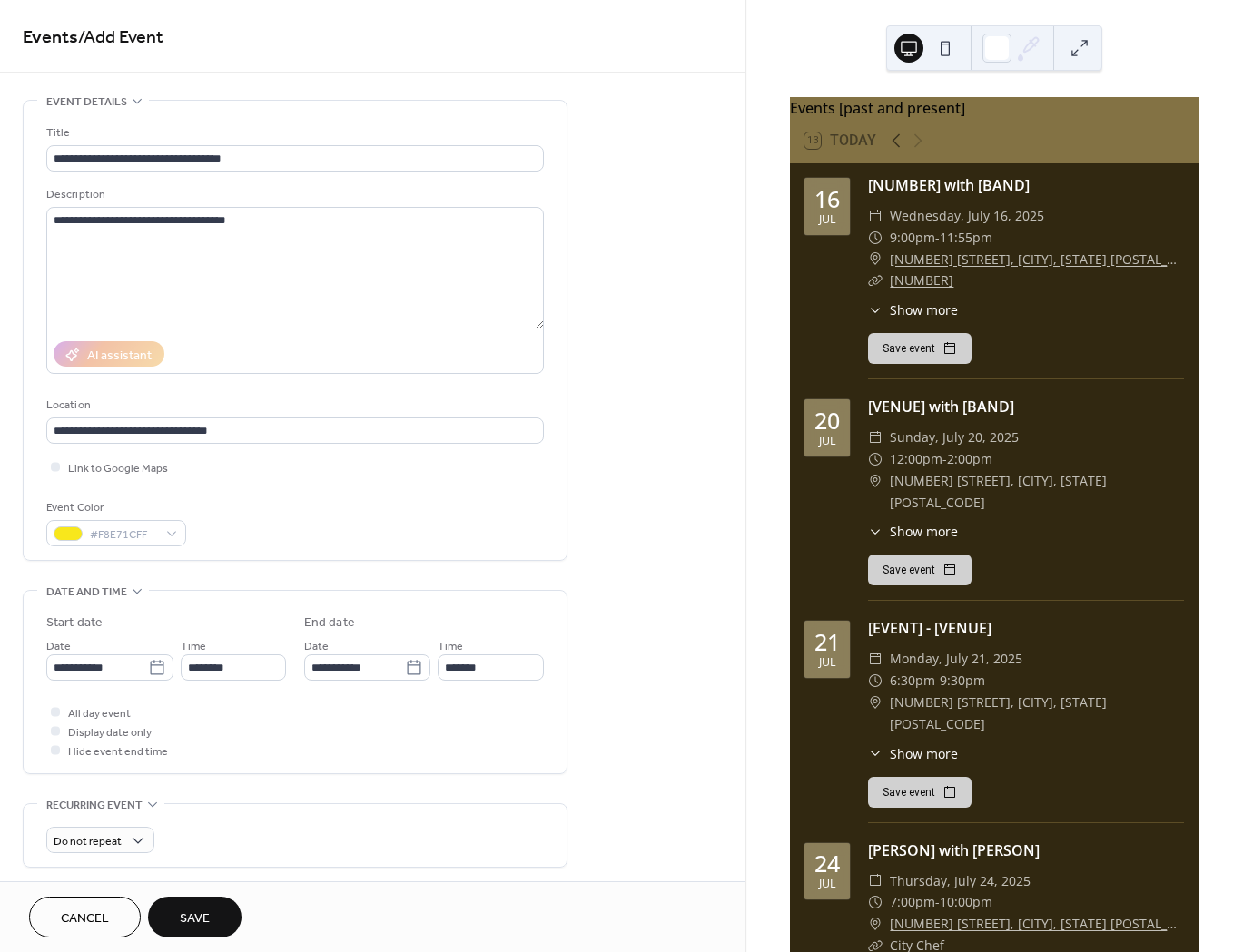 click on "**********" at bounding box center (372, 761) 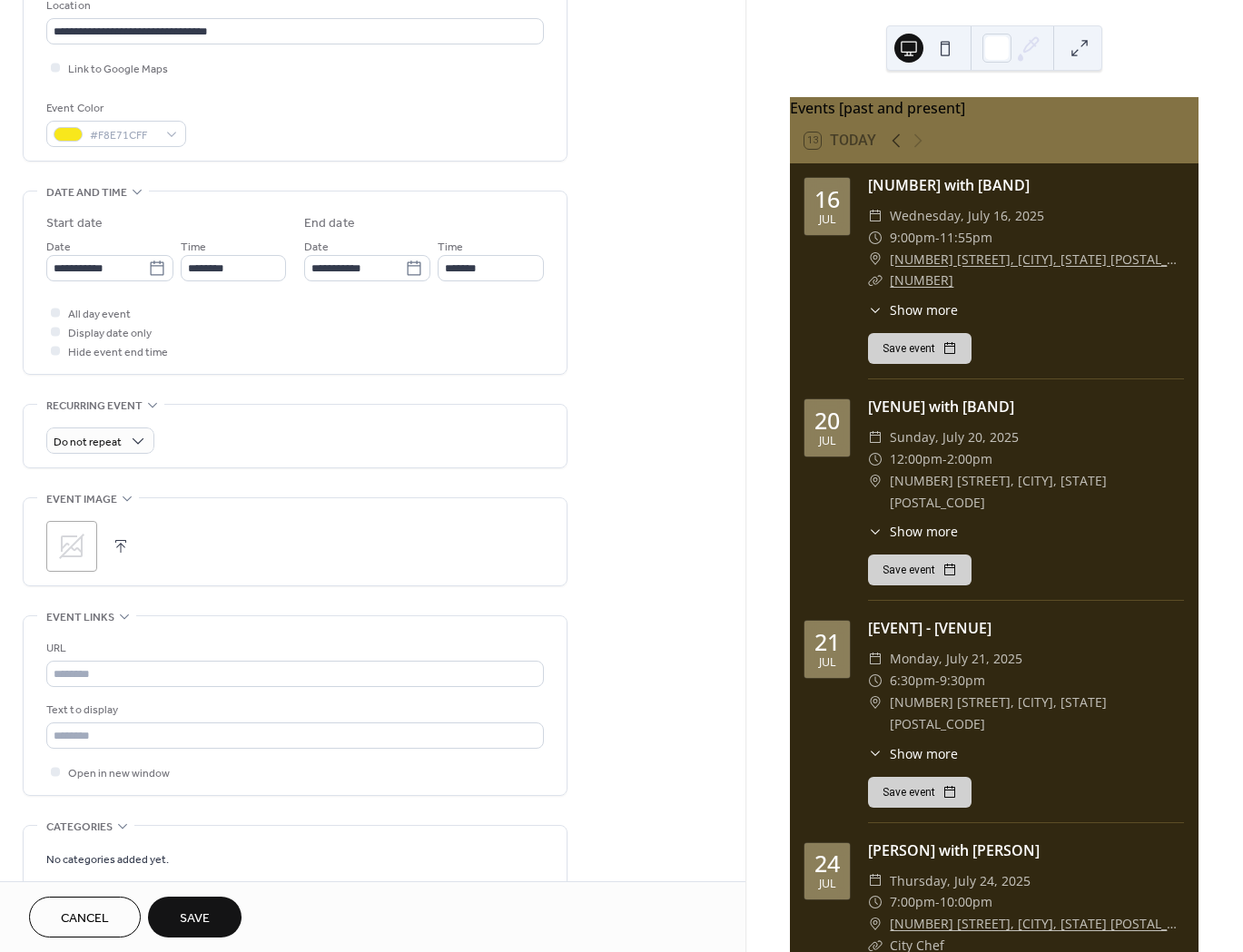 scroll, scrollTop: 543, scrollLeft: 0, axis: vertical 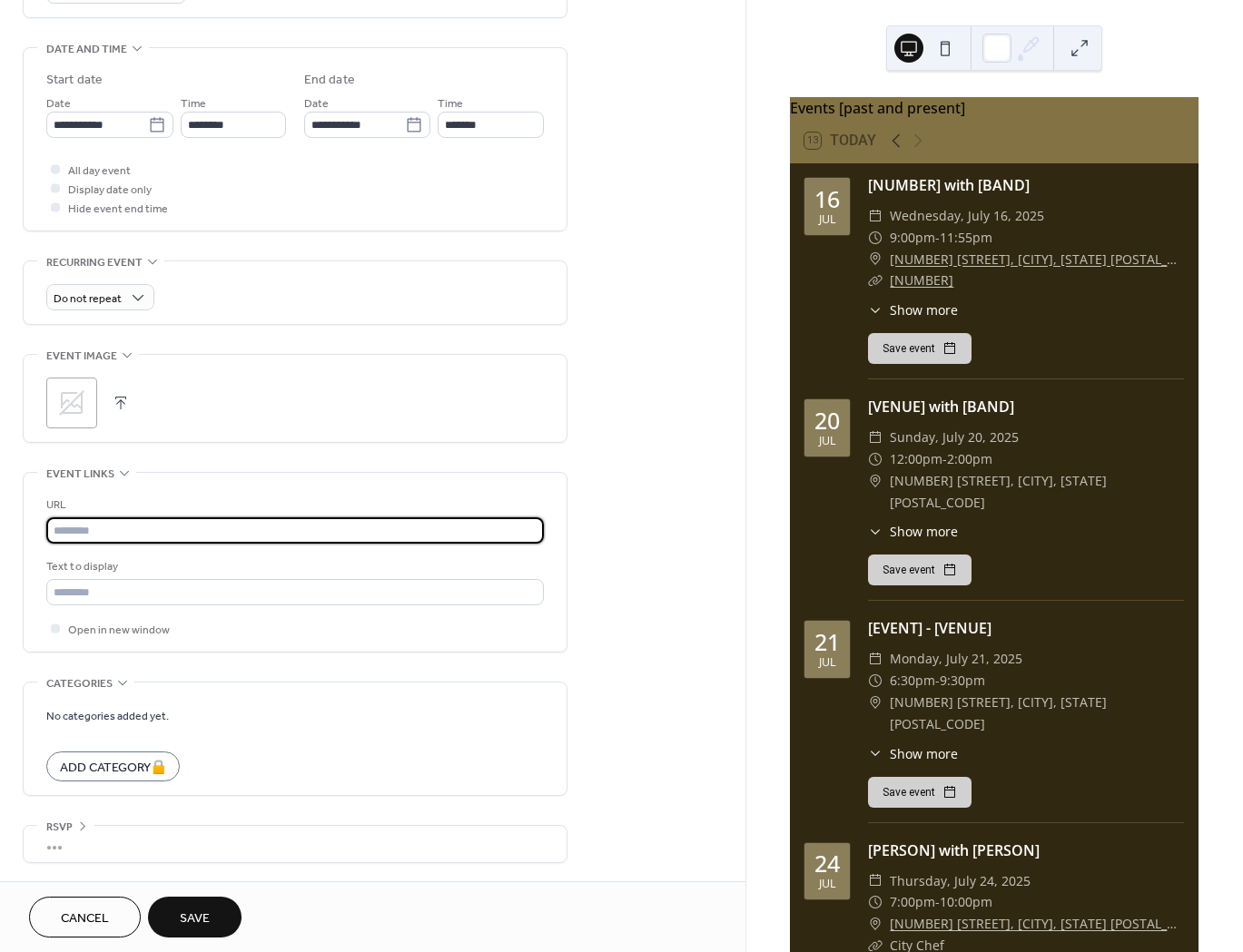 click at bounding box center (295, 530) 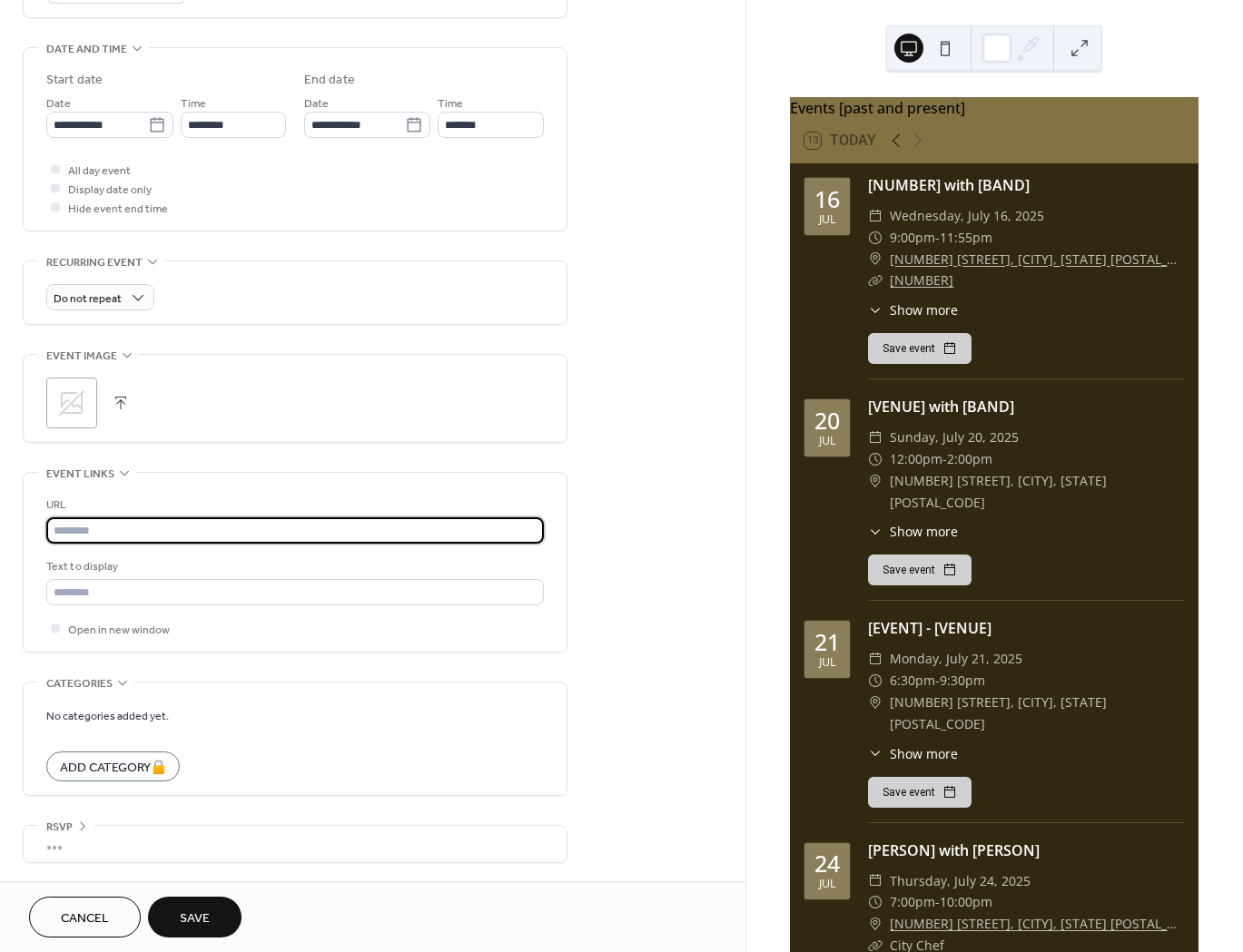 paste on "**********" 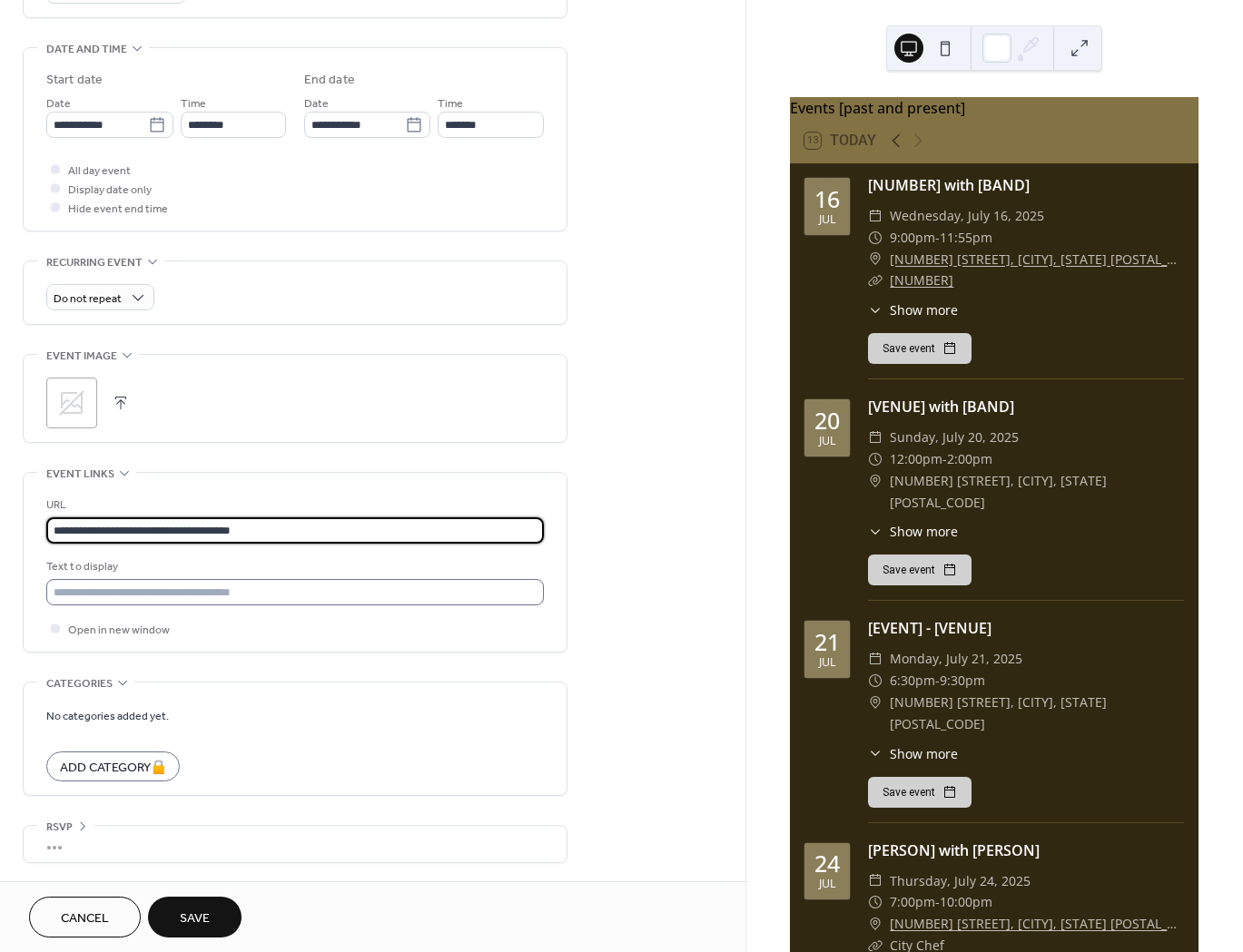 type on "**********" 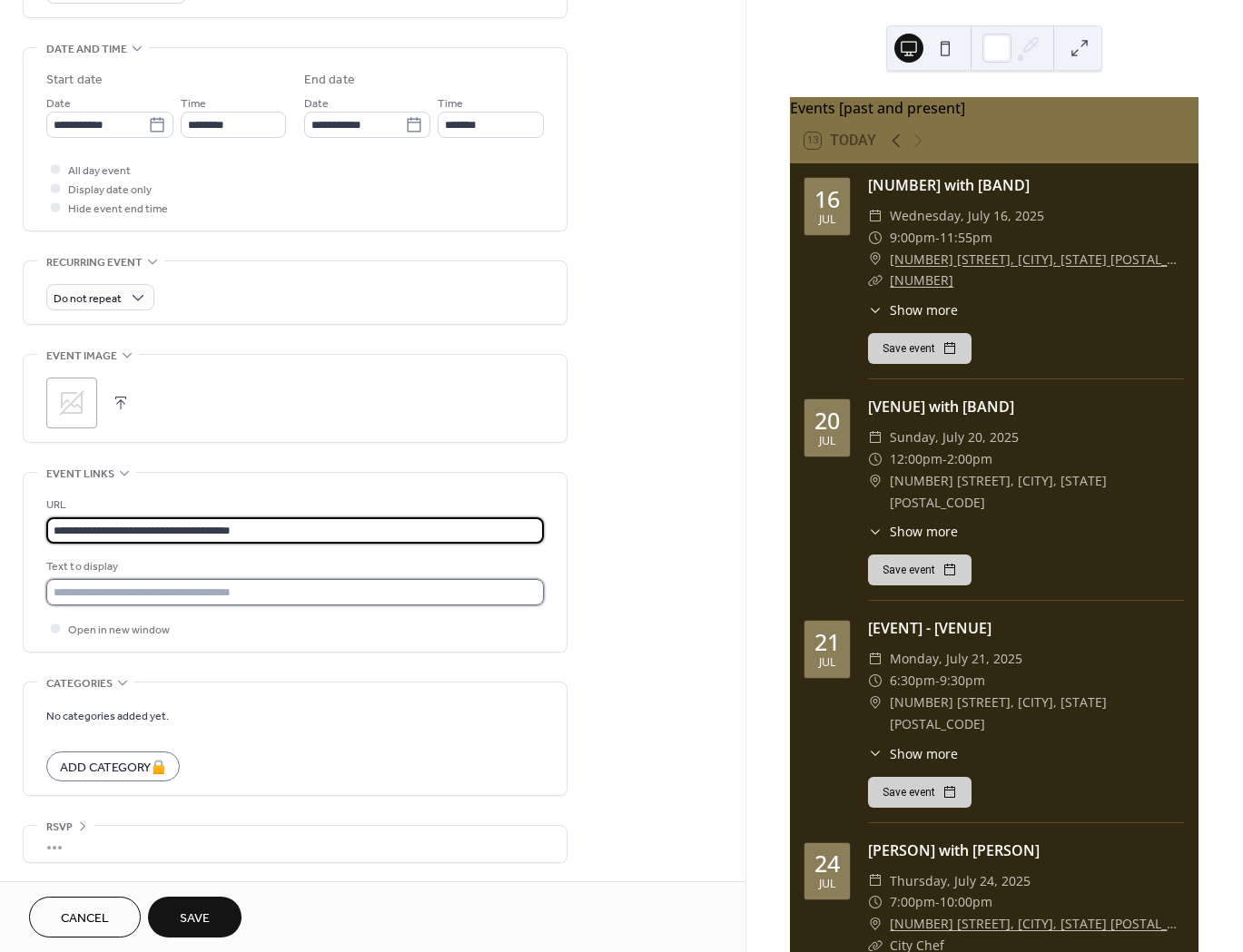 click at bounding box center (295, 592) 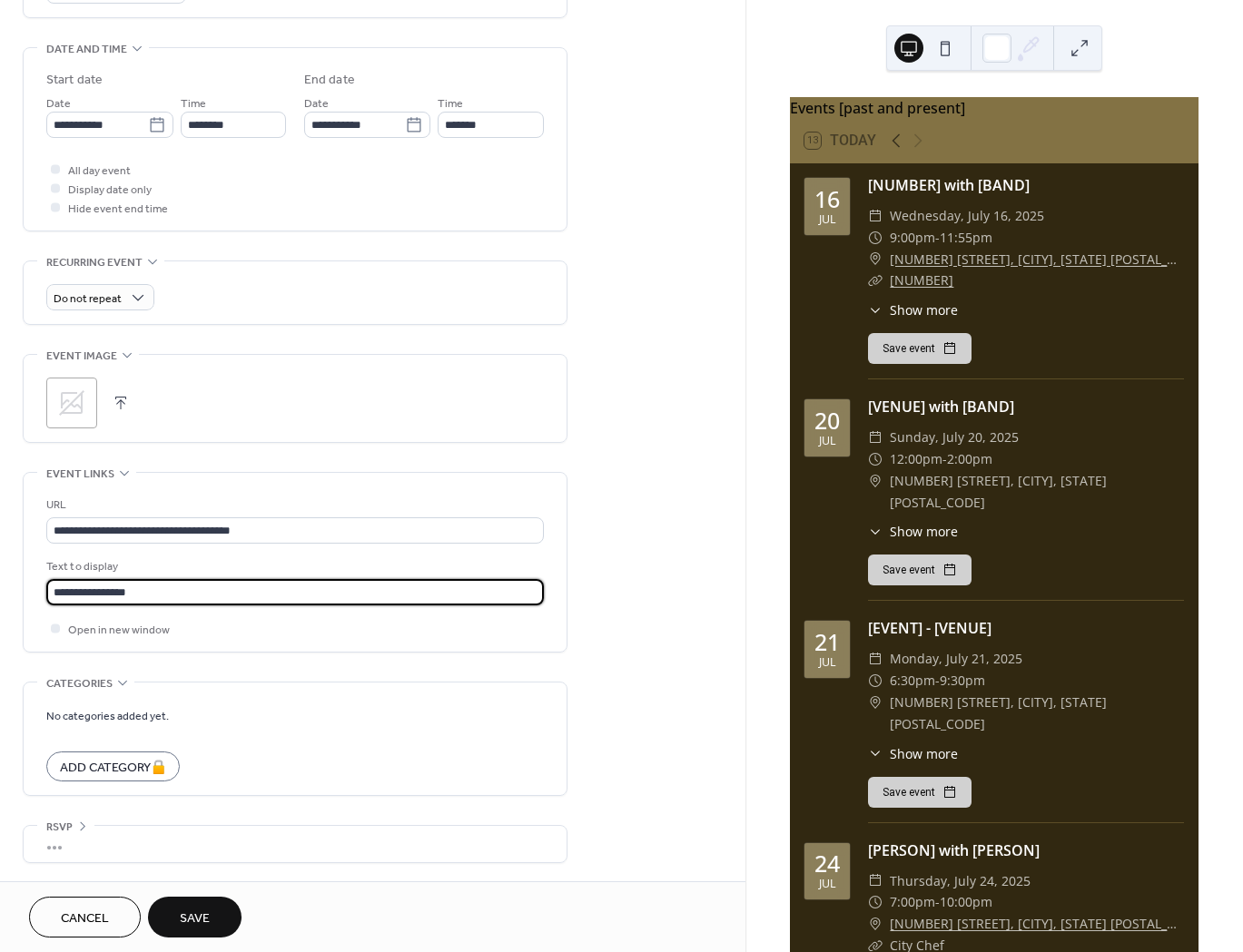 type on "**********" 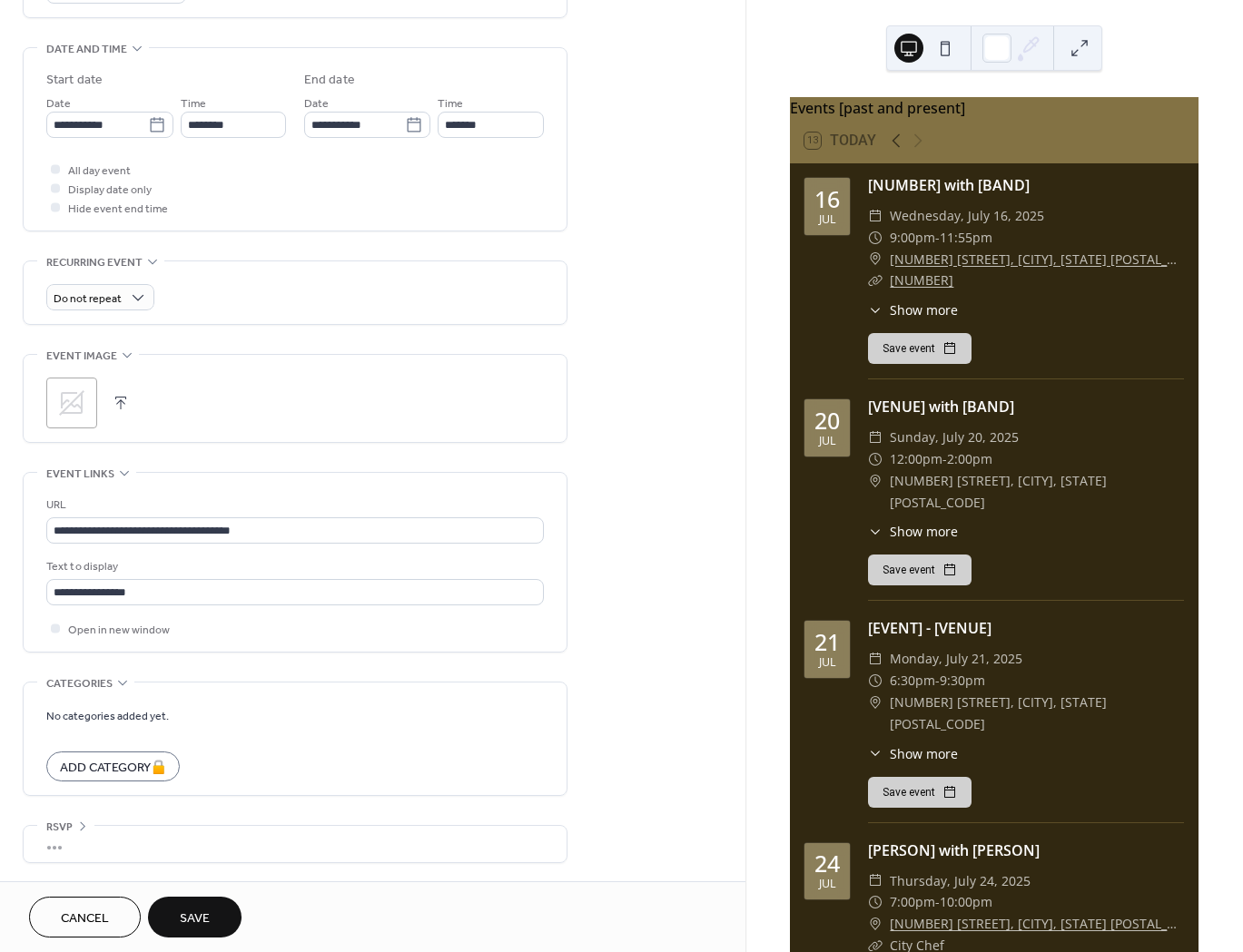 click at bounding box center [121, 403] 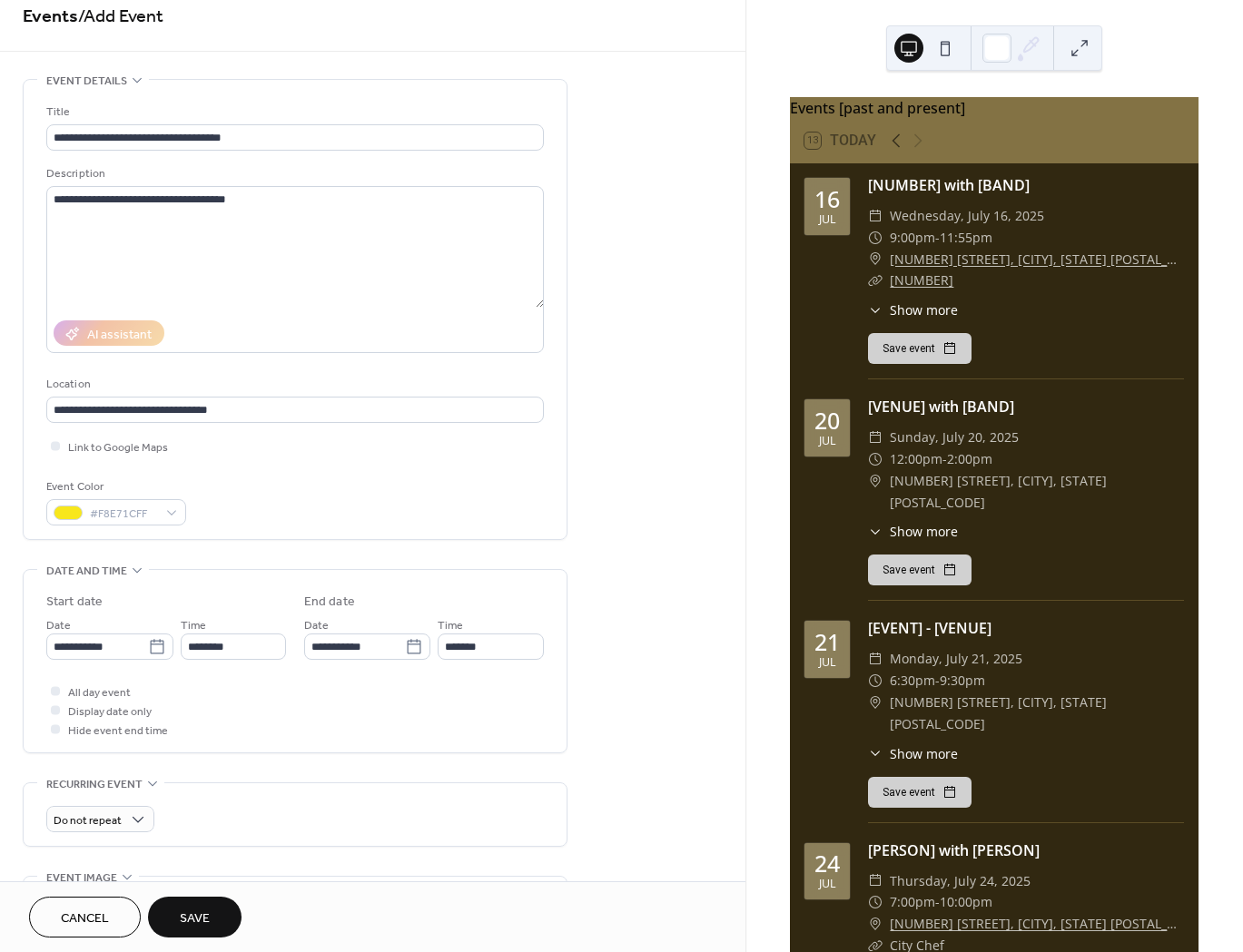 scroll, scrollTop: 0, scrollLeft: 0, axis: both 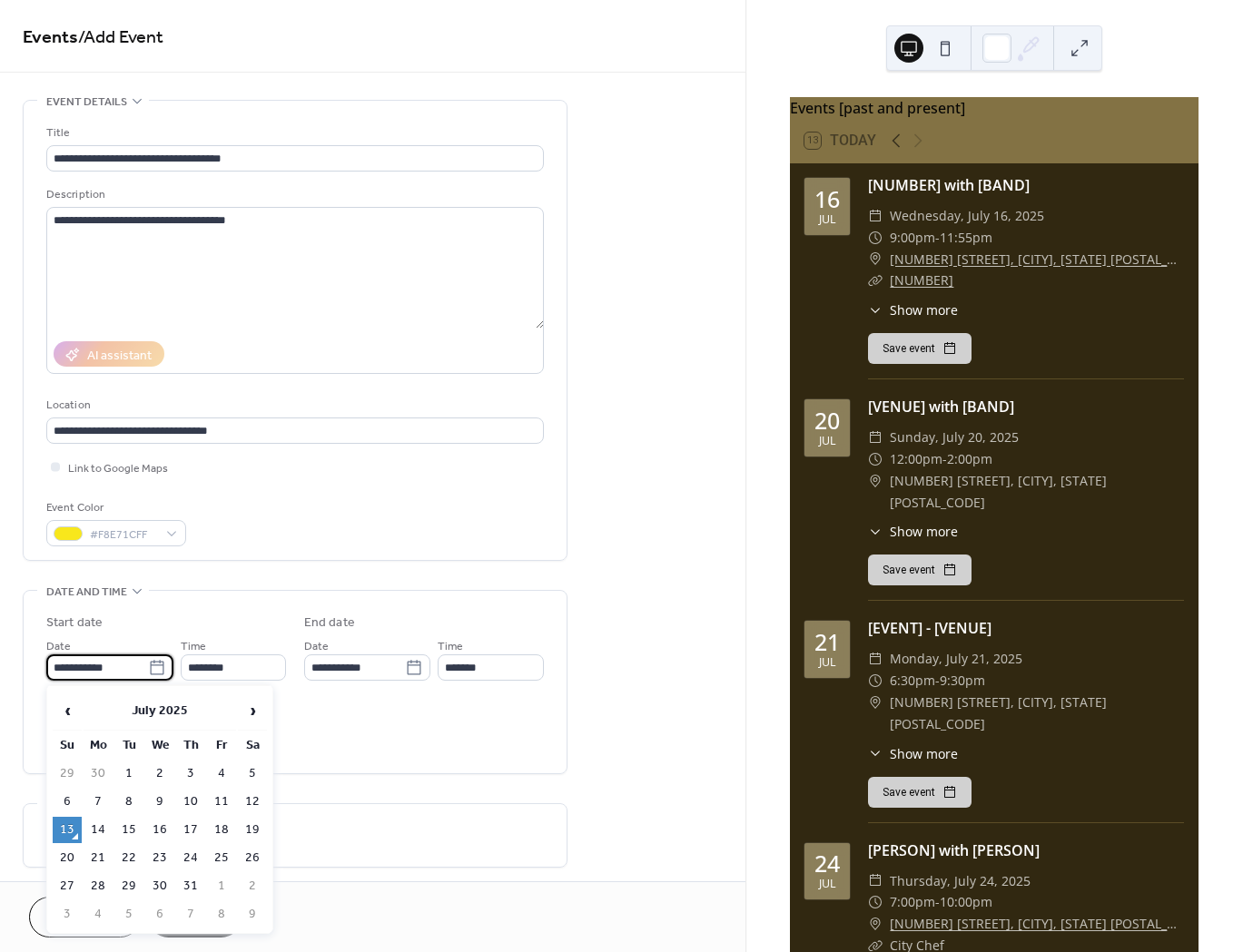 click on "**********" at bounding box center [97, 667] 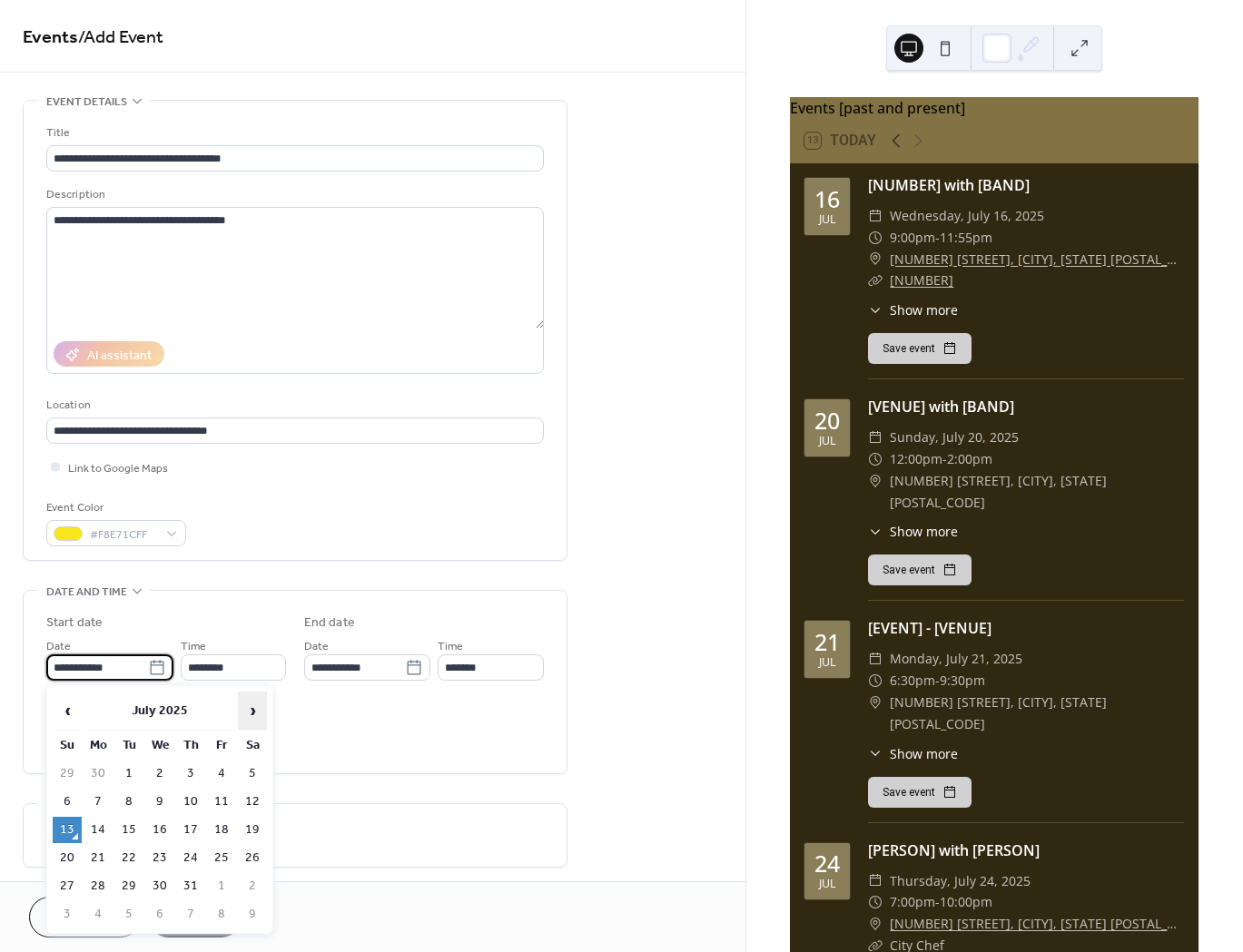 click on "›" at bounding box center [252, 711] 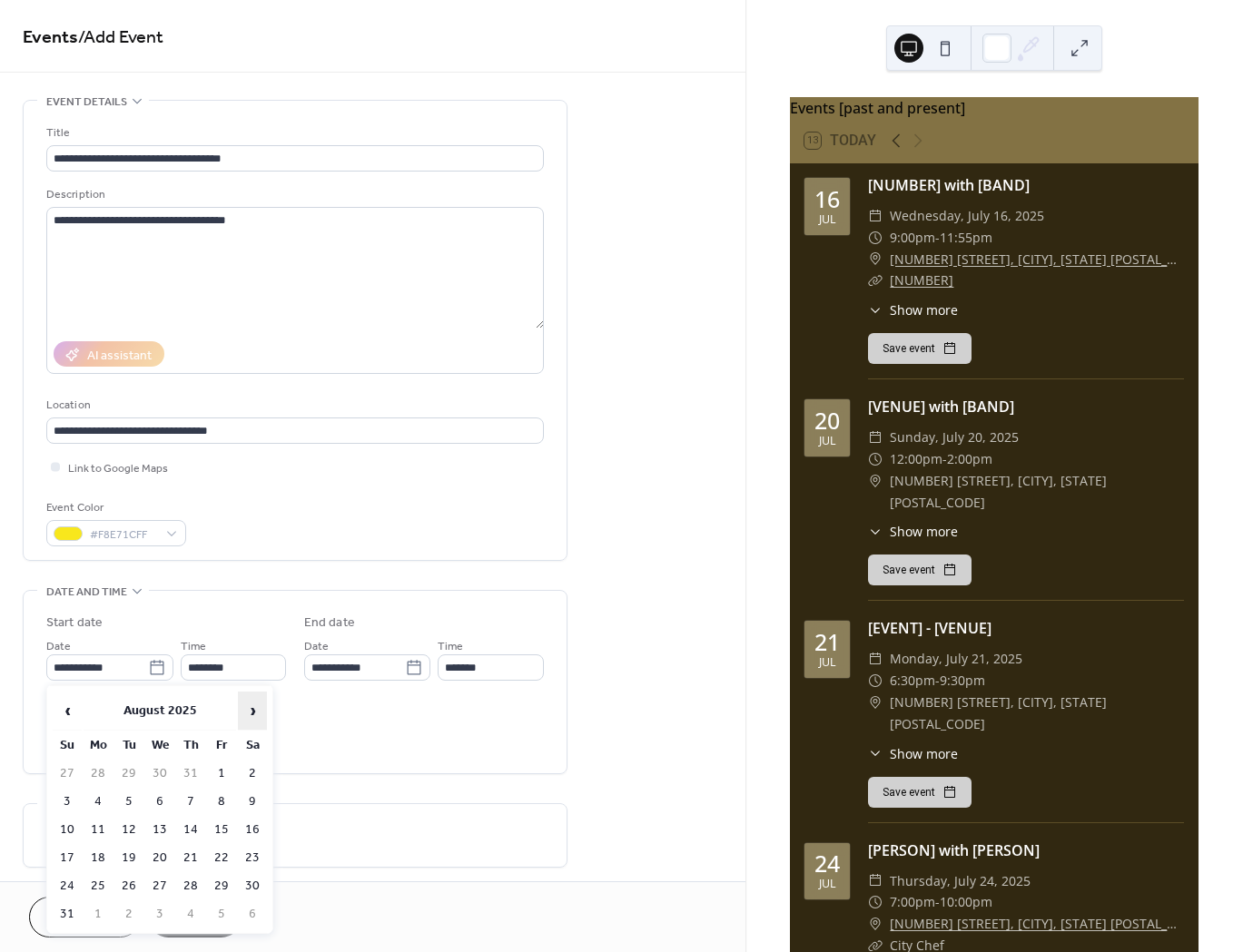 click on "›" at bounding box center [252, 711] 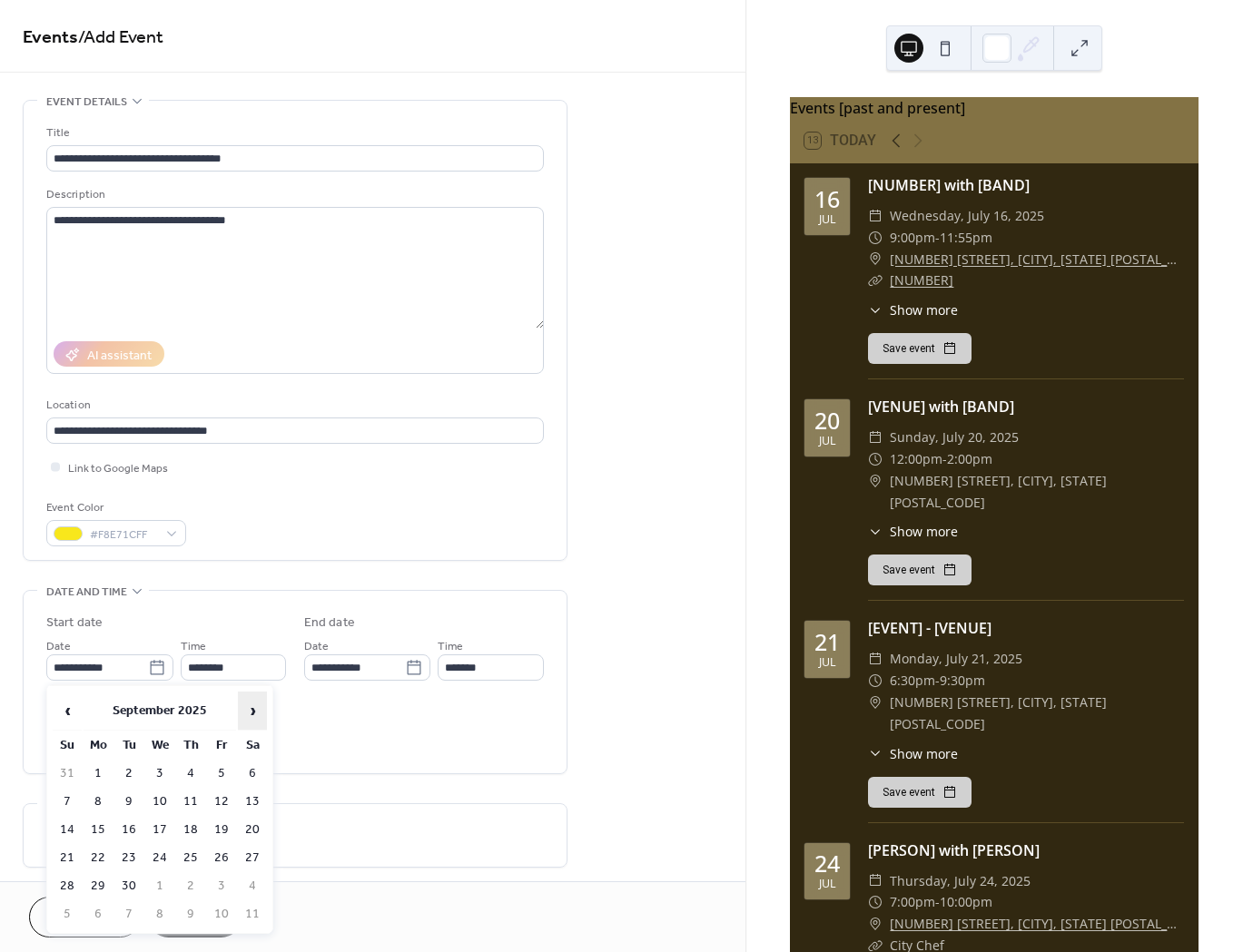 click on "›" at bounding box center (252, 711) 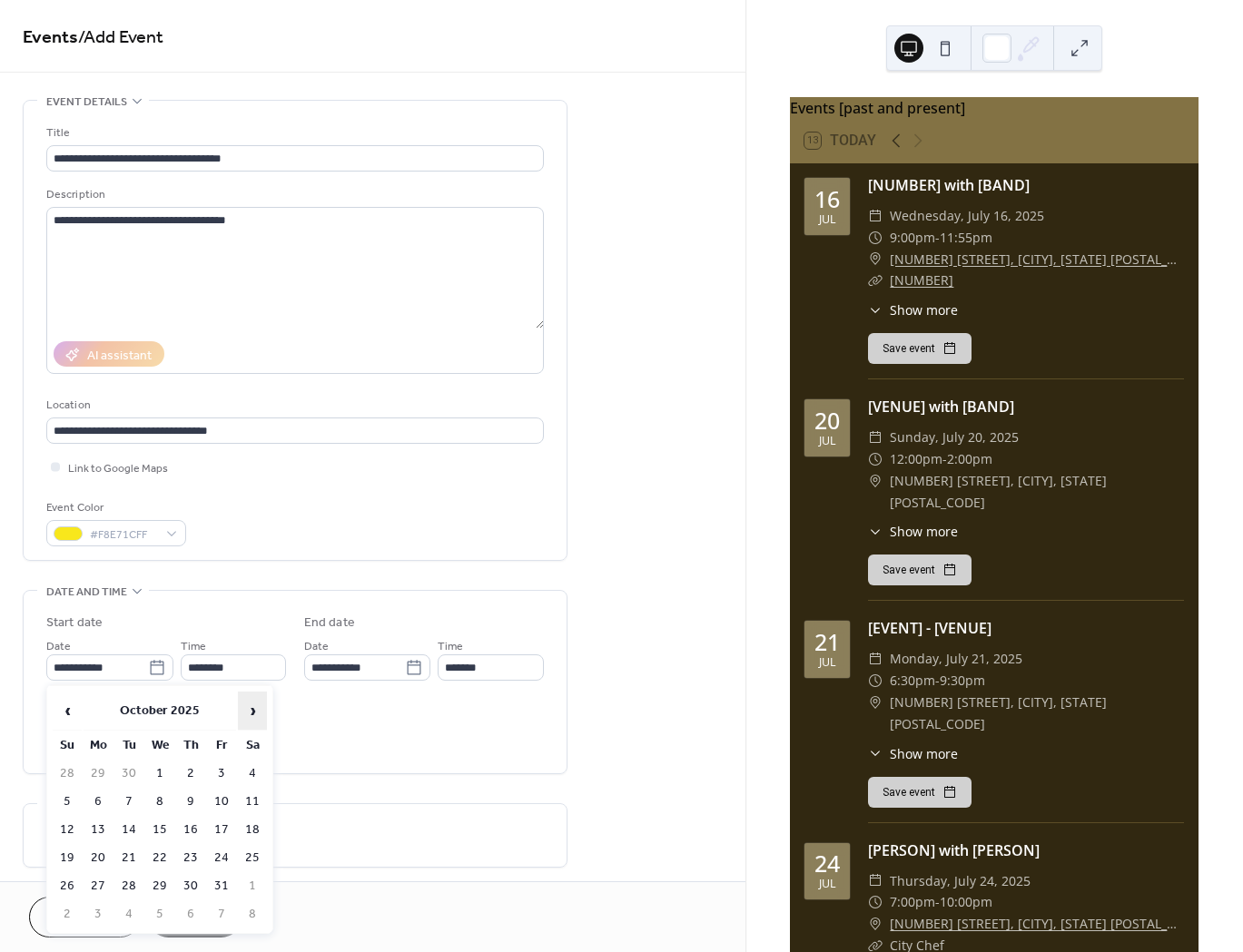 click on "›" at bounding box center (252, 711) 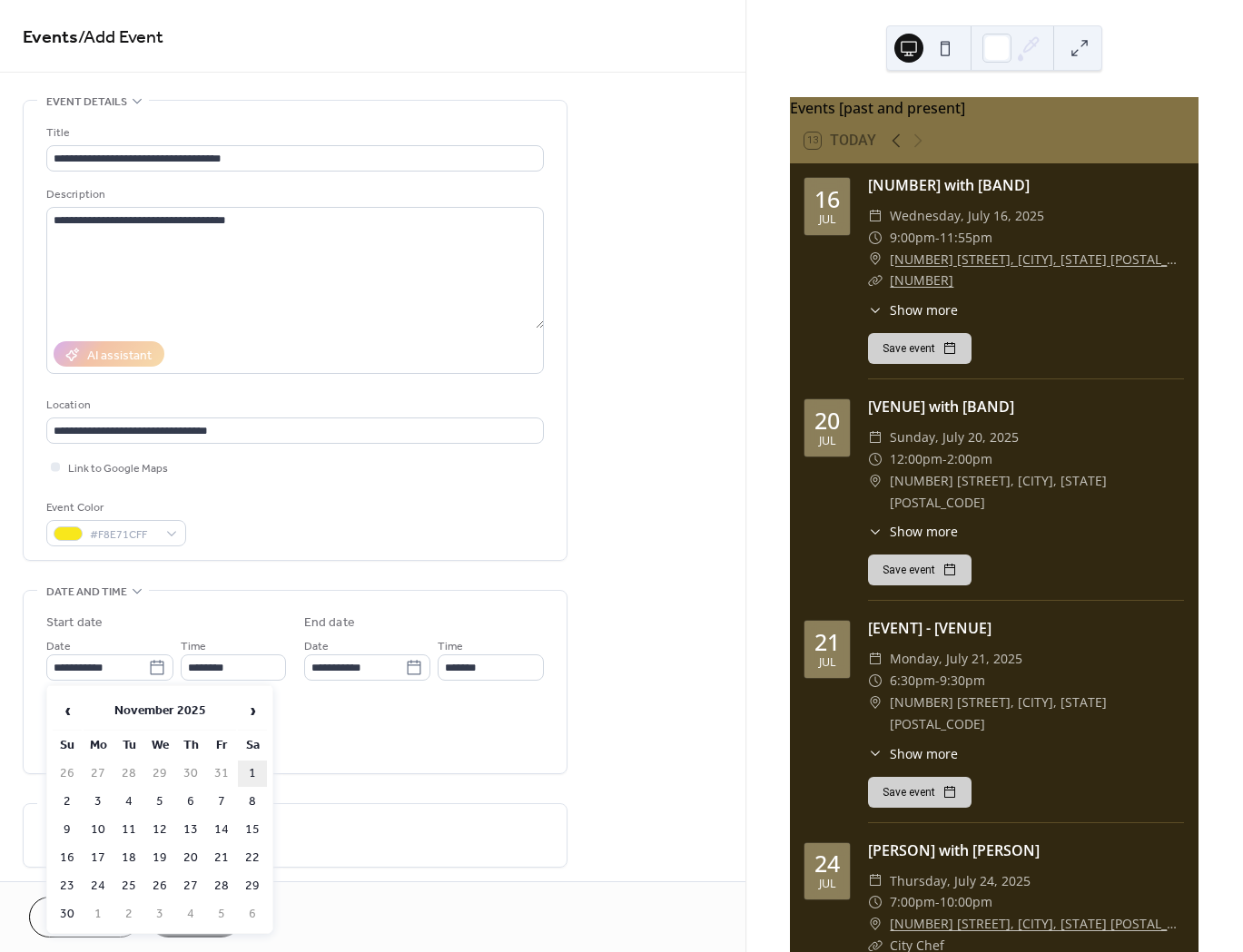 click on "1" at bounding box center (252, 773) 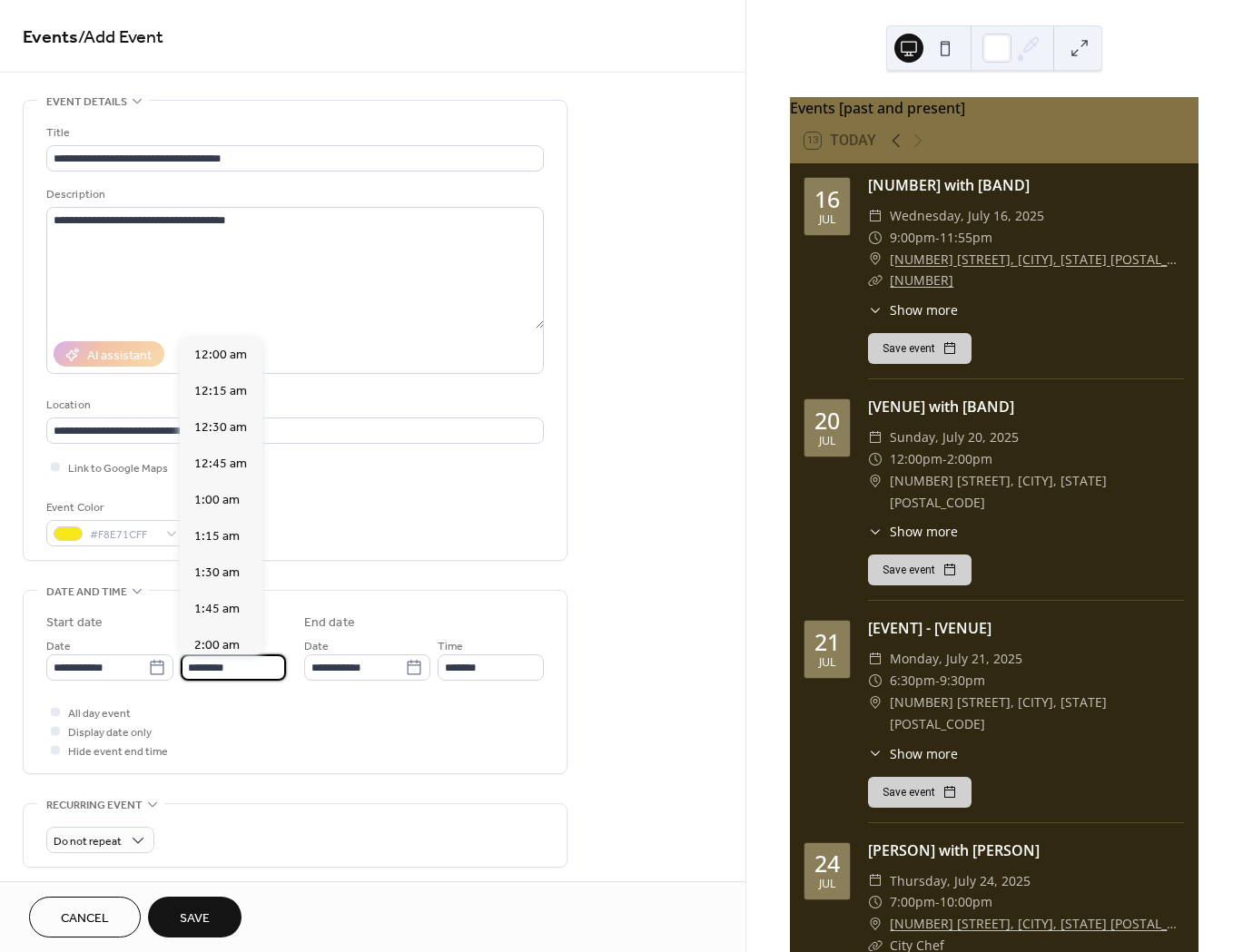 click on "********" at bounding box center (233, 667) 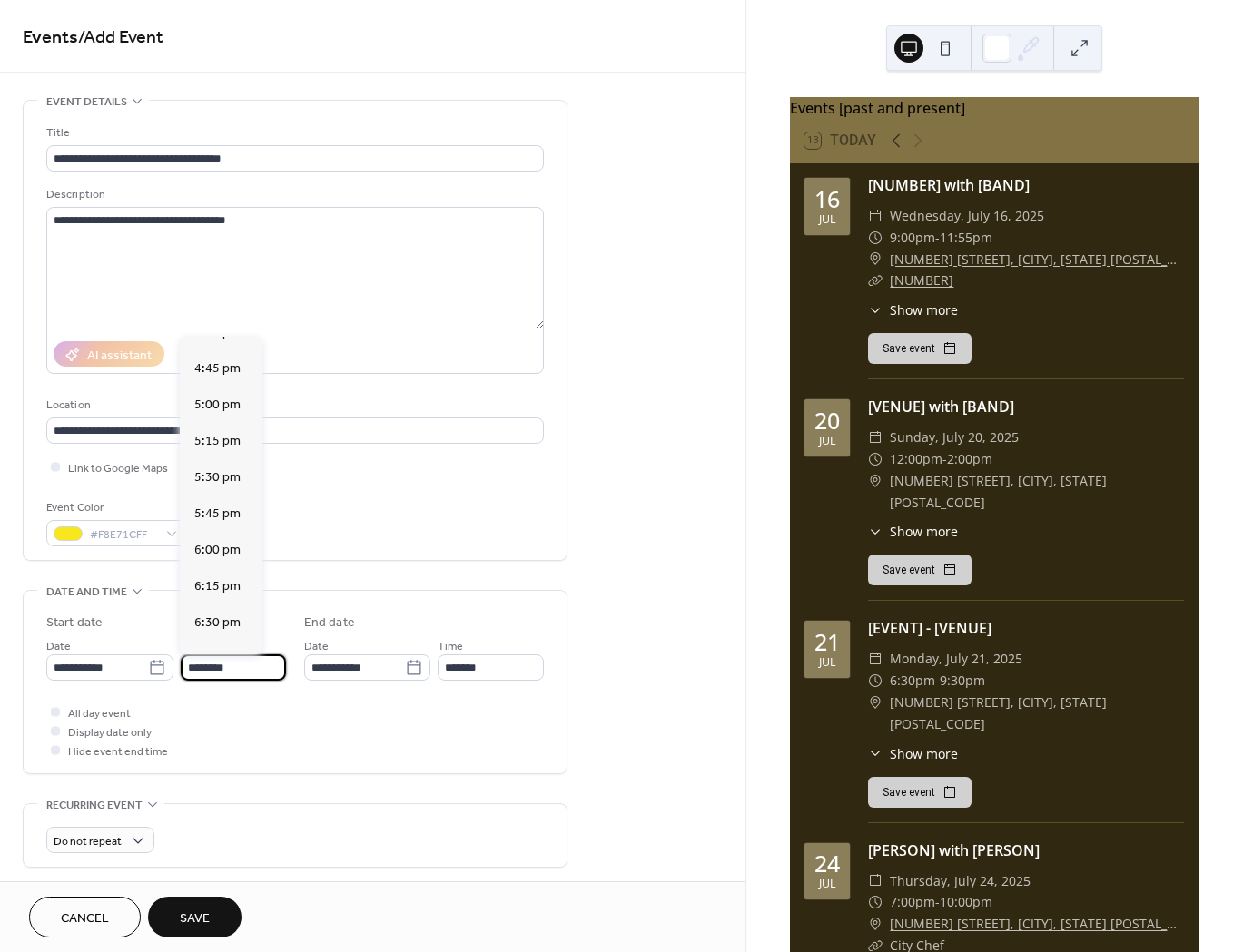 scroll, scrollTop: 2421, scrollLeft: 0, axis: vertical 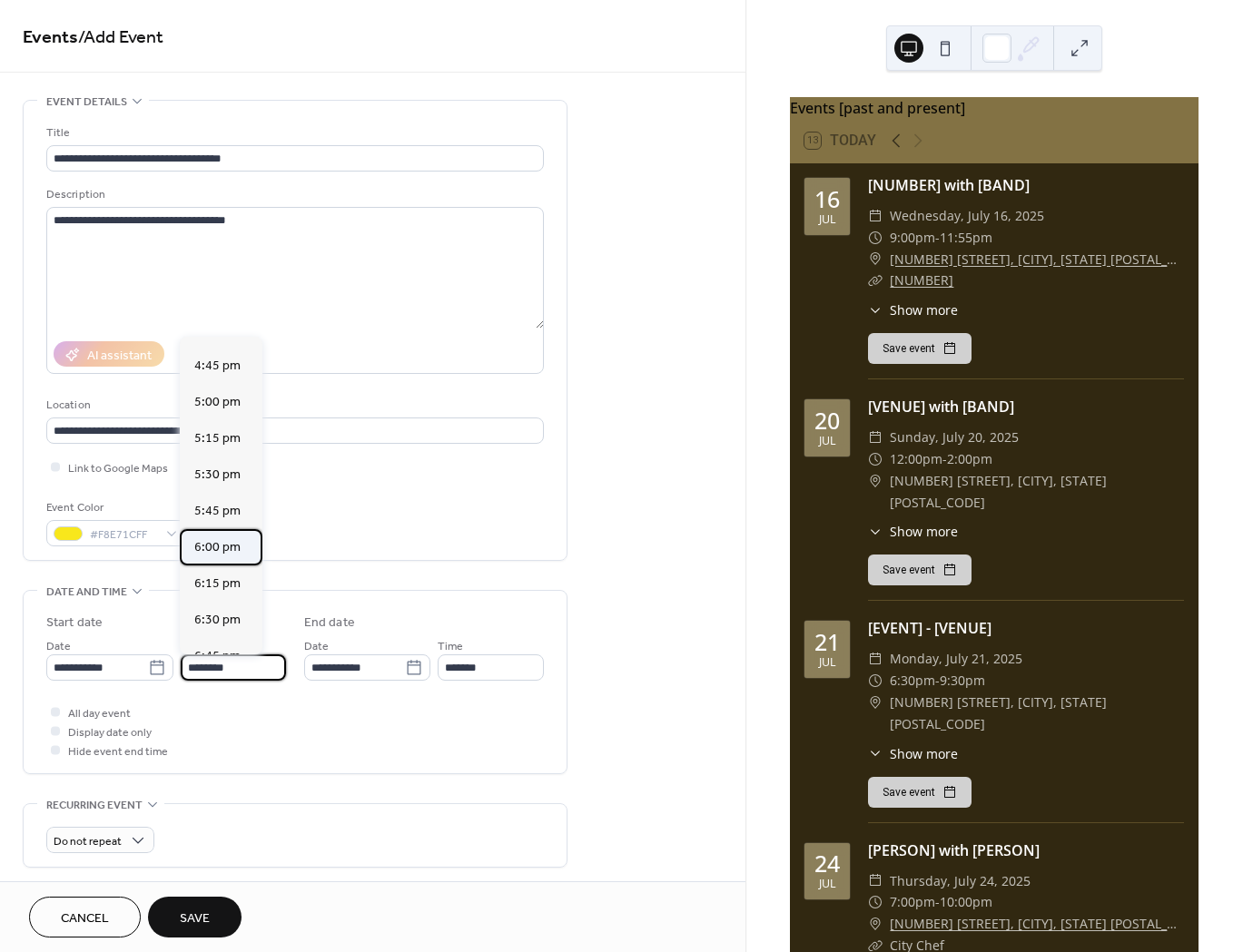 click on "6:00 pm" at bounding box center [217, 547] 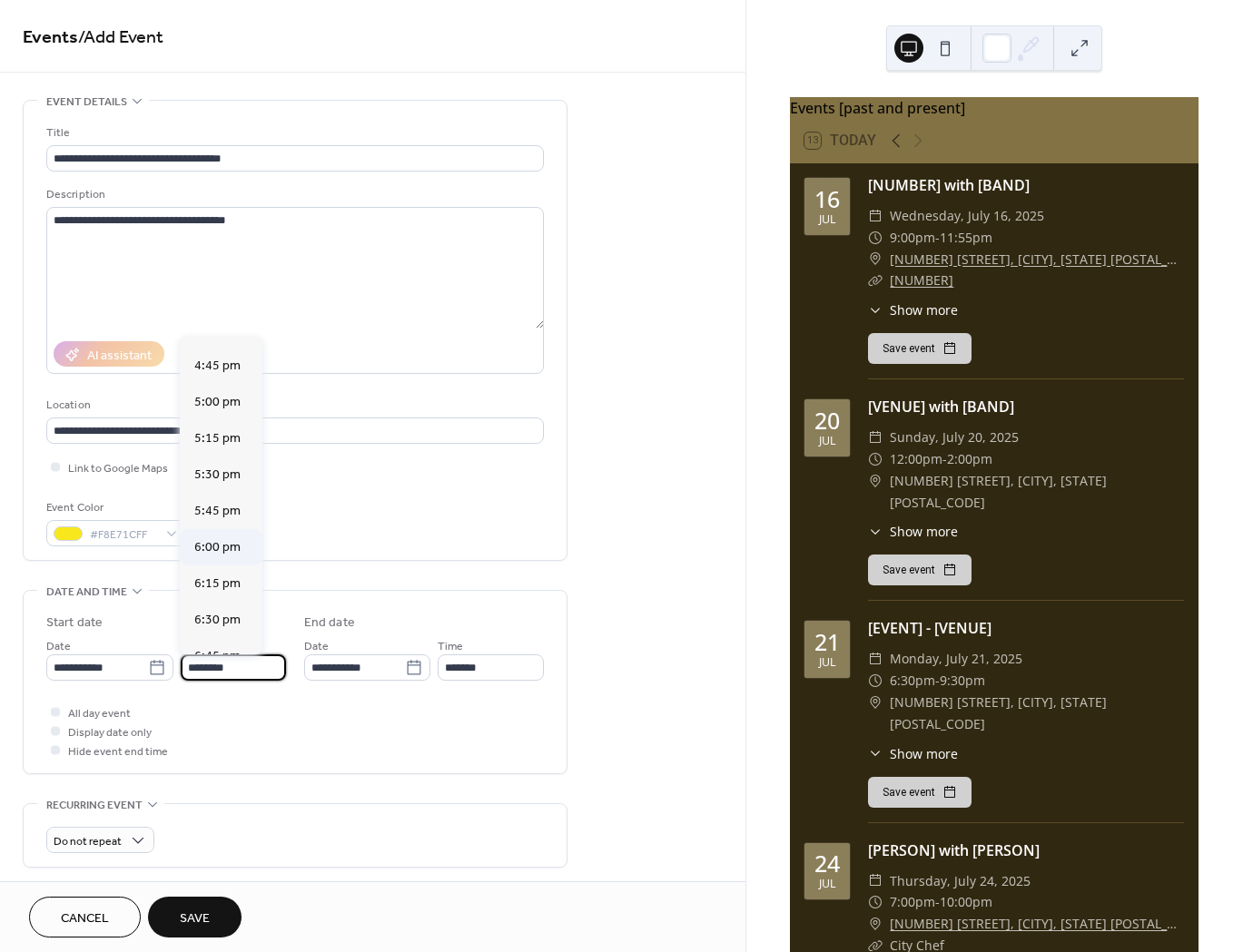 type on "*******" 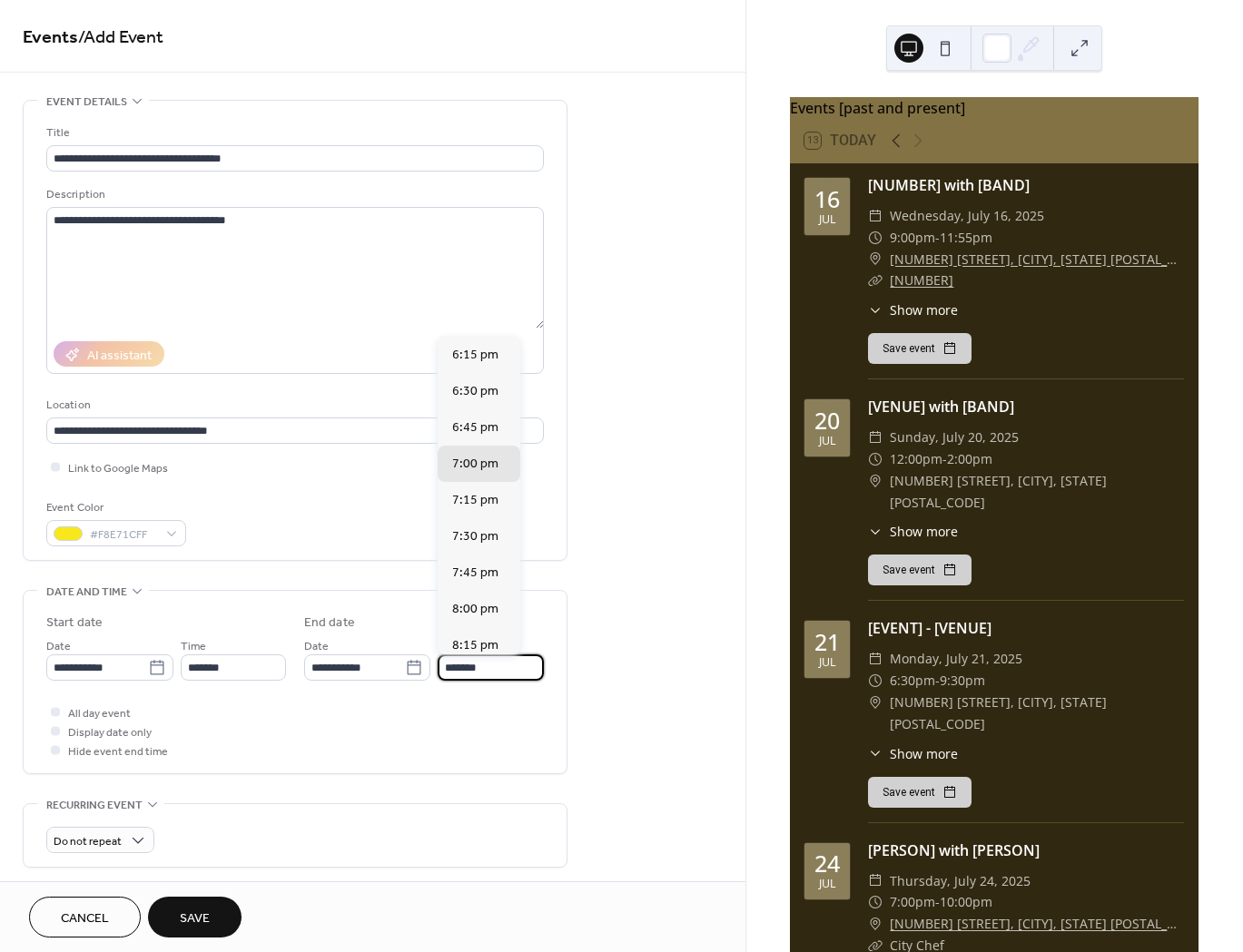 click on "*******" at bounding box center [490, 667] 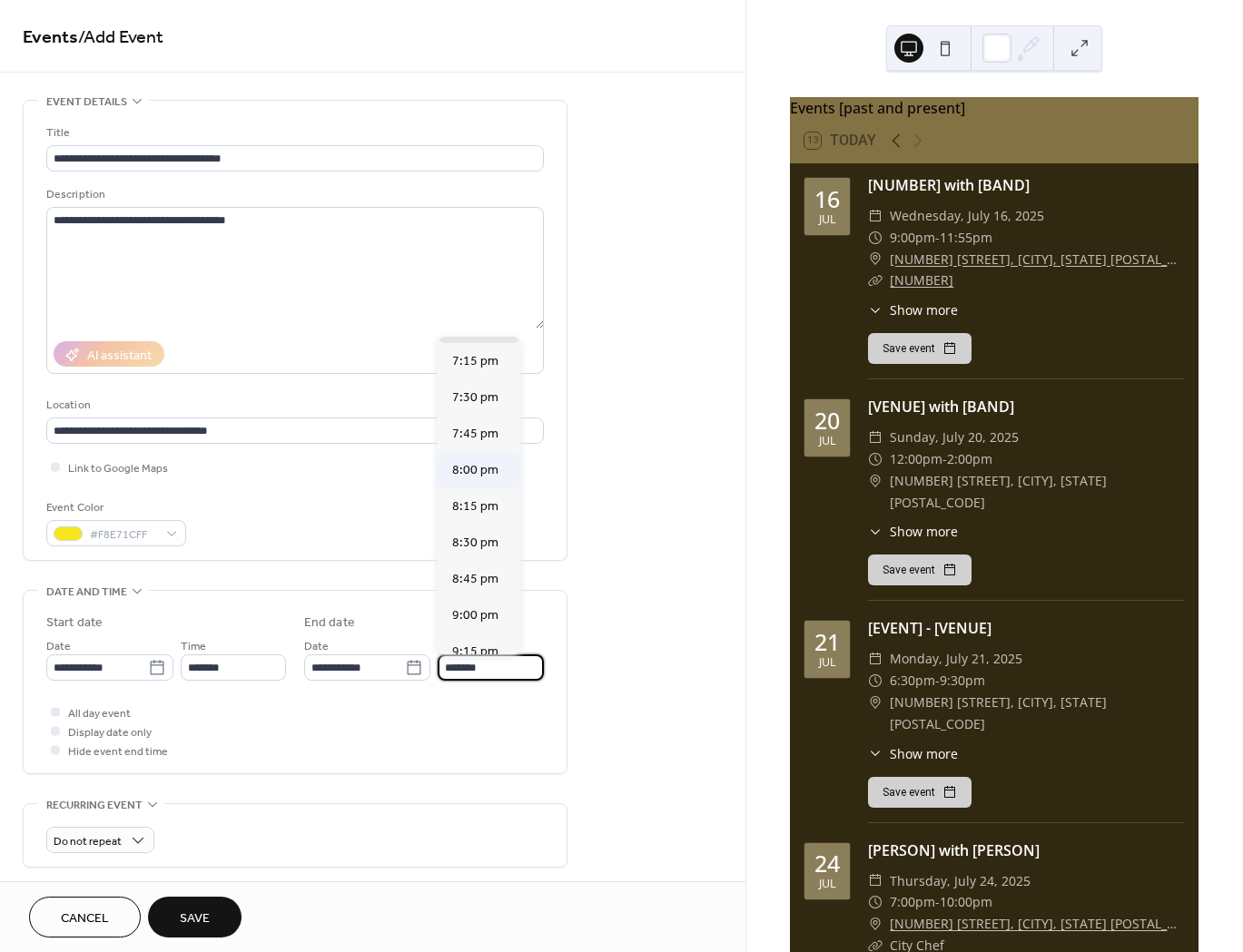 scroll, scrollTop: 182, scrollLeft: 0, axis: vertical 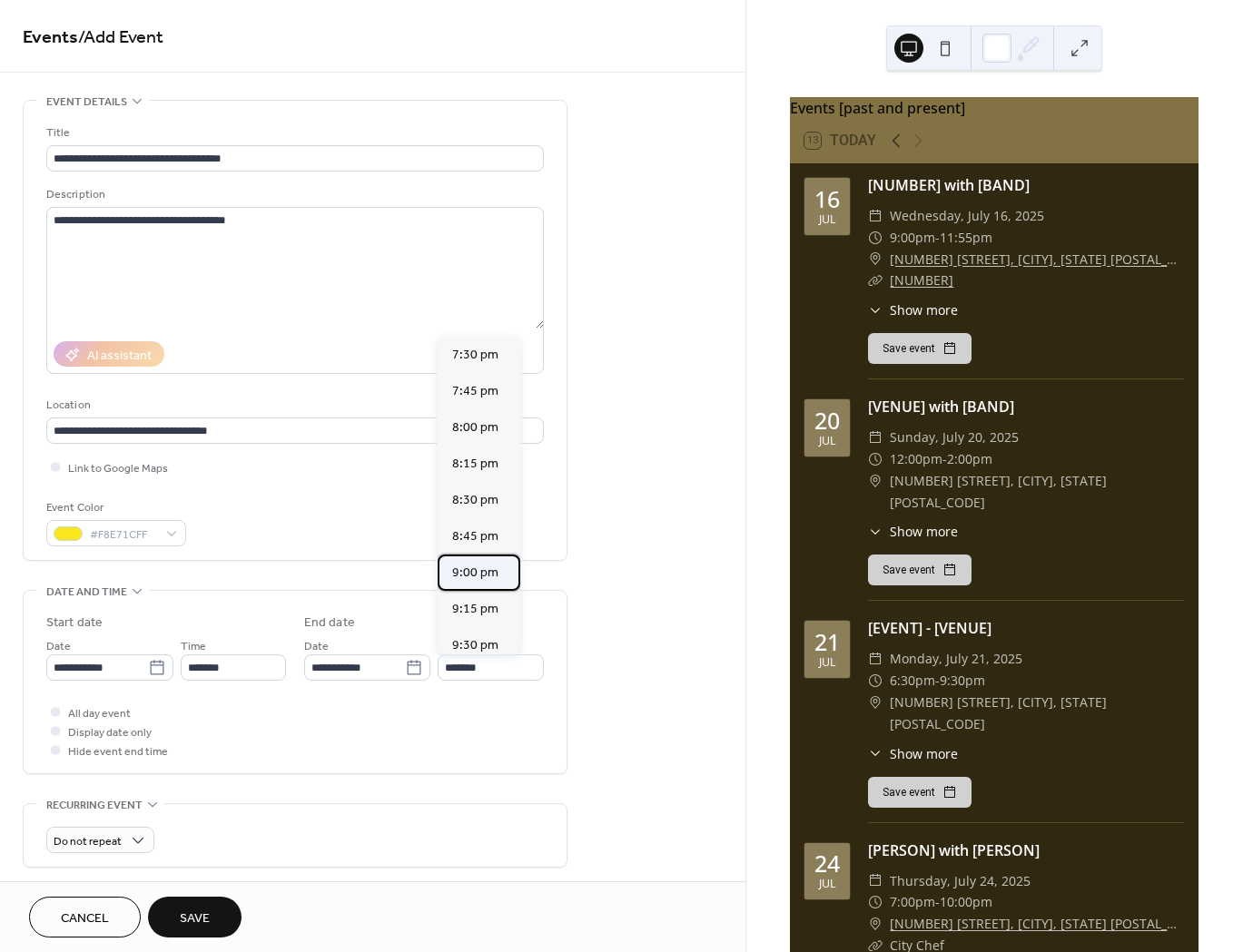 click on "9:00 pm" at bounding box center [475, 573] 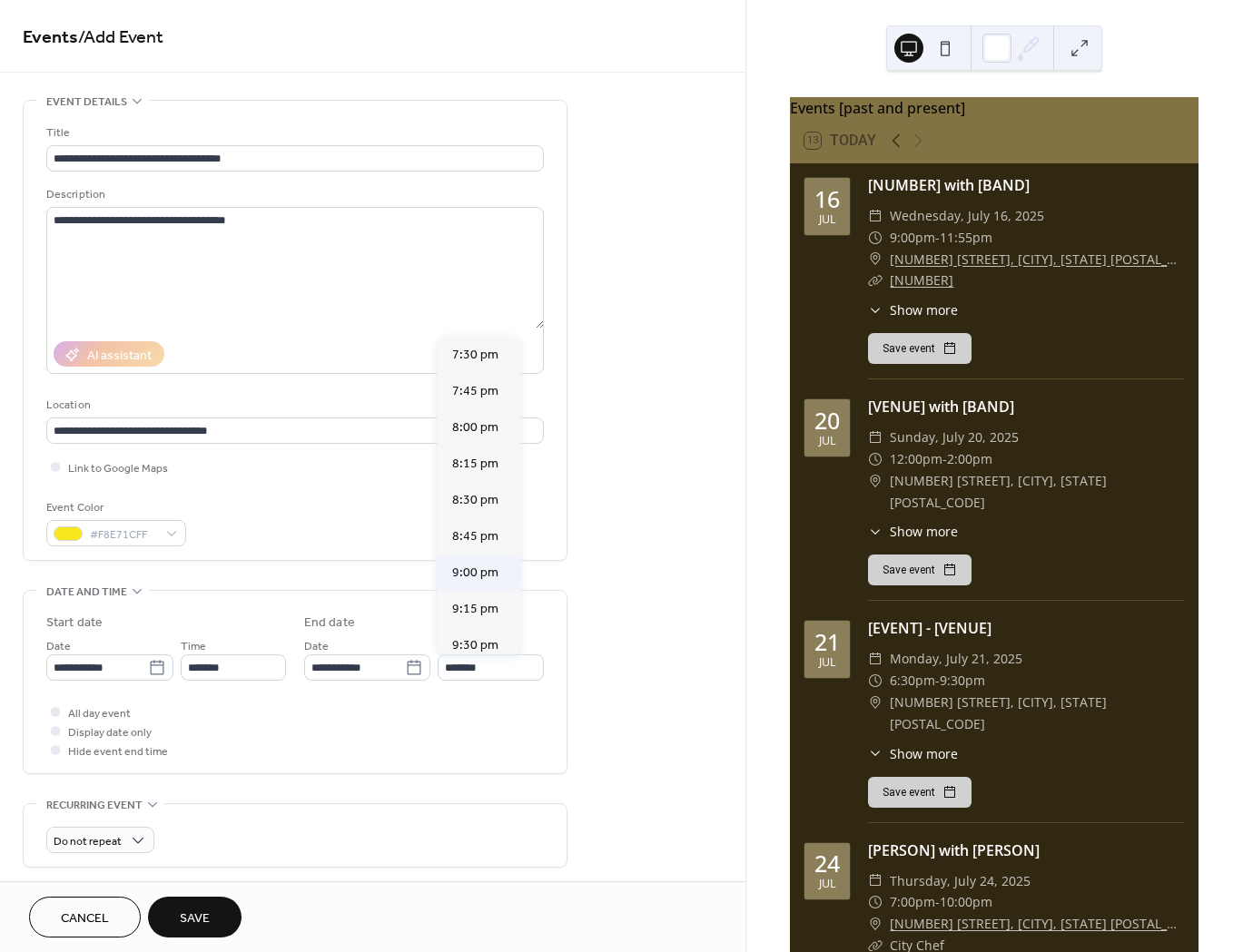 type on "*******" 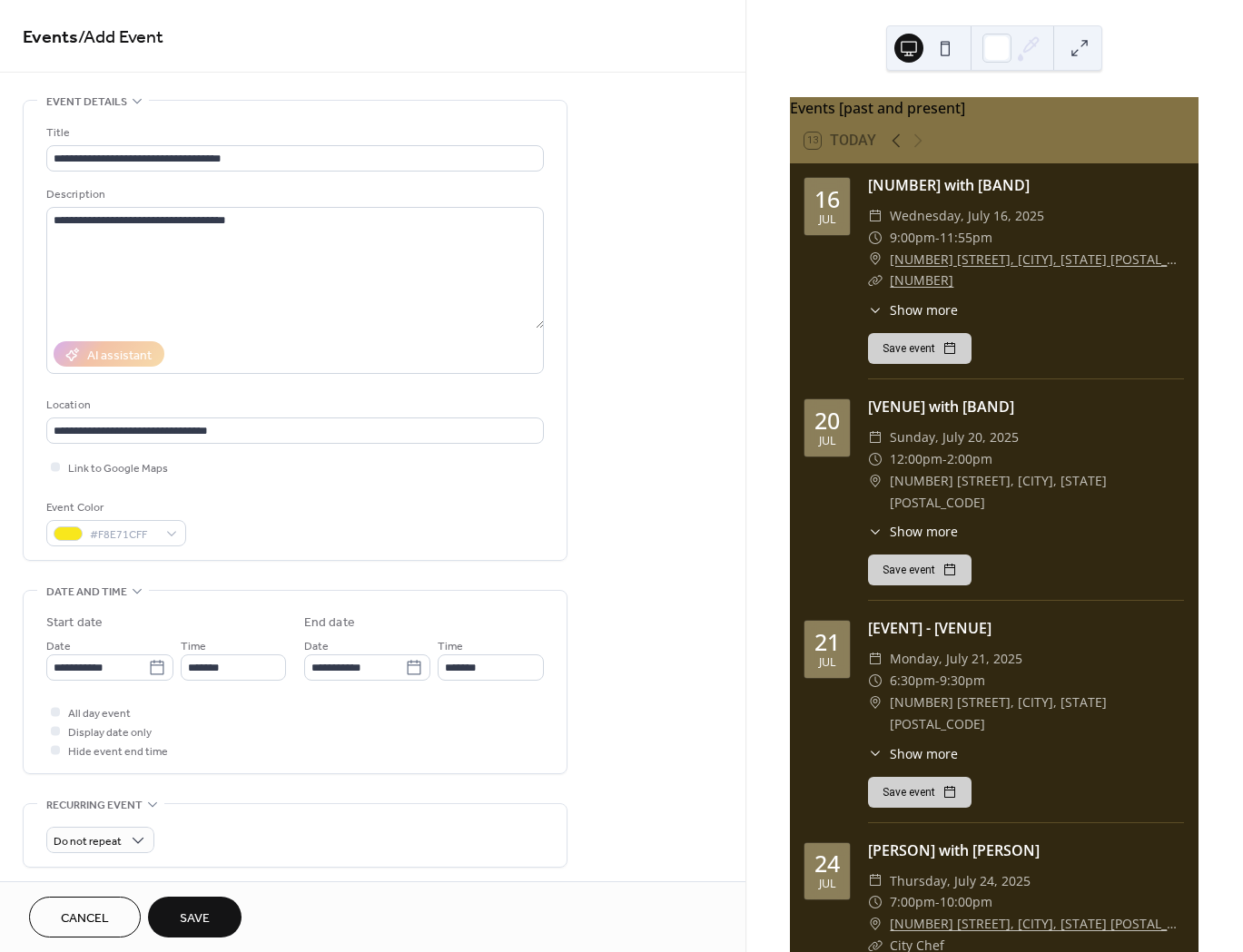 click on "Save" at bounding box center [194, 918] 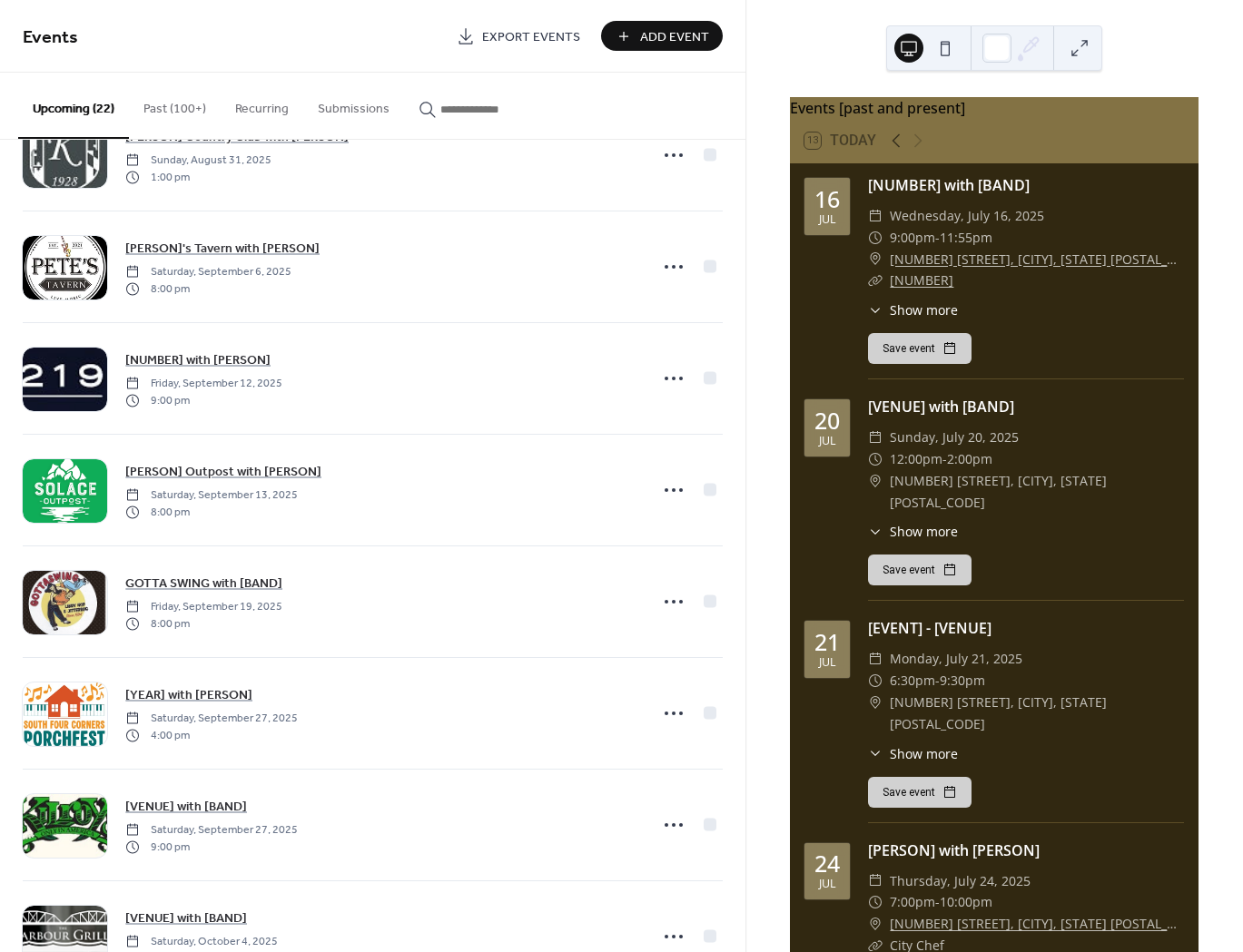 scroll, scrollTop: 1697, scrollLeft: 0, axis: vertical 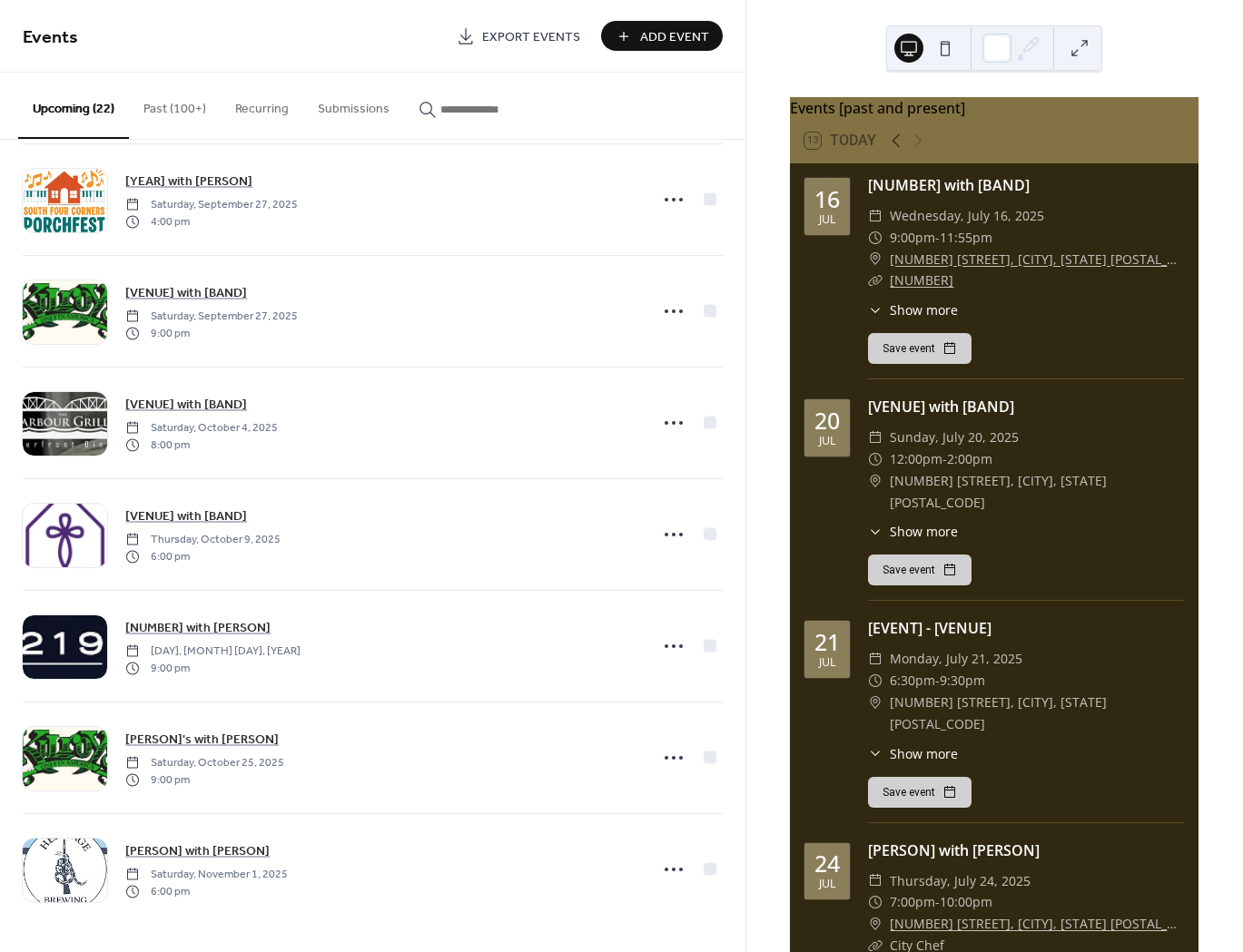 click at bounding box center (486, 109) 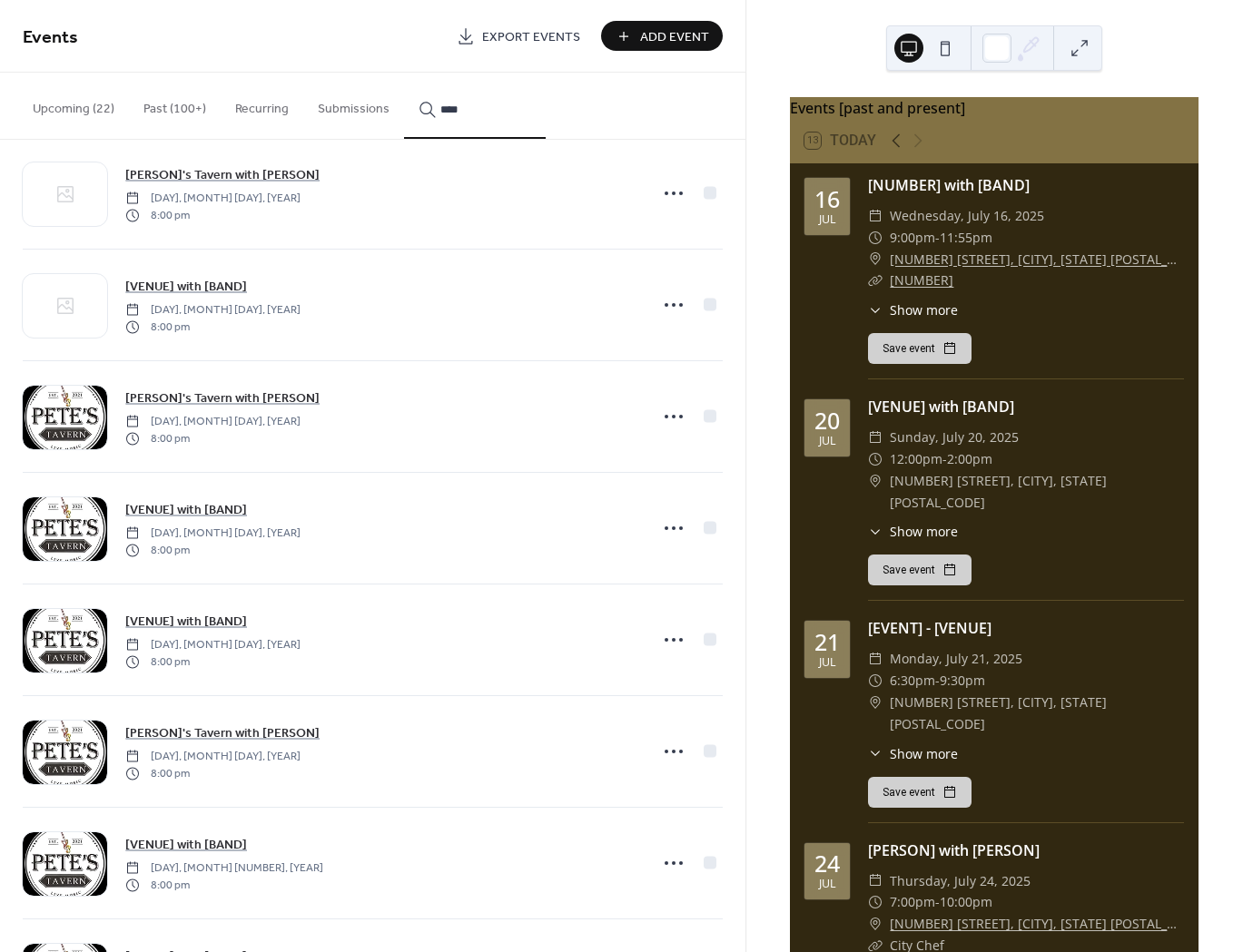 scroll, scrollTop: 272, scrollLeft: 0, axis: vertical 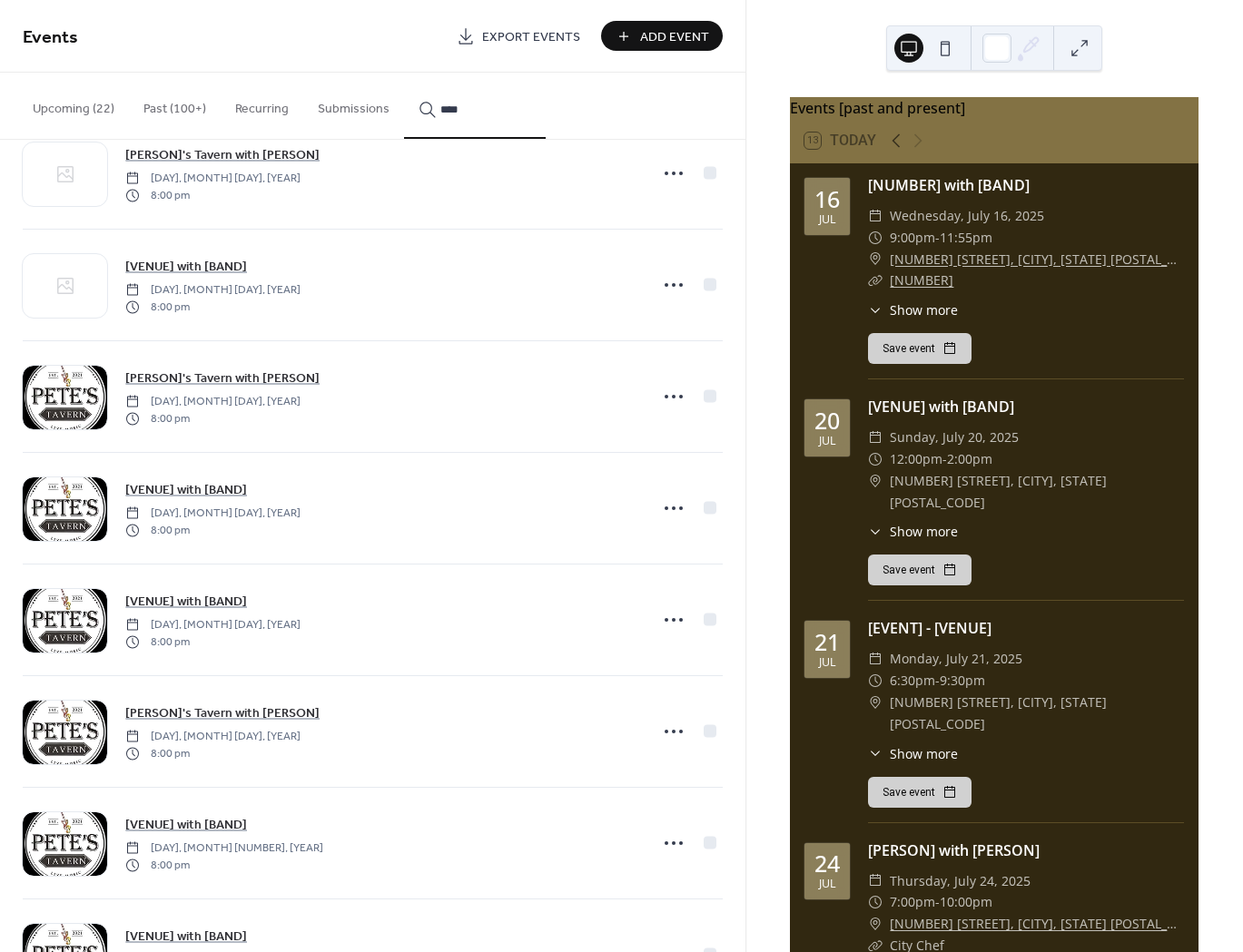 type on "****" 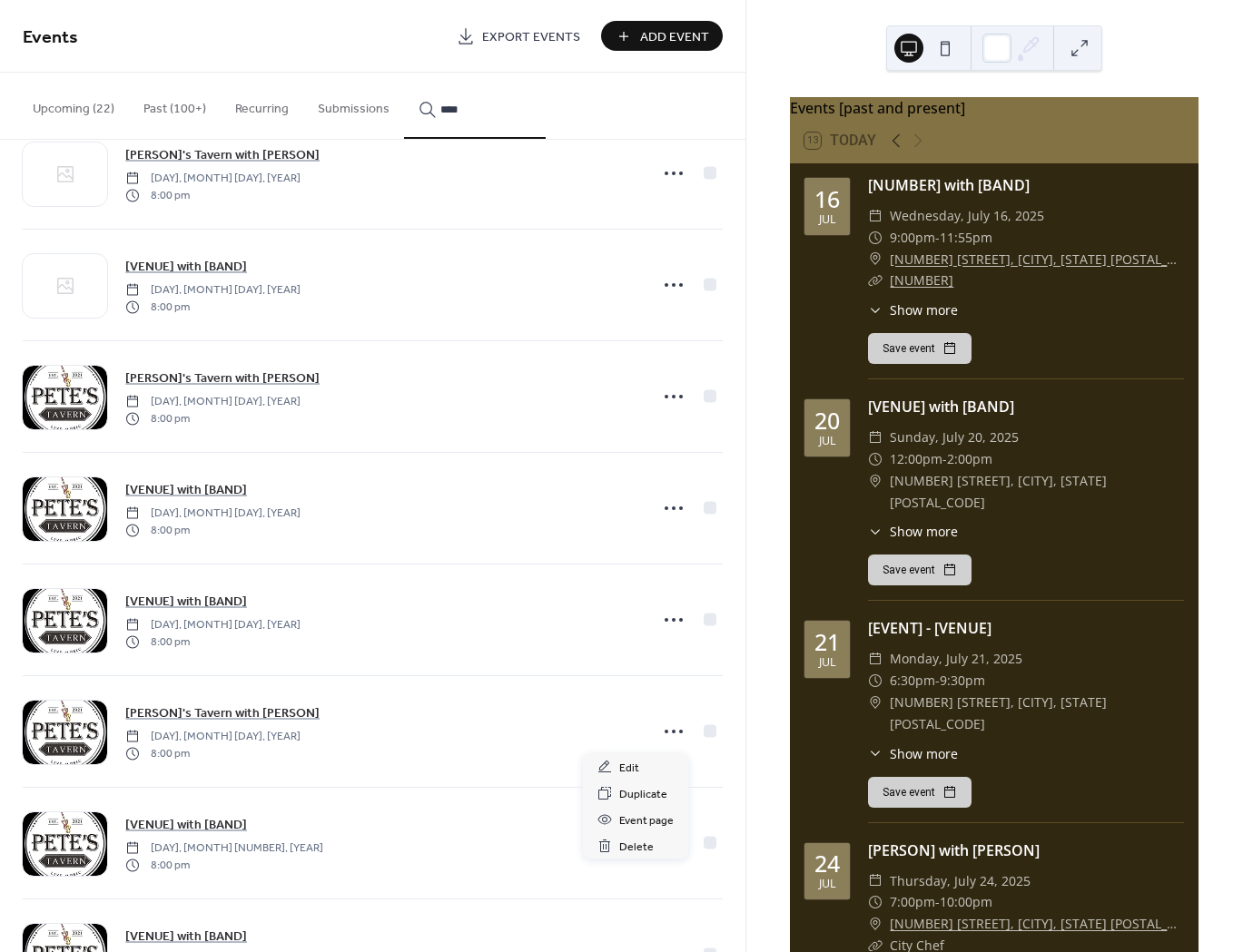 click 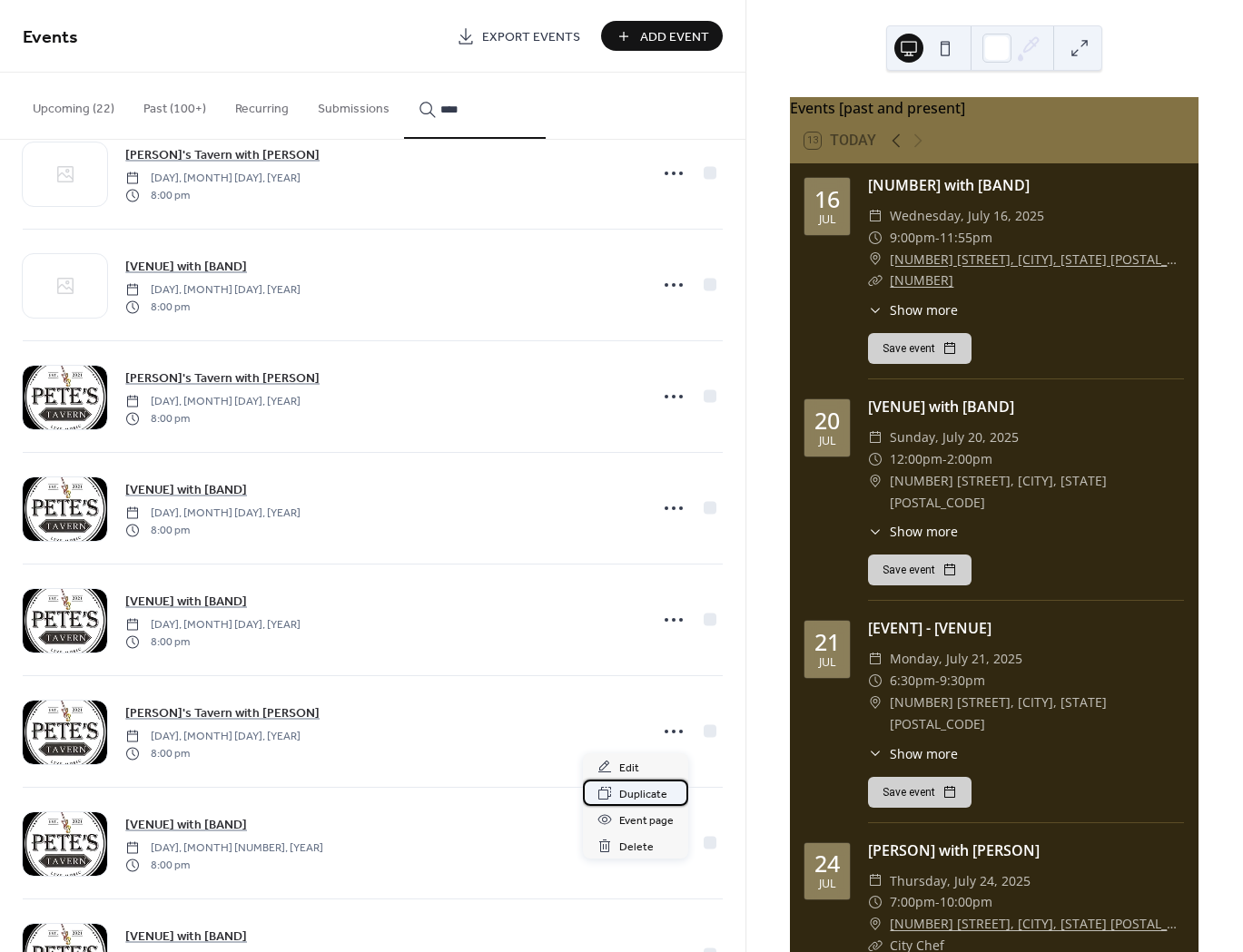 click on "Duplicate" at bounding box center [643, 794] 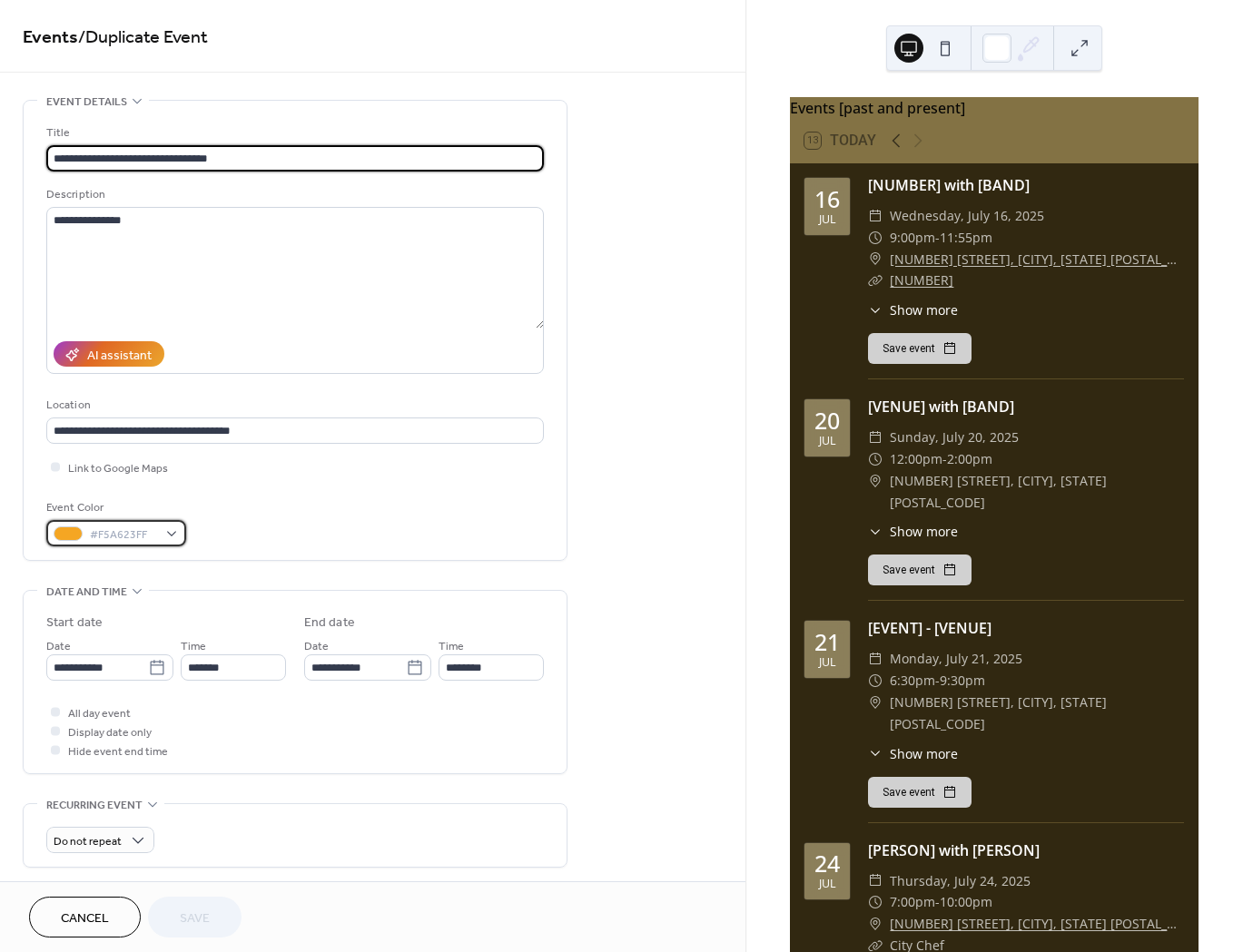 click on "#F5A623FF" at bounding box center (116, 533) 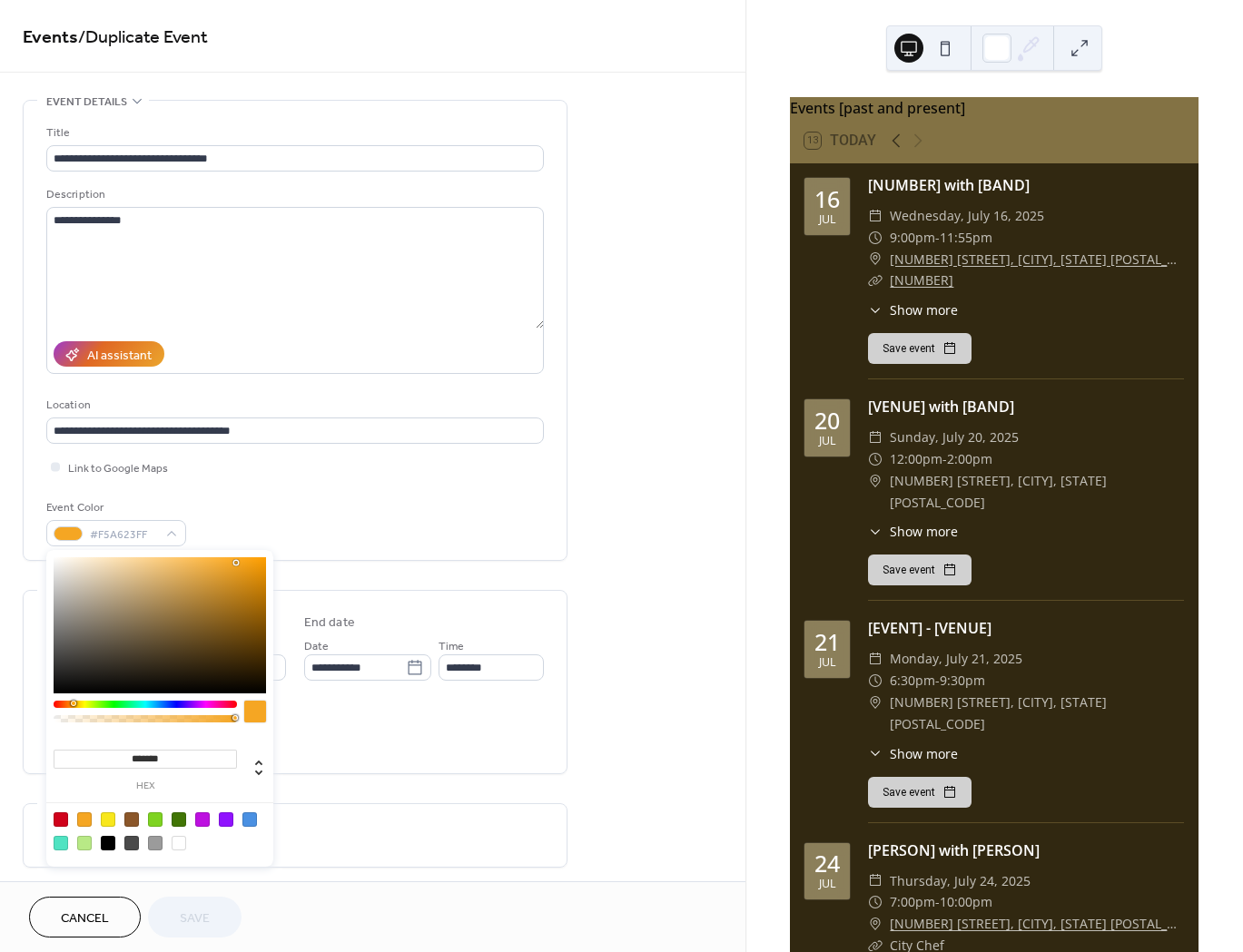click at bounding box center [108, 820] 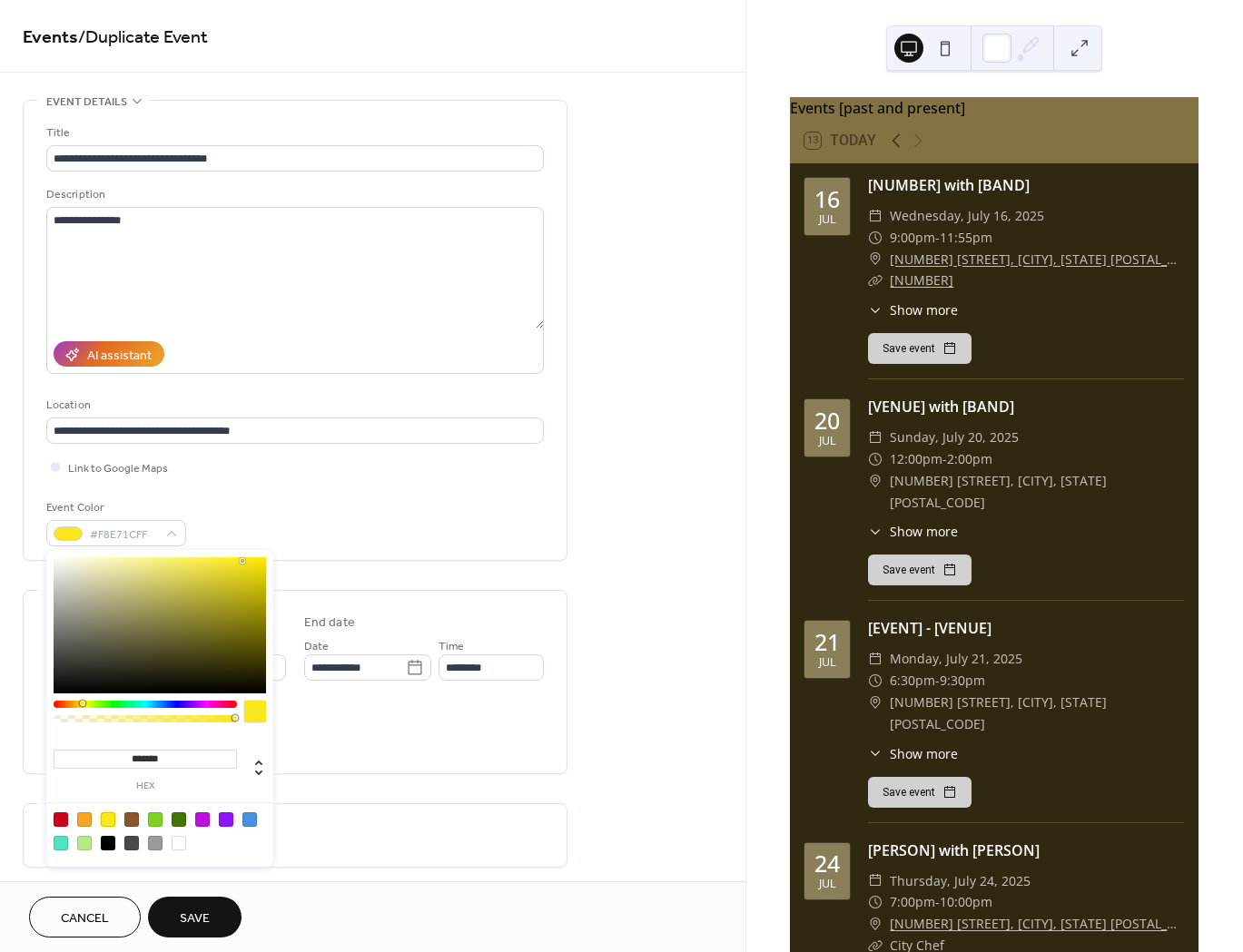 click on "All day event Display date only Hide event end time" at bounding box center (295, 731) 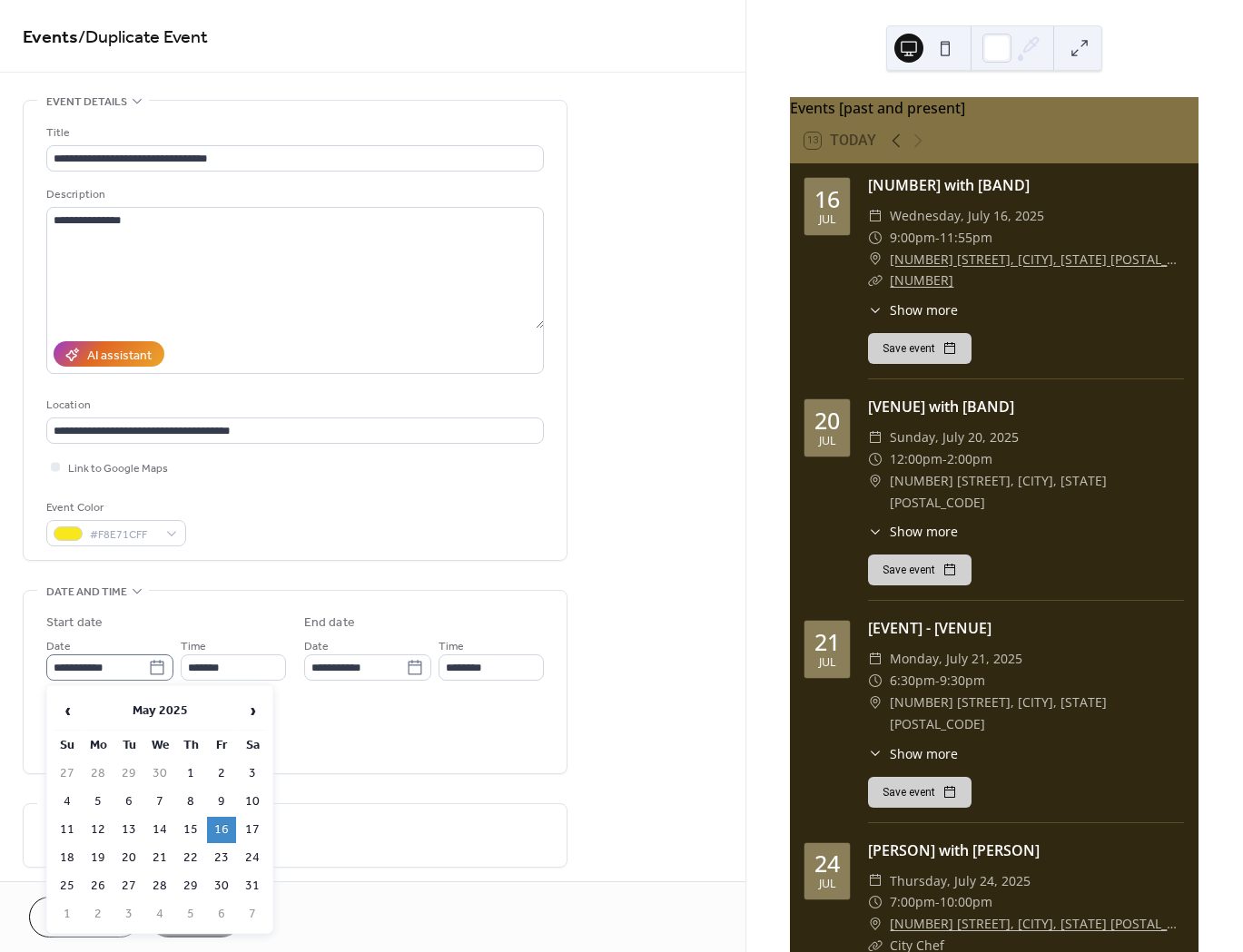 click 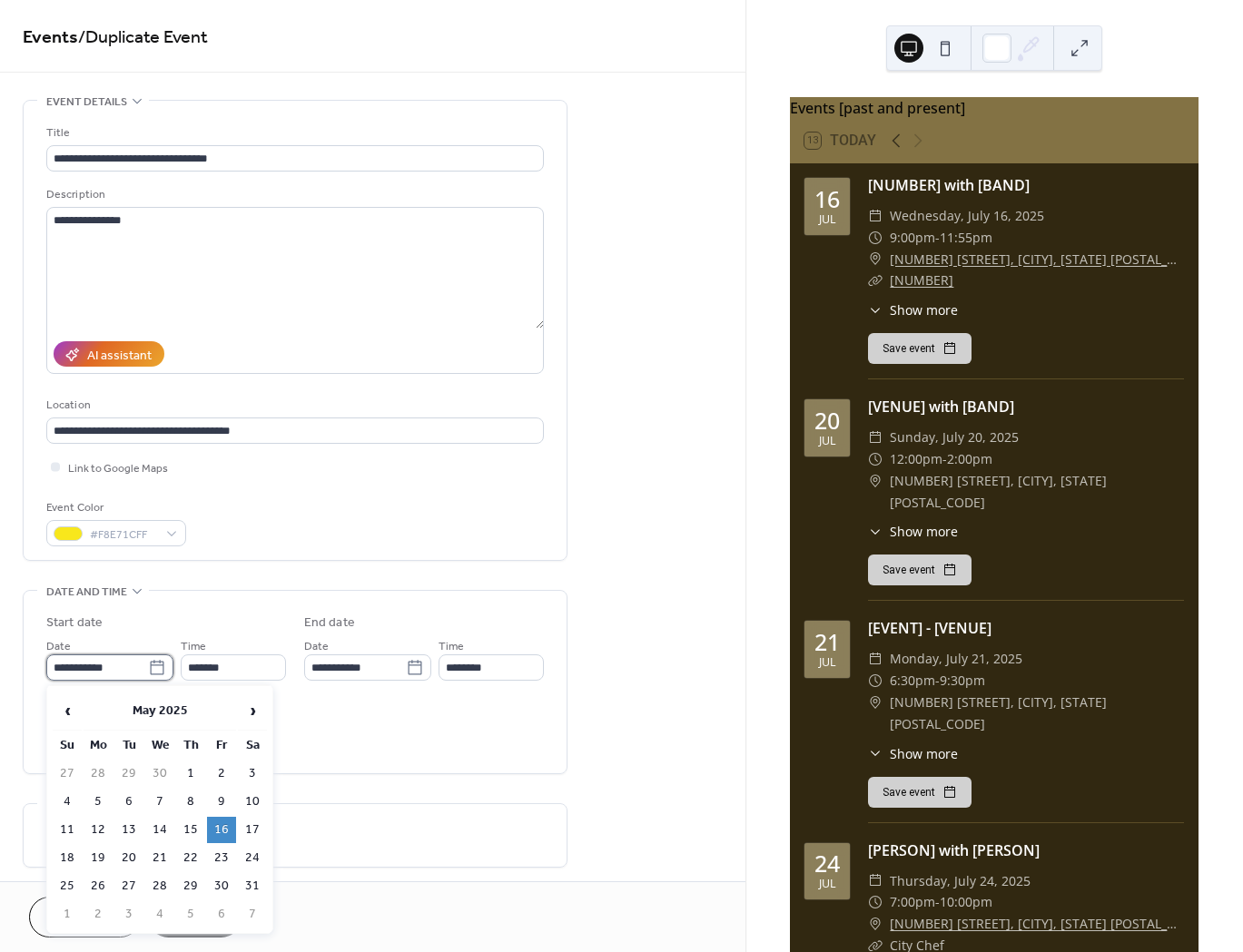 click on "**********" at bounding box center (97, 667) 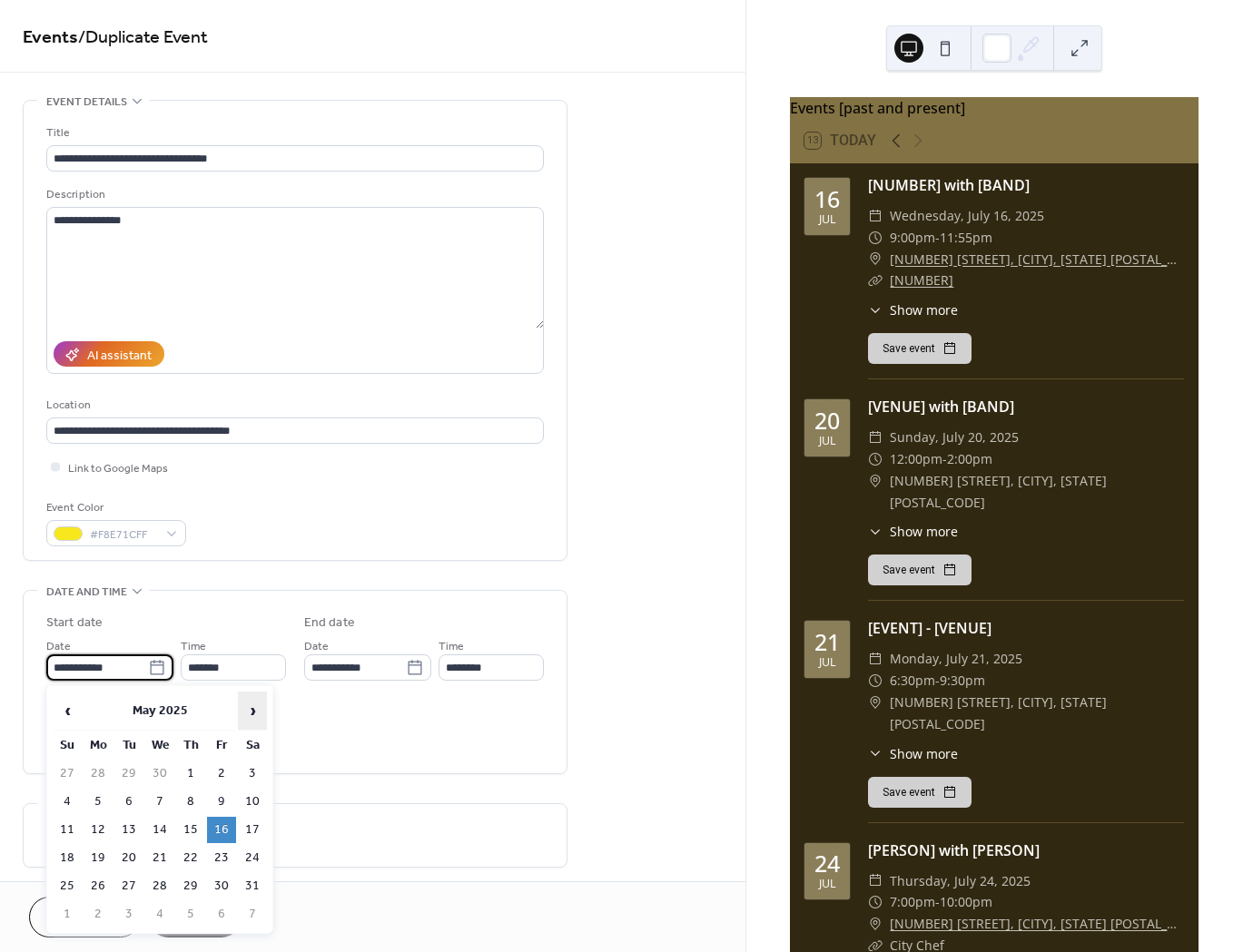 click on "›" at bounding box center [252, 711] 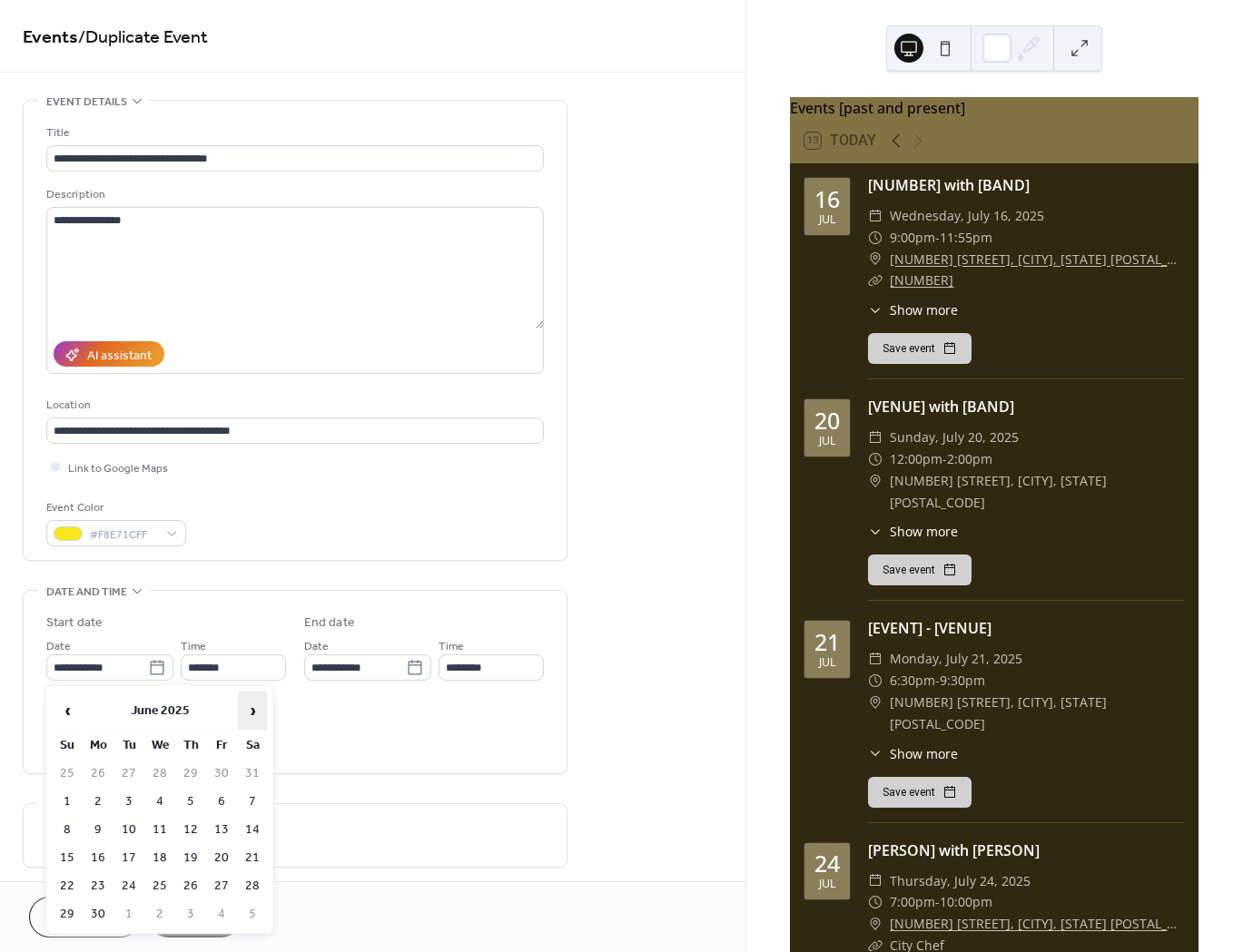 click on "›" at bounding box center [252, 711] 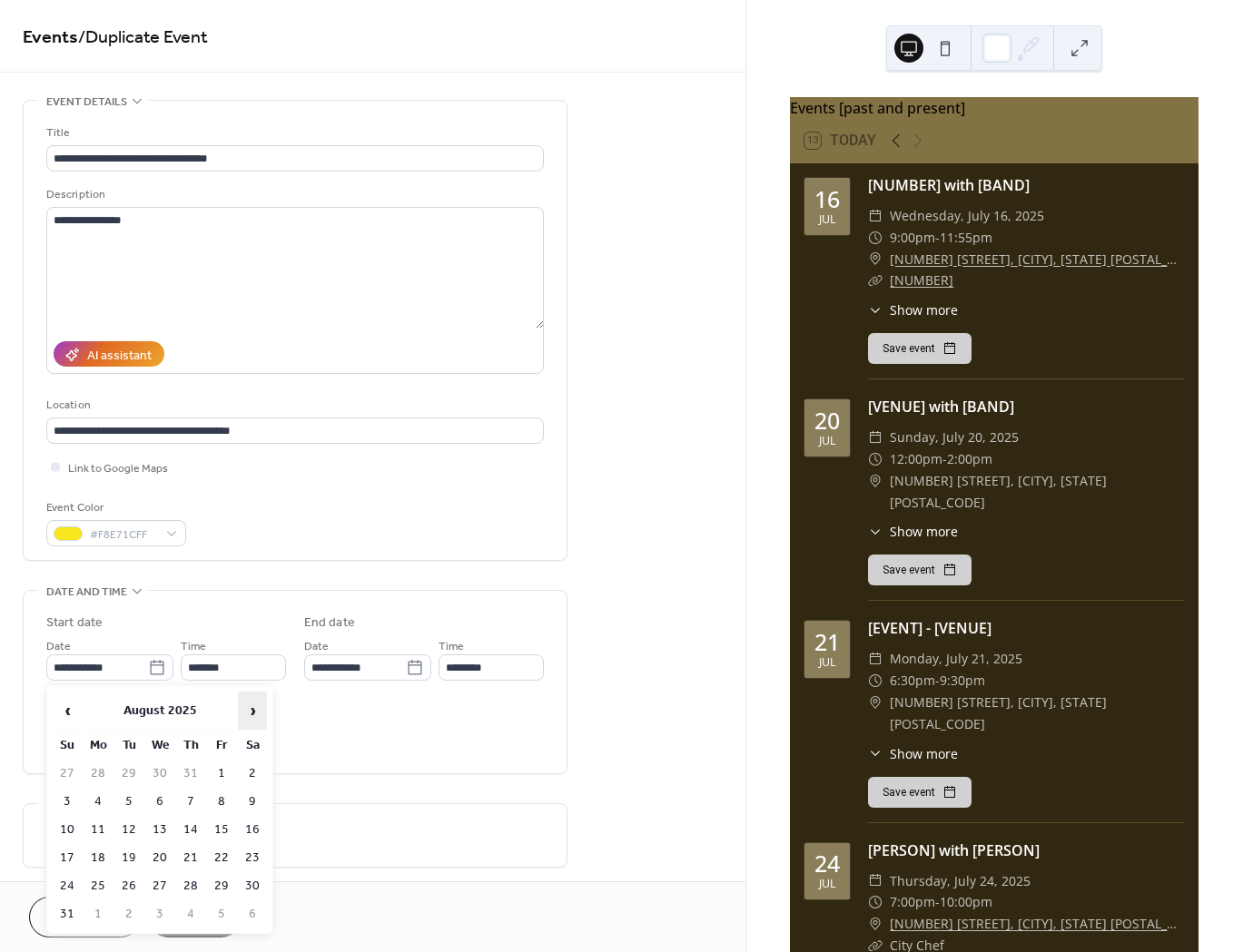 click on "›" at bounding box center [252, 711] 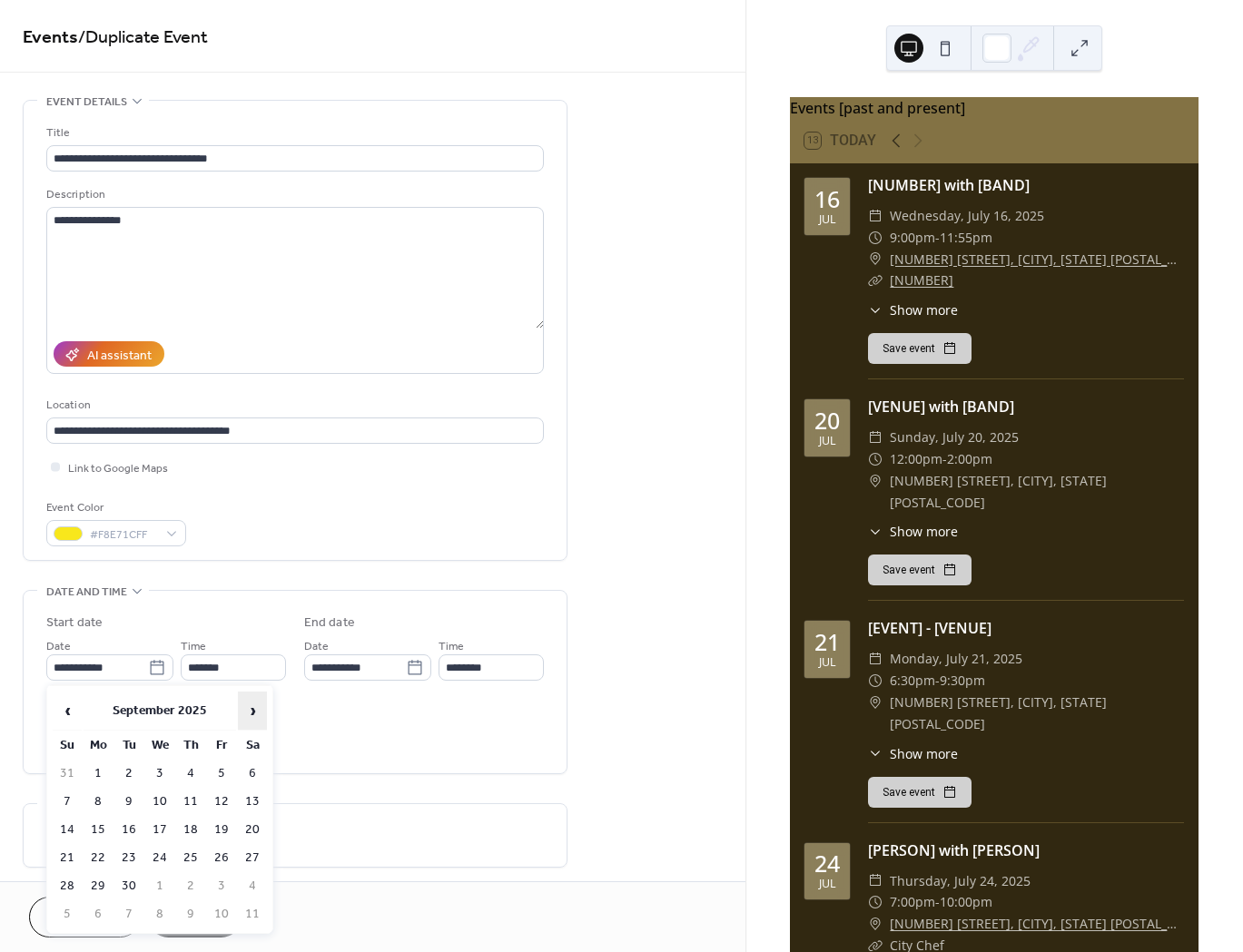 click on "›" at bounding box center (252, 711) 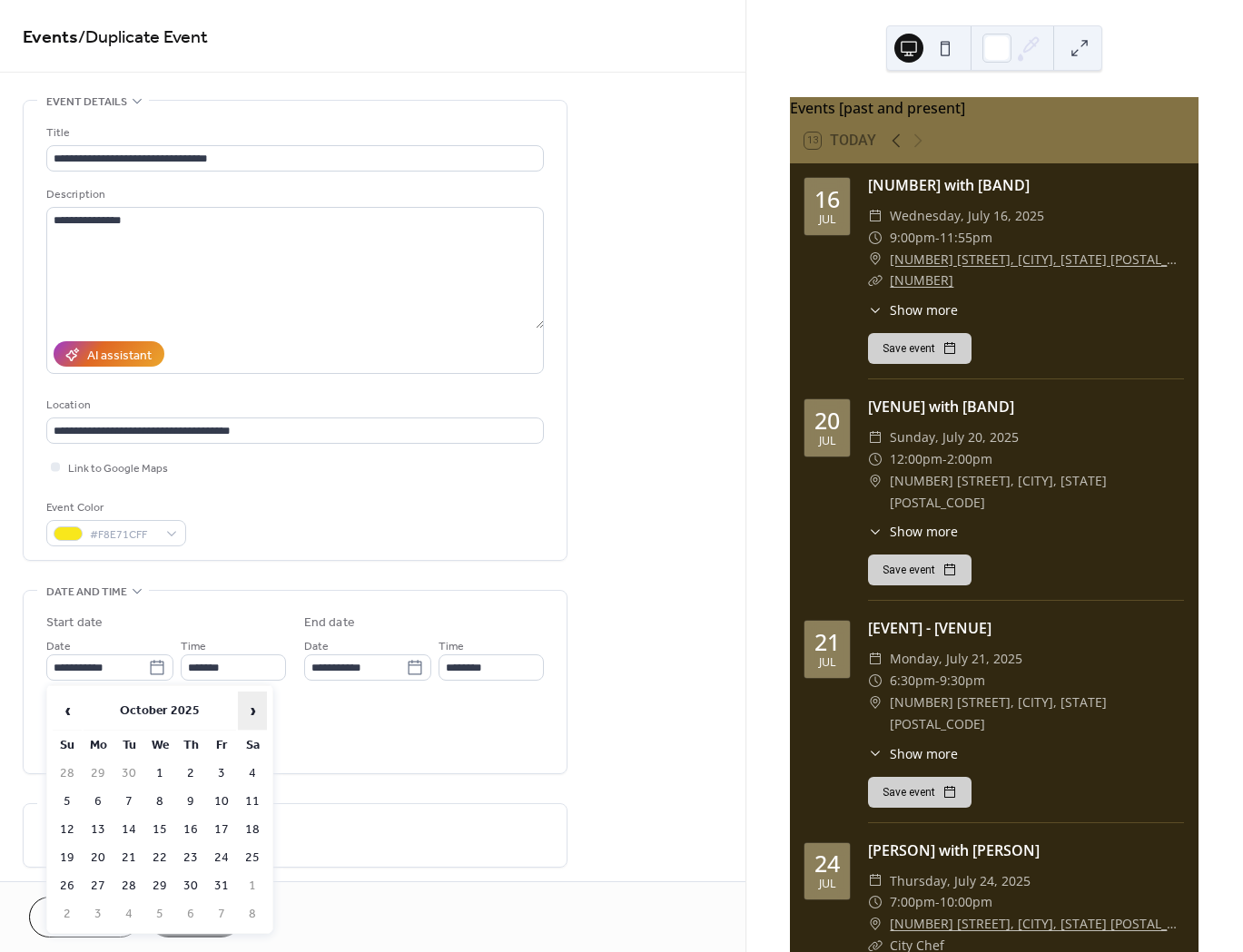 click on "›" at bounding box center [252, 711] 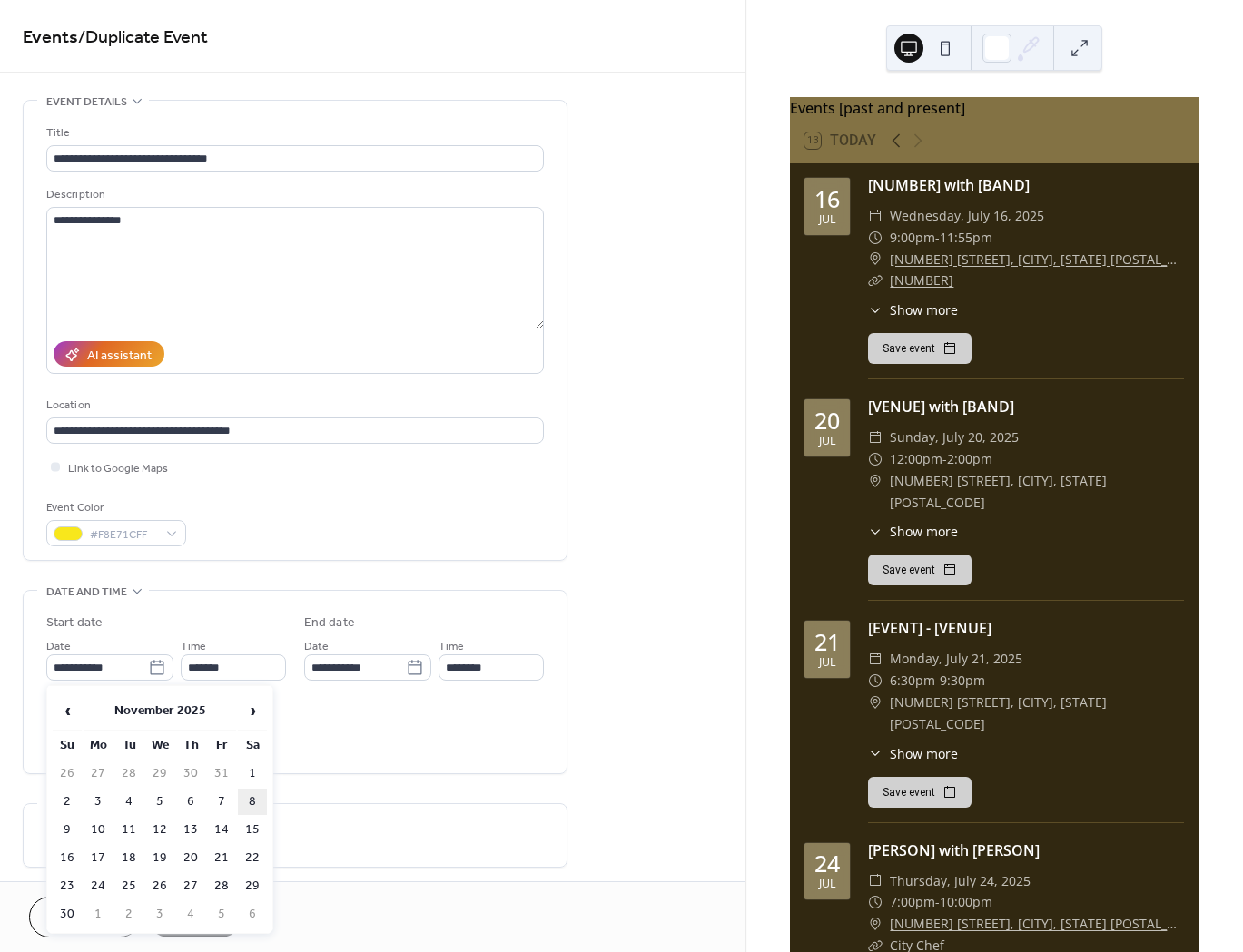 click on "8" at bounding box center (252, 801) 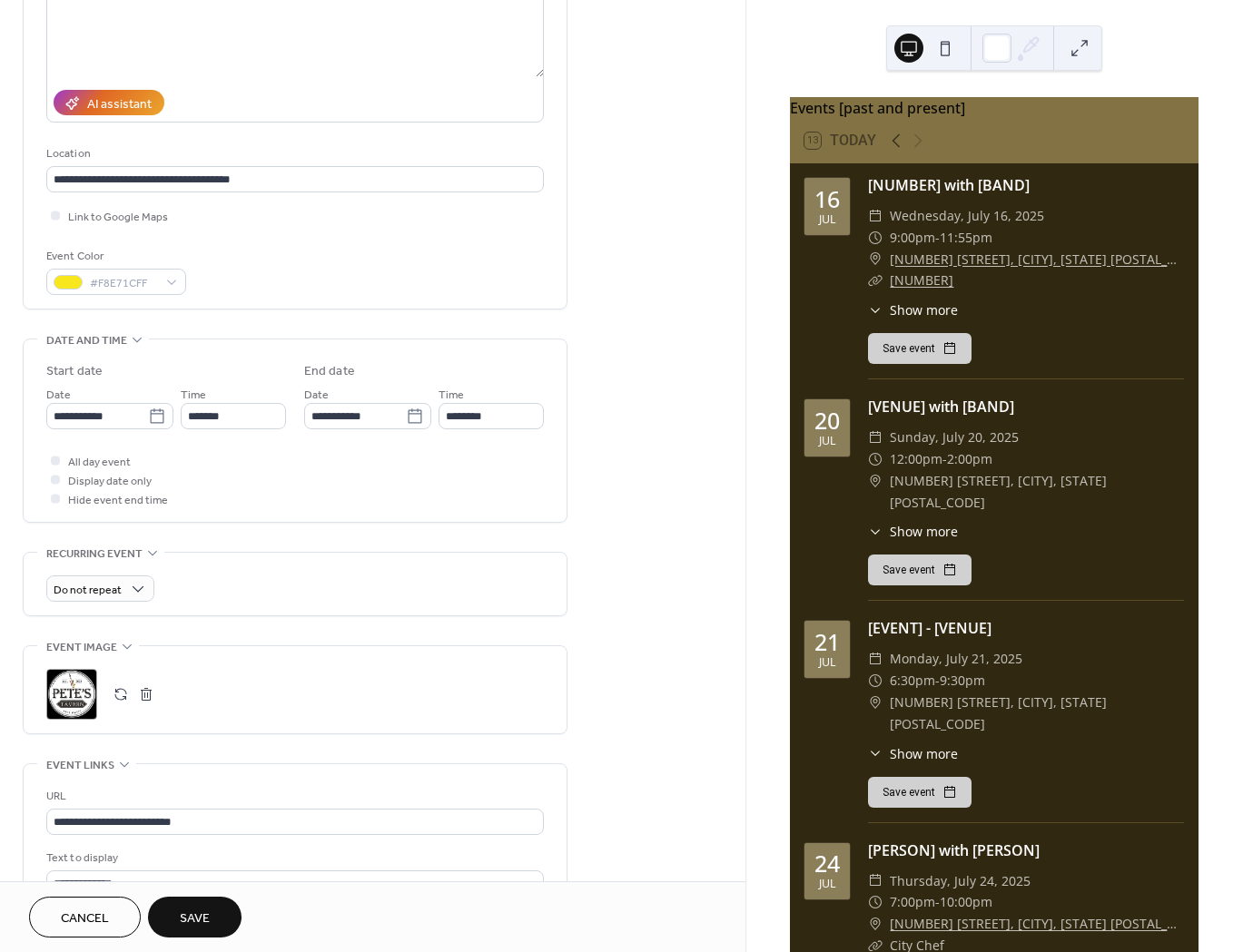 scroll, scrollTop: 454, scrollLeft: 0, axis: vertical 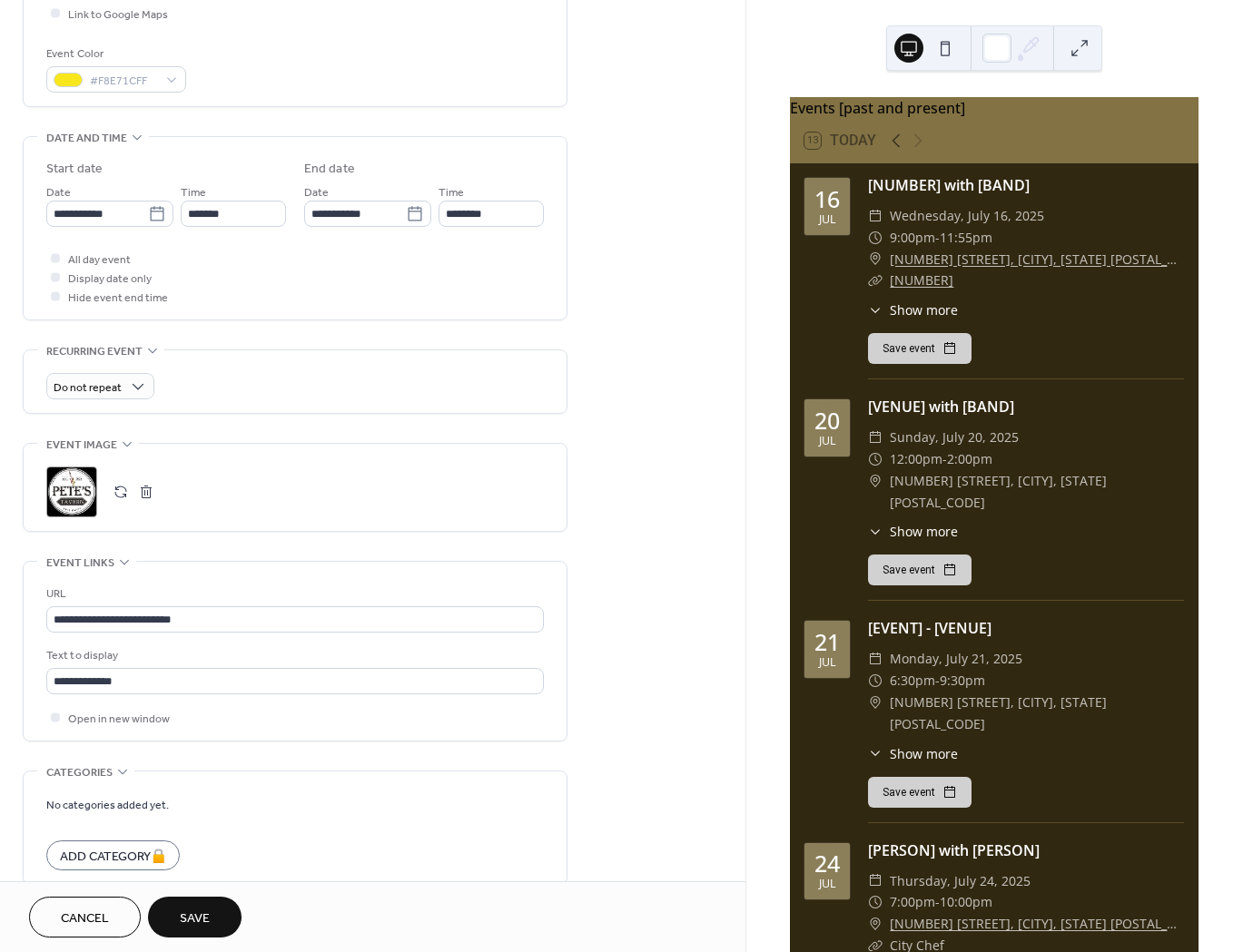 click on "Save" at bounding box center [194, 918] 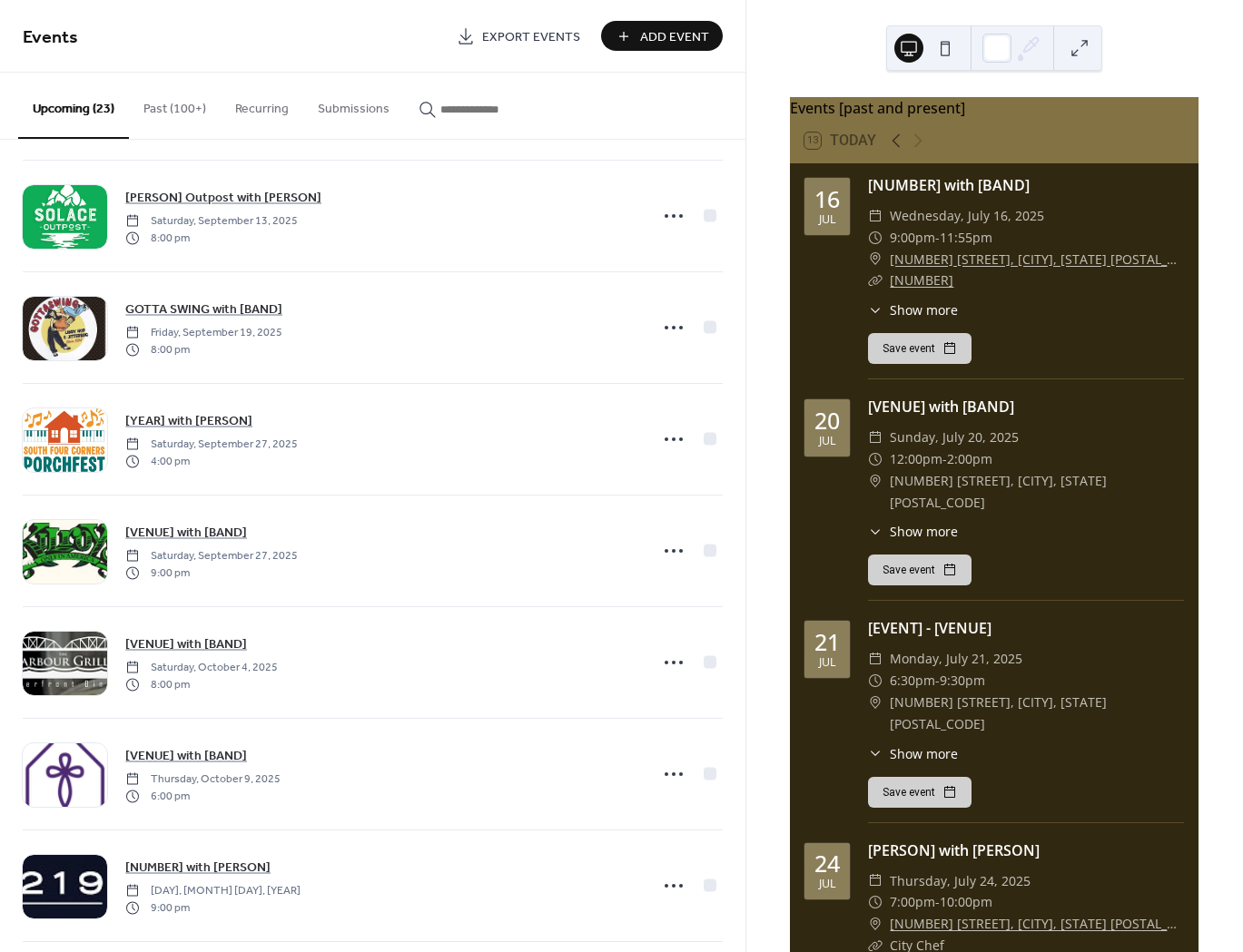 scroll, scrollTop: 1809, scrollLeft: 0, axis: vertical 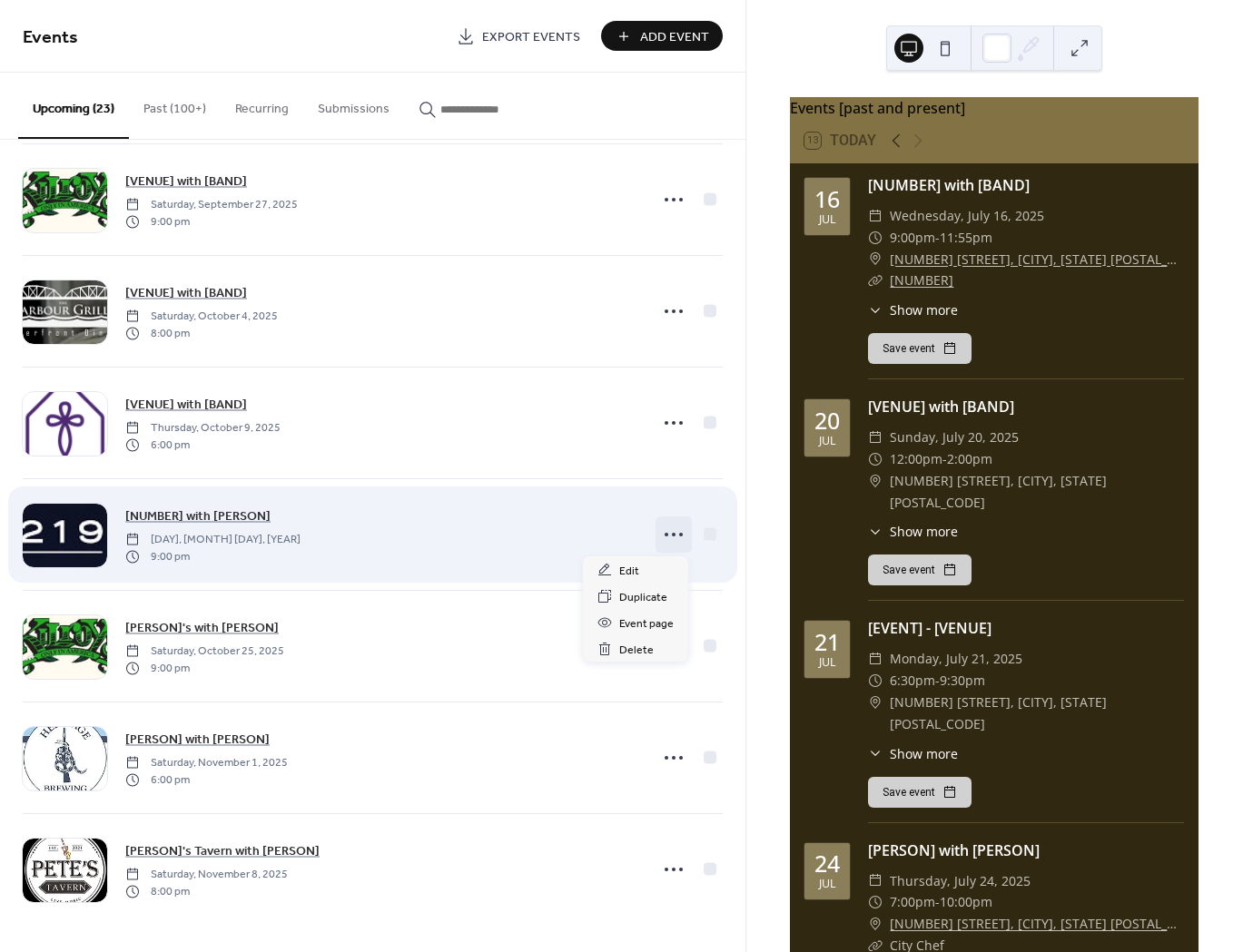 click 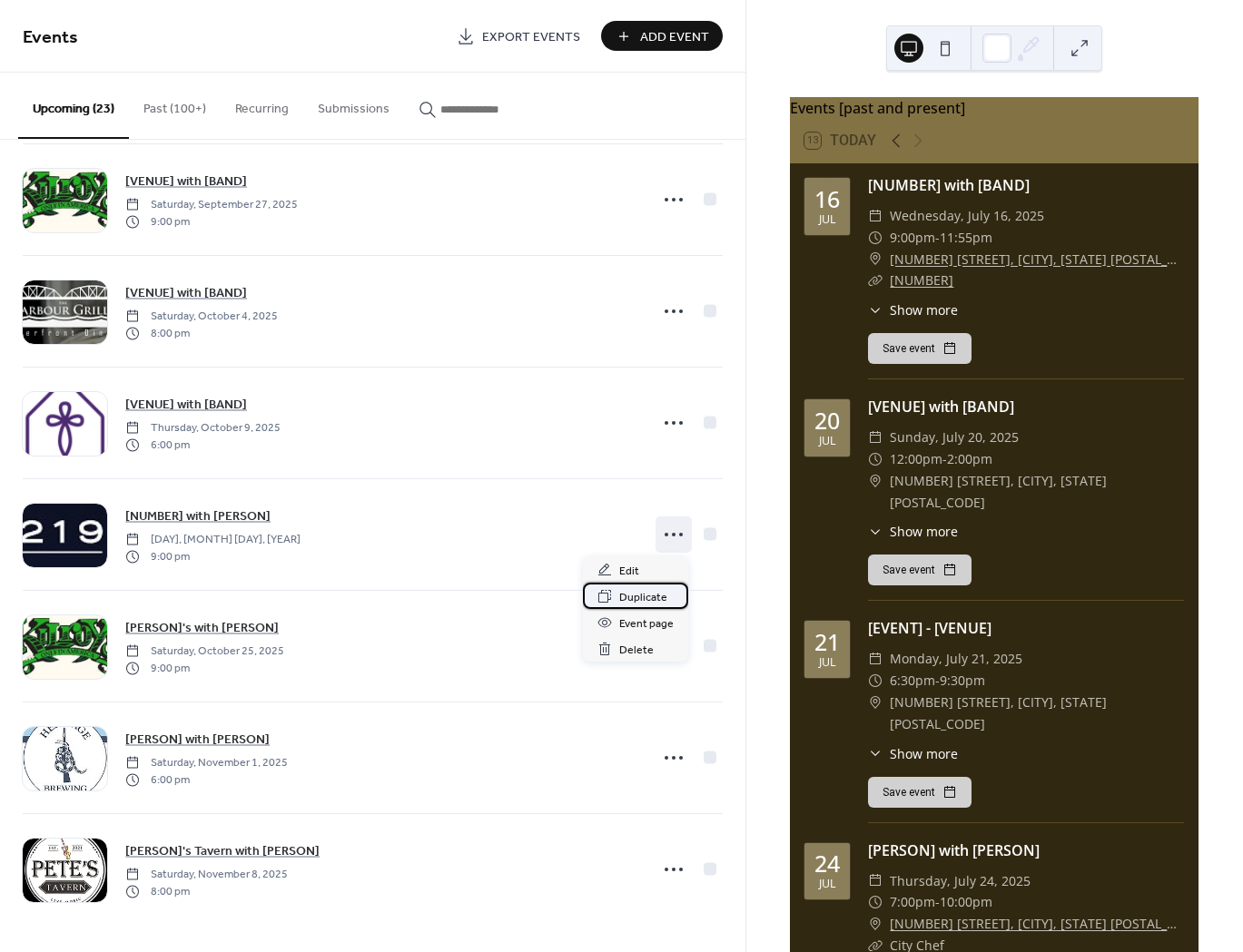 click on "Duplicate" at bounding box center [643, 597] 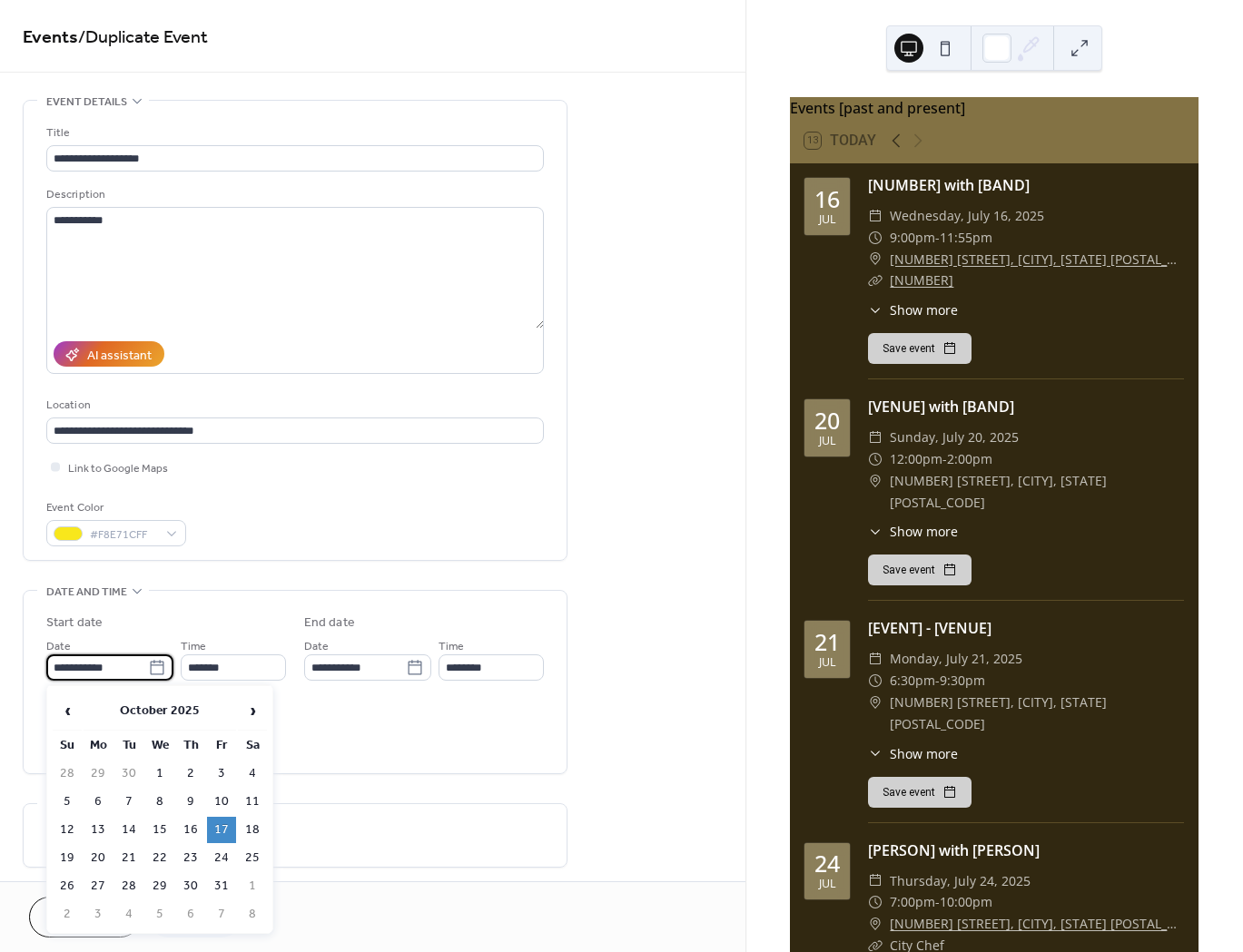 click on "**********" at bounding box center [97, 667] 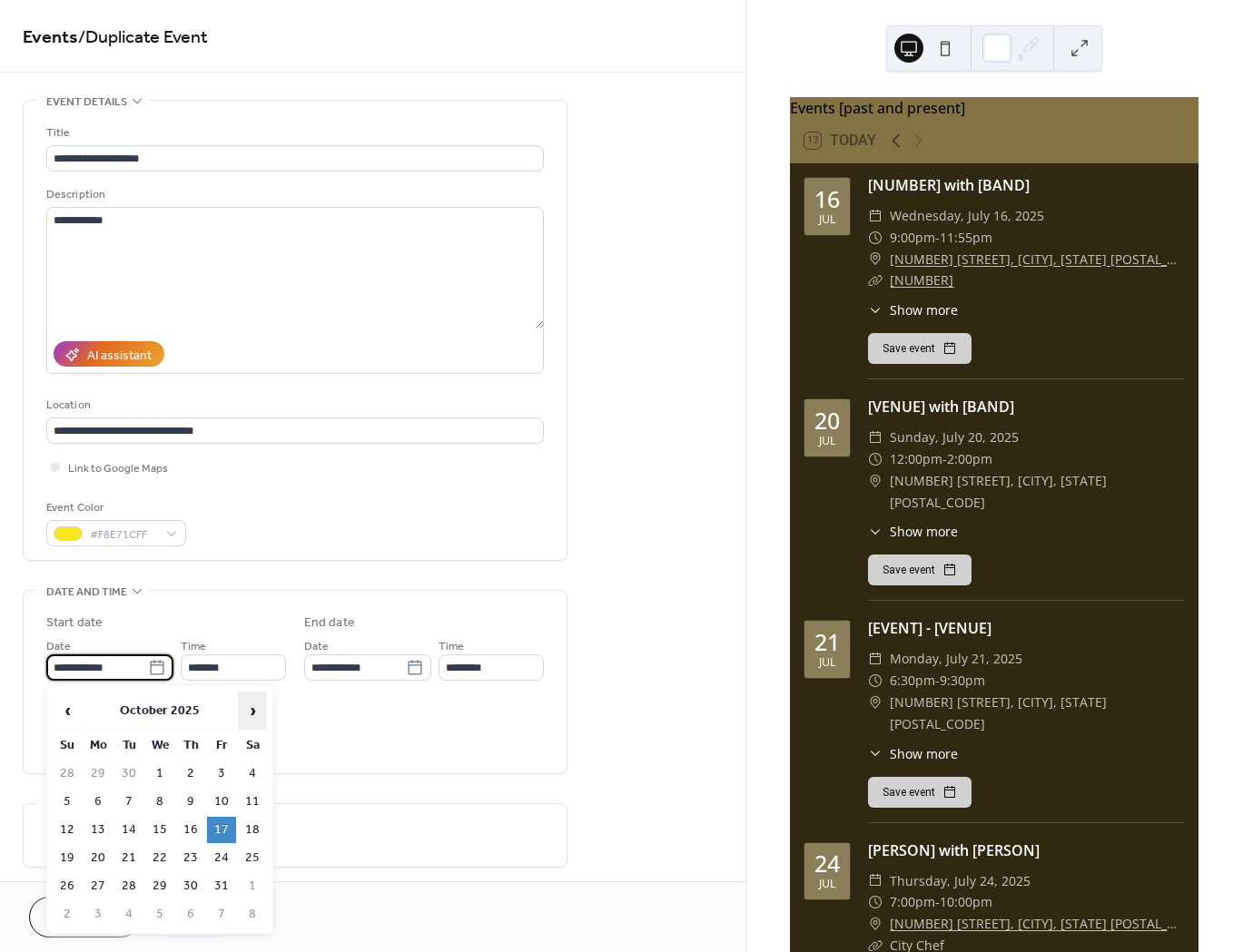 click on "›" at bounding box center [252, 711] 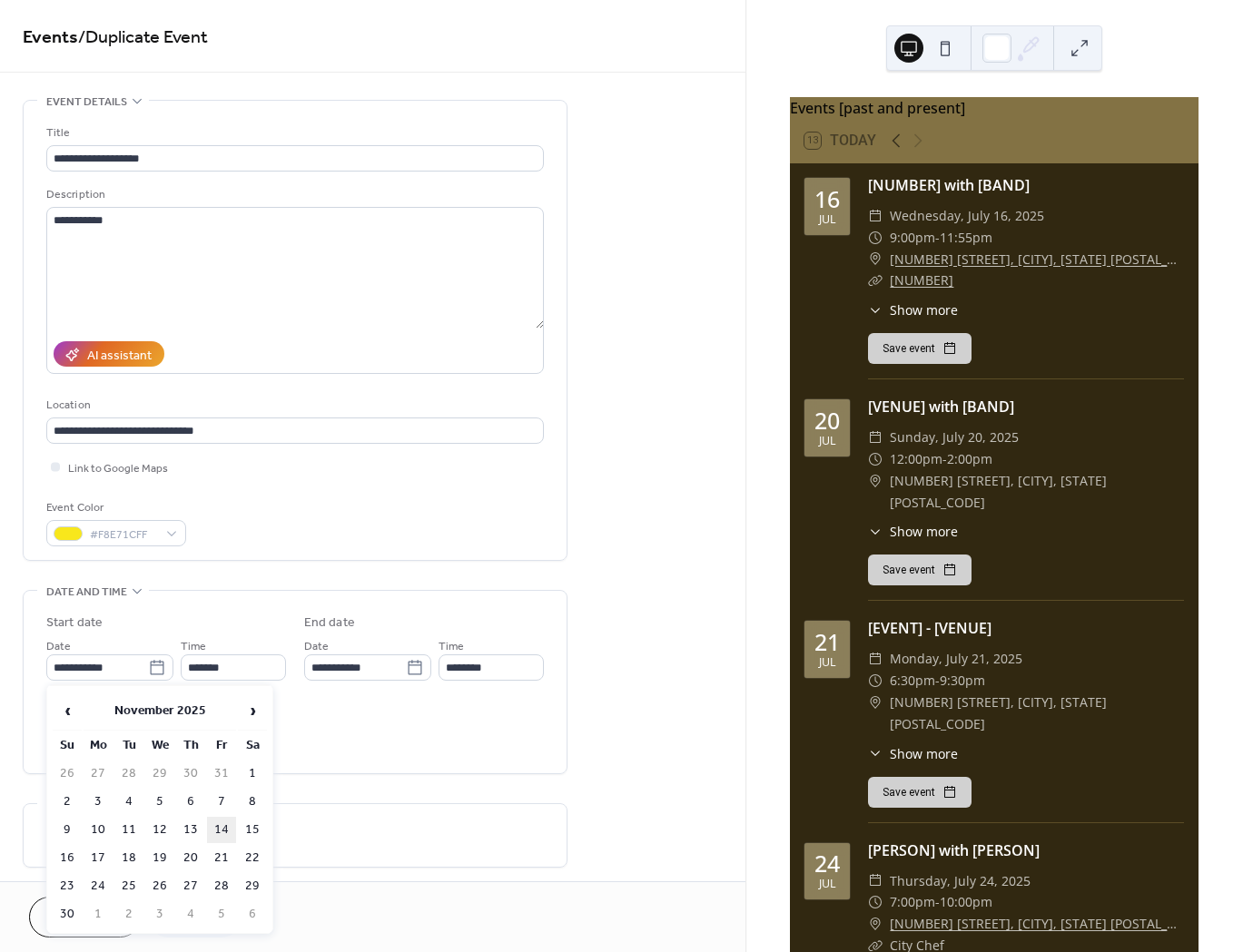 click on "14" at bounding box center [222, 829] 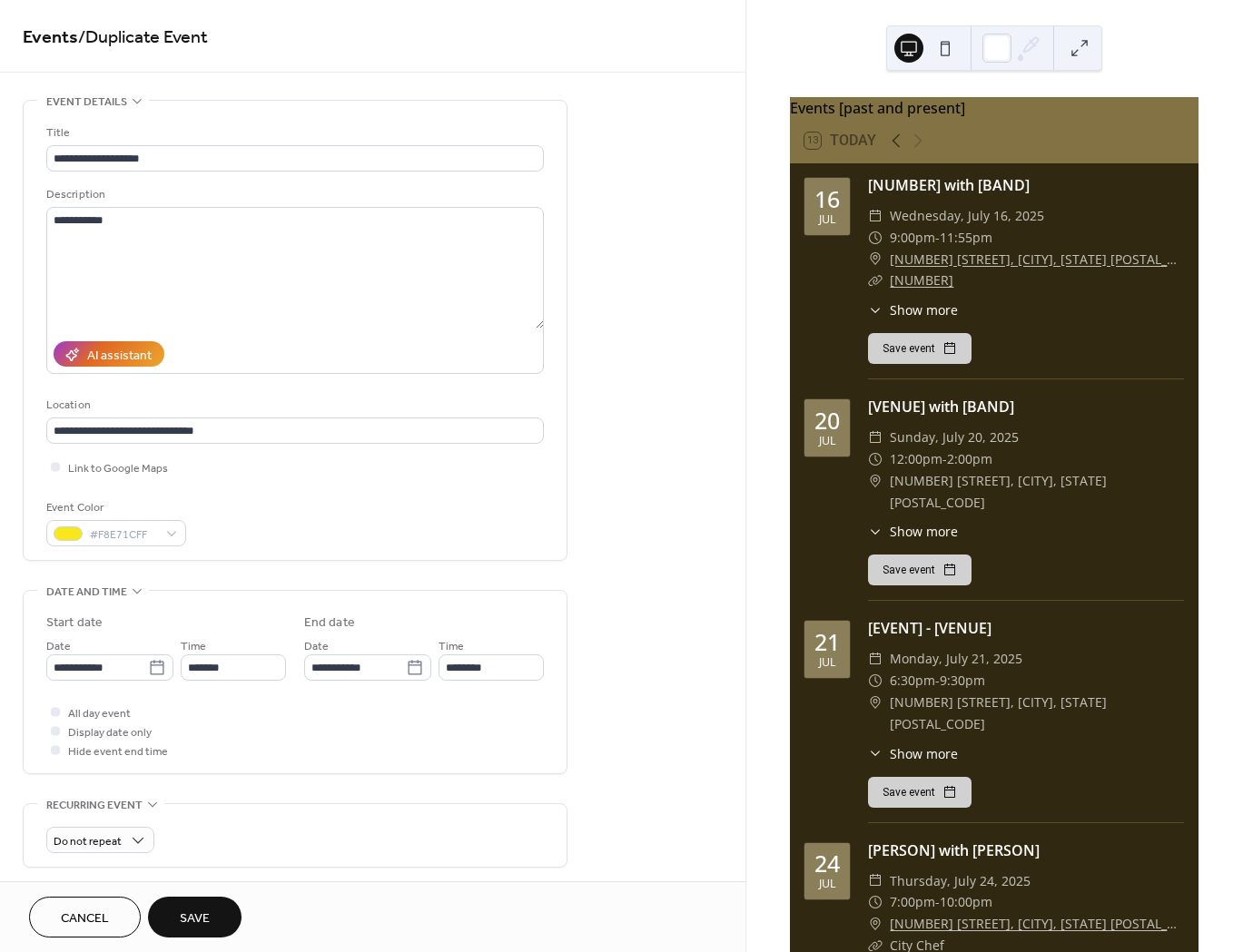 click on "Save" at bounding box center (194, 917) 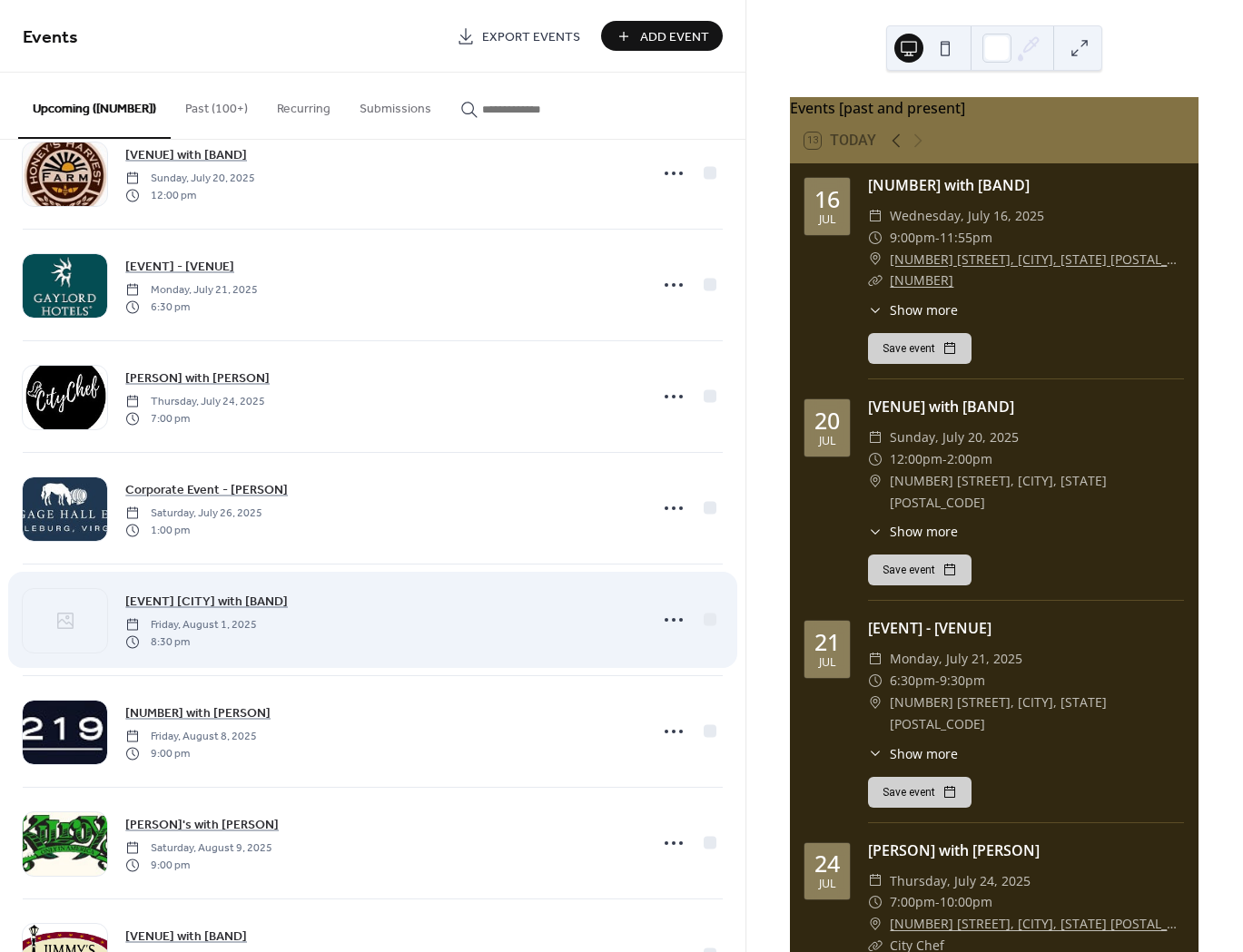 scroll, scrollTop: 182, scrollLeft: 0, axis: vertical 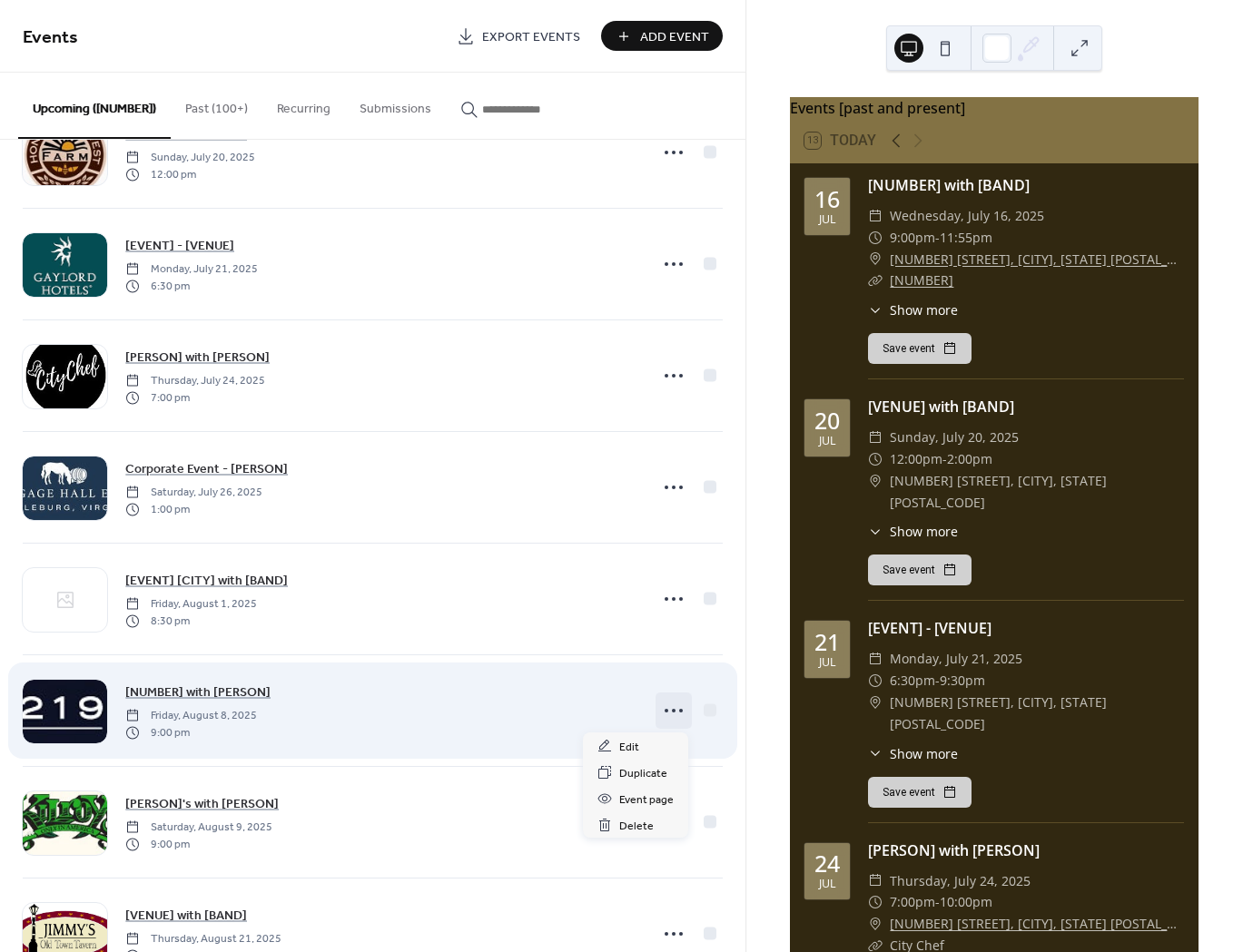 click 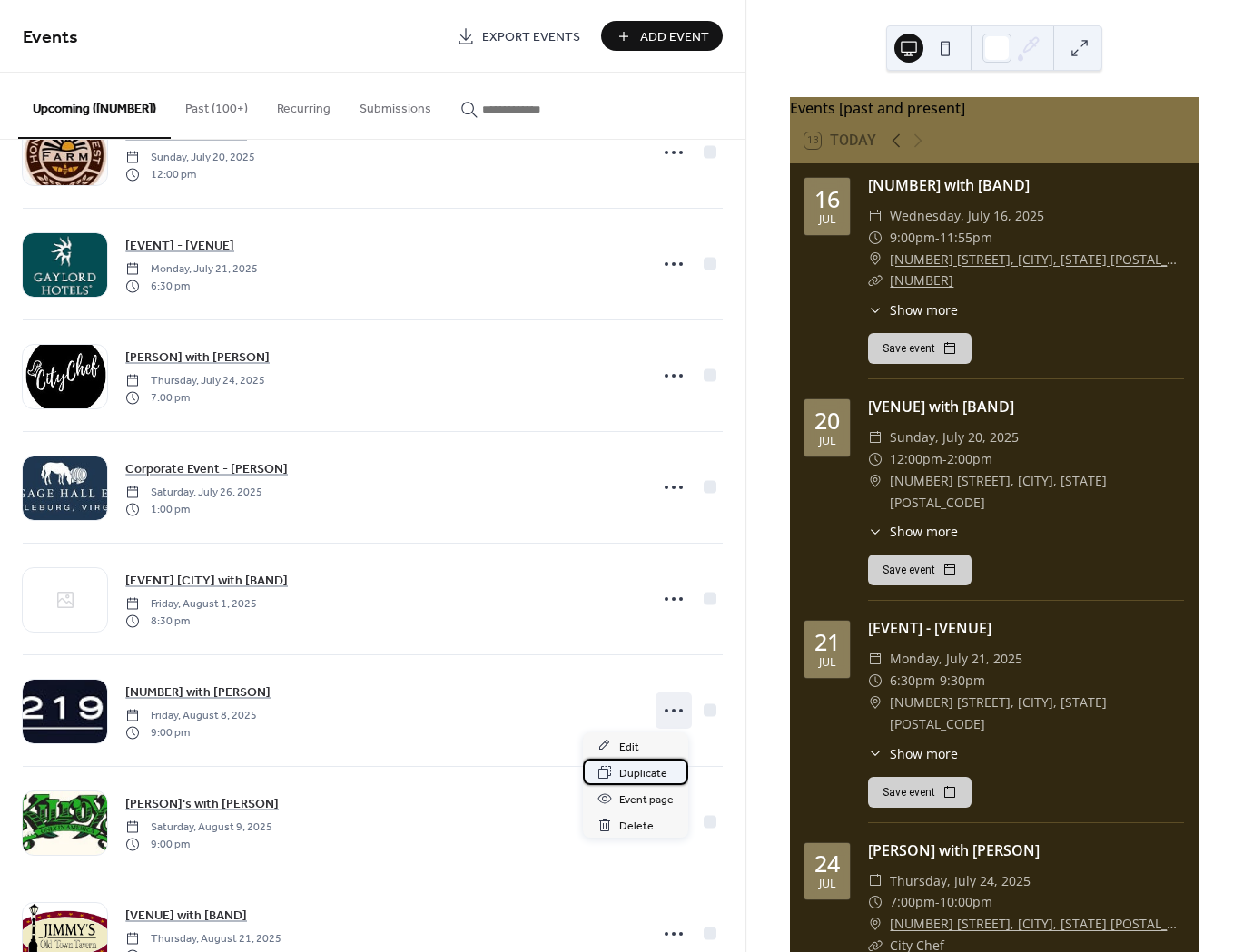 click on "Duplicate" at bounding box center (643, 773) 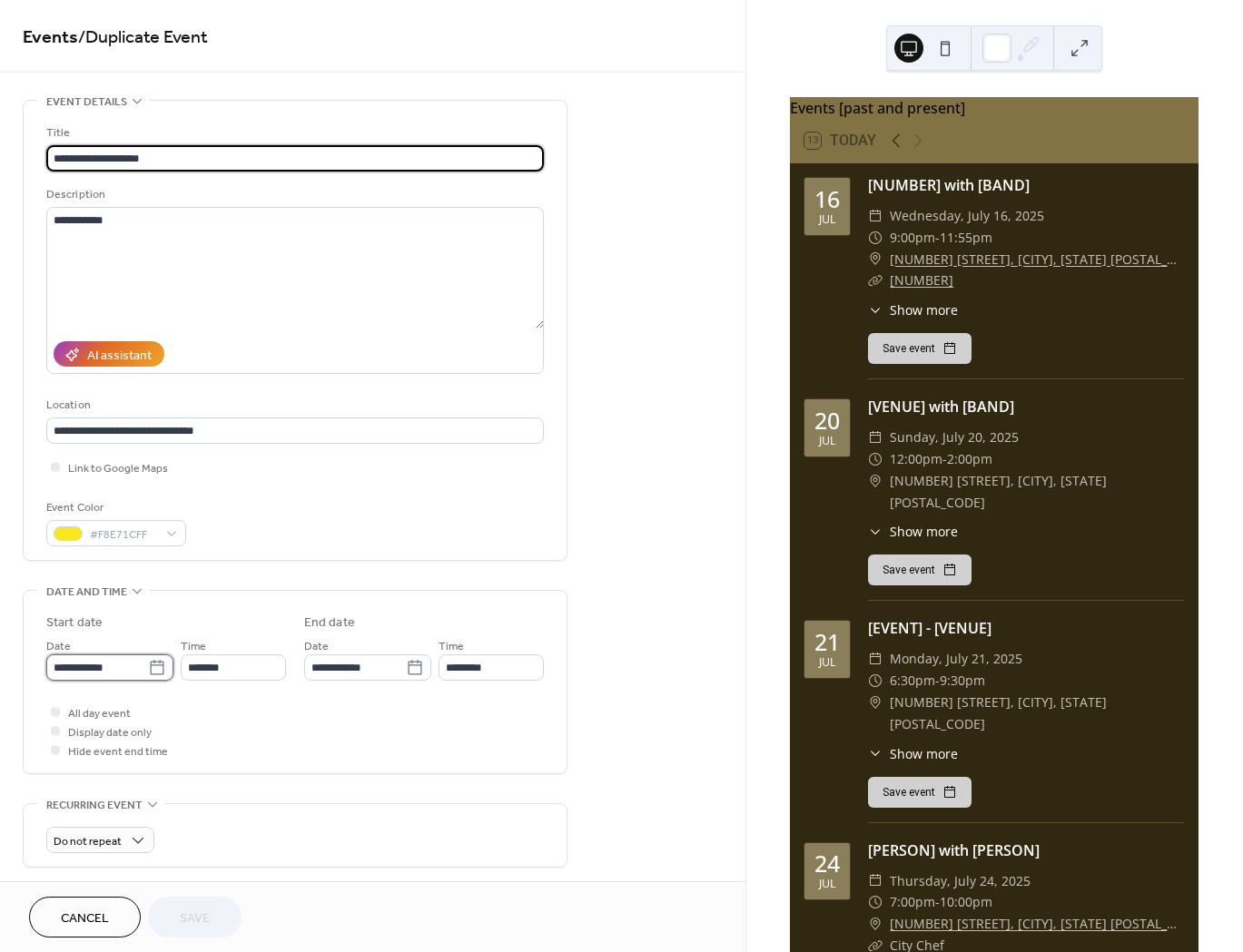 click on "**********" at bounding box center [97, 667] 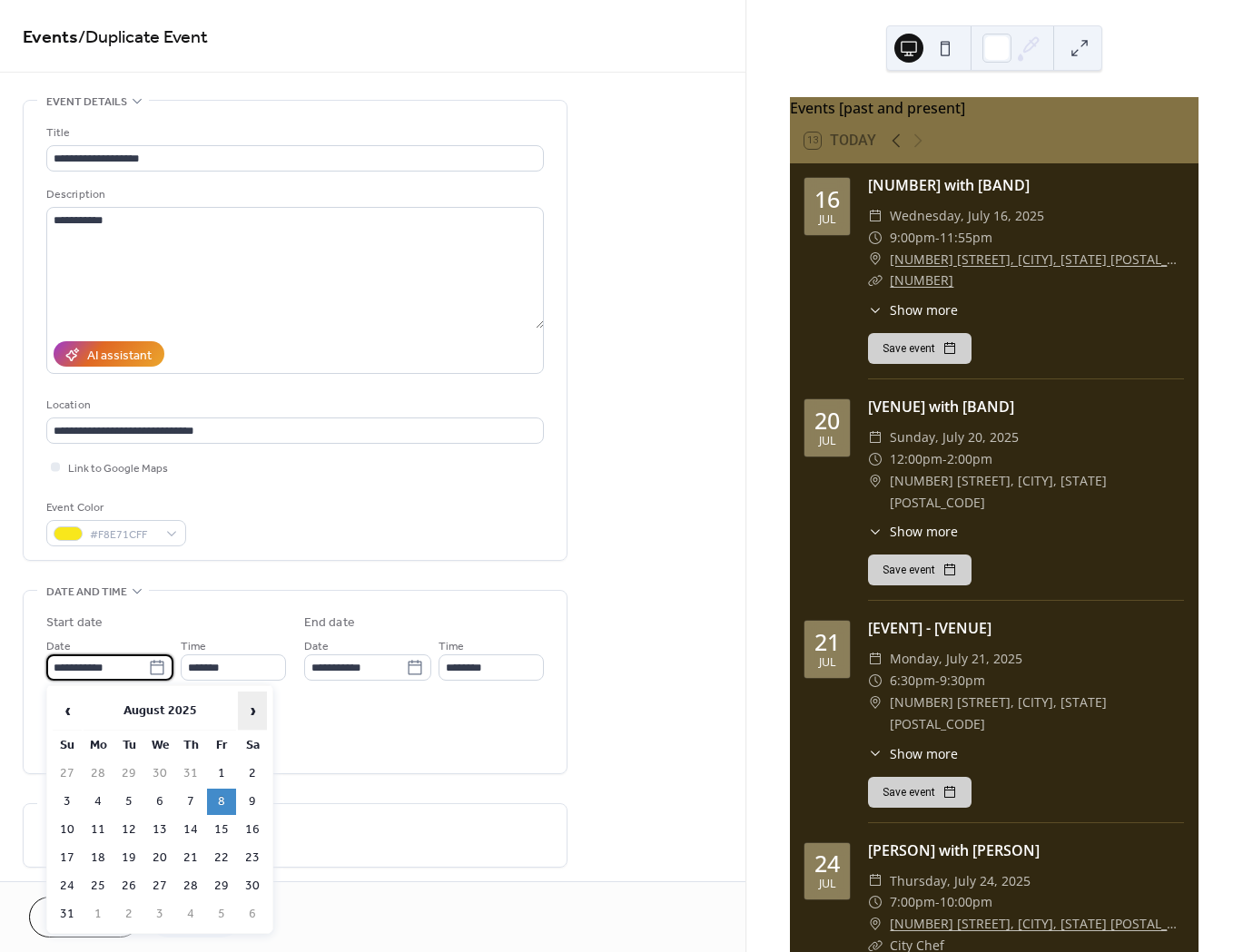 click on "›" at bounding box center (252, 711) 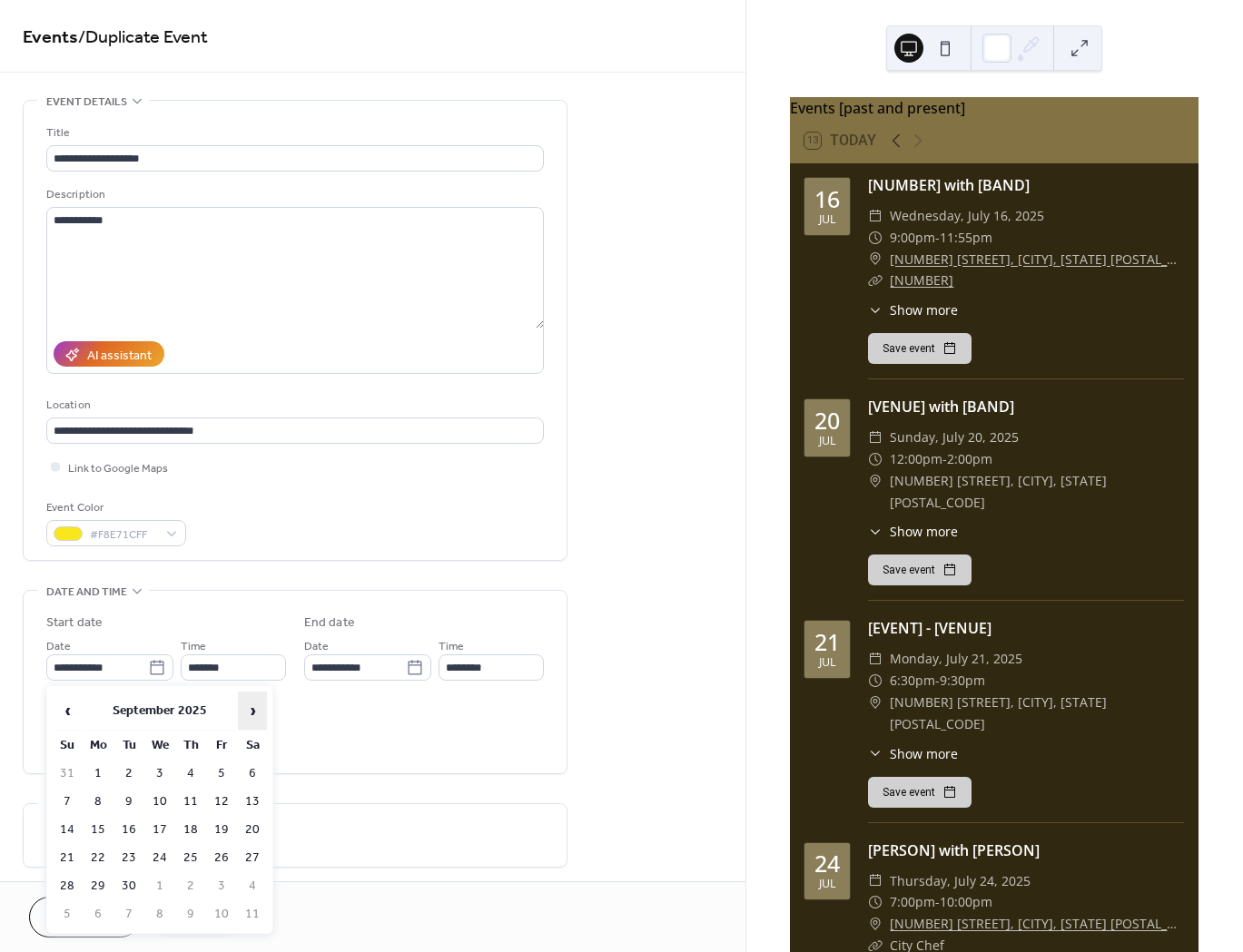 click on "›" at bounding box center (252, 711) 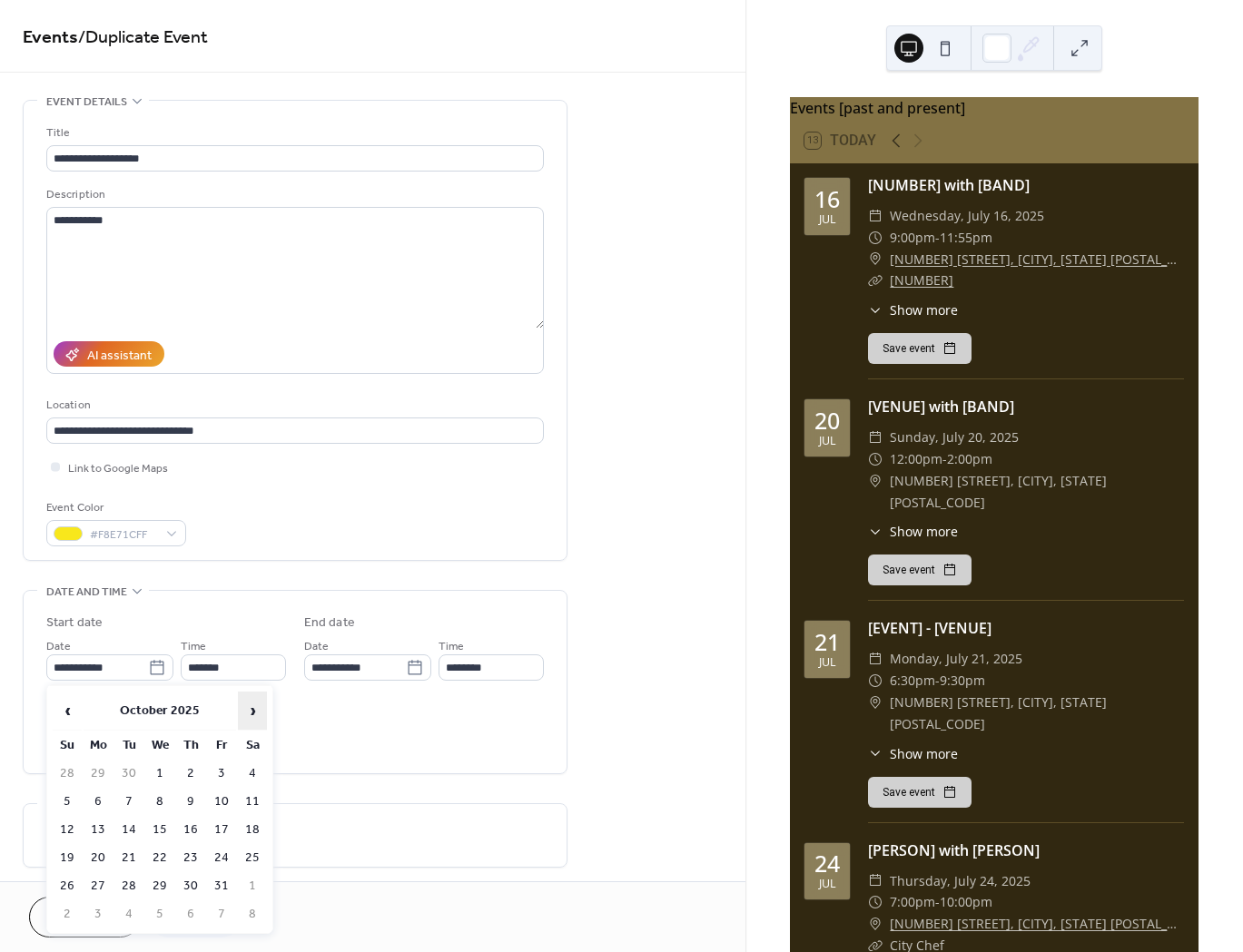 click on "›" at bounding box center [252, 711] 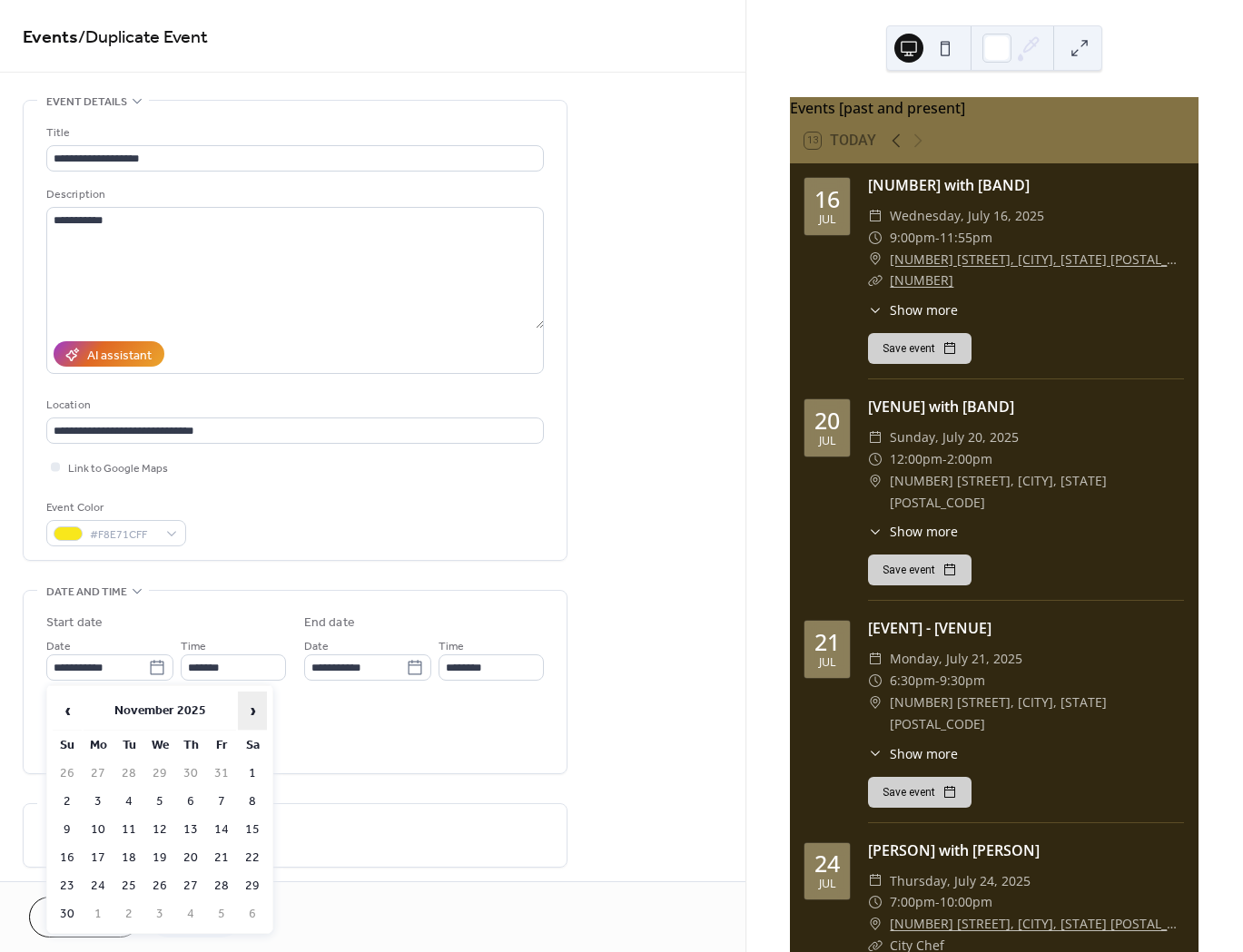 click on "›" at bounding box center (252, 711) 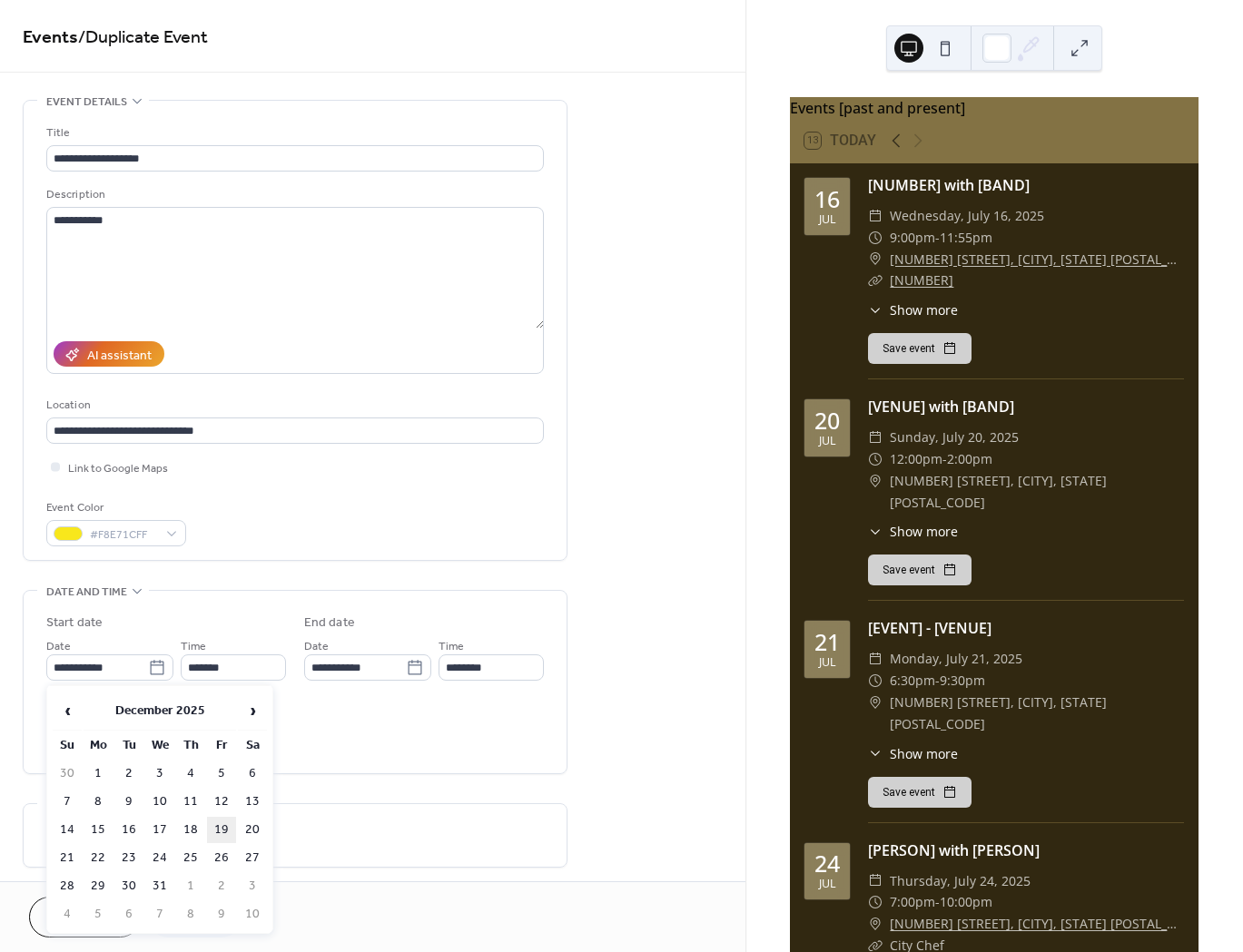 click on "19" at bounding box center (222, 829) 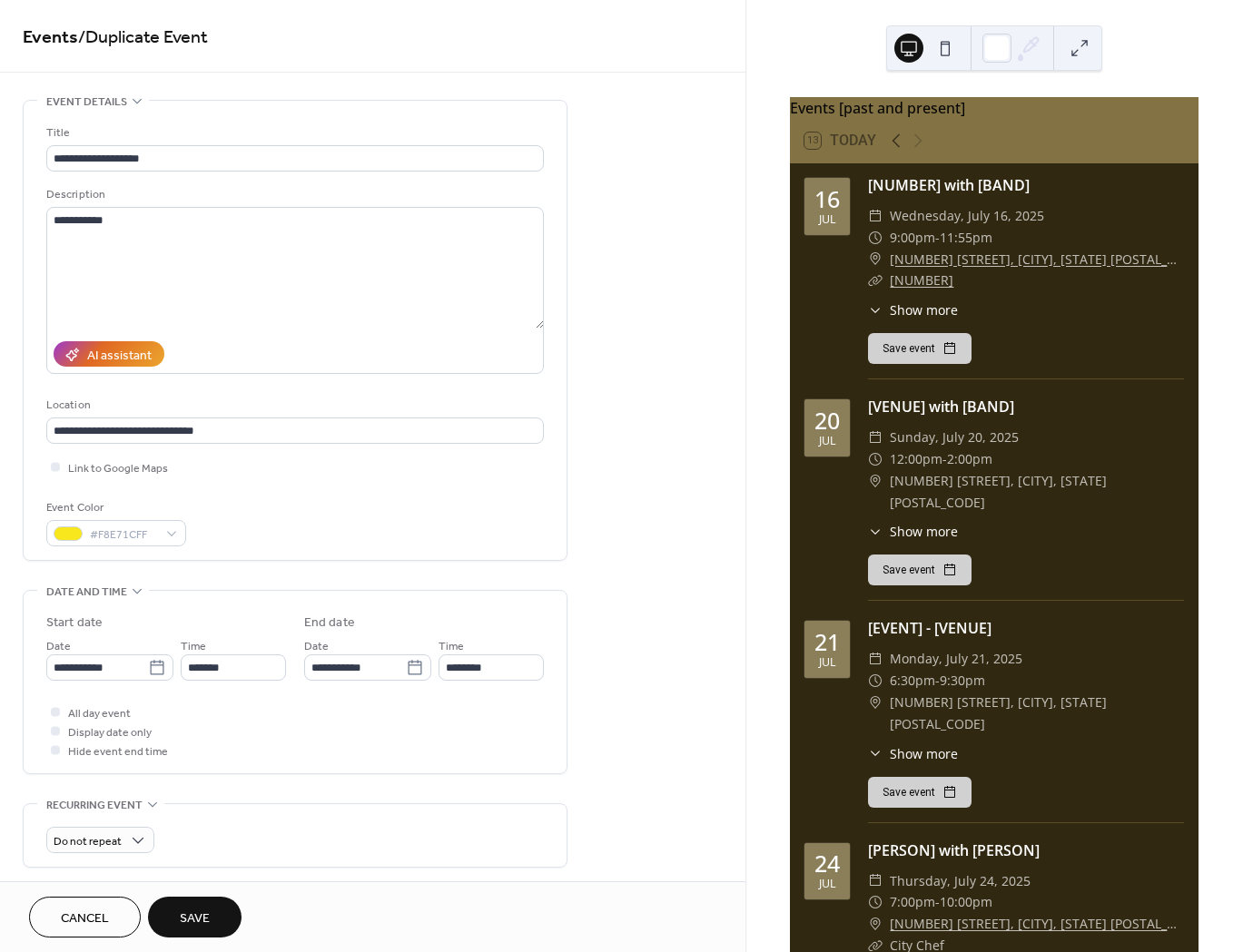 click on "Save" at bounding box center (194, 918) 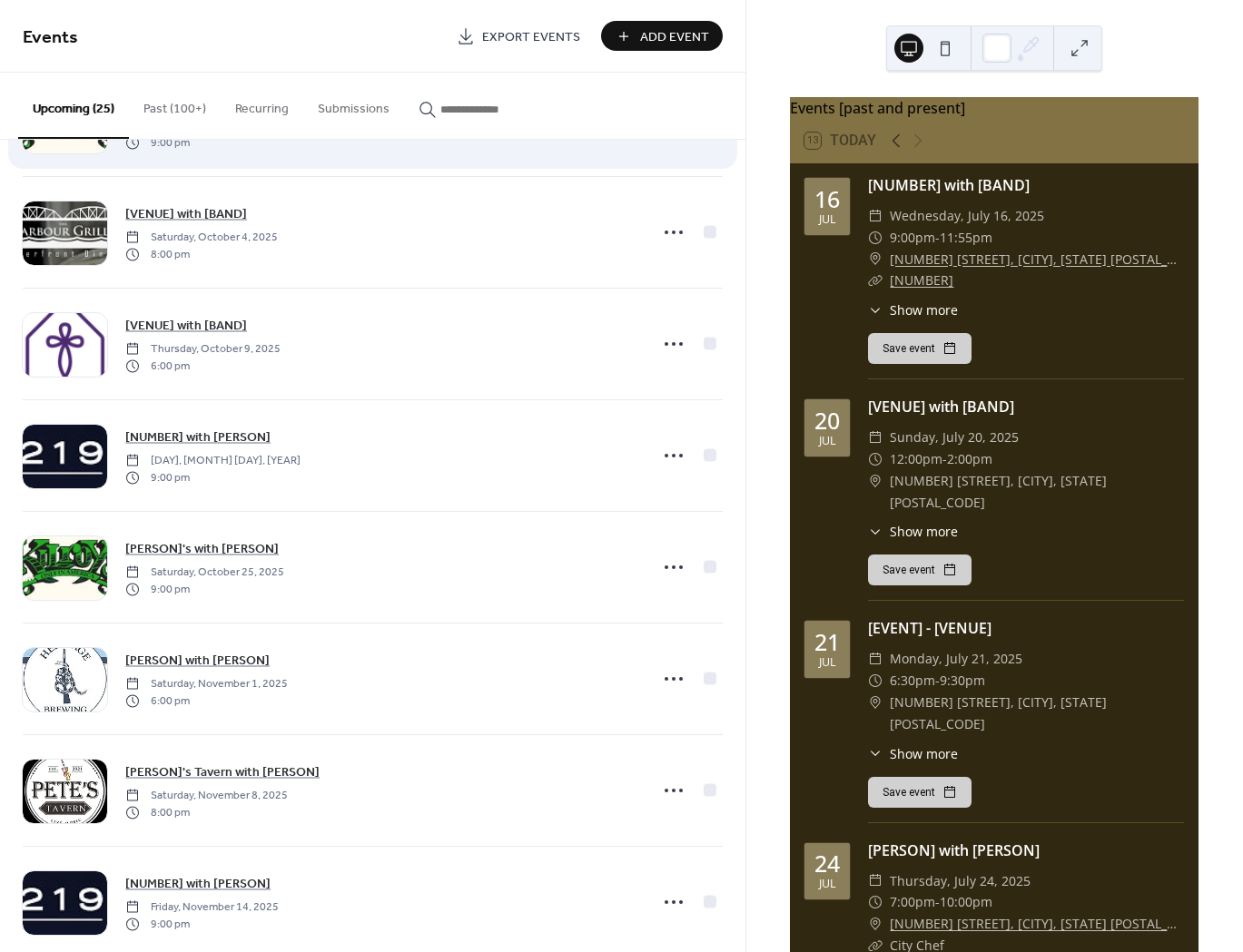 scroll, scrollTop: 1906, scrollLeft: 0, axis: vertical 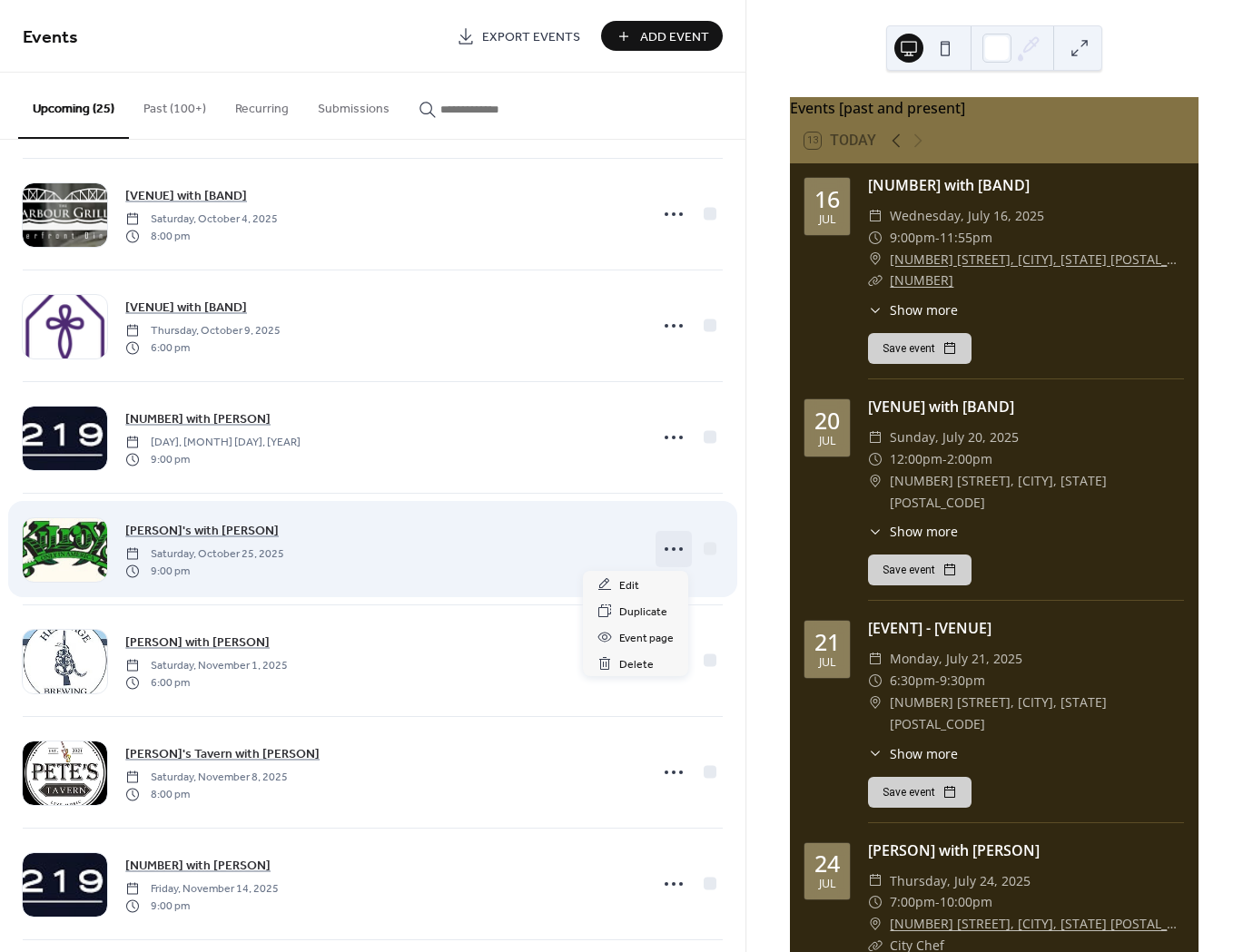 click 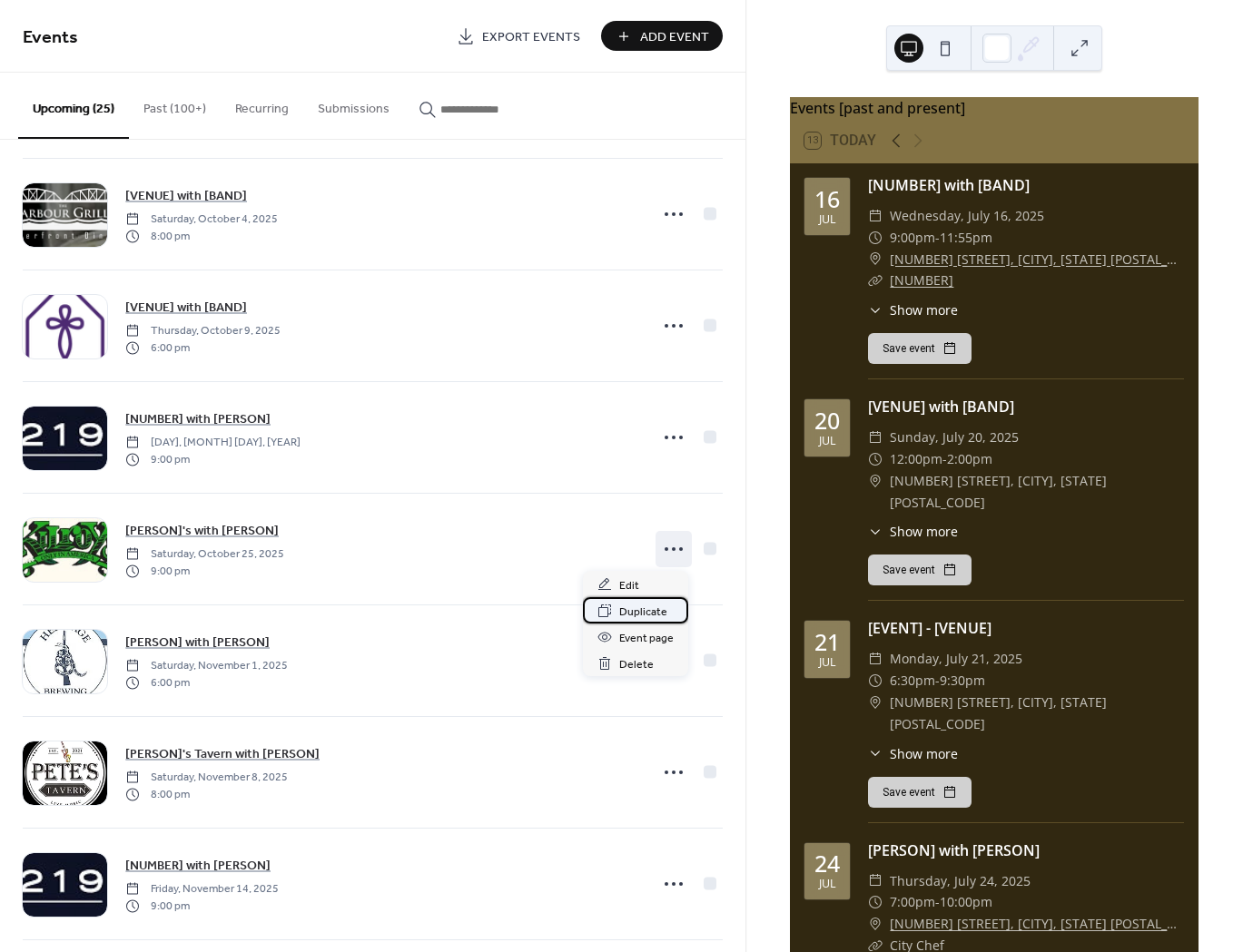 click on "Duplicate" at bounding box center (643, 612) 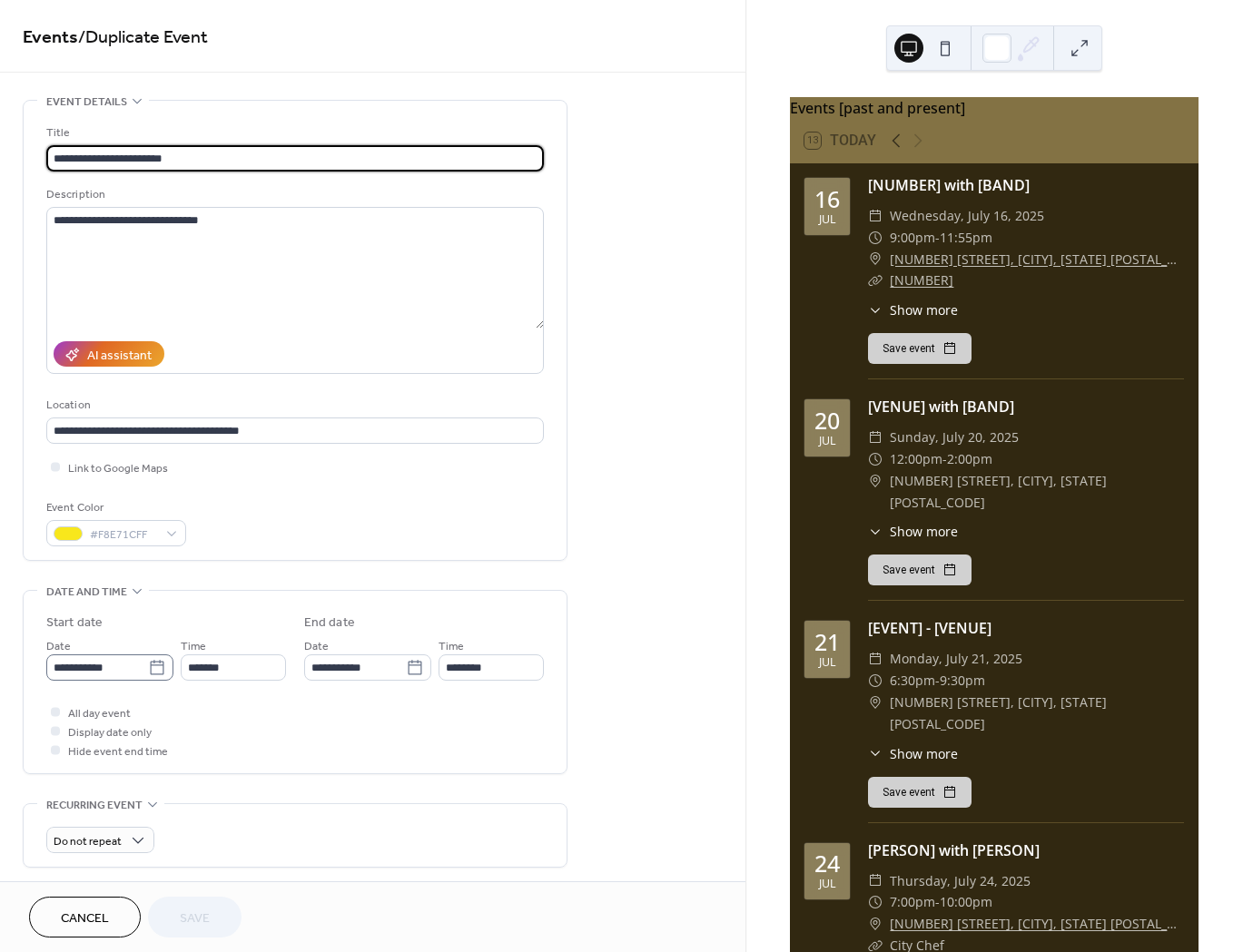 click 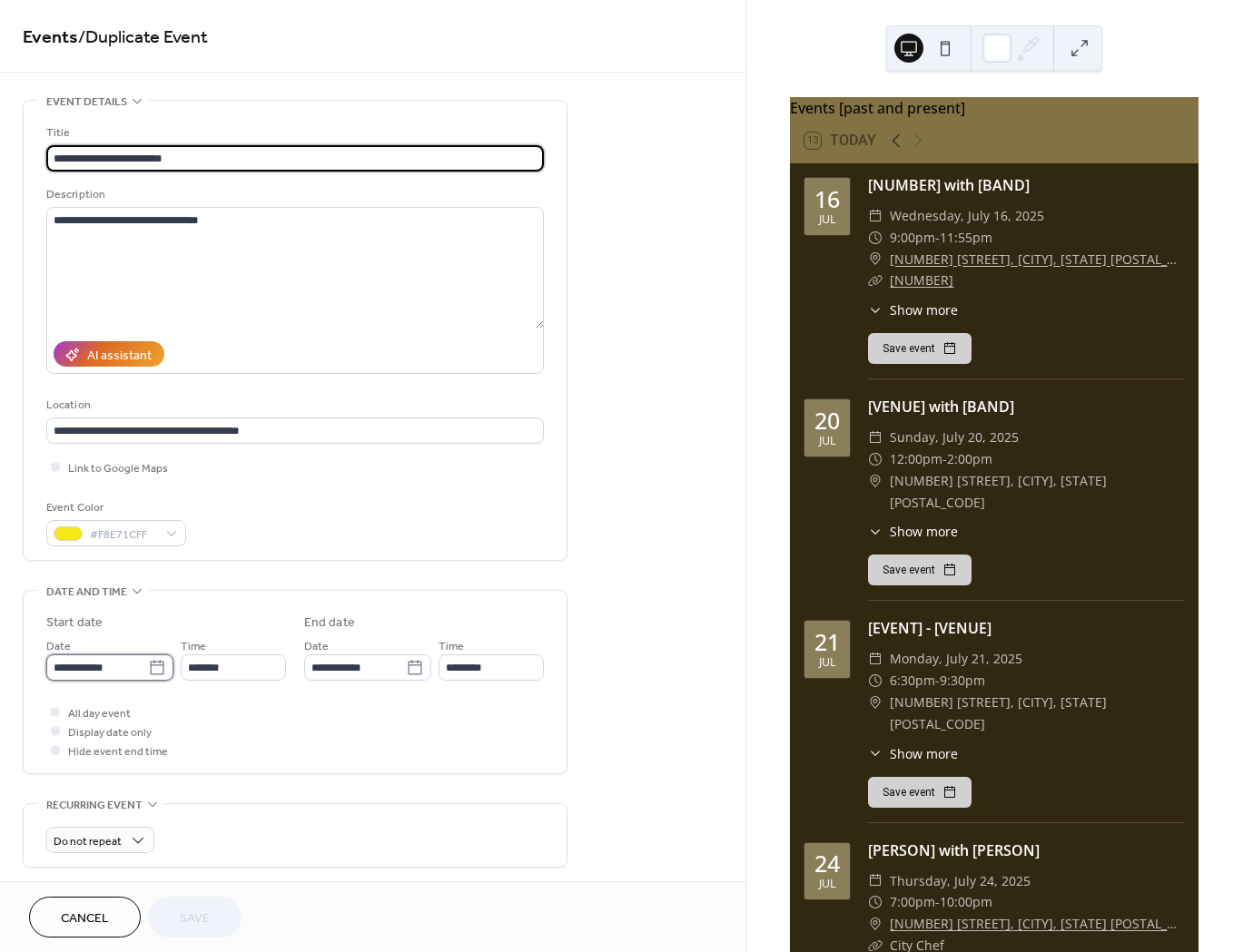 click on "**********" at bounding box center (97, 667) 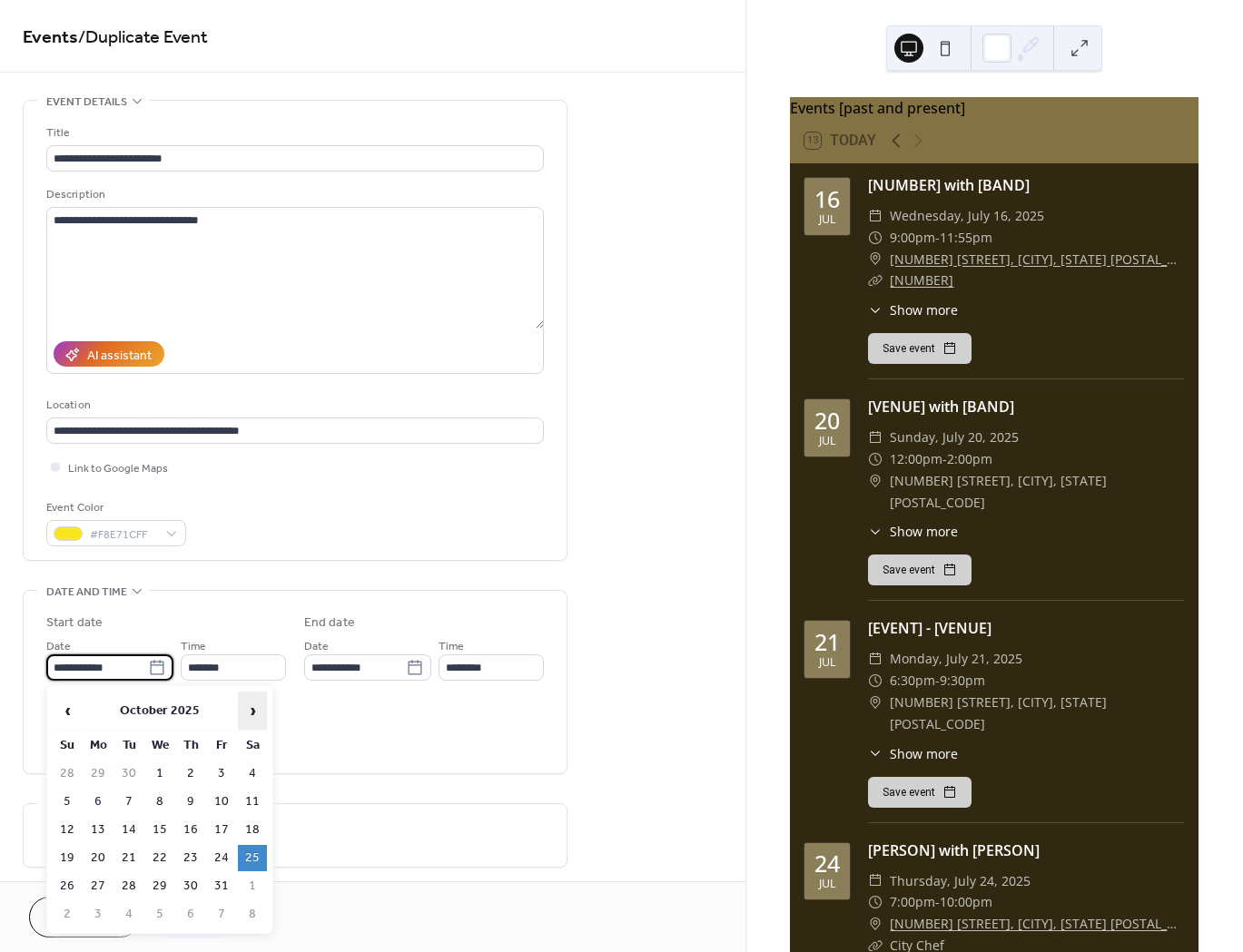 click on "›" at bounding box center (252, 711) 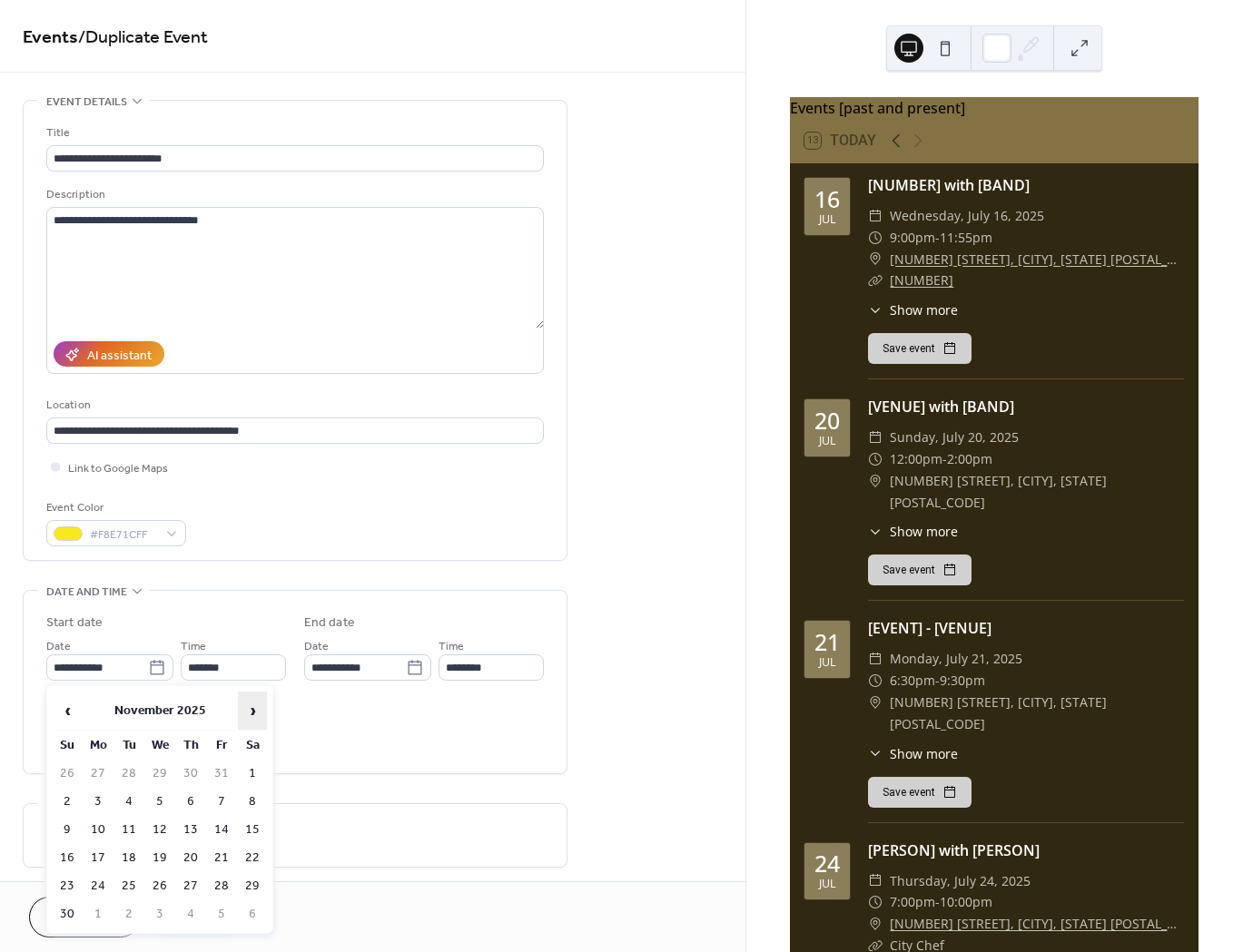 click on "›" at bounding box center [252, 711] 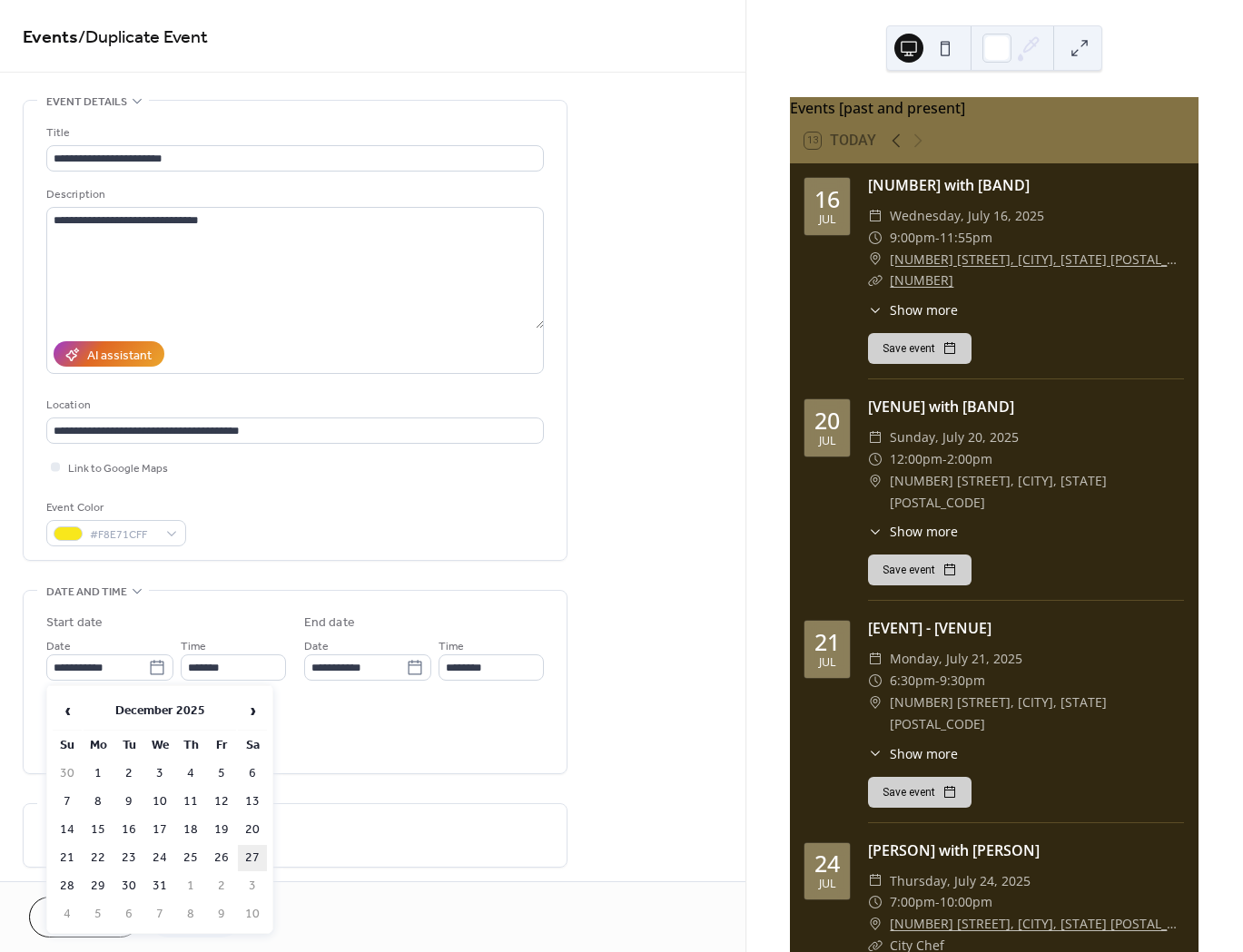 click on "27" at bounding box center (252, 858) 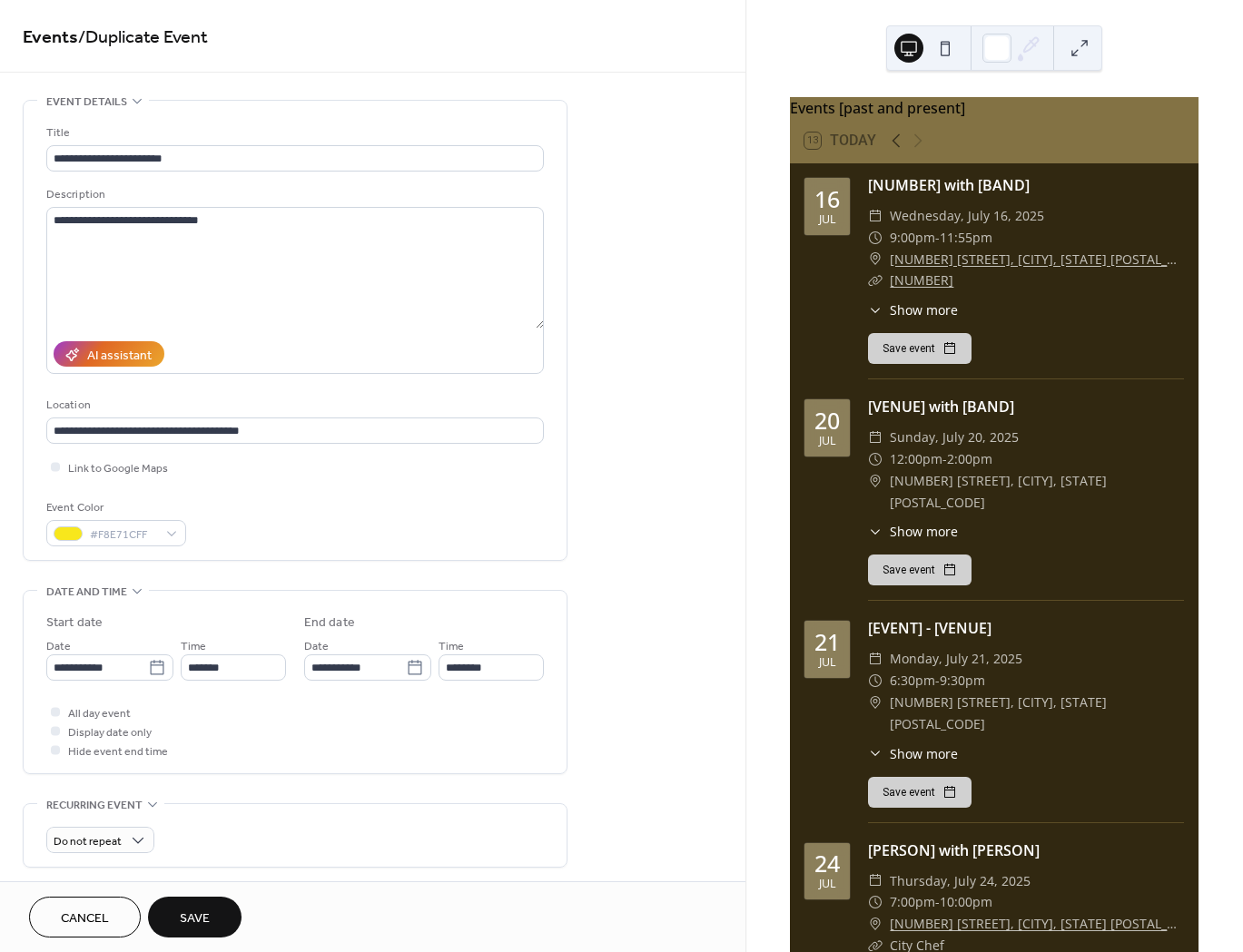 click on "Save" at bounding box center (194, 918) 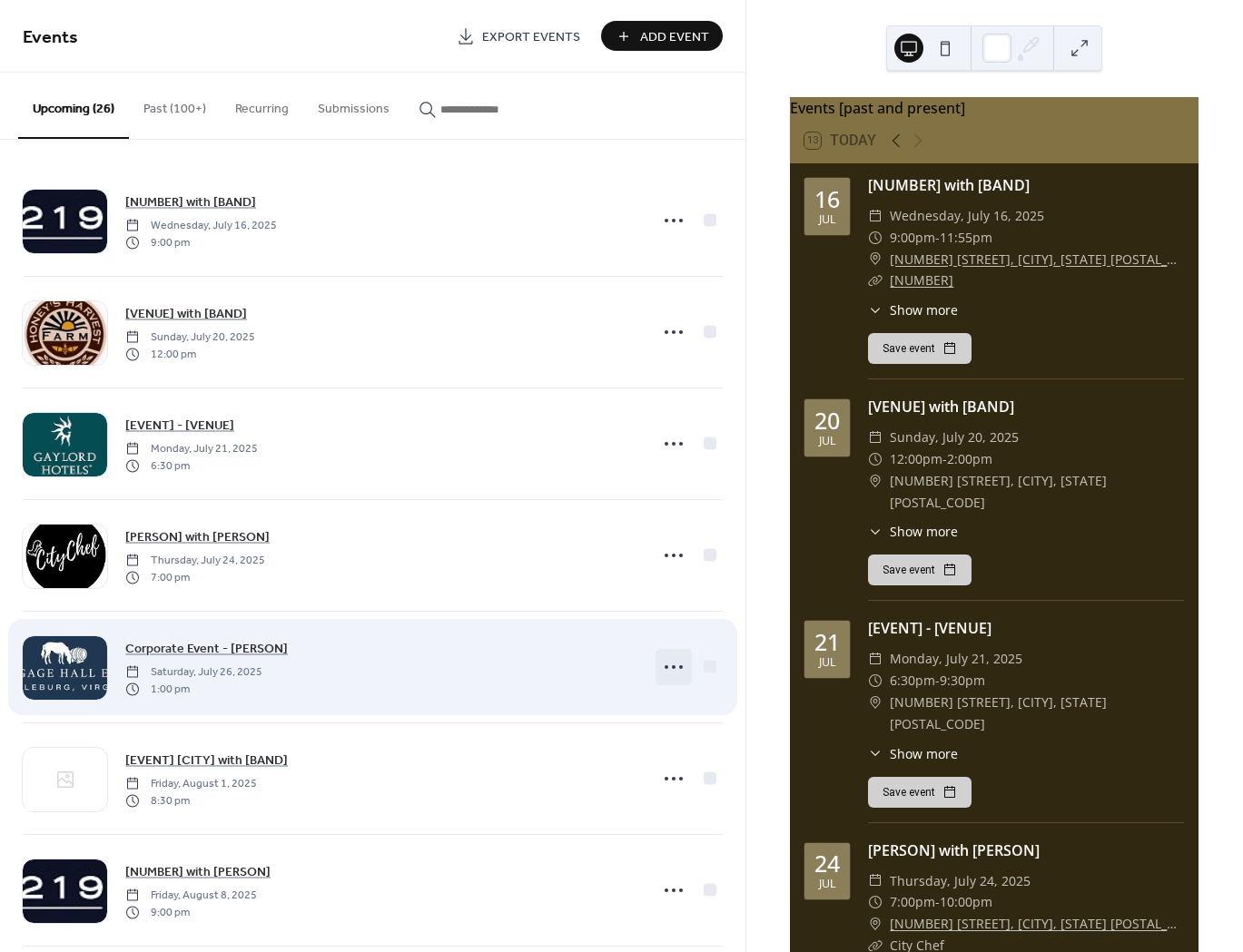 scroll, scrollTop: 0, scrollLeft: 0, axis: both 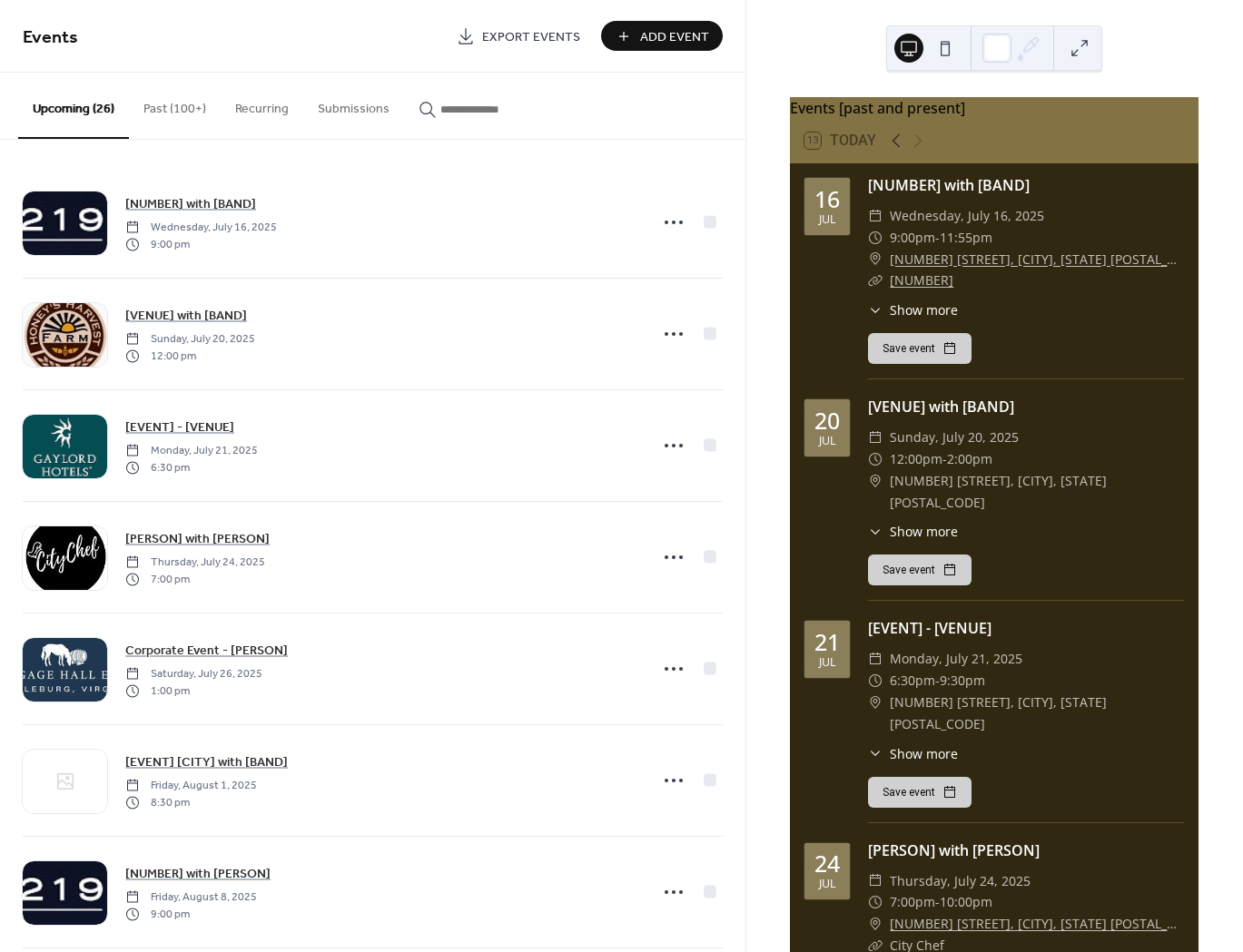 click at bounding box center (945, 48) 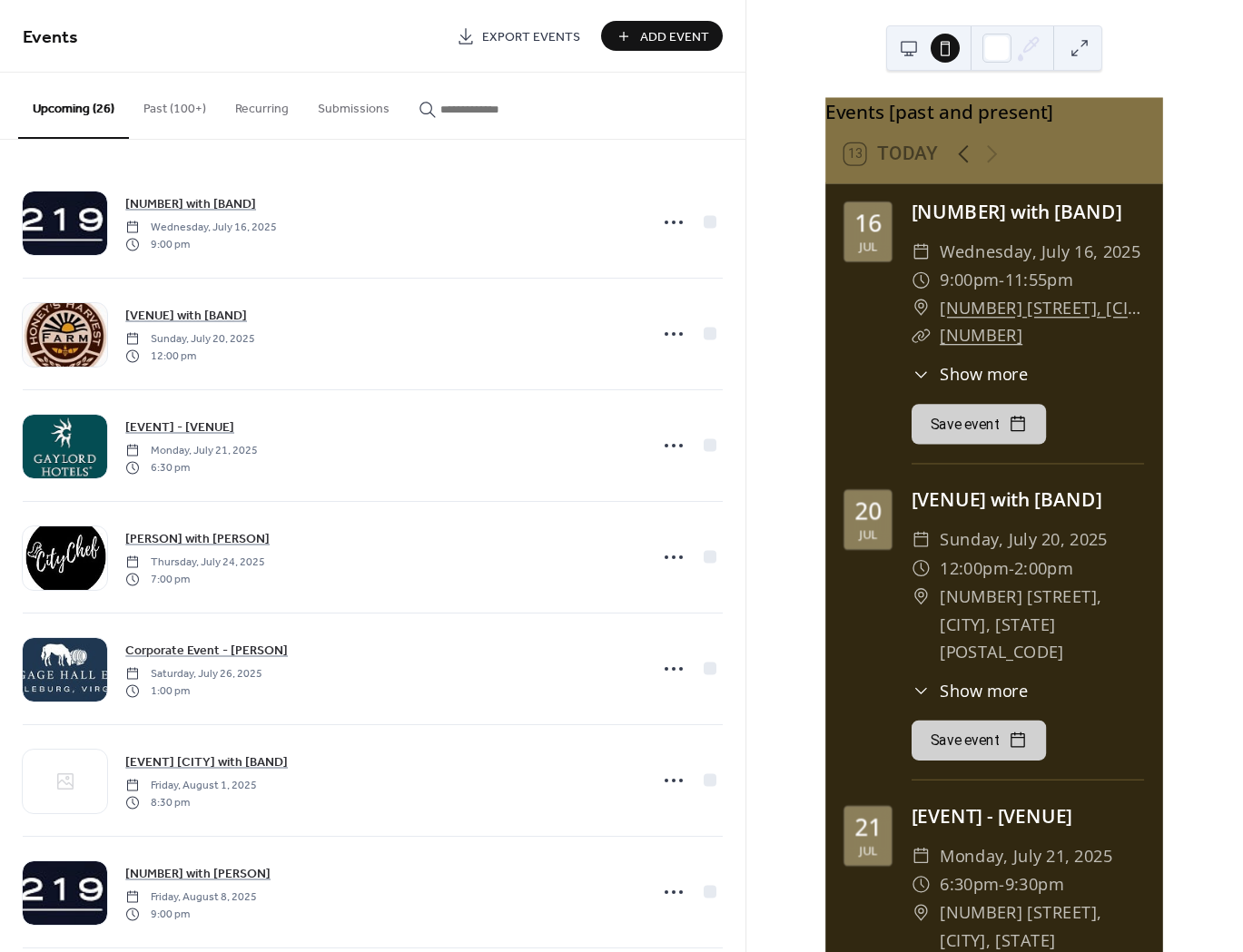 click at bounding box center (909, 48) 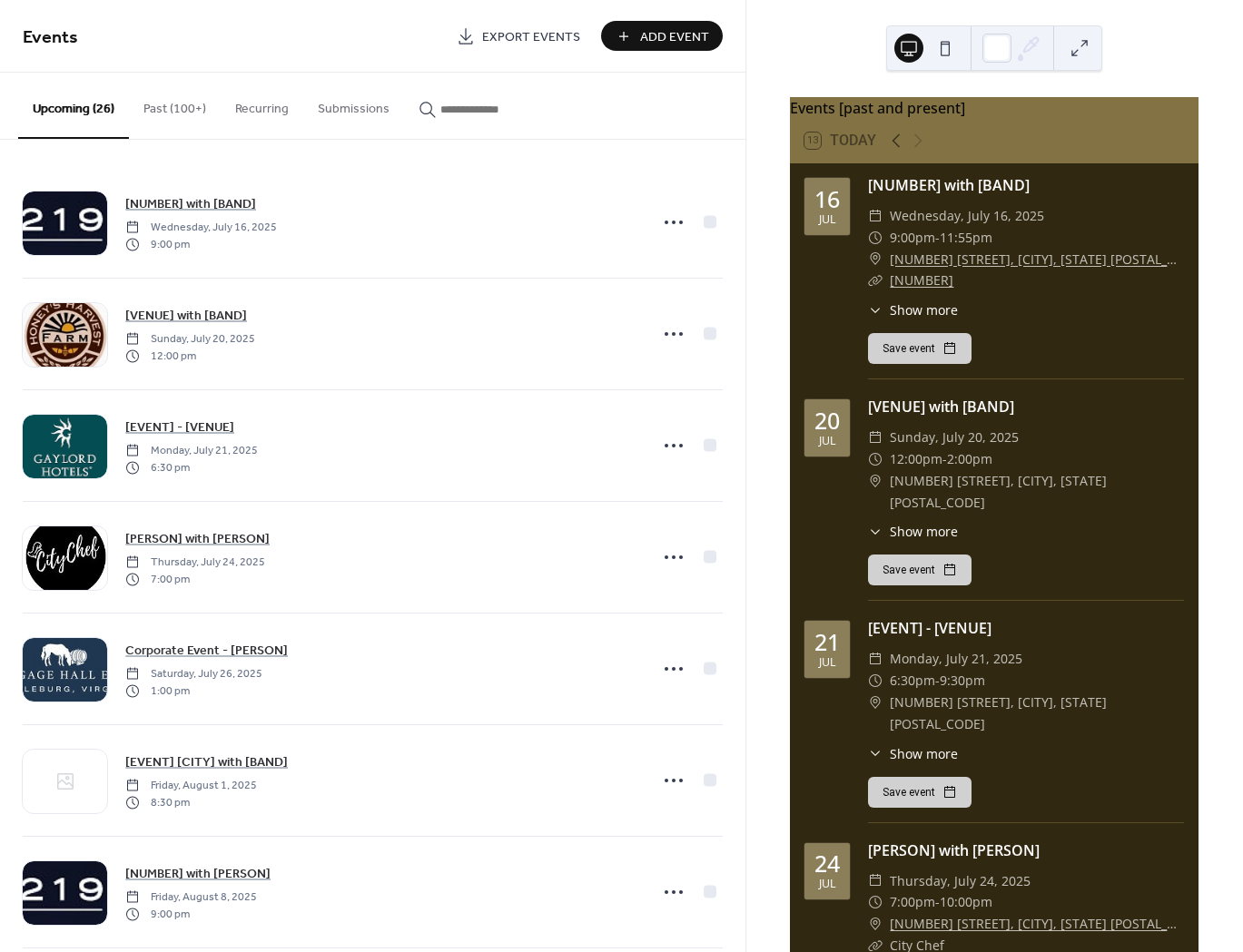 click on "Export Events" at bounding box center [531, 37] 